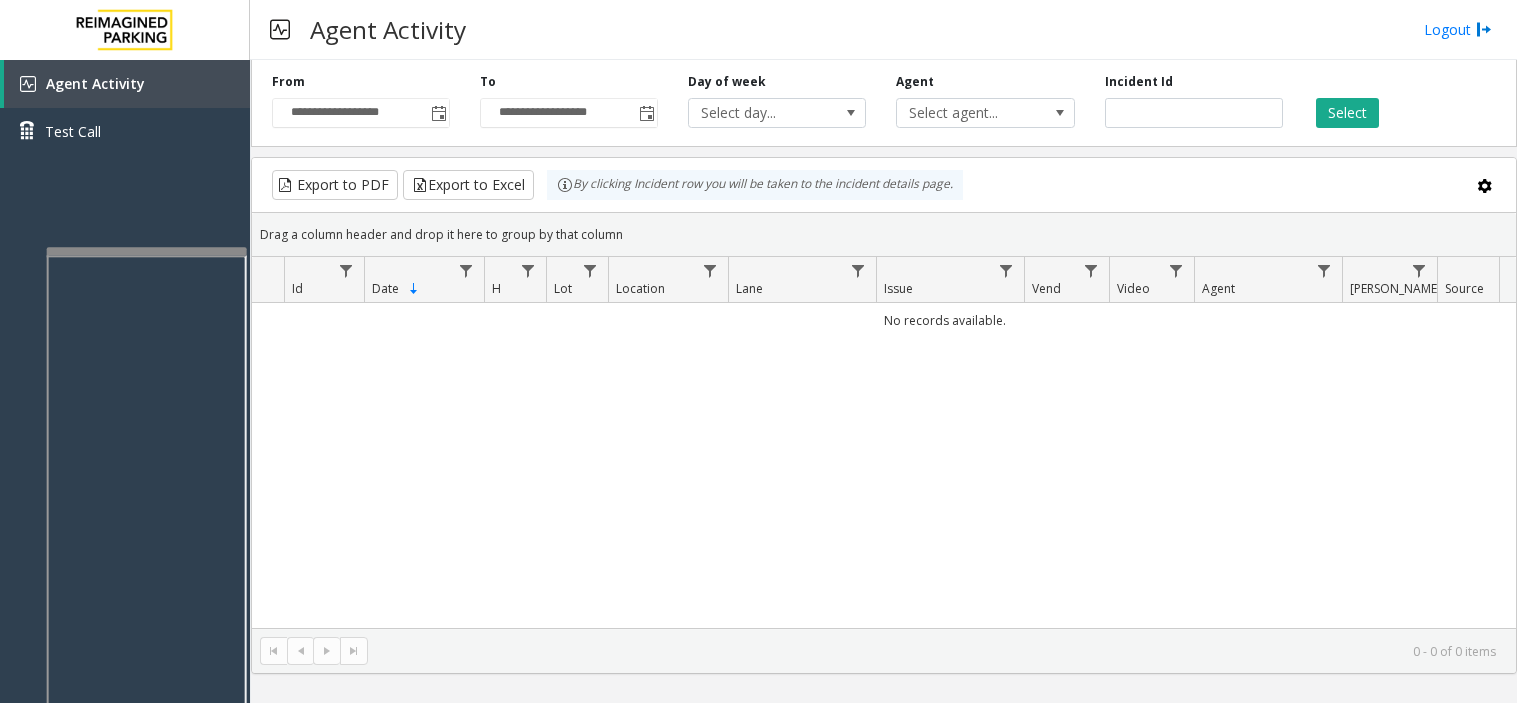 scroll, scrollTop: 0, scrollLeft: 0, axis: both 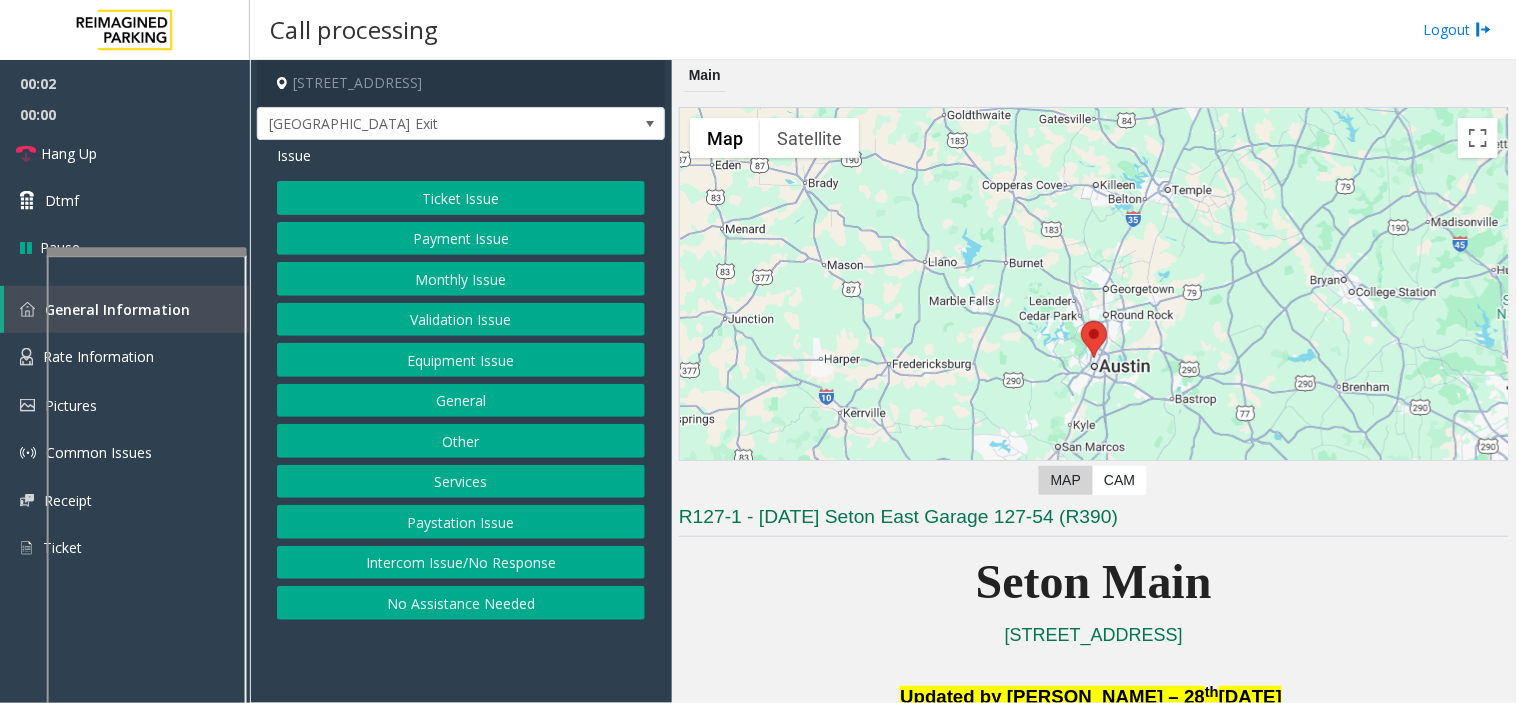 click on "Equipment Issue" 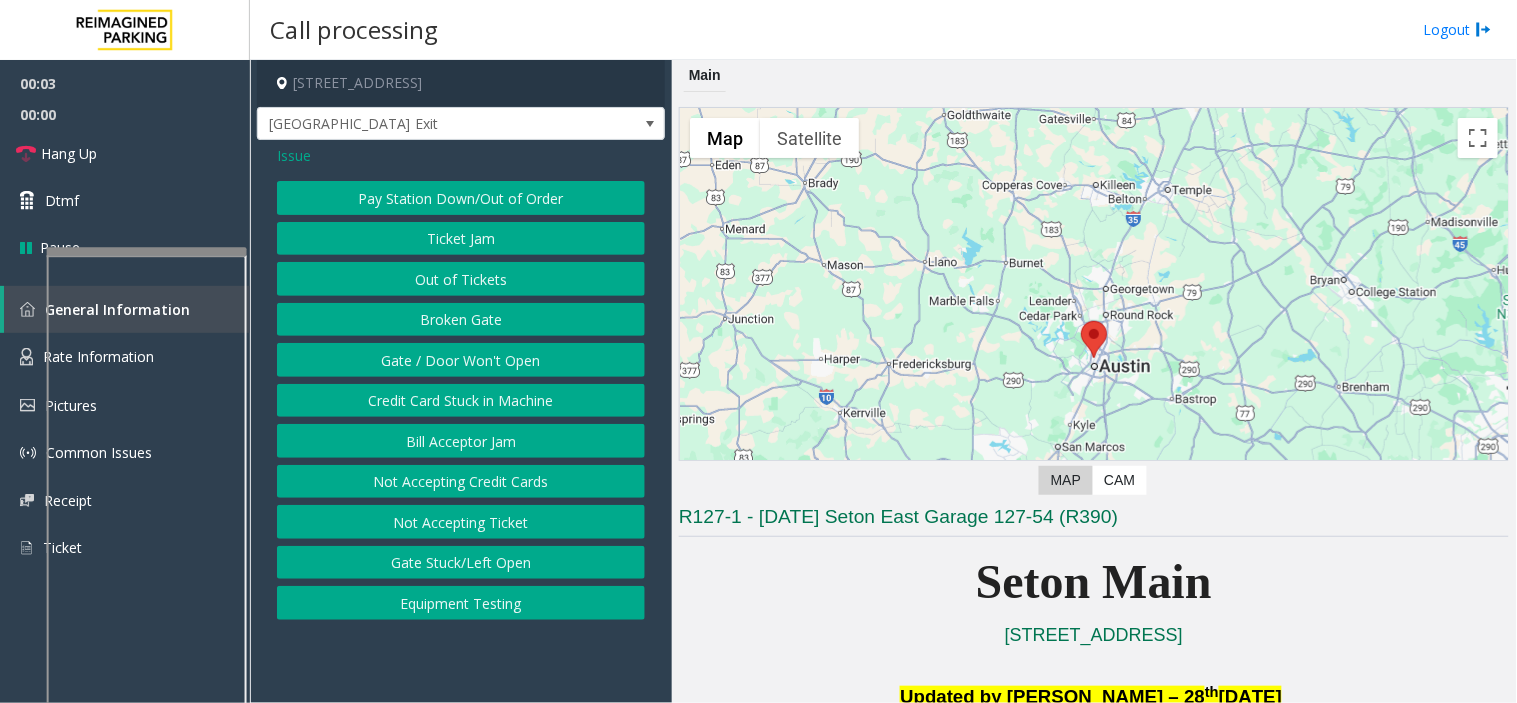 click on "Gate / Door Won't Open" 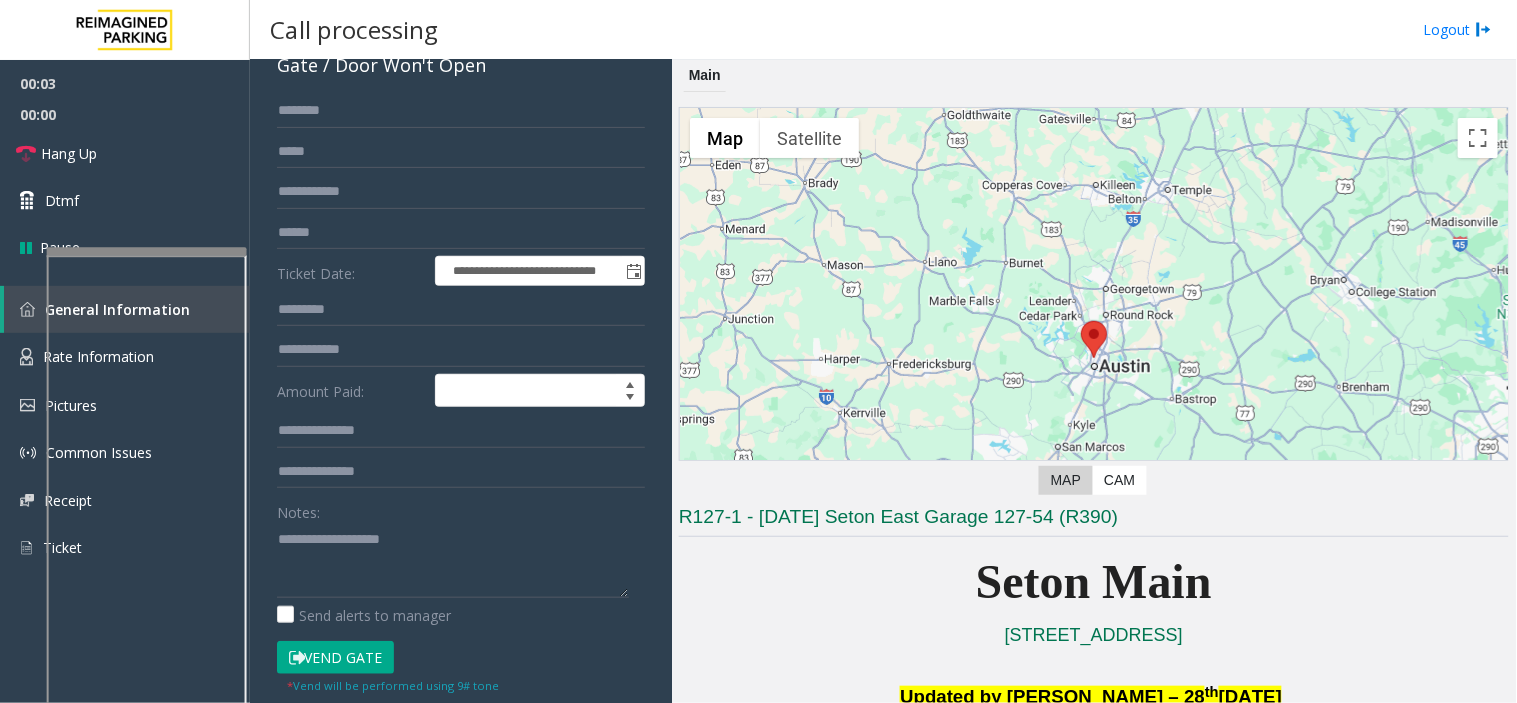 scroll, scrollTop: 222, scrollLeft: 0, axis: vertical 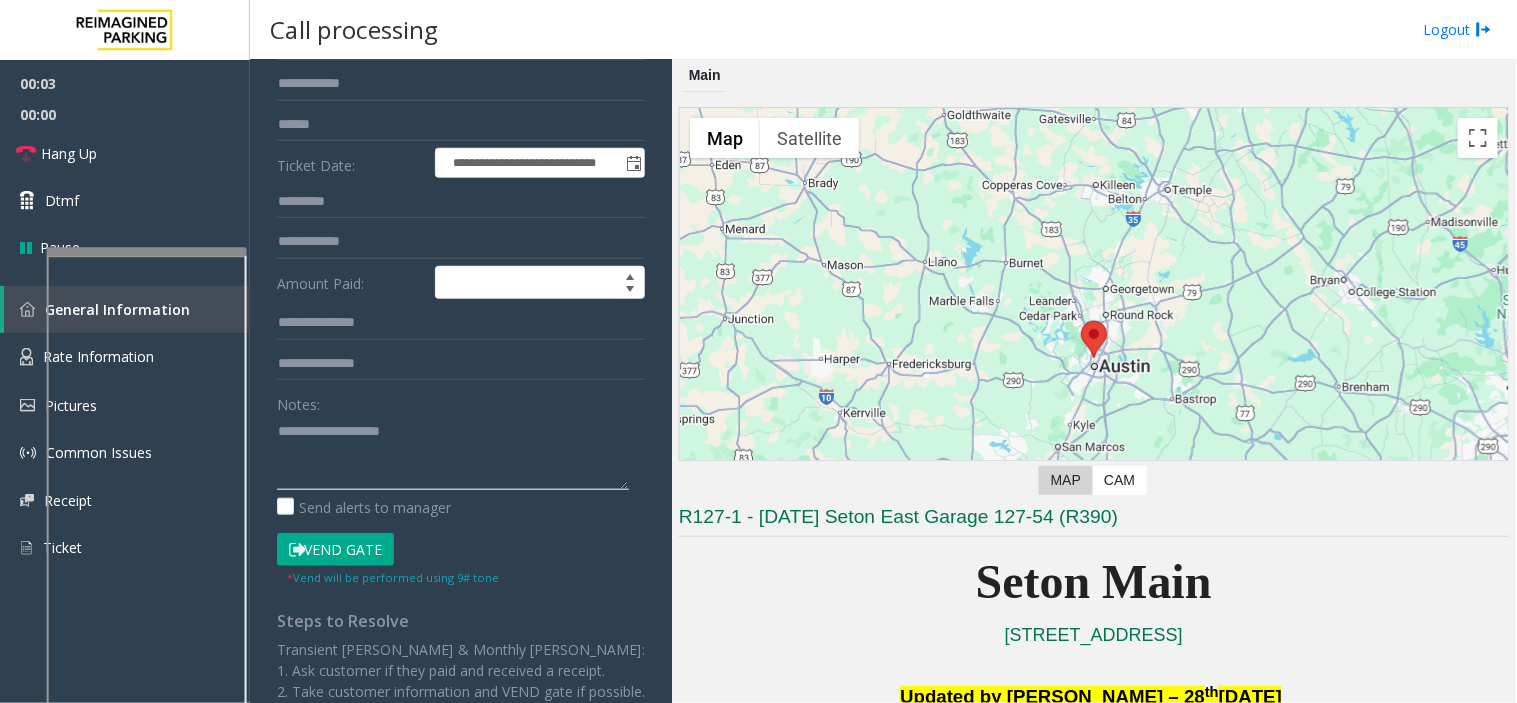 click 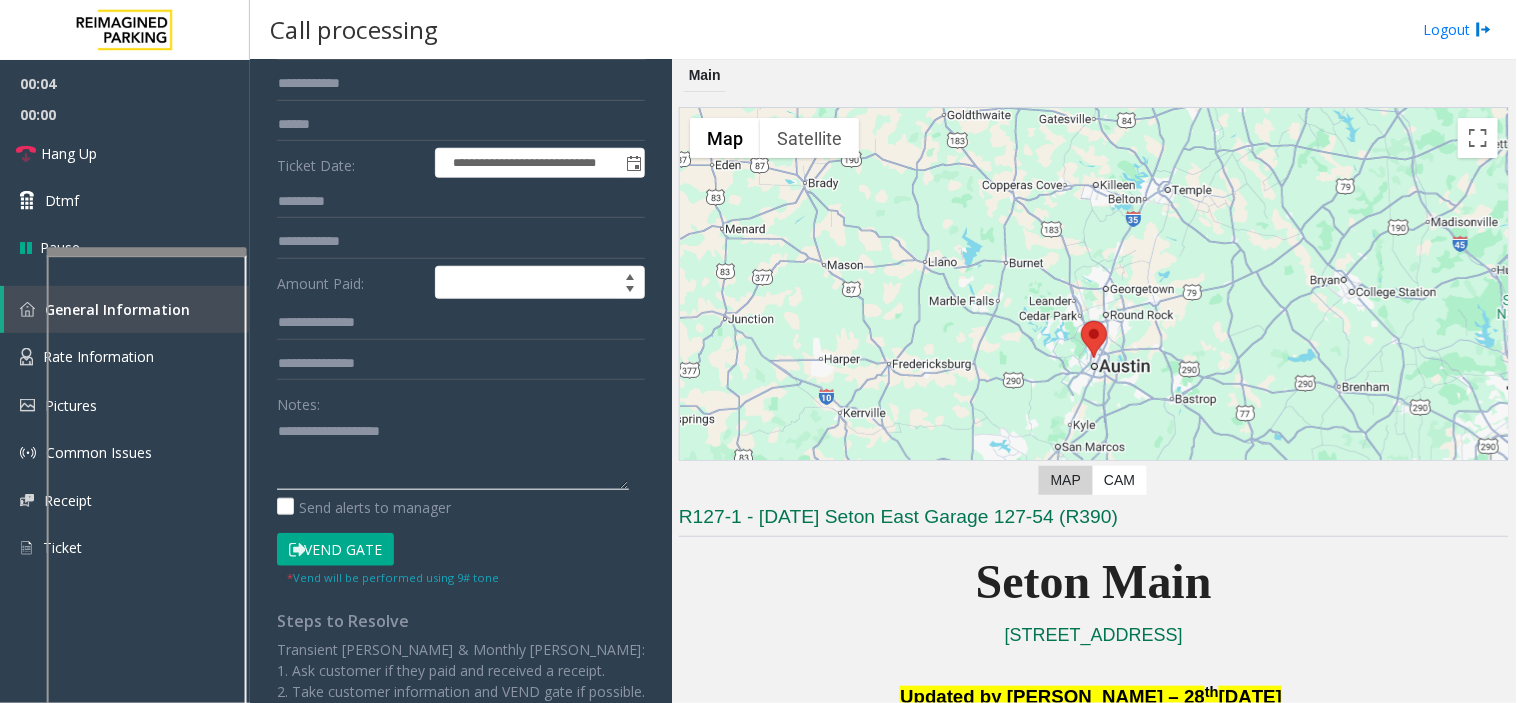 scroll, scrollTop: 444, scrollLeft: 0, axis: vertical 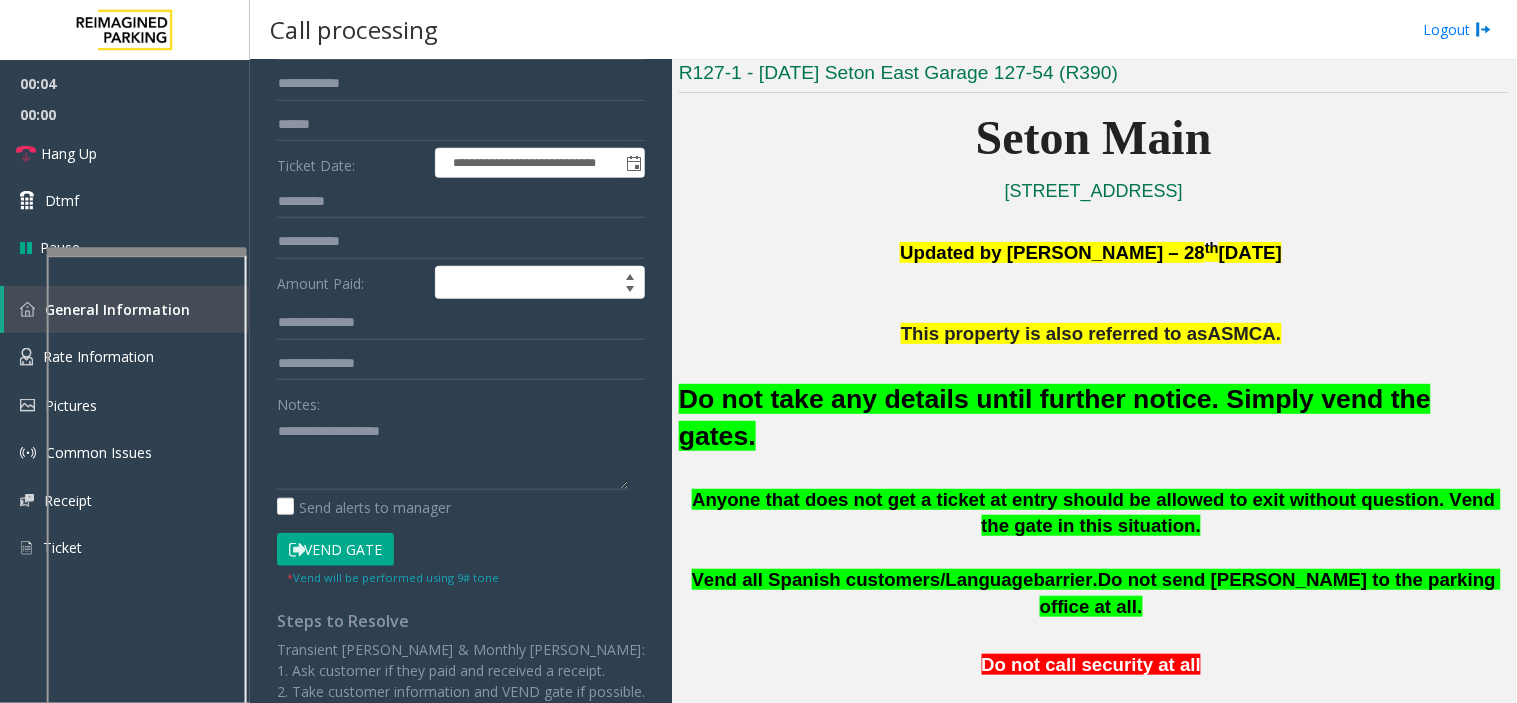 click on "Do not take any details until further notice. Simply vend the gates." 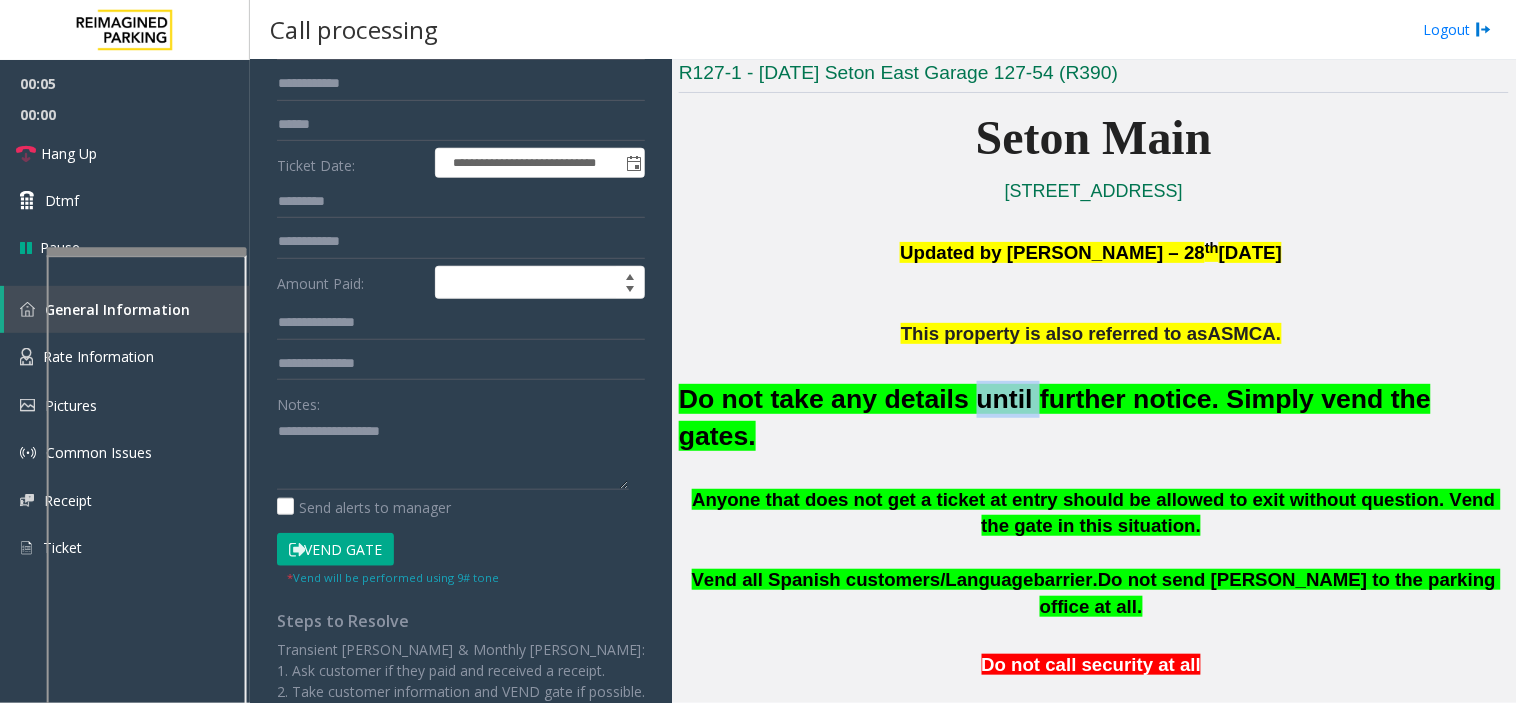click on "Do not take any details until further notice. Simply vend the gates." 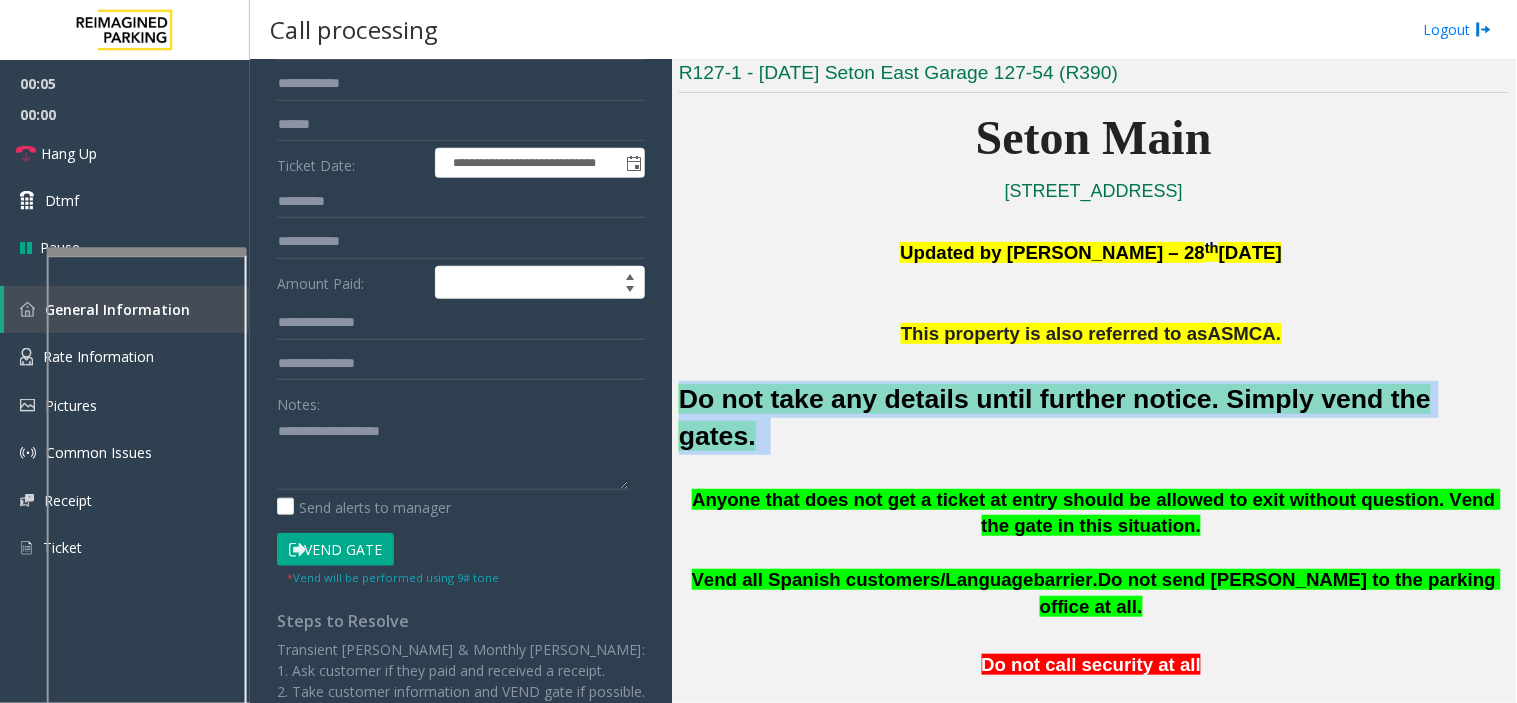 click on "Do not take any details until further notice. Simply vend the gates." 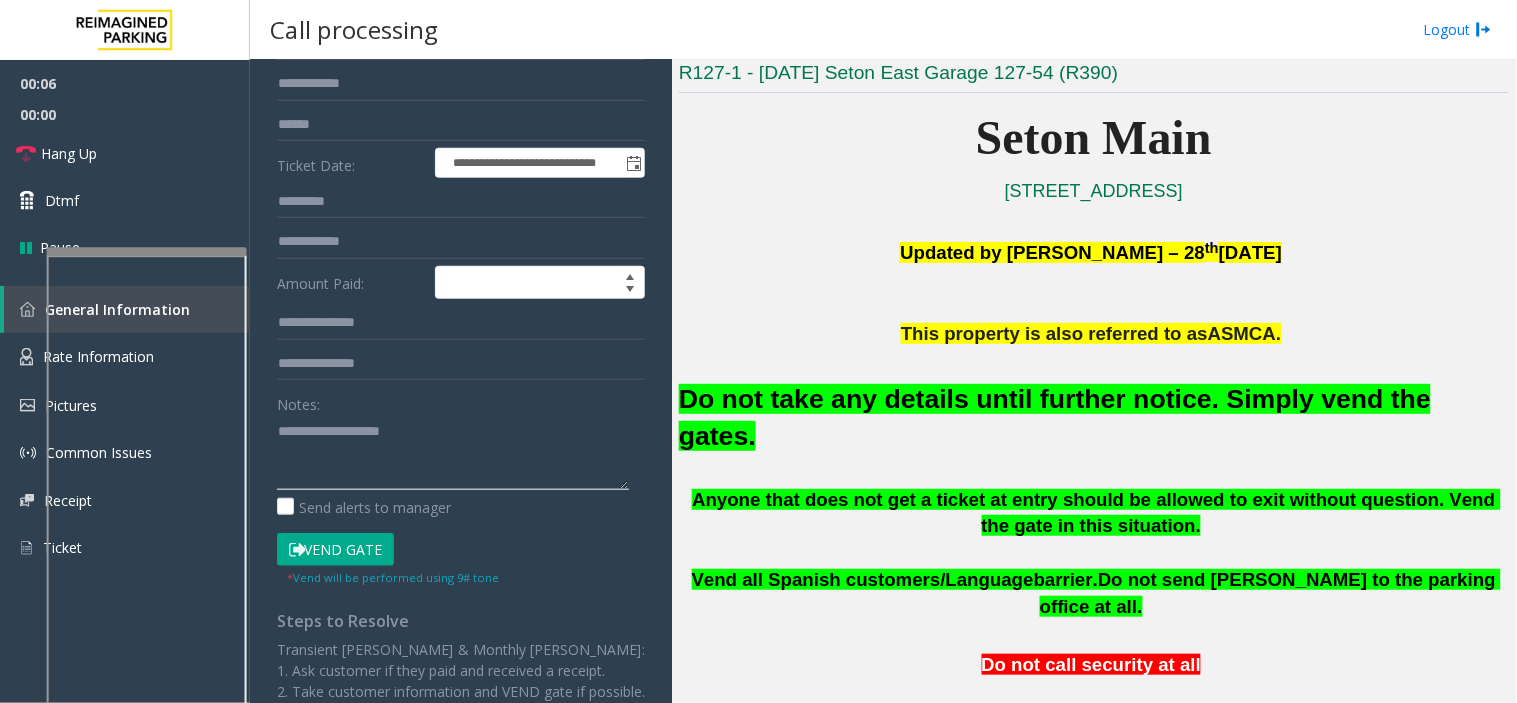 click 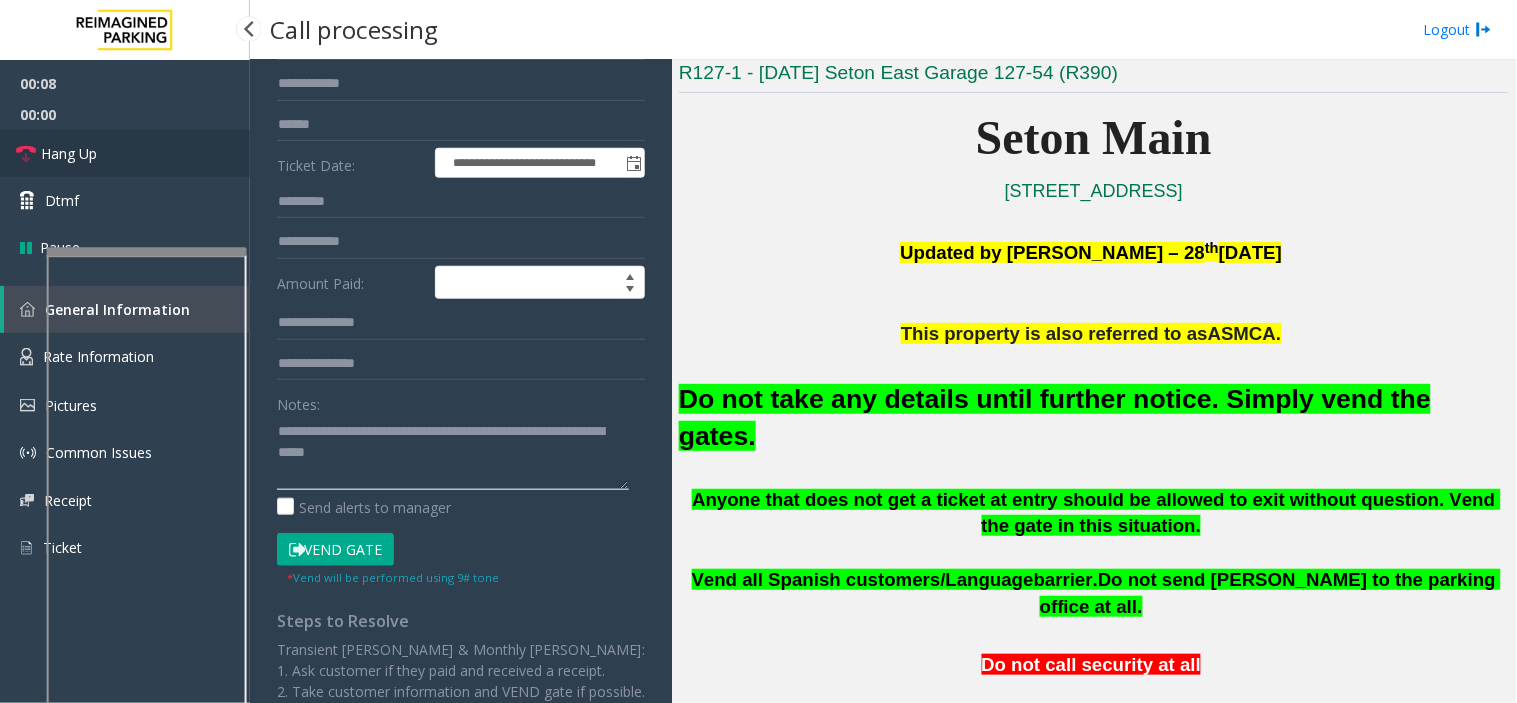 type on "**********" 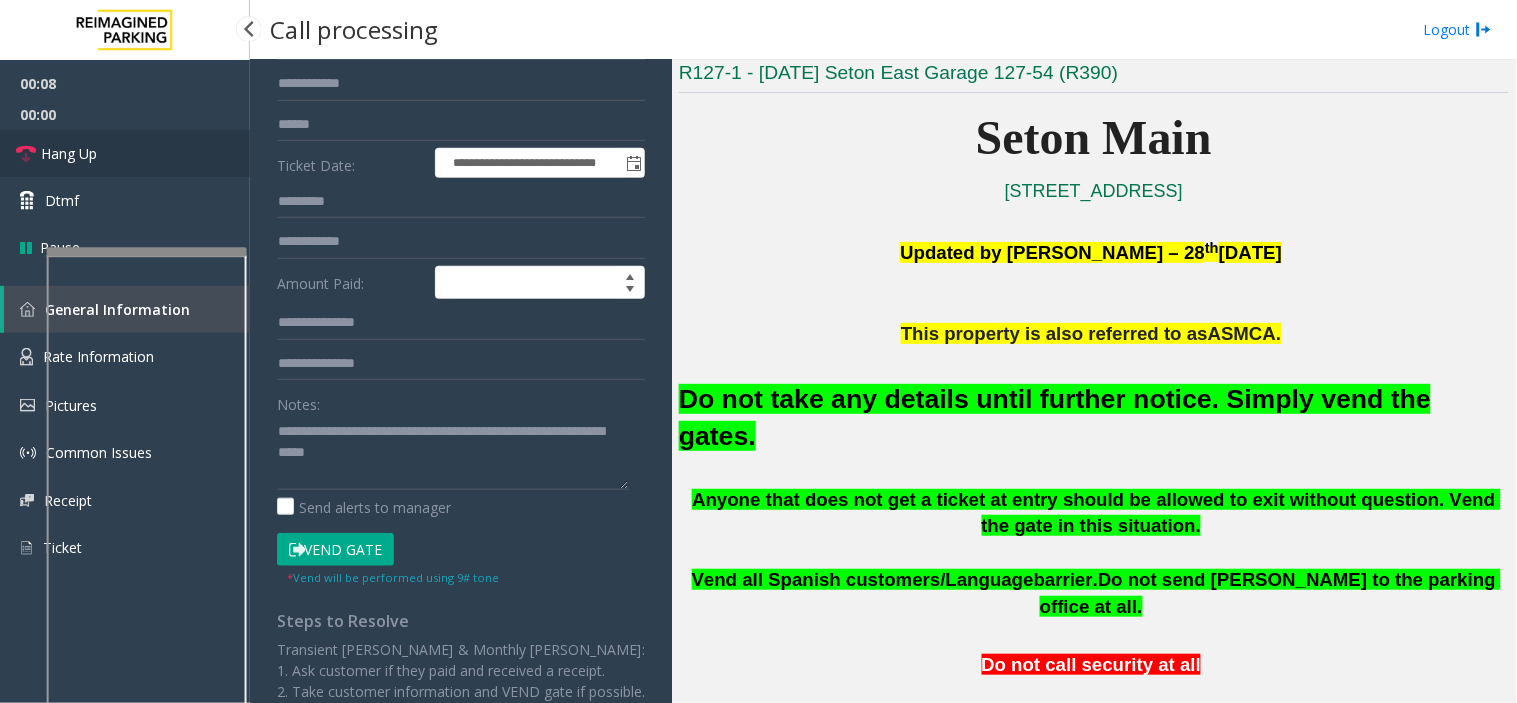 click on "Hang Up" at bounding box center (125, 153) 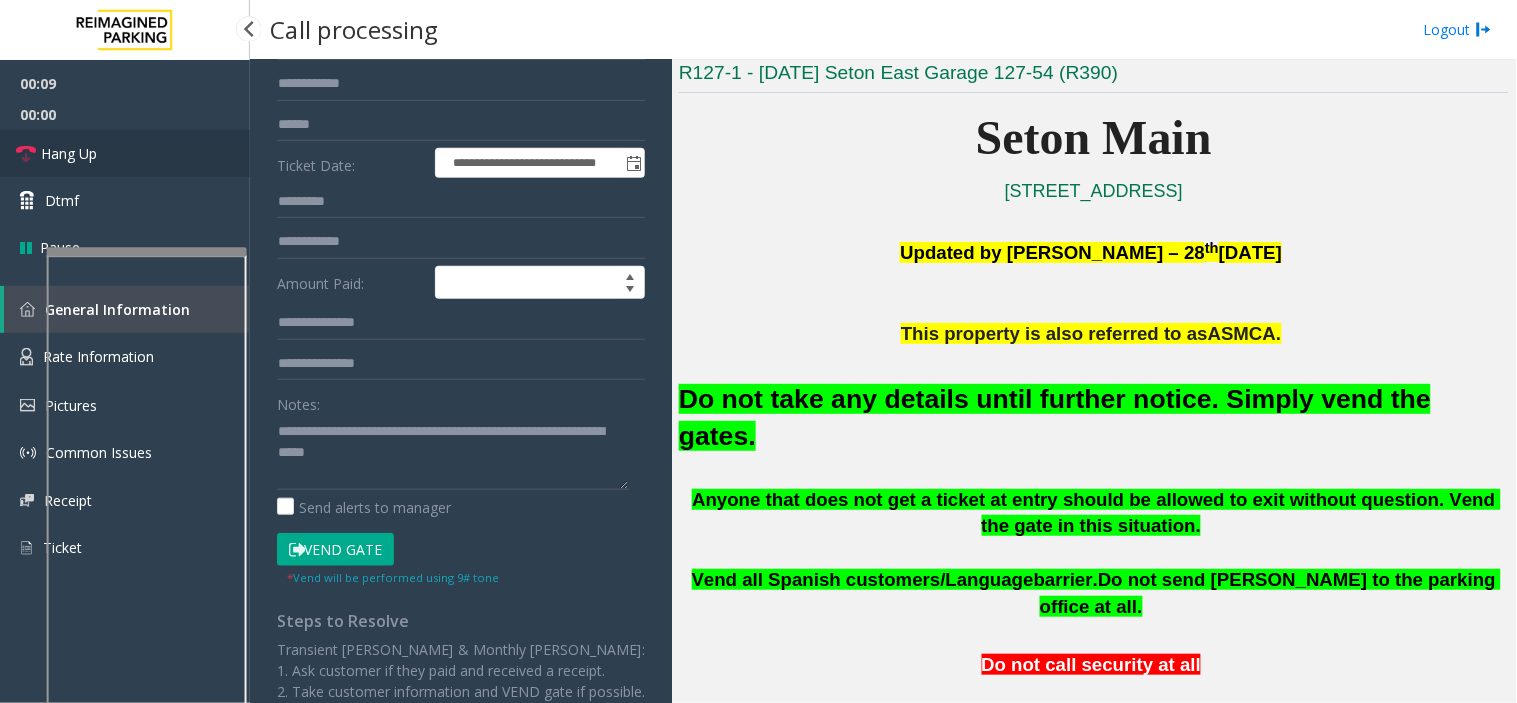 click on "Hang Up" at bounding box center [125, 153] 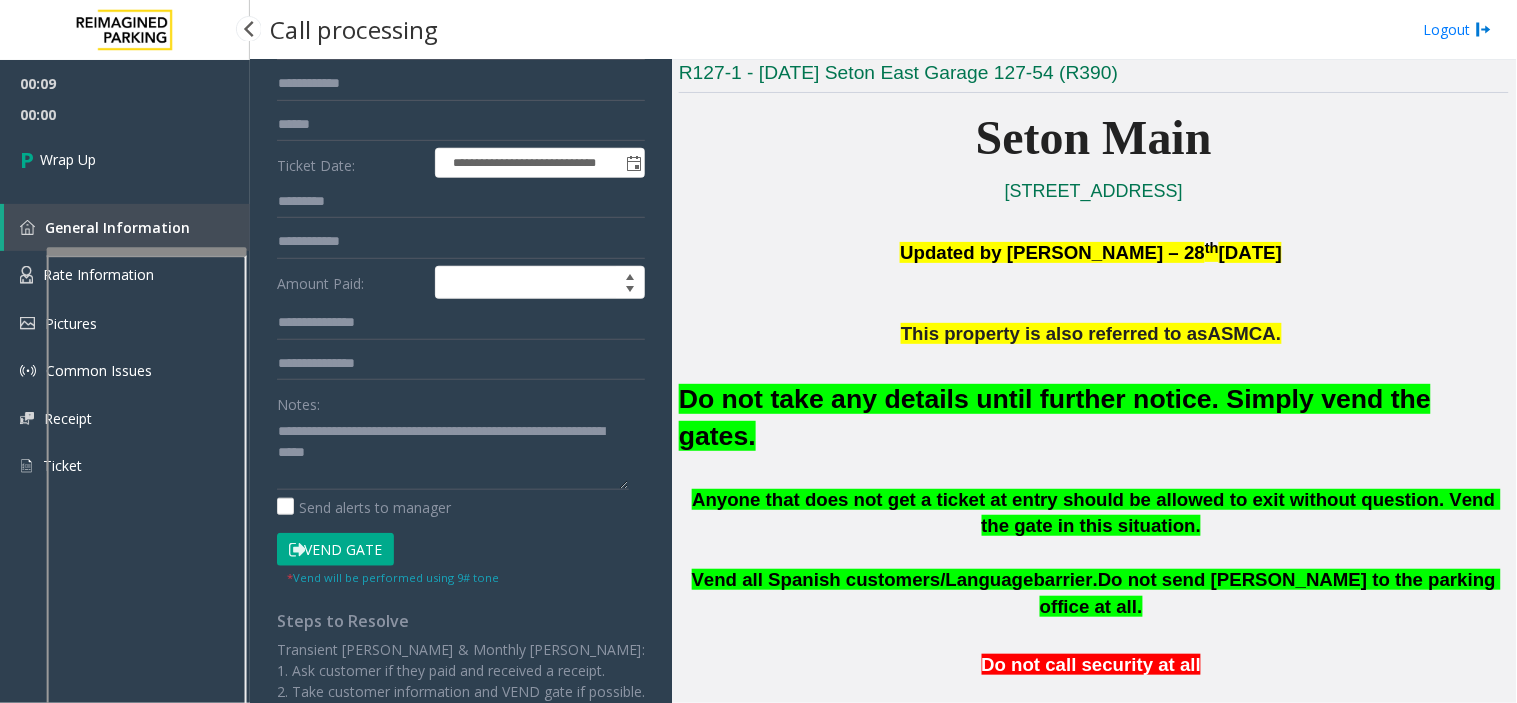 click on "Wrap Up" at bounding box center (125, 159) 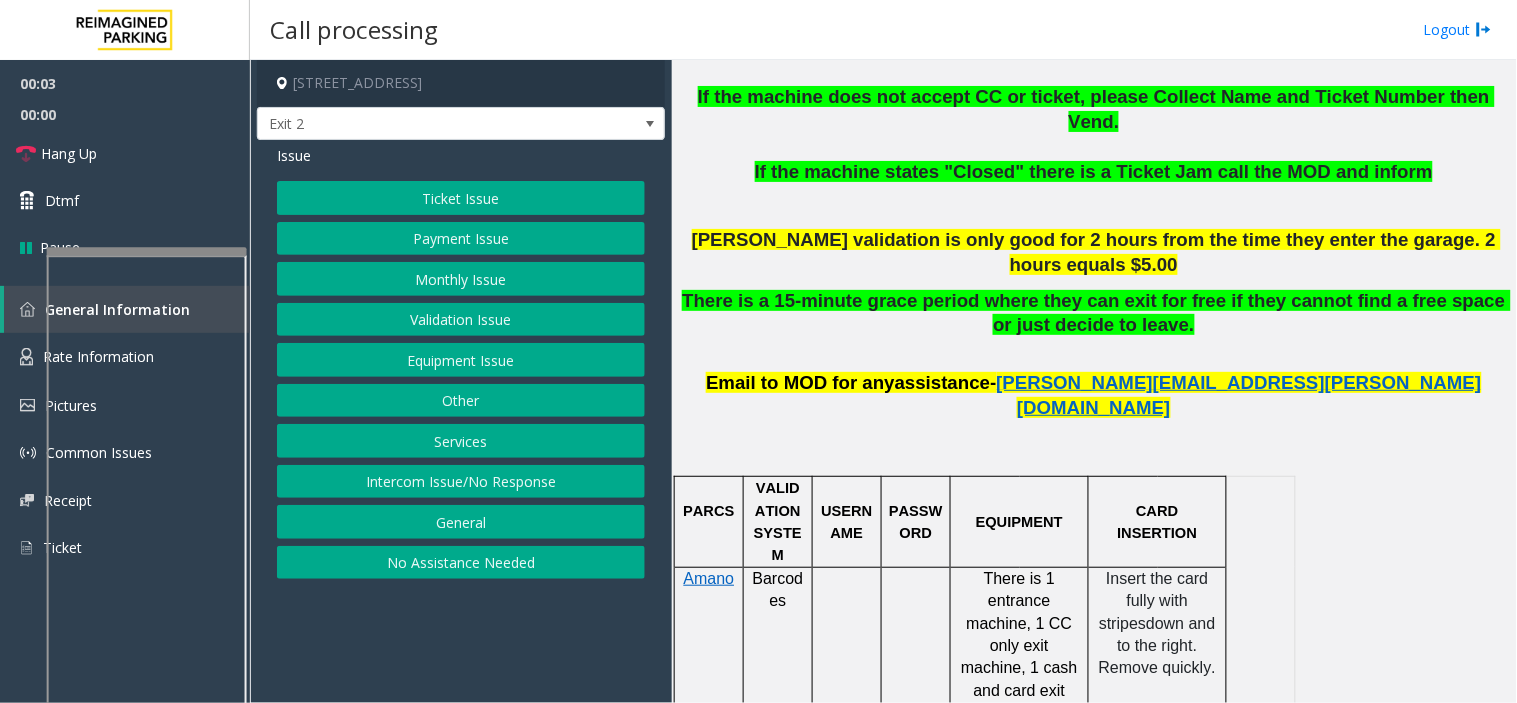 scroll, scrollTop: 666, scrollLeft: 0, axis: vertical 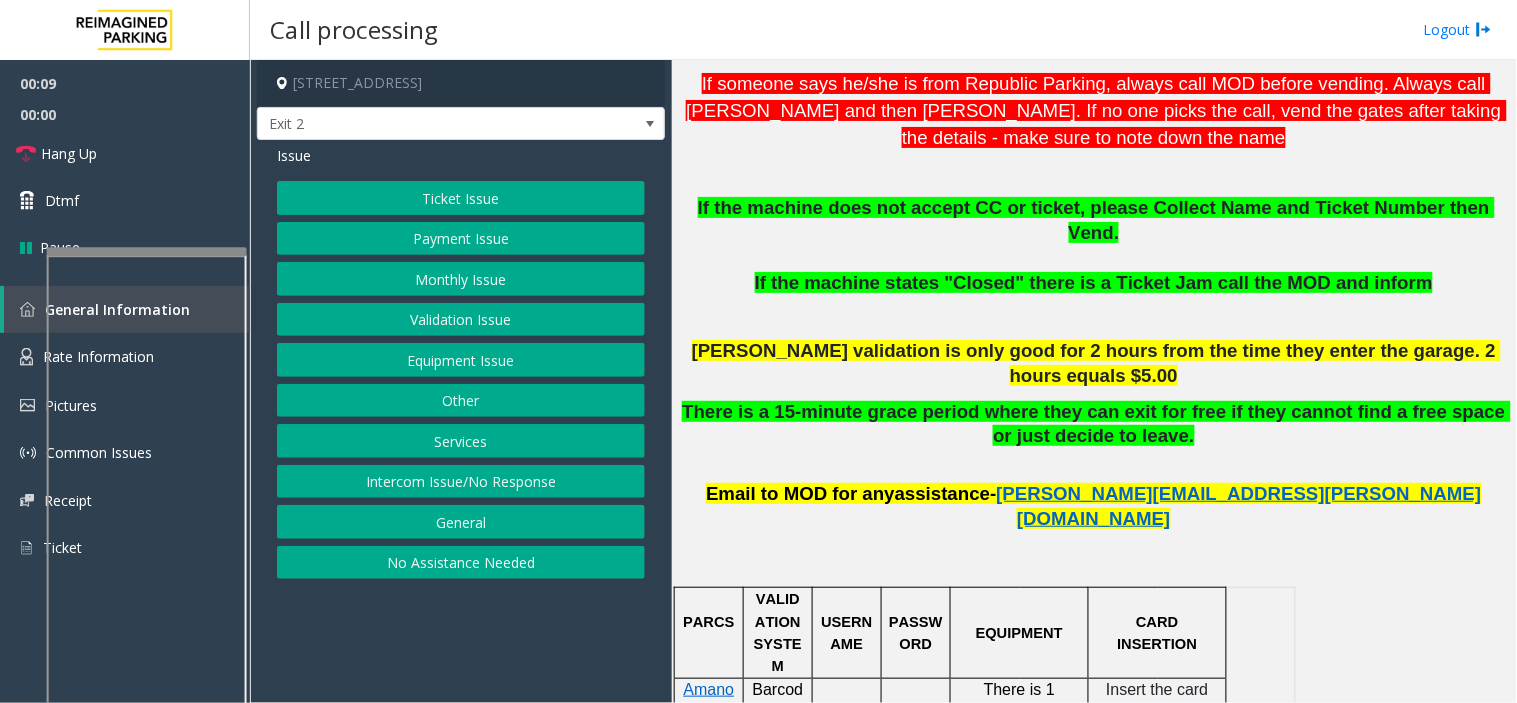 click on "Ticket Issue" 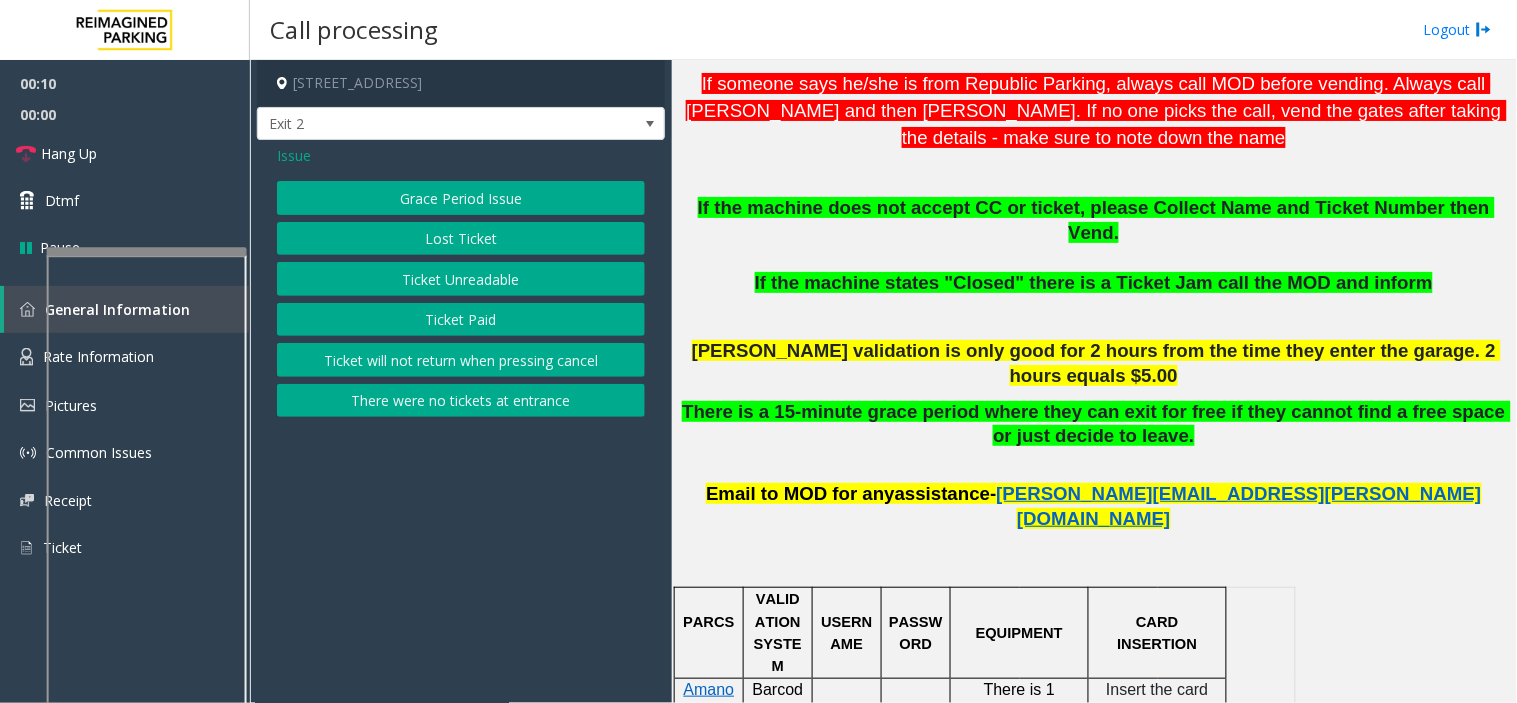 click on "Ticket Paid" 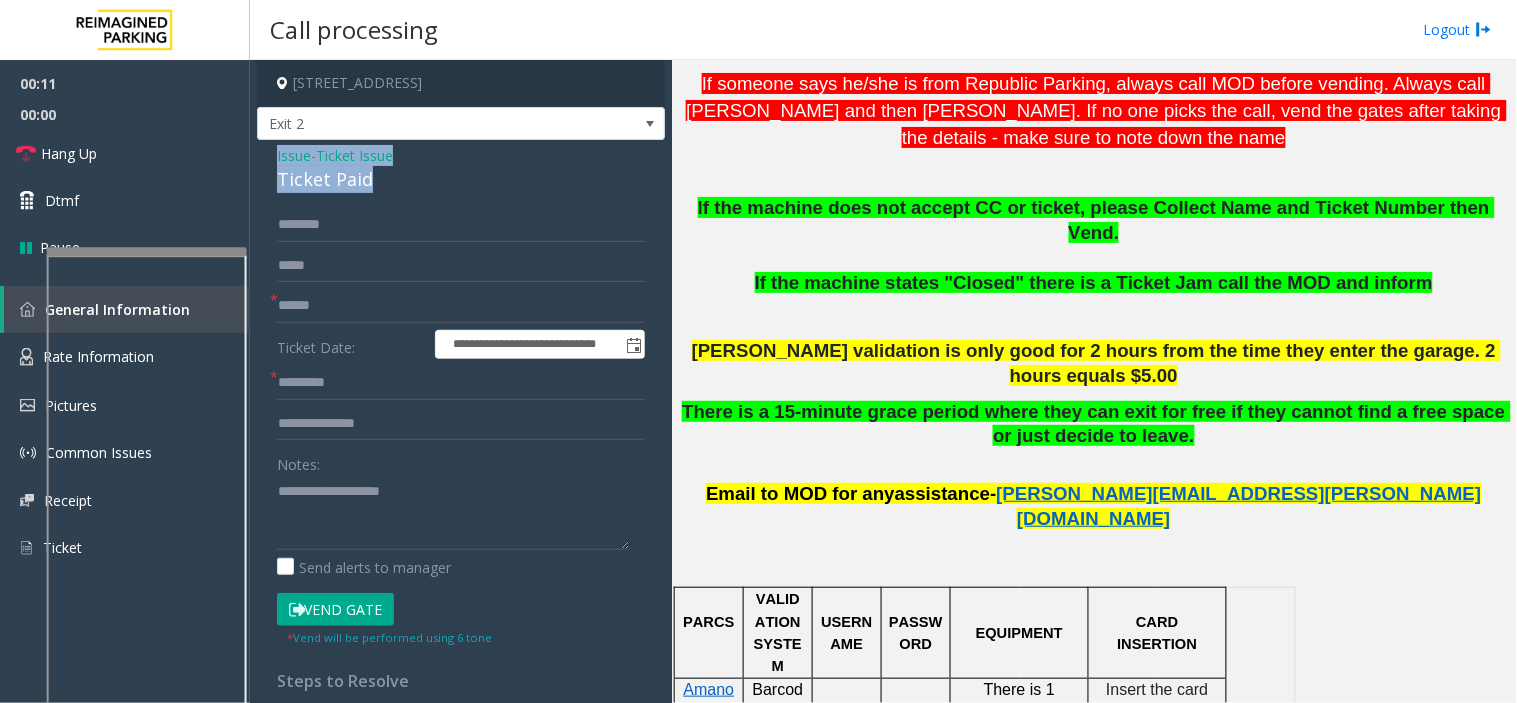 drag, startPoint x: 375, startPoint y: 176, endPoint x: 276, endPoint y: 144, distance: 104.04326 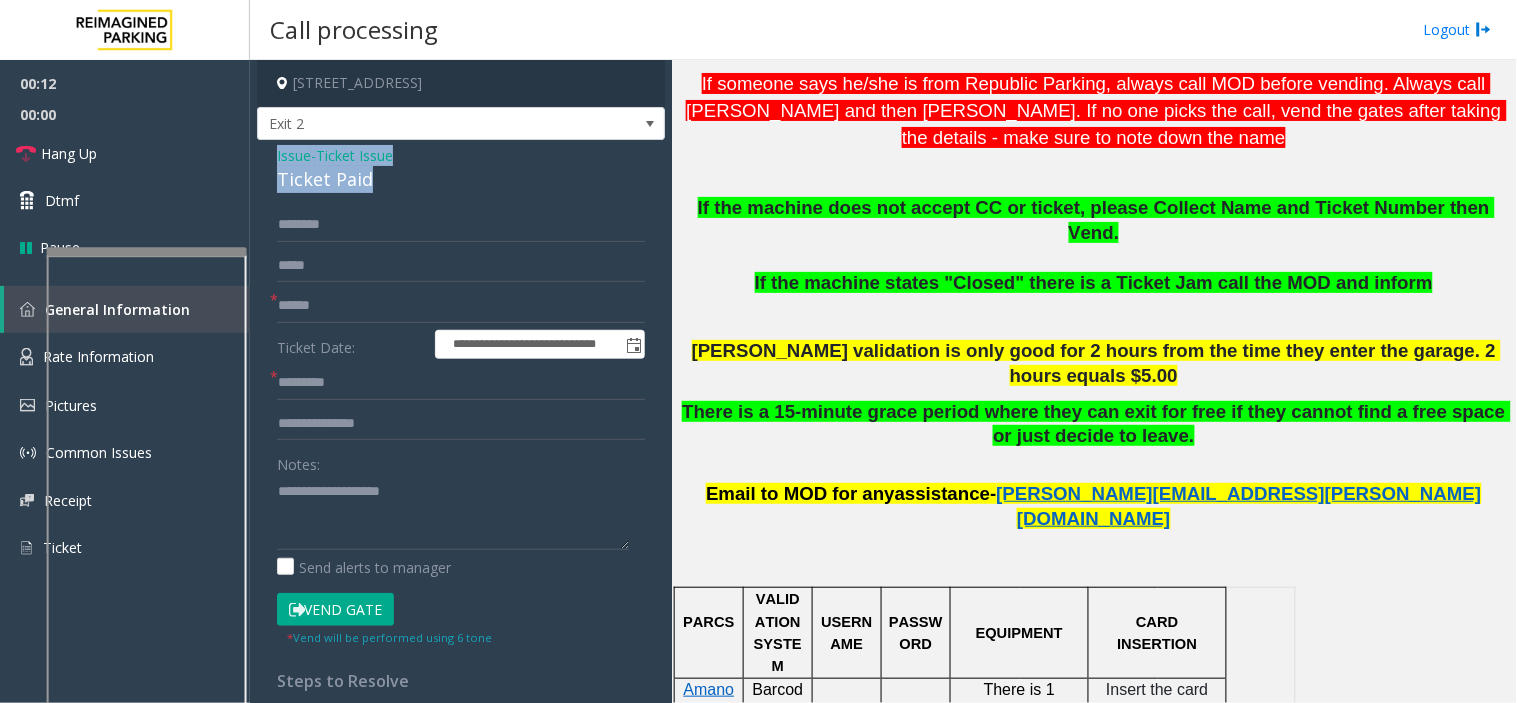 copy on "Issue  -  Ticket Issue Ticket Paid" 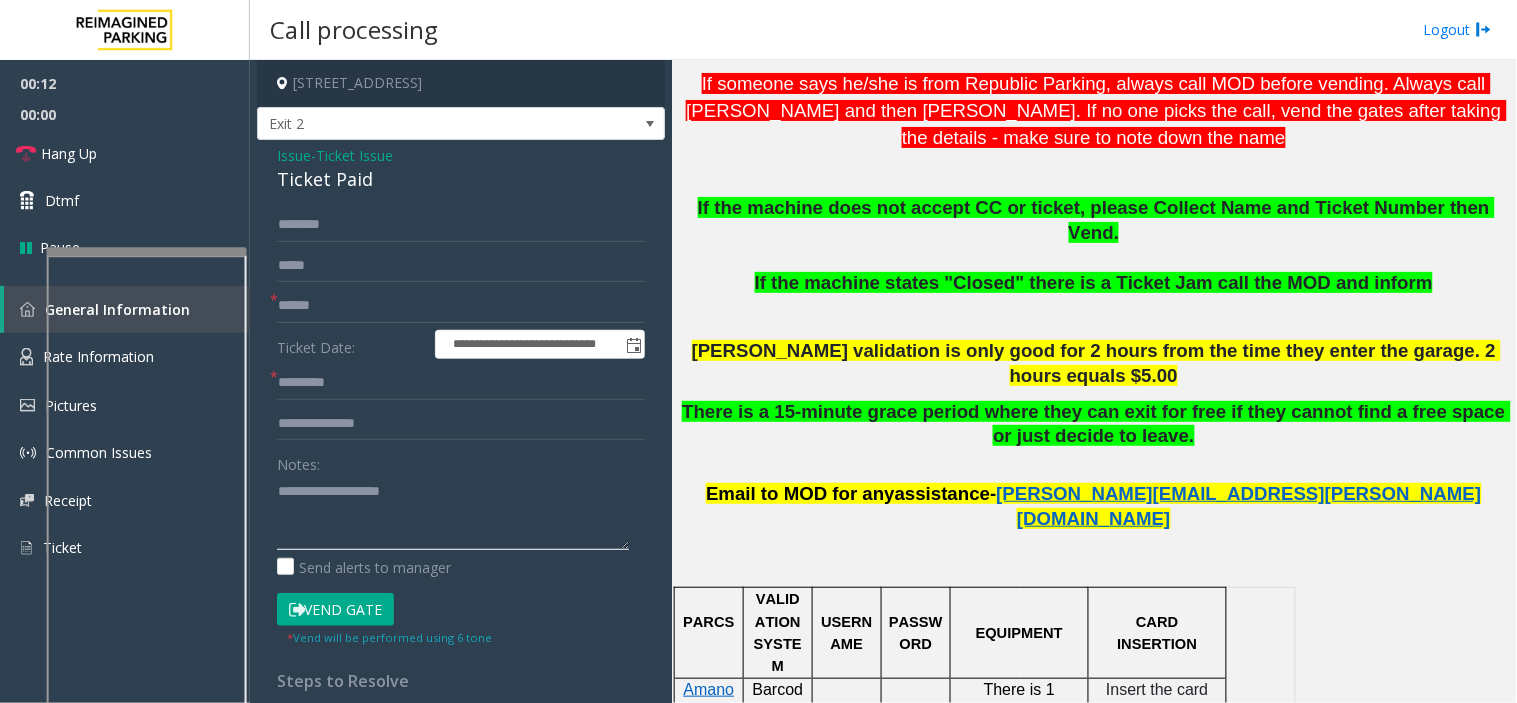 click 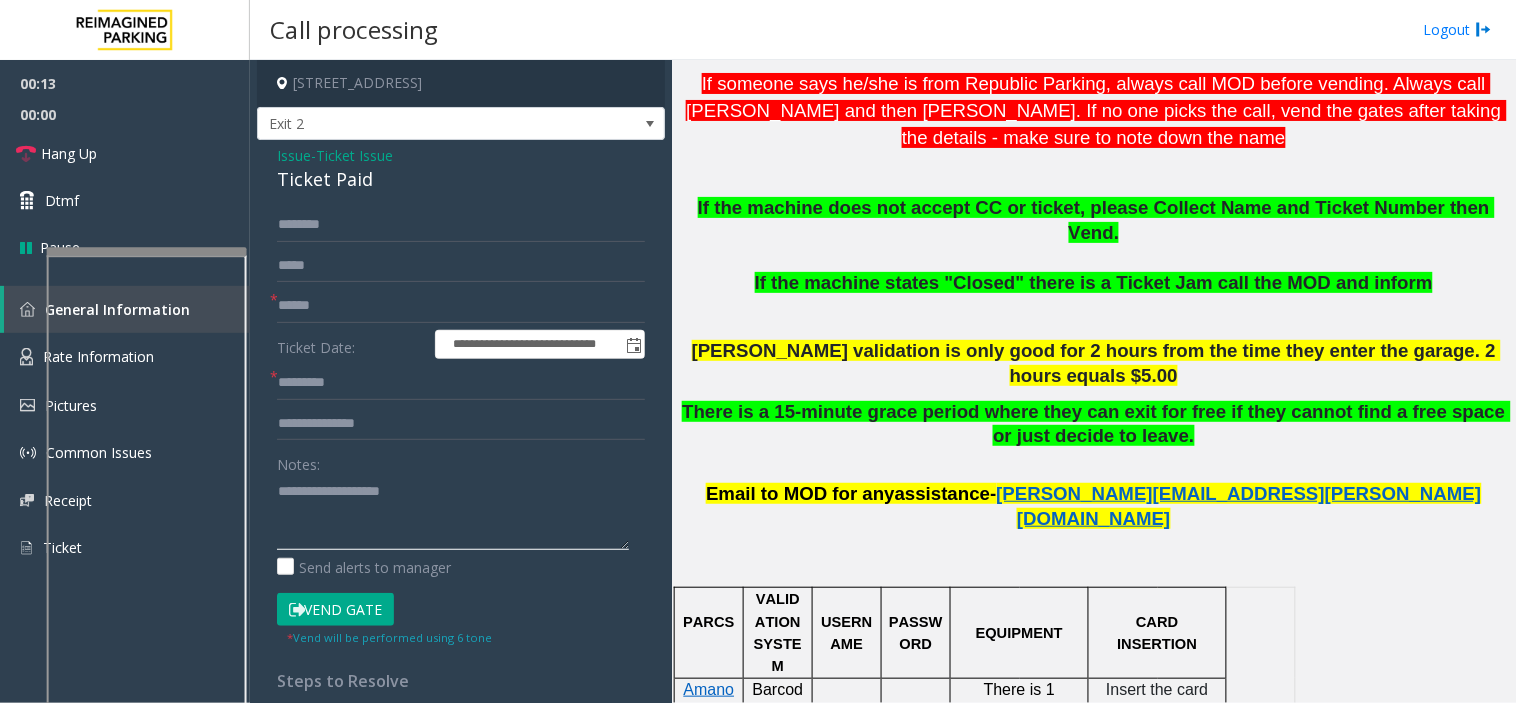 paste on "**********" 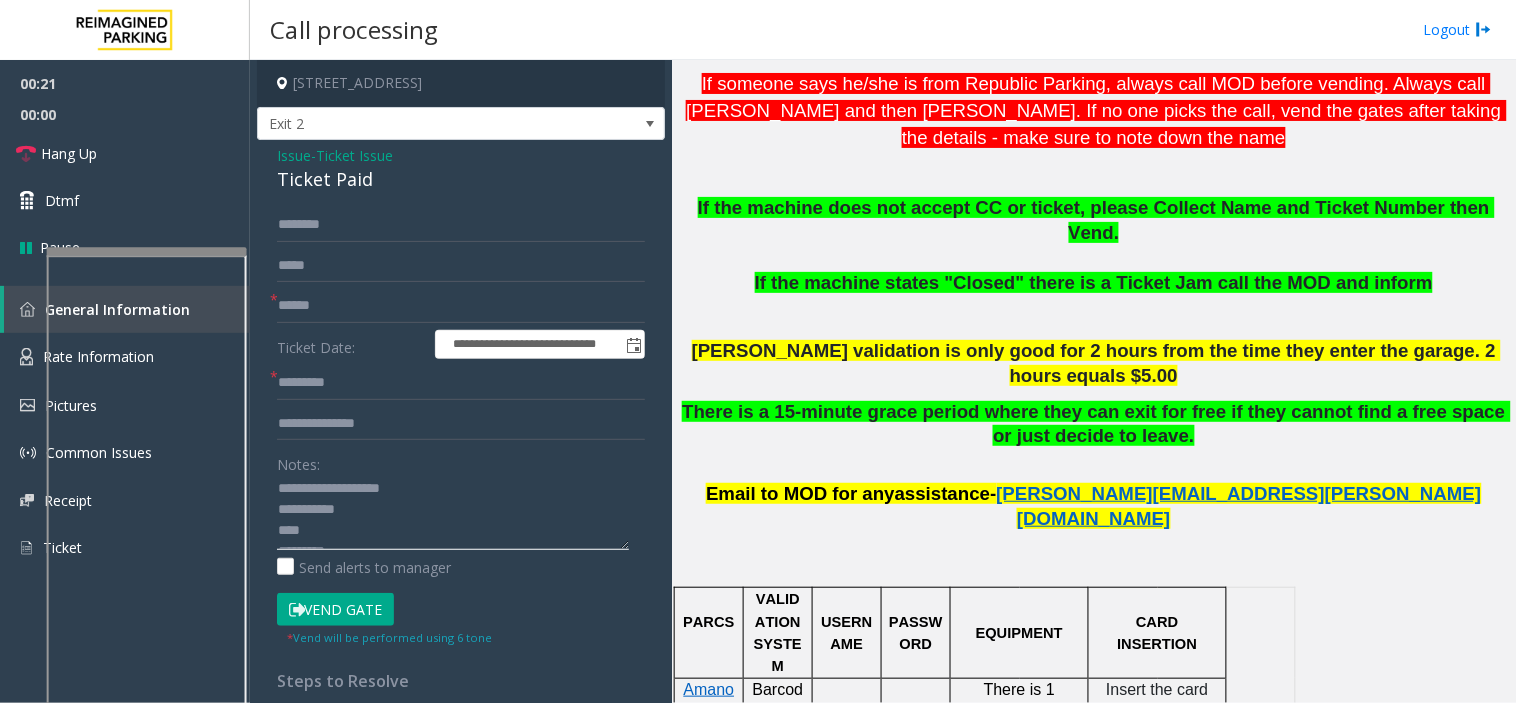scroll, scrollTop: 0, scrollLeft: 0, axis: both 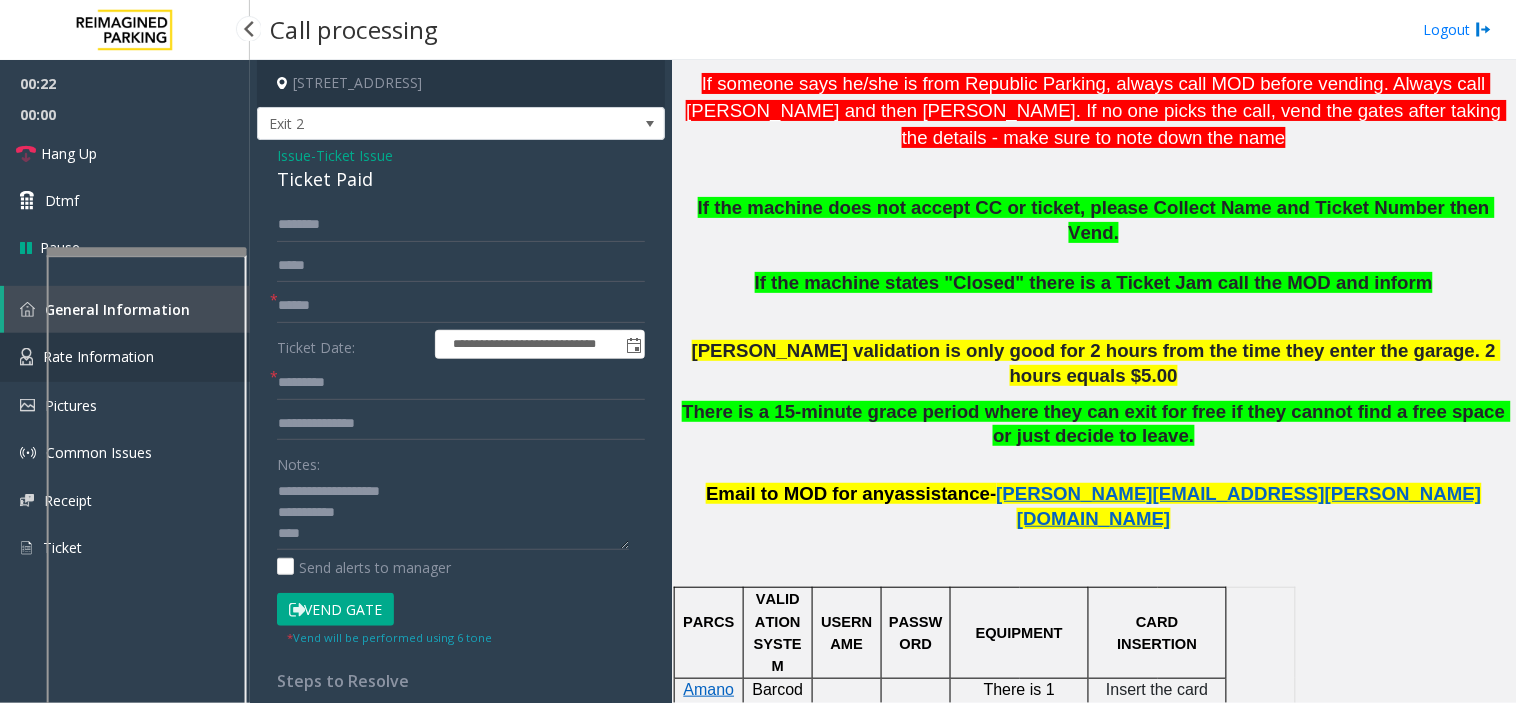 click on "Rate Information" at bounding box center (98, 356) 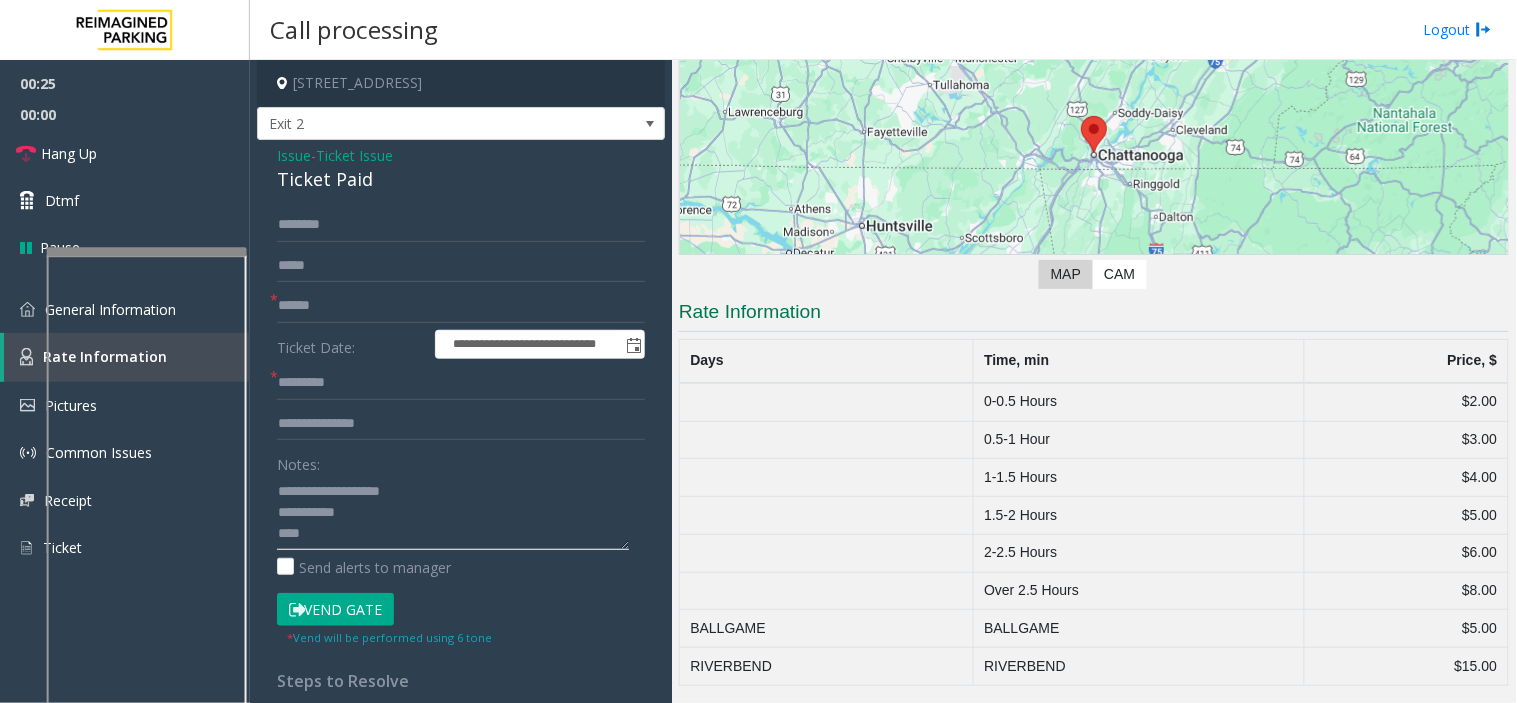 click 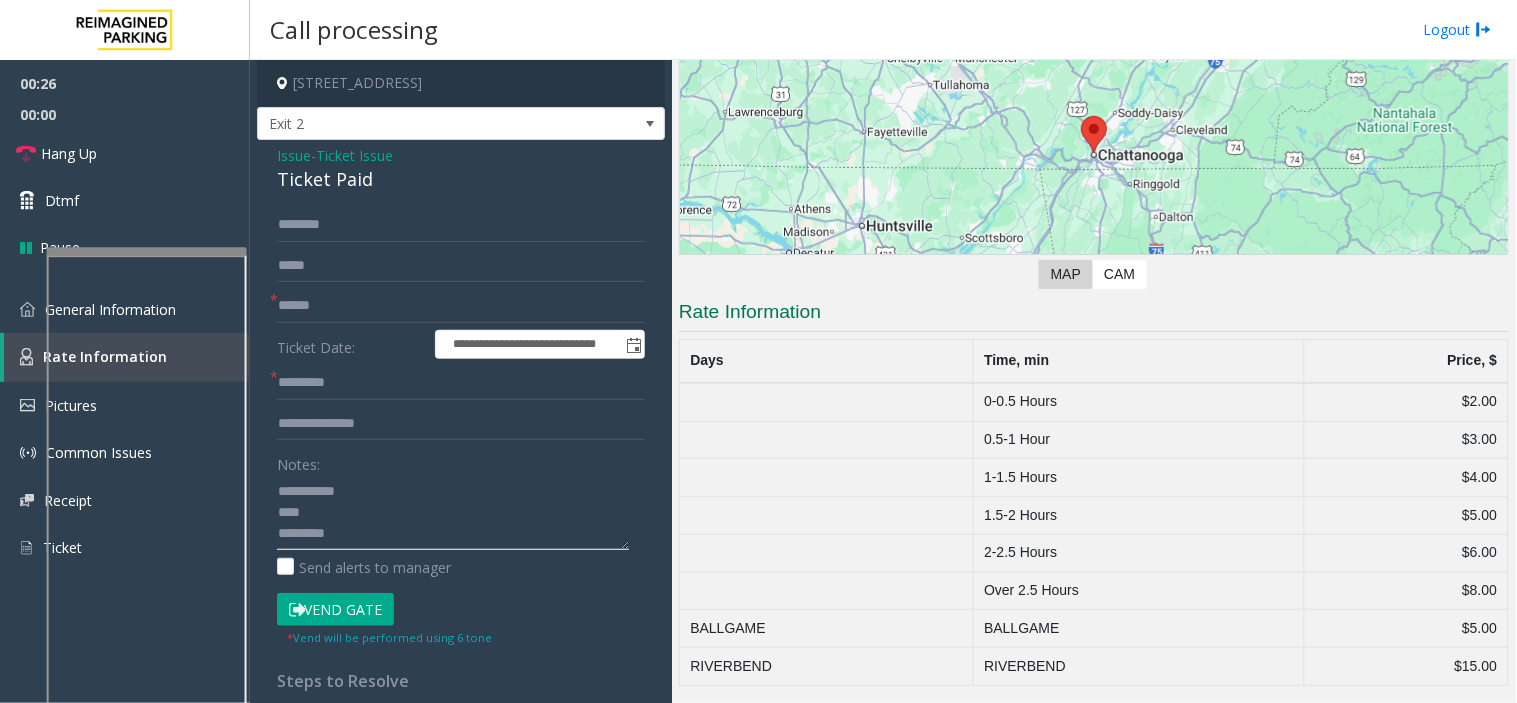 click 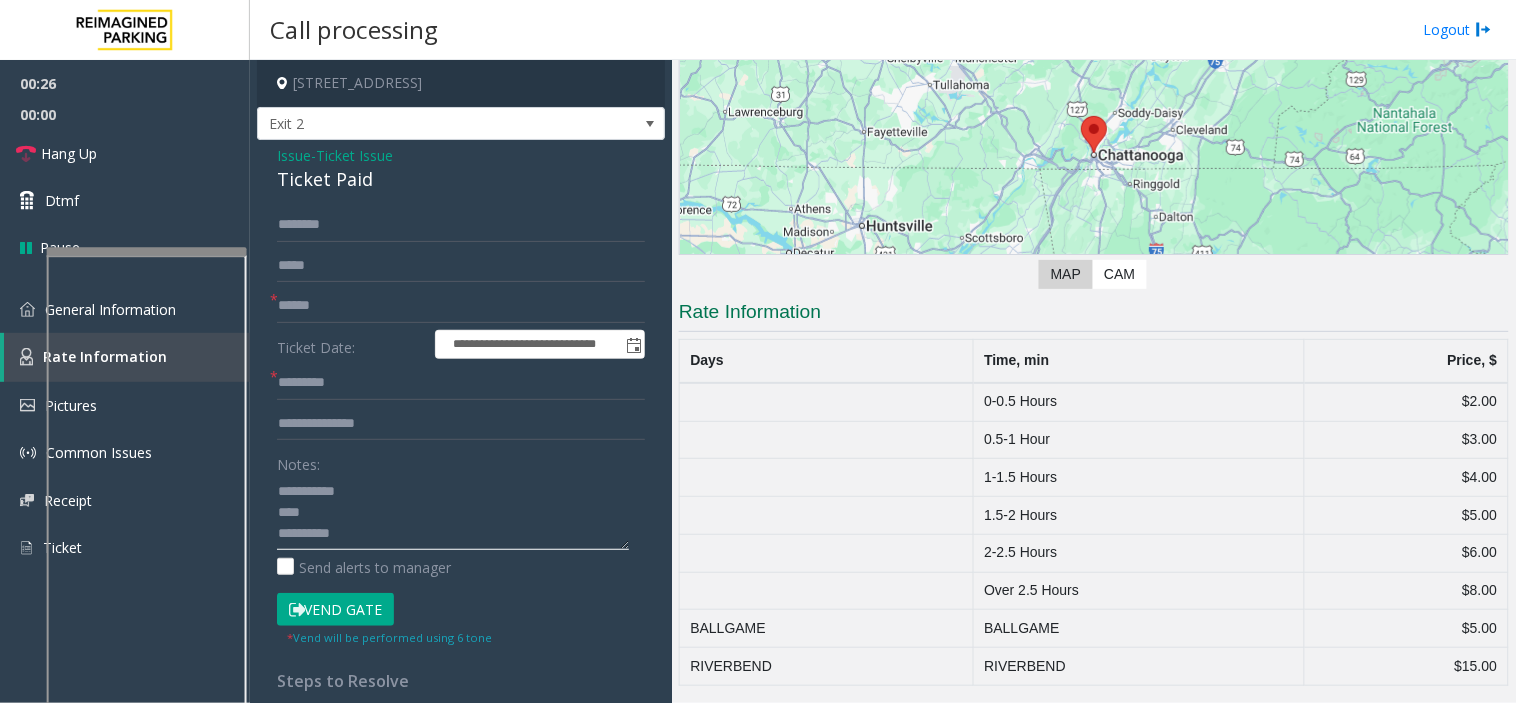 scroll, scrollTop: 35, scrollLeft: 0, axis: vertical 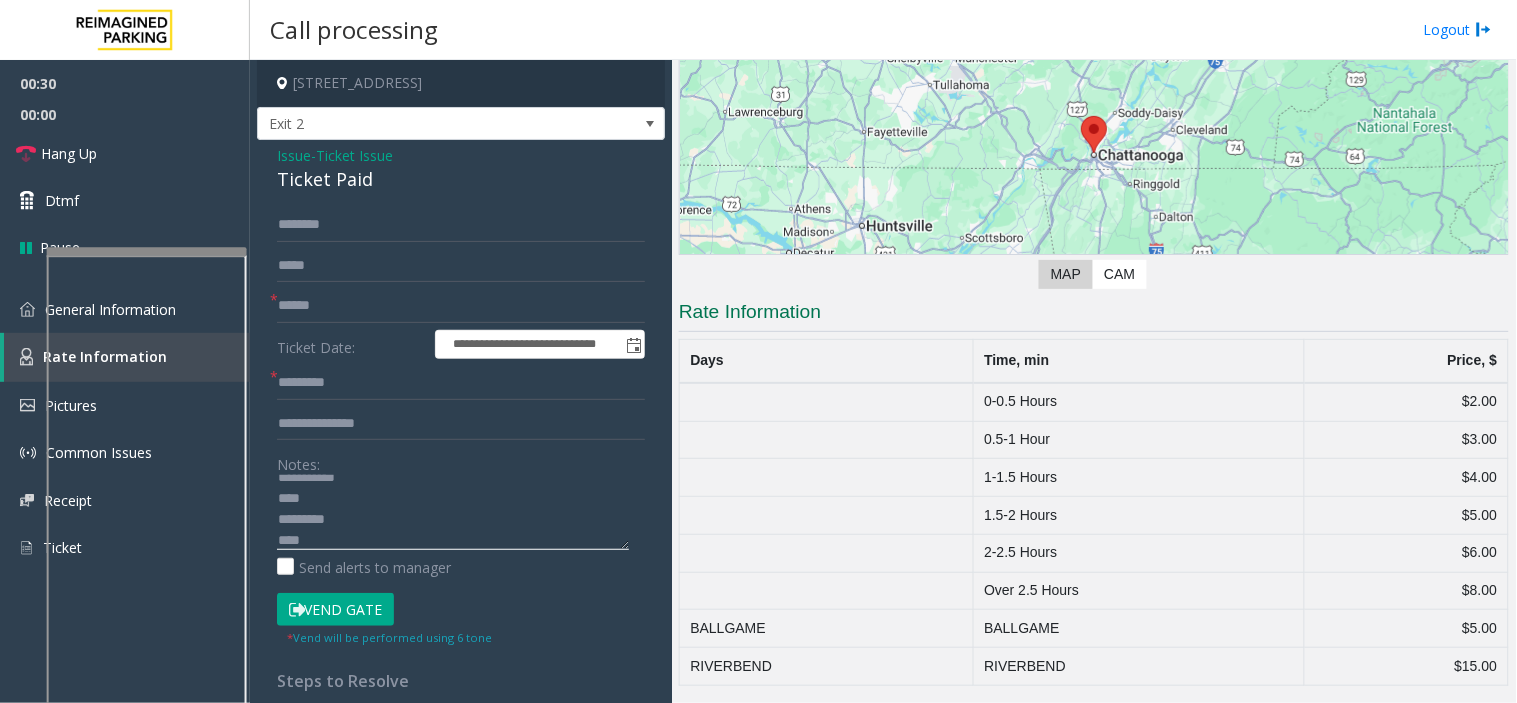 type on "**********" 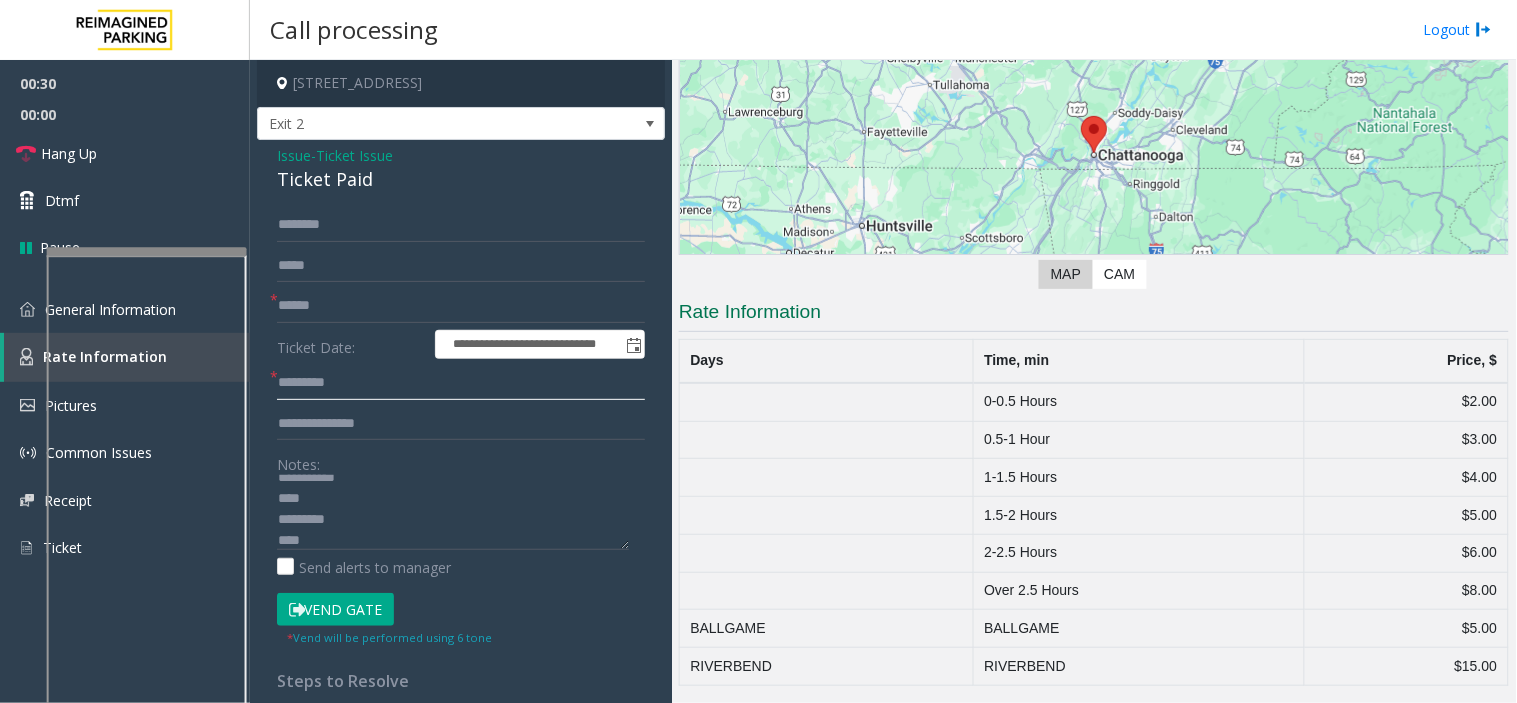 click 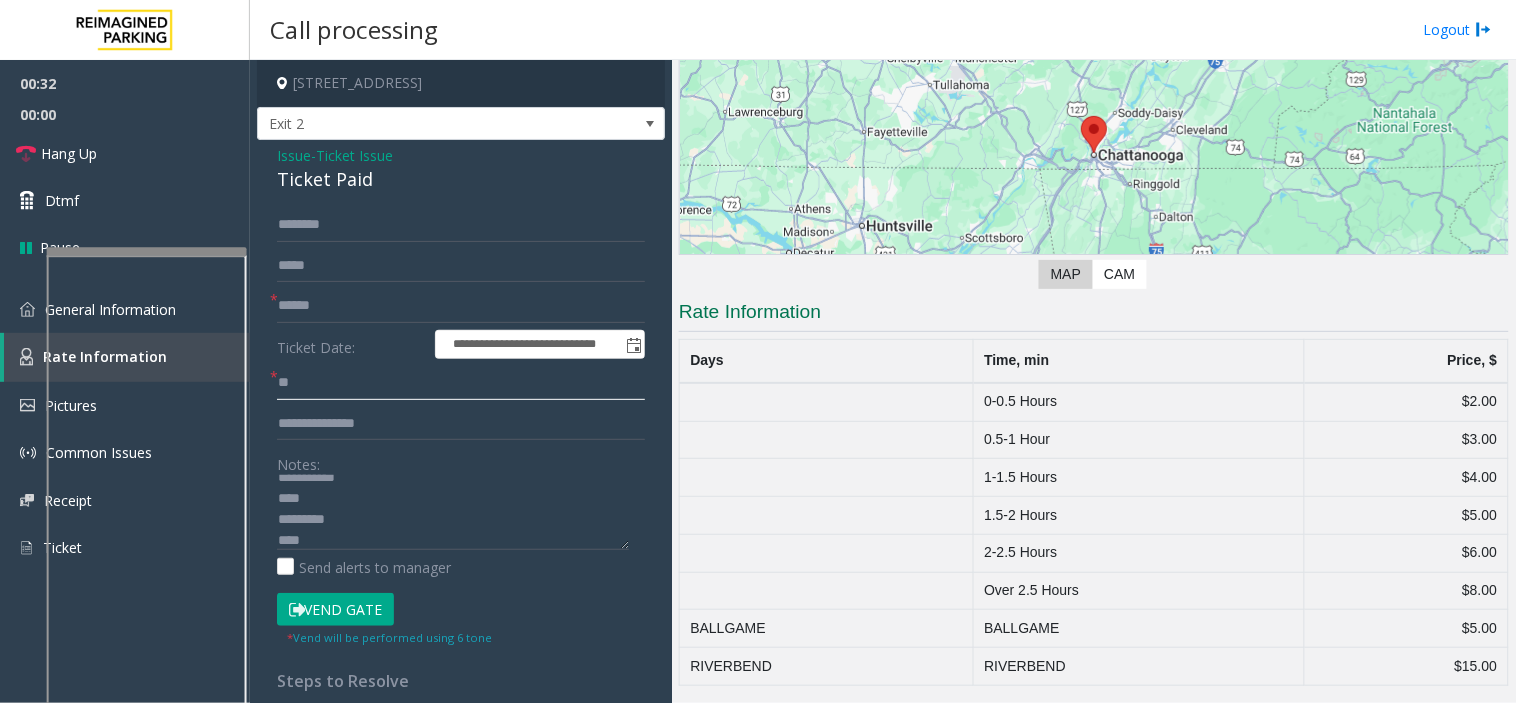 type on "**" 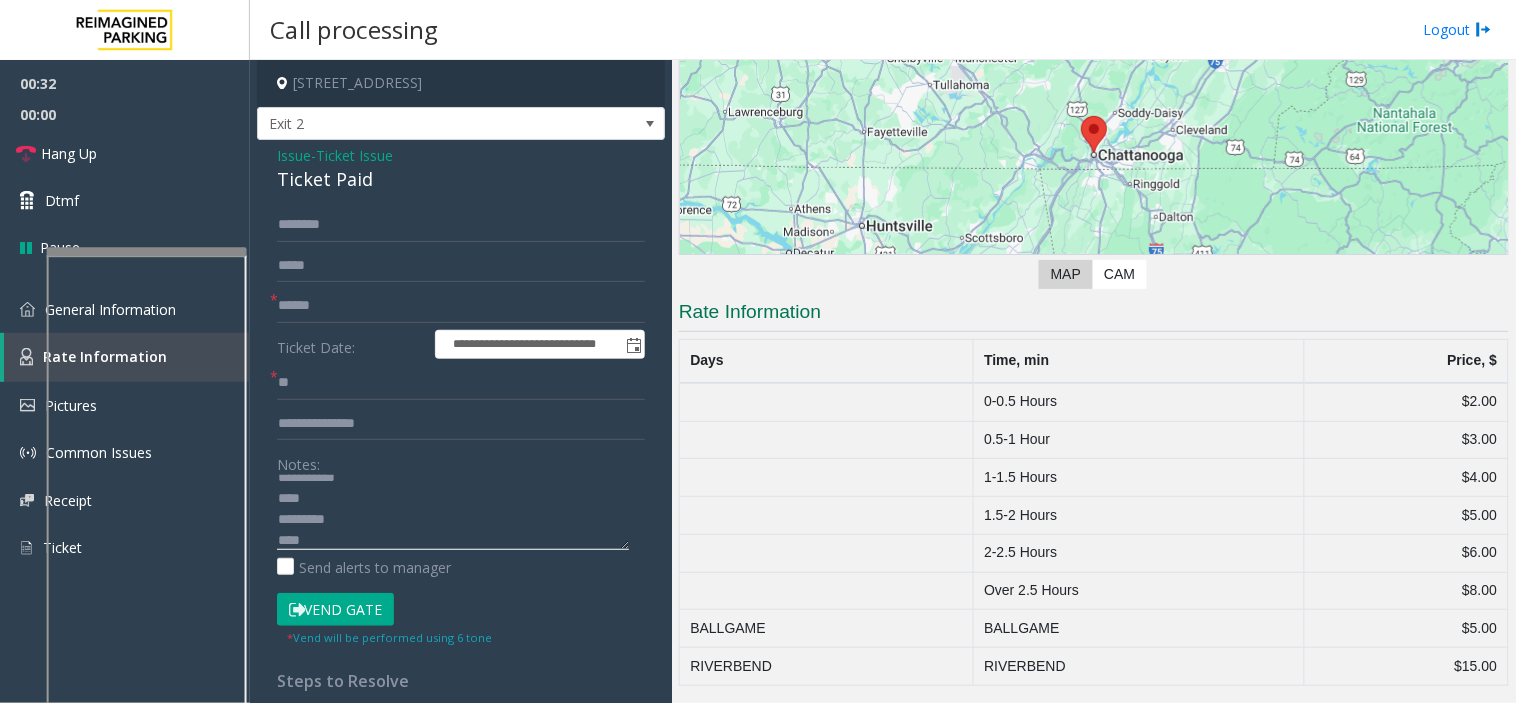 click 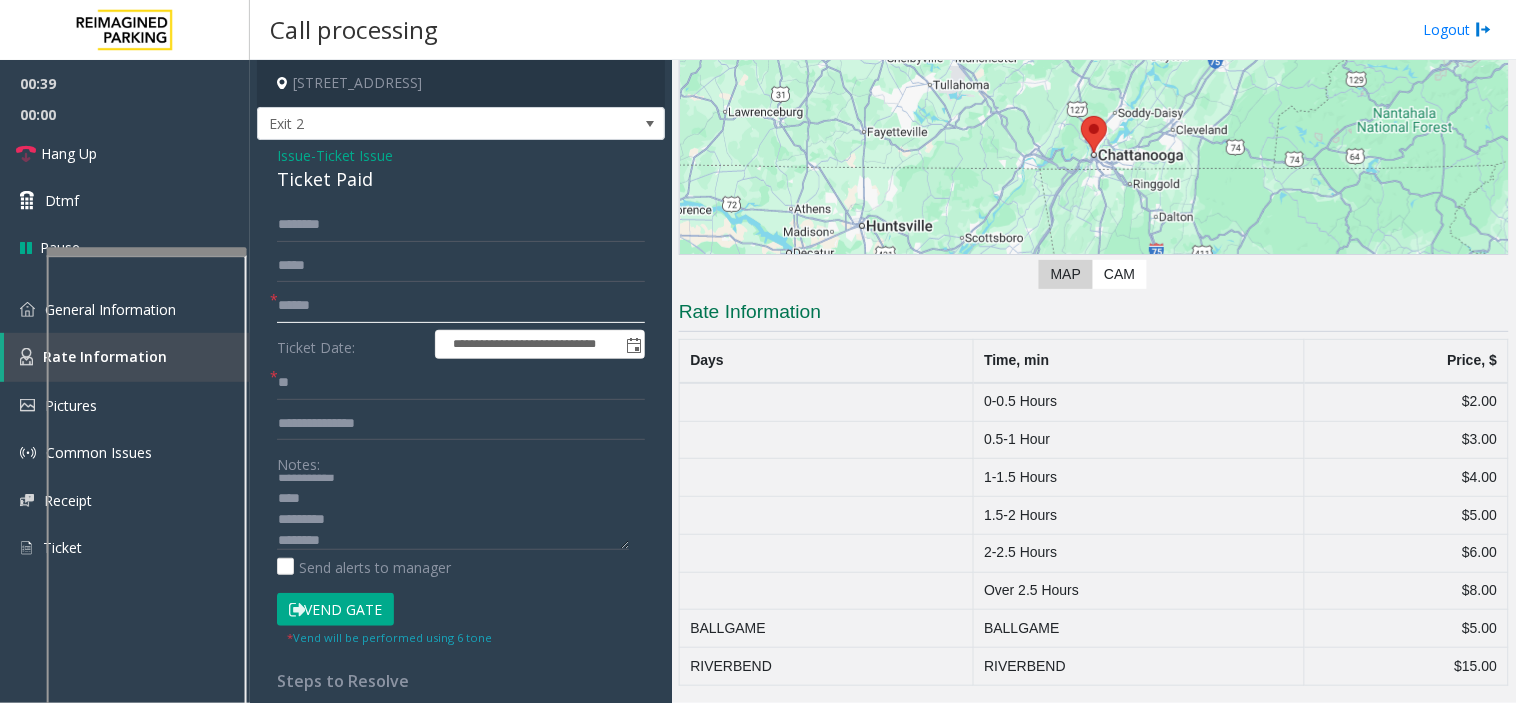click 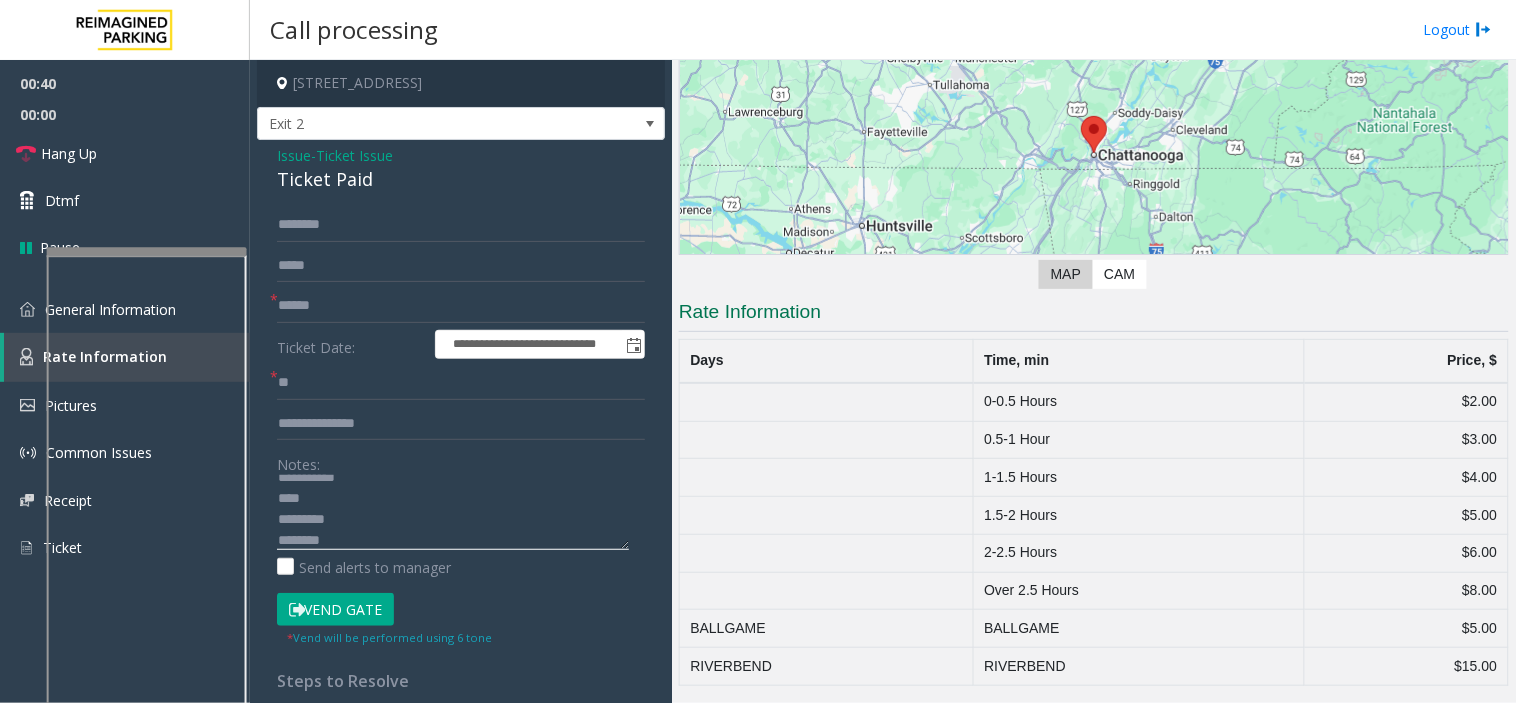 click 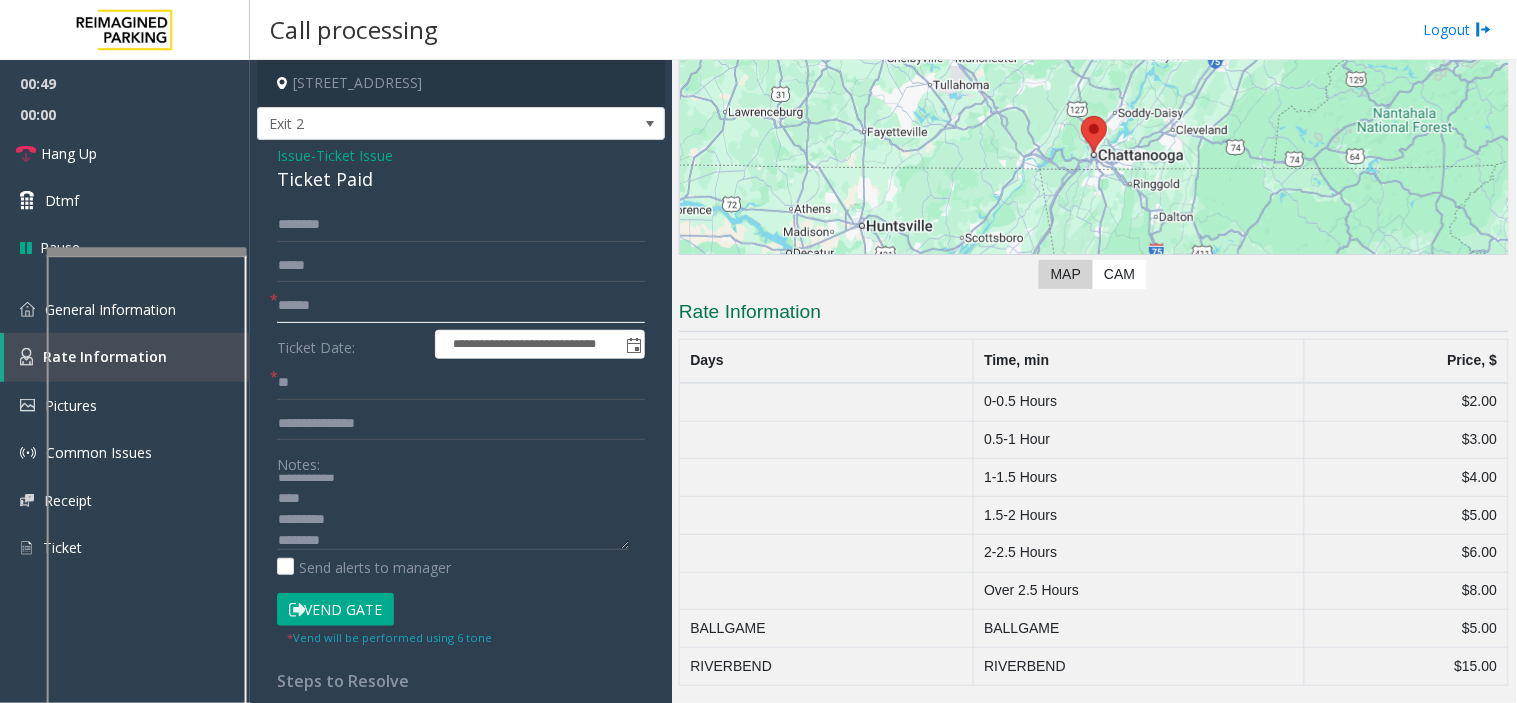 click 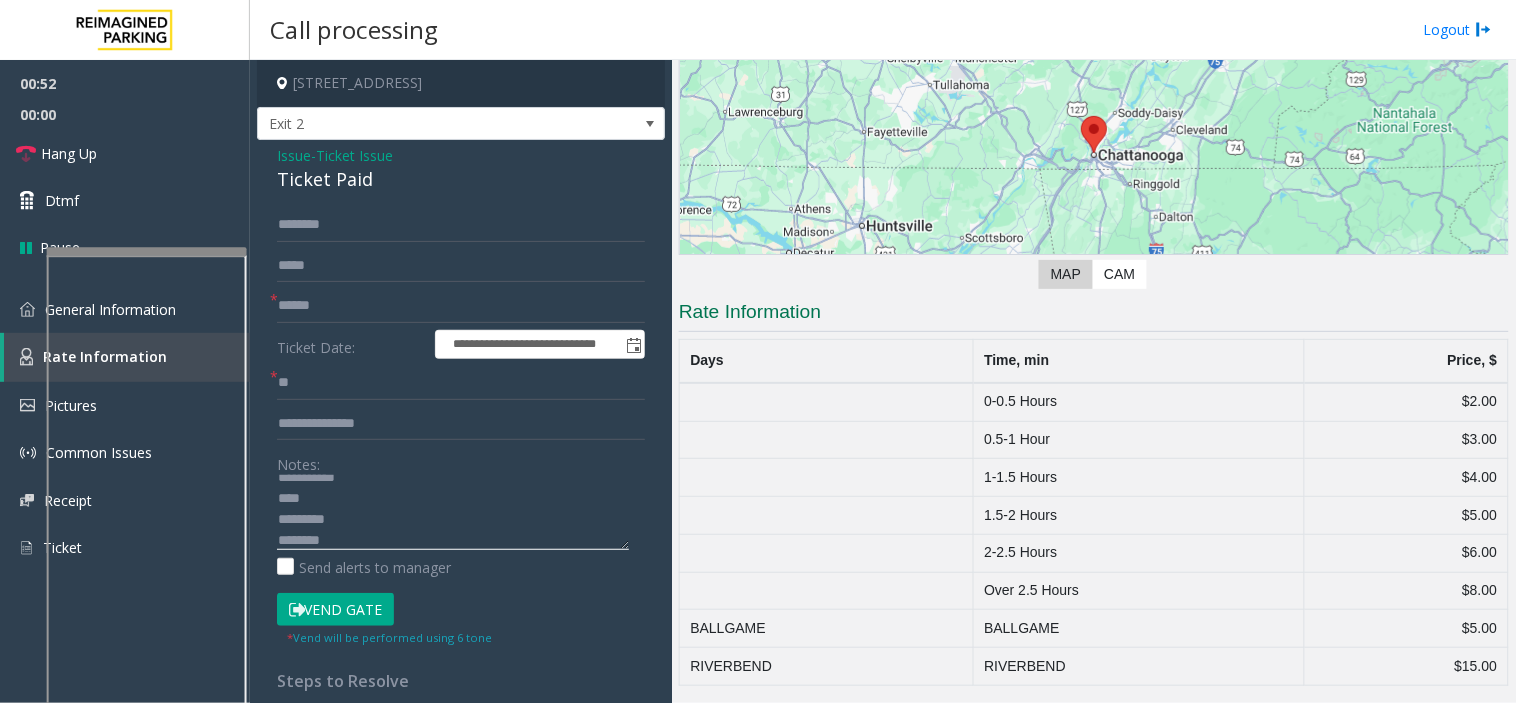 click 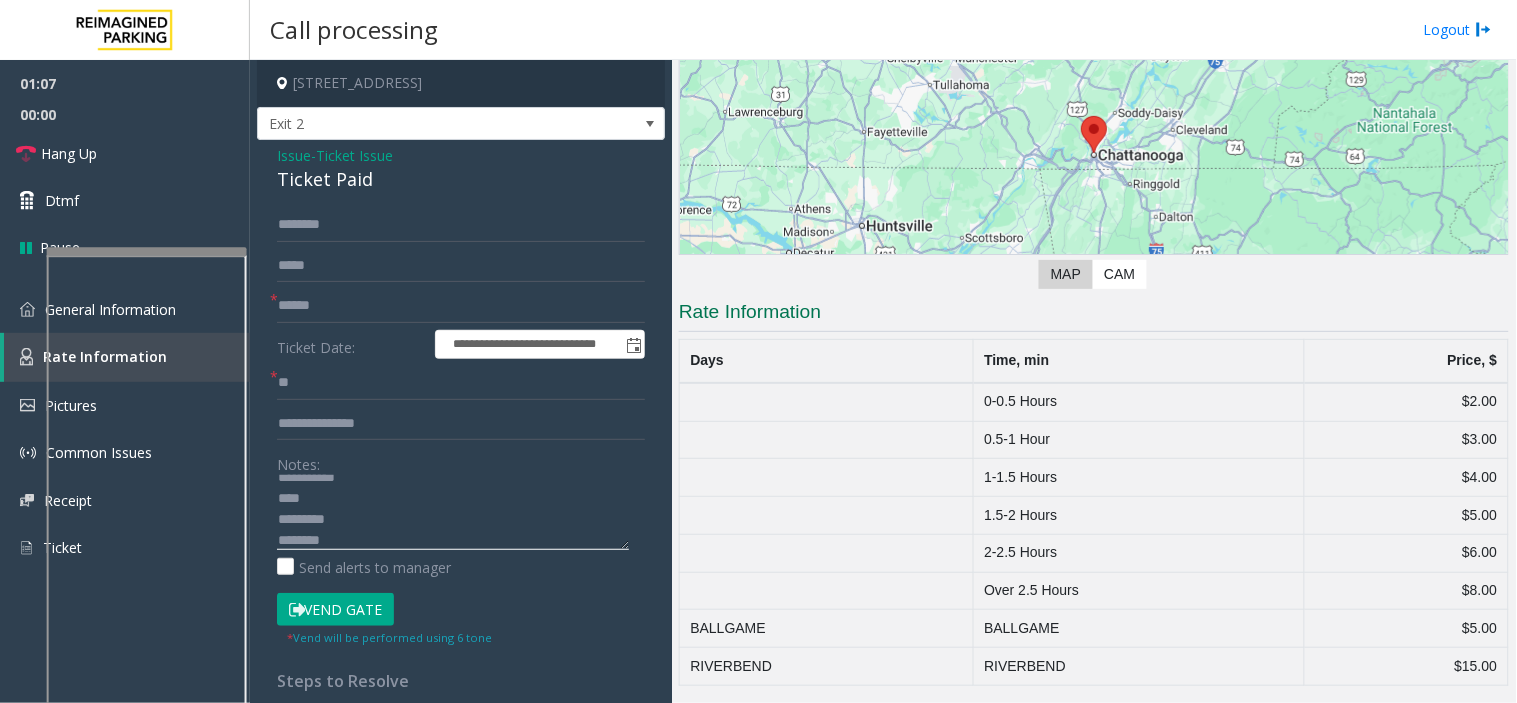 type on "**********" 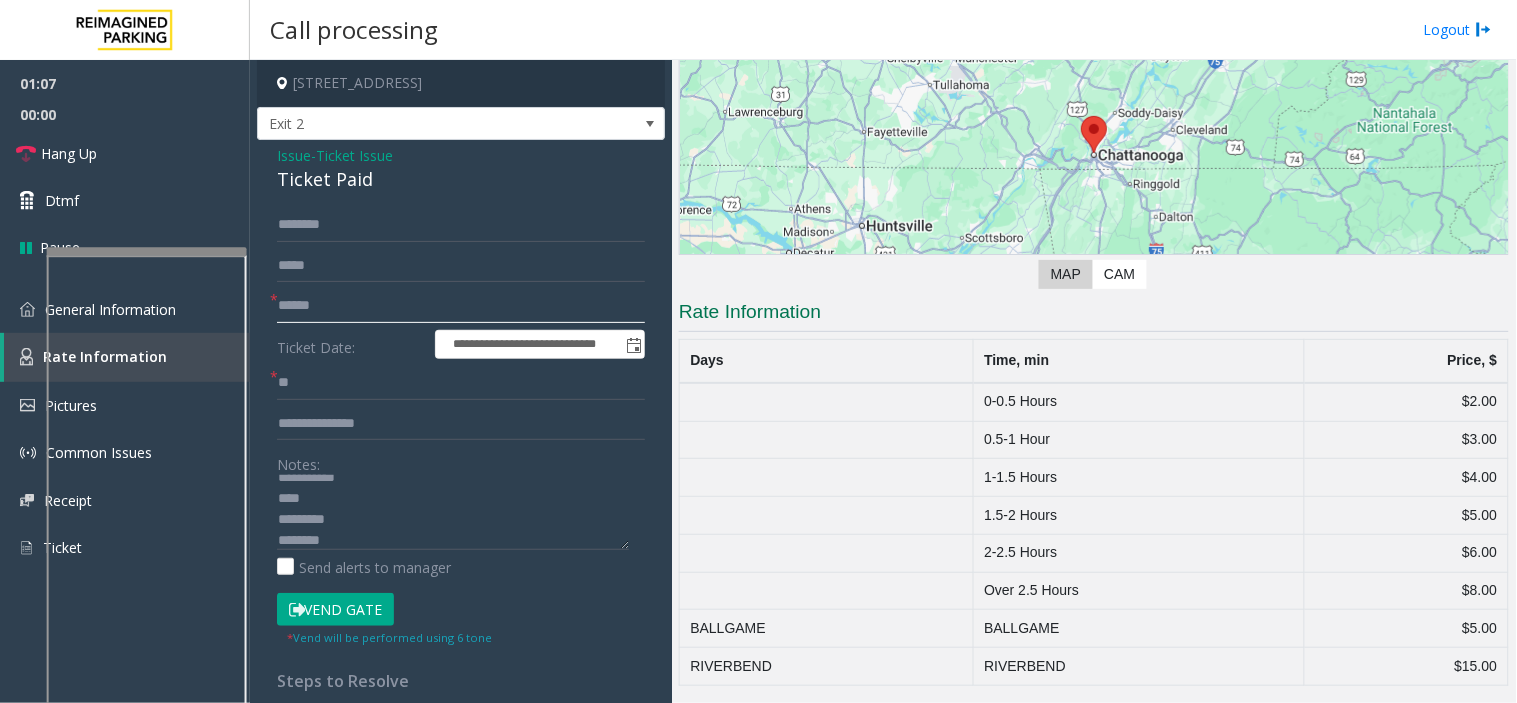 click 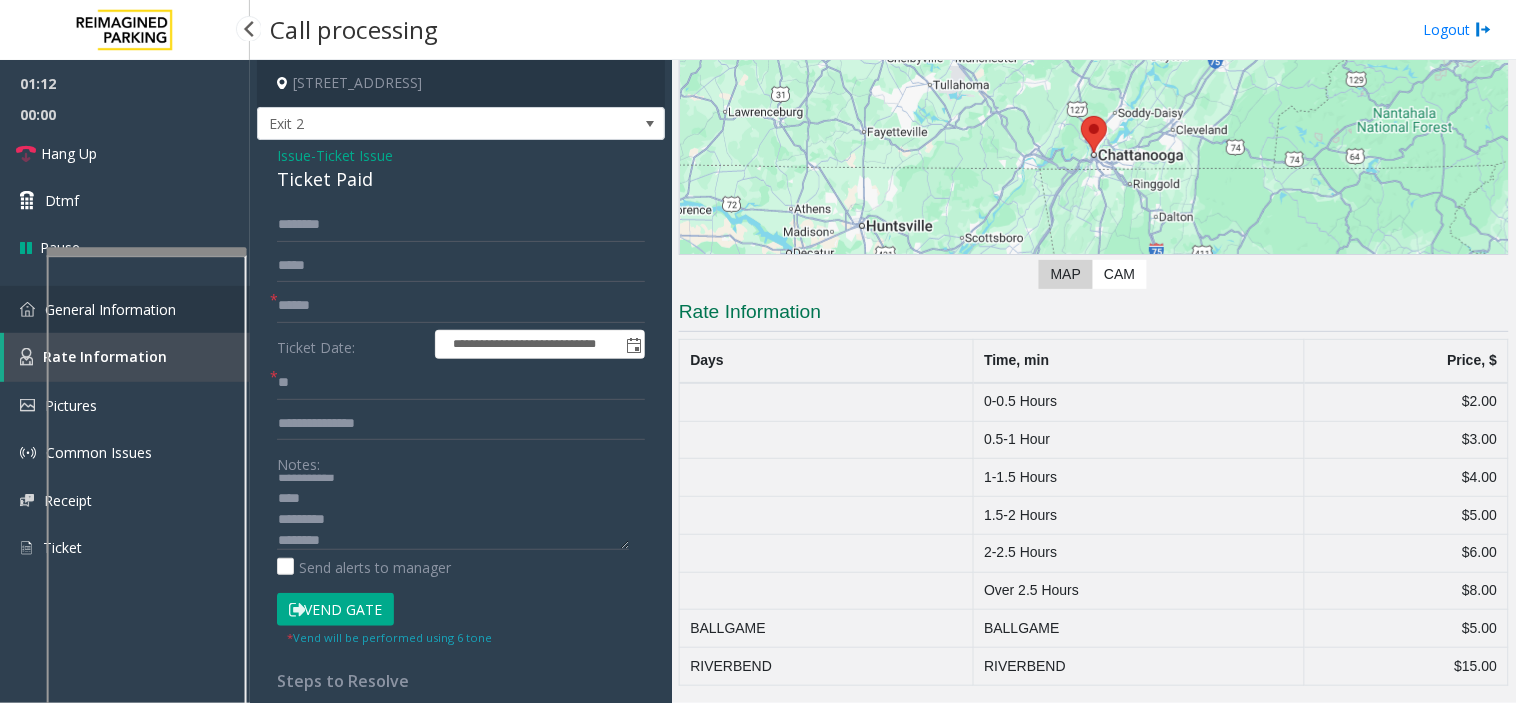 click on "General Information" at bounding box center [125, 309] 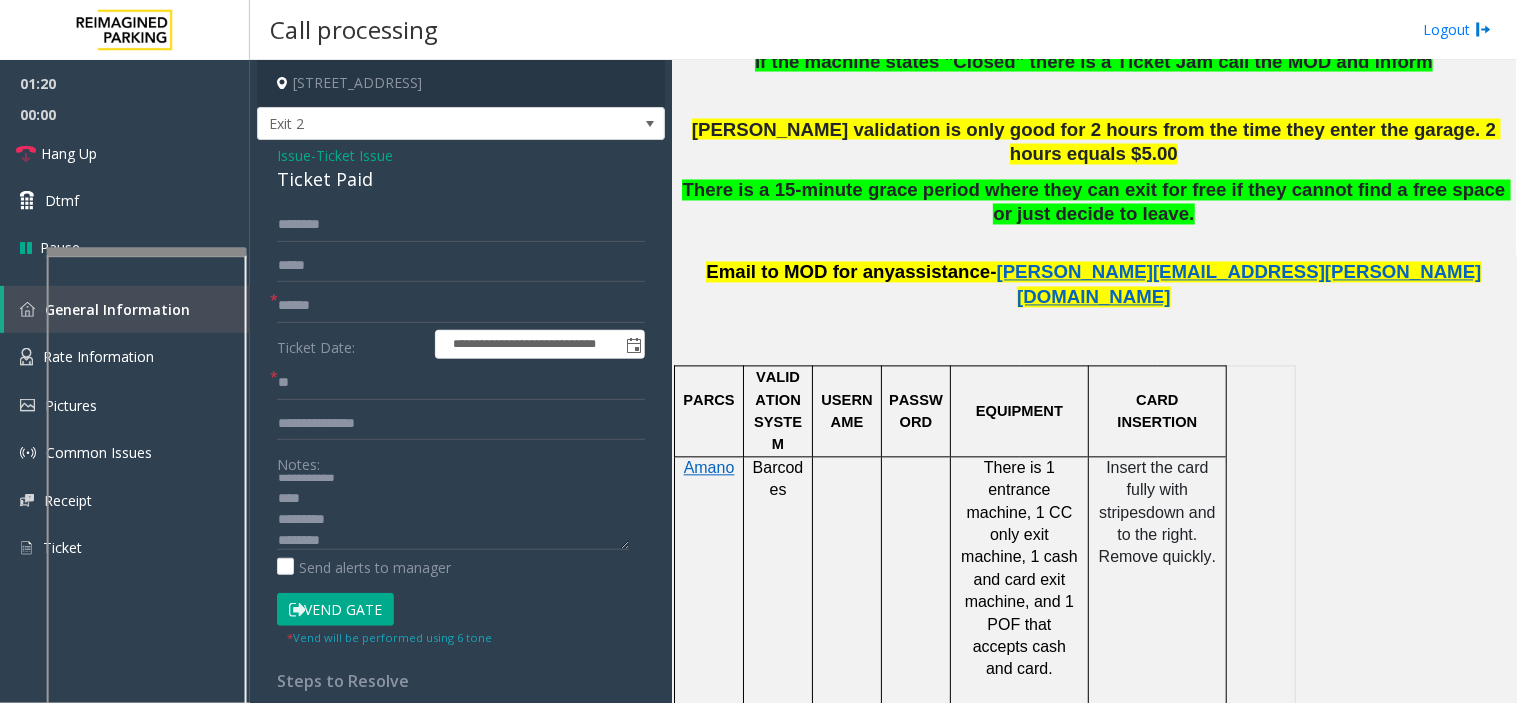 scroll, scrollTop: 888, scrollLeft: 0, axis: vertical 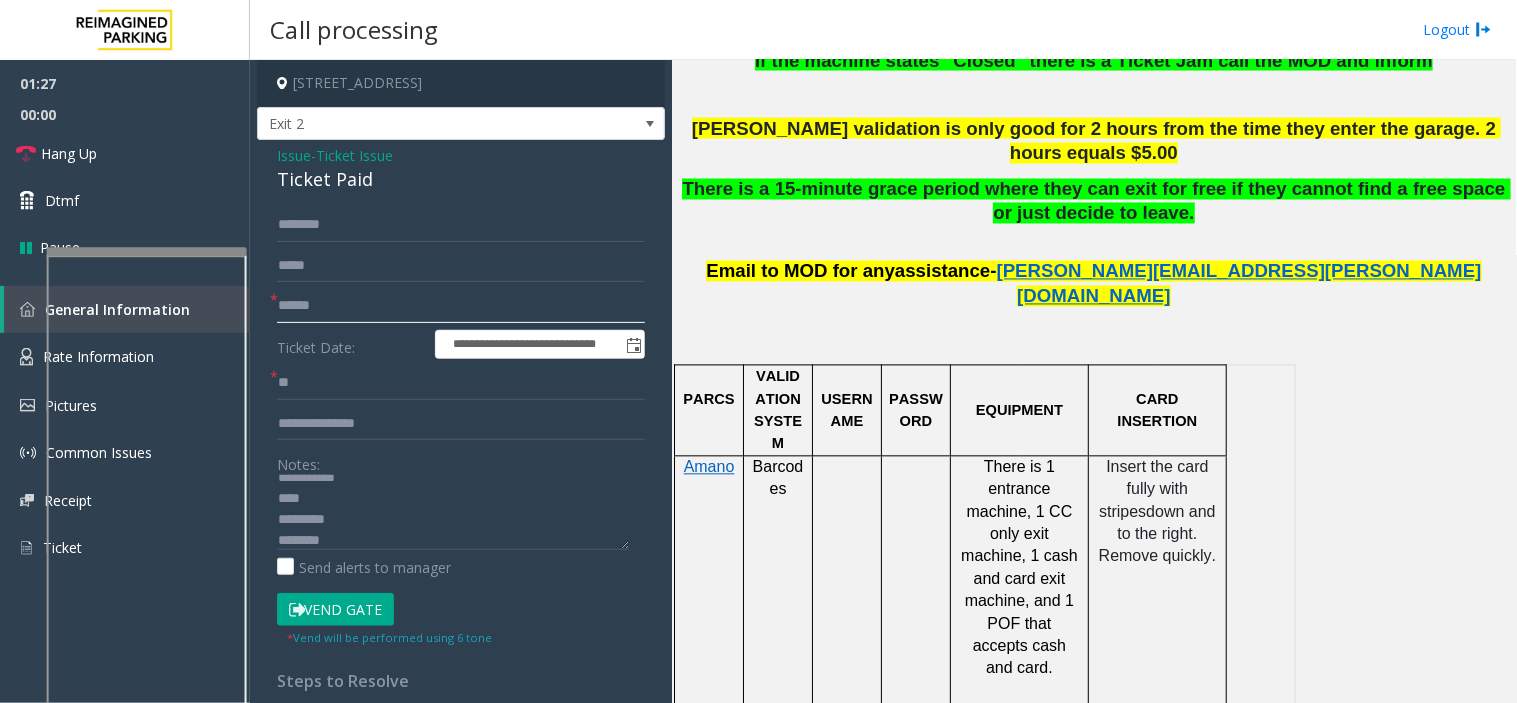 click 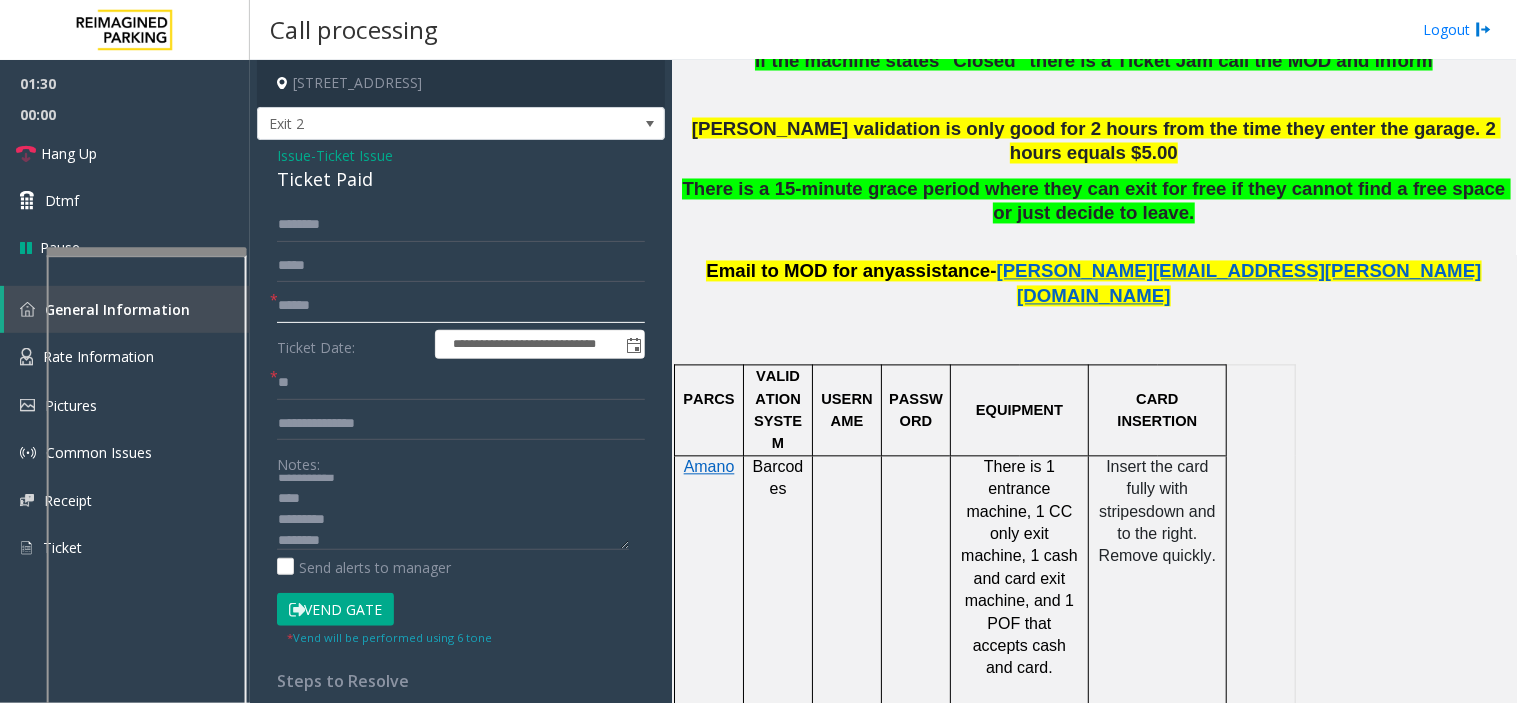 click 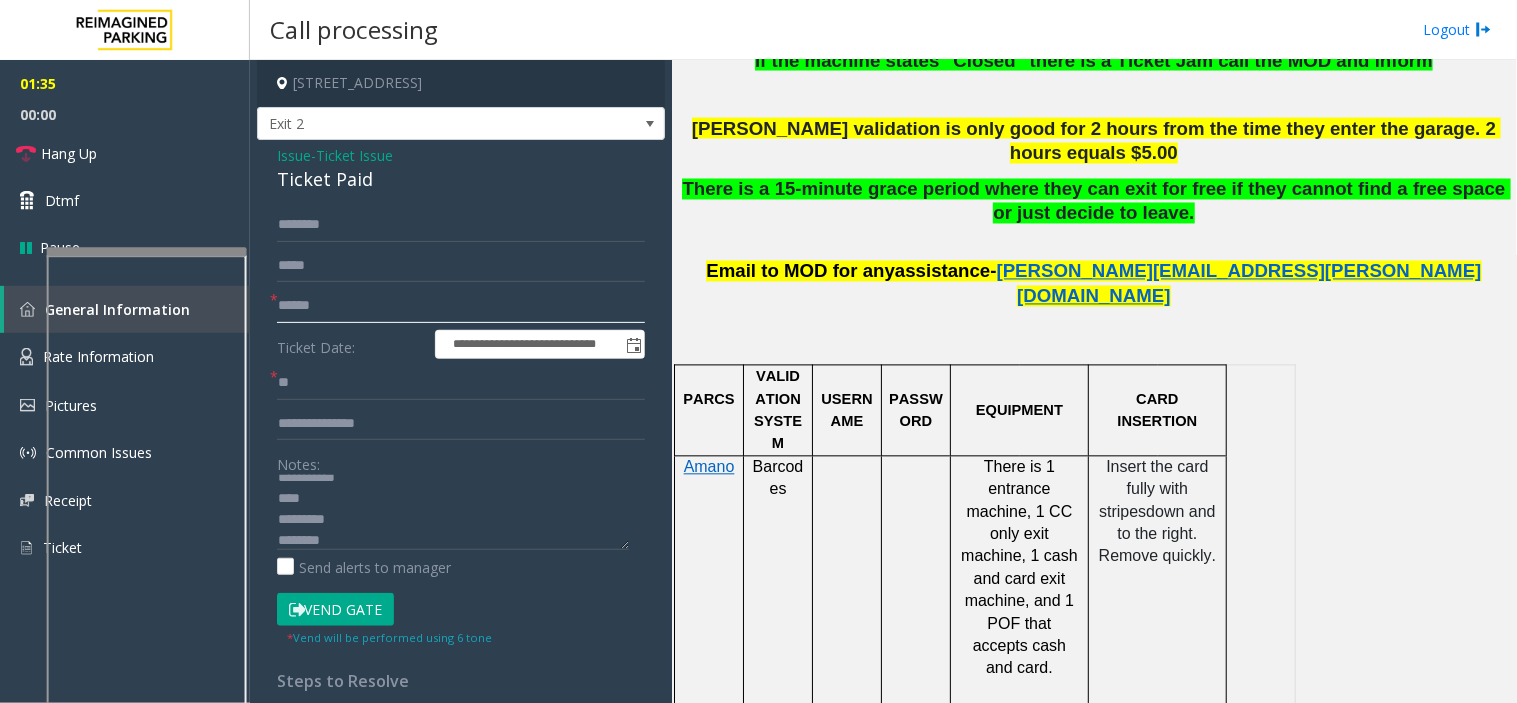 click 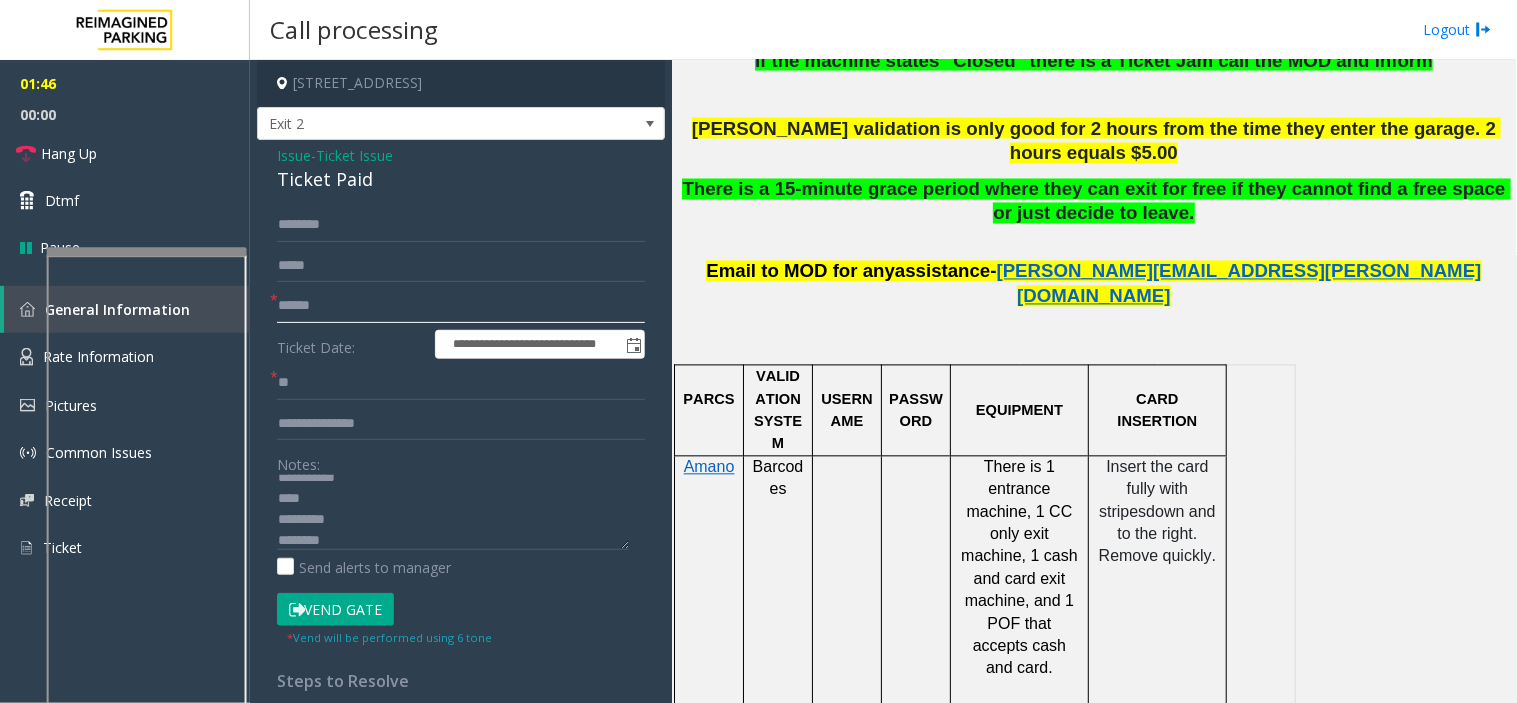 click 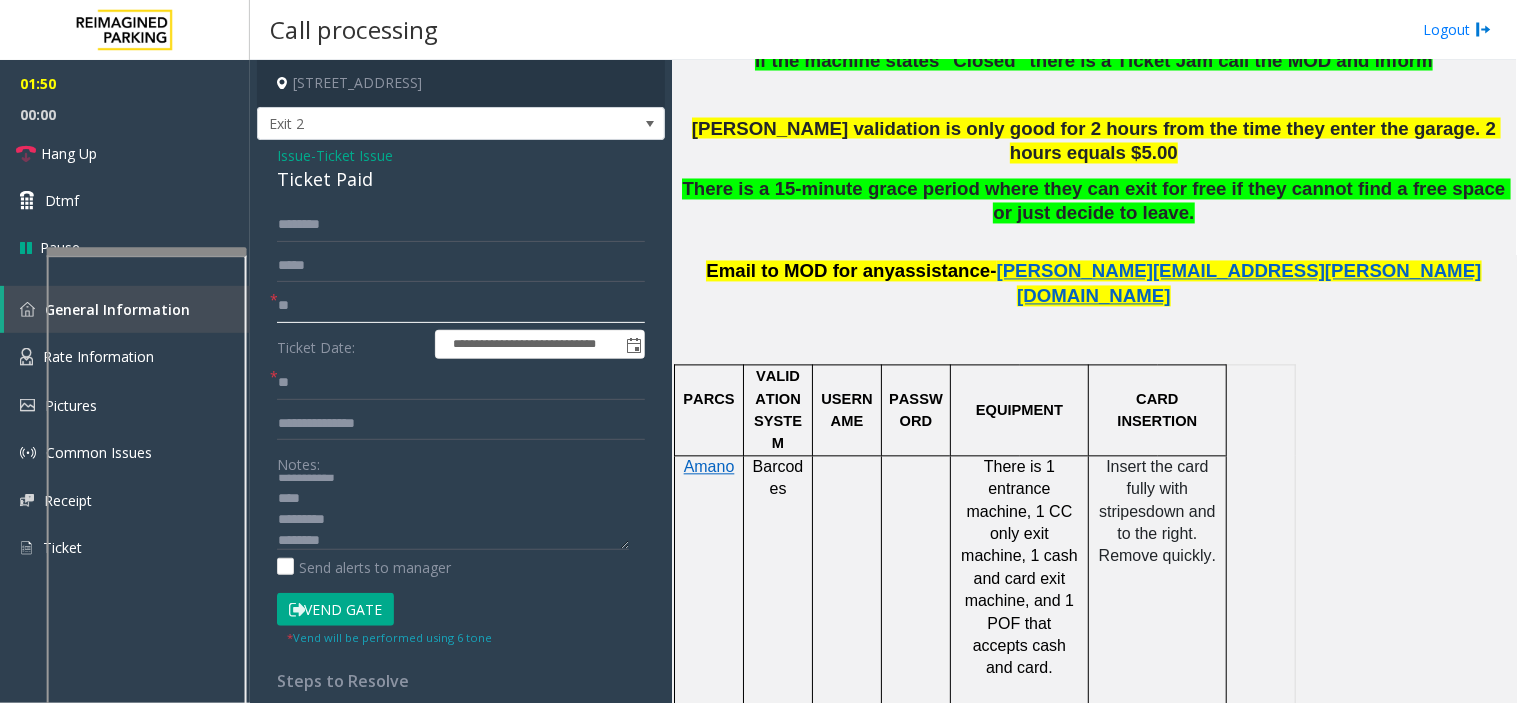 type on "**" 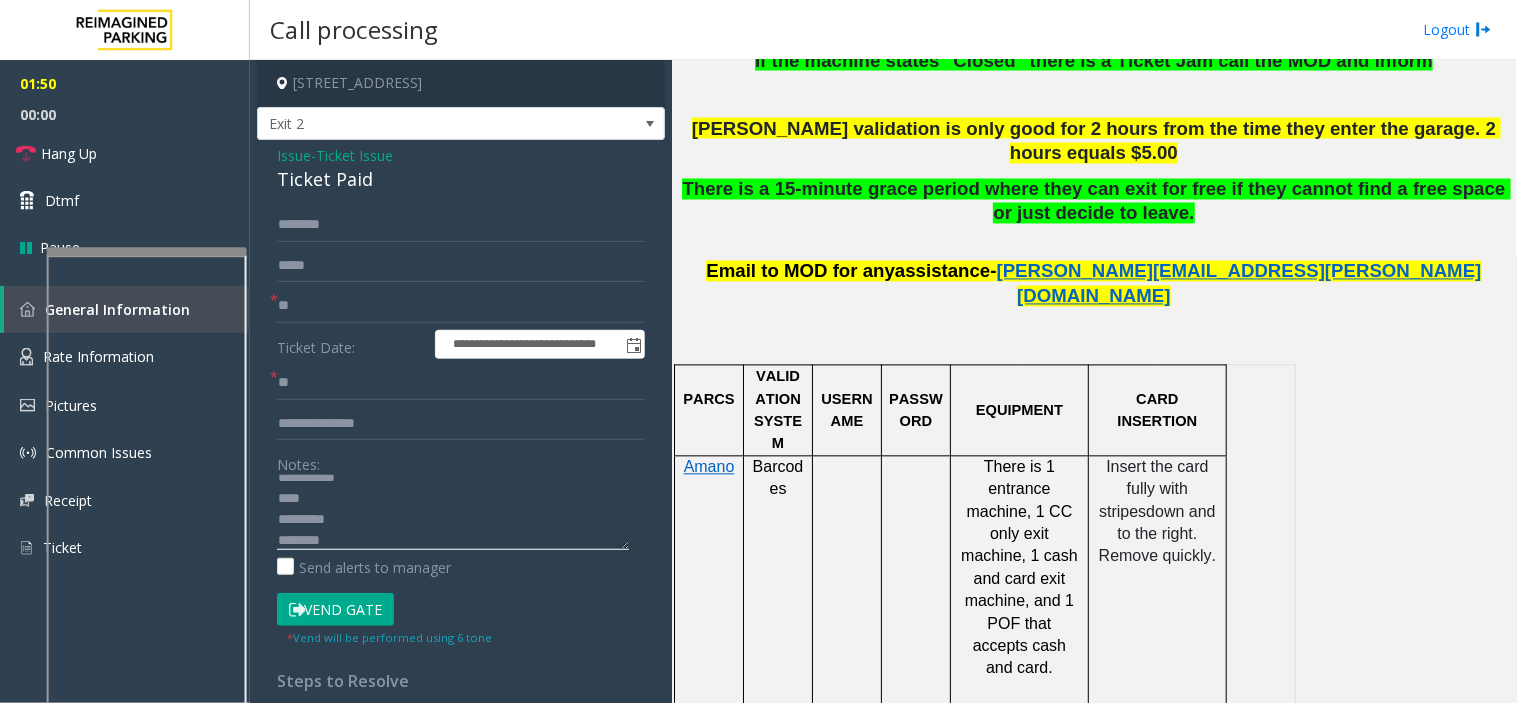 click 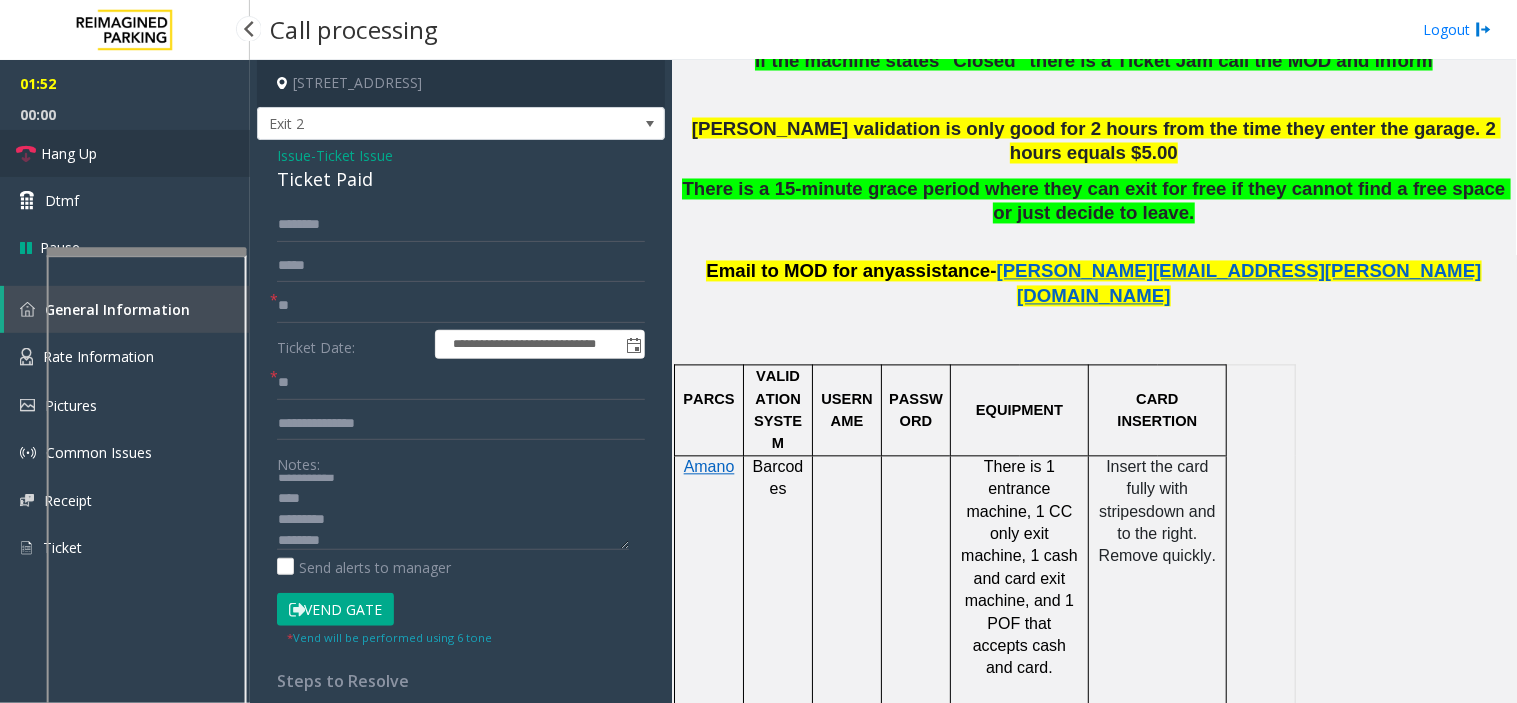 click on "Hang Up" at bounding box center [125, 153] 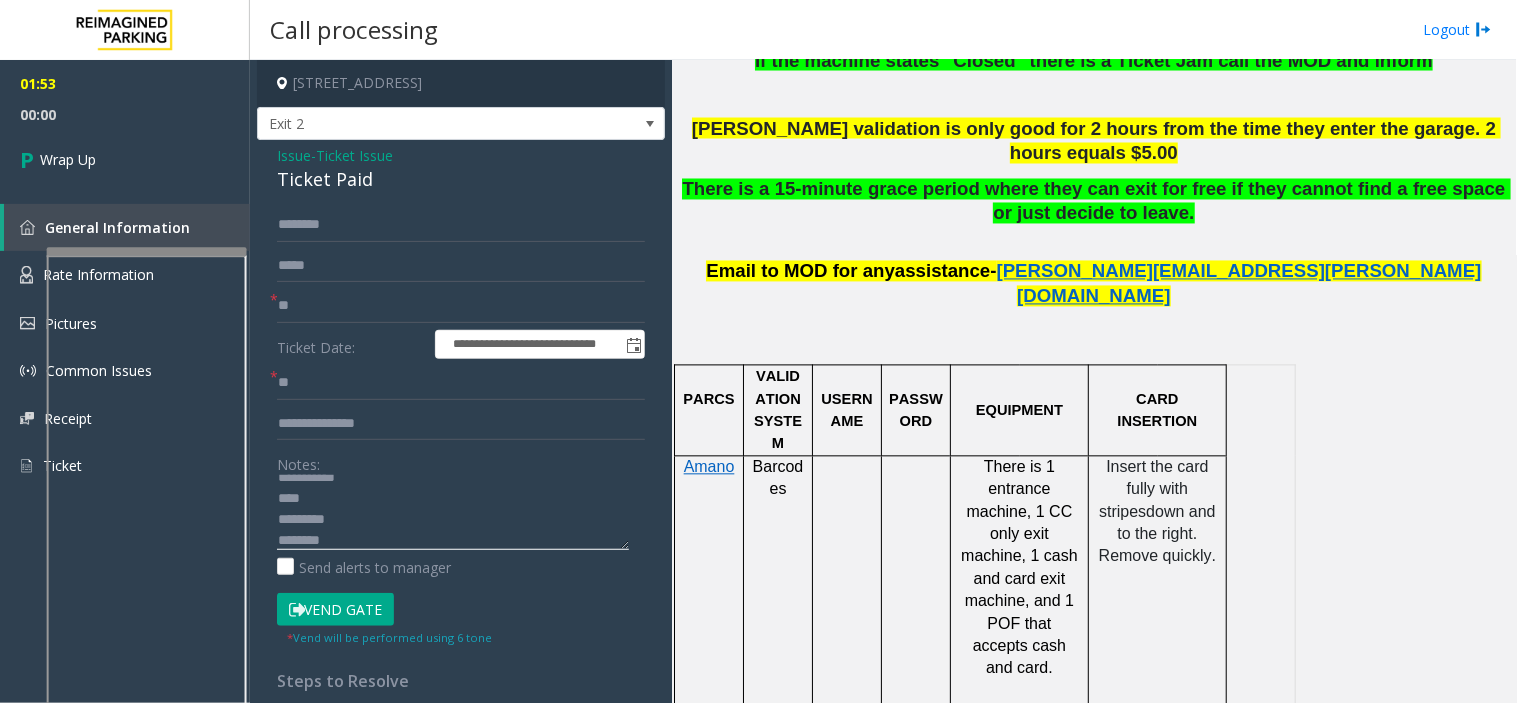 click 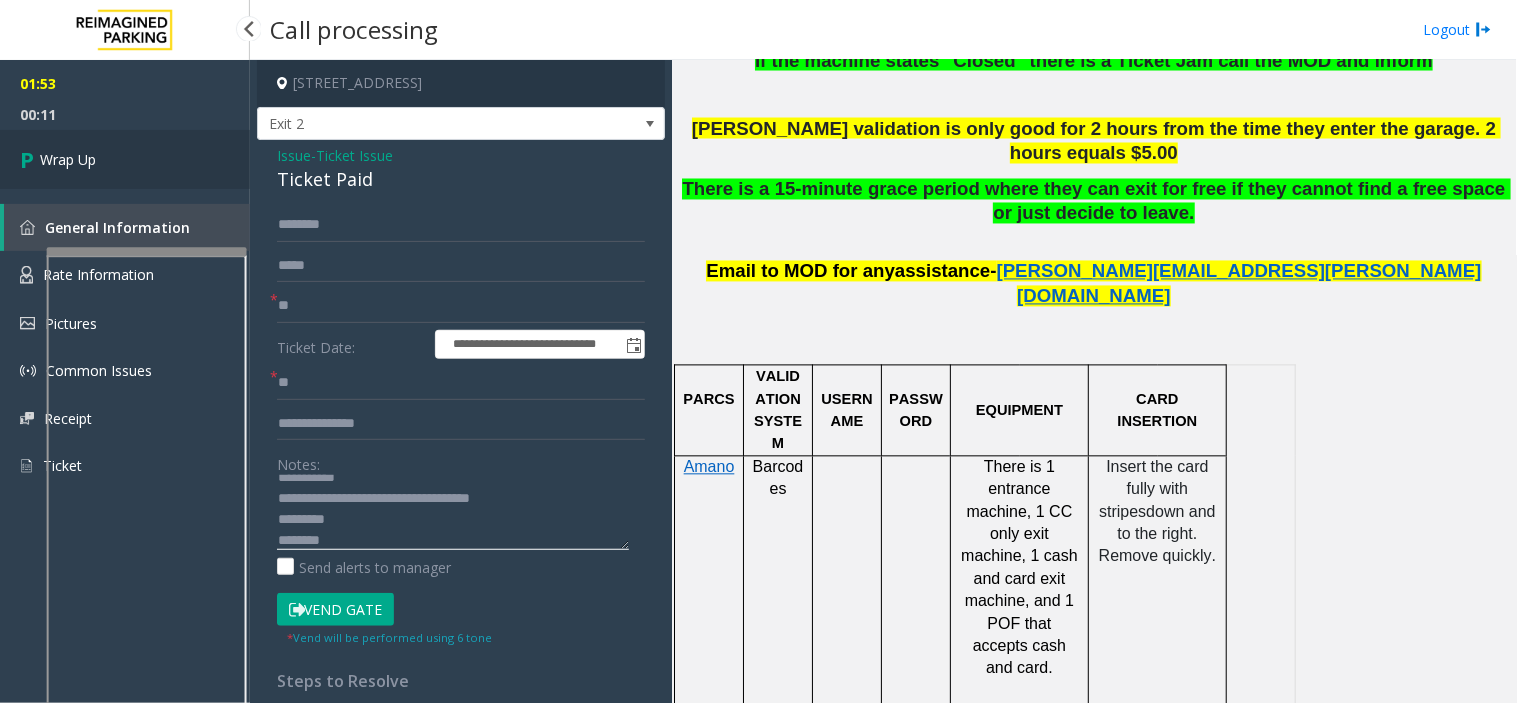 type on "**********" 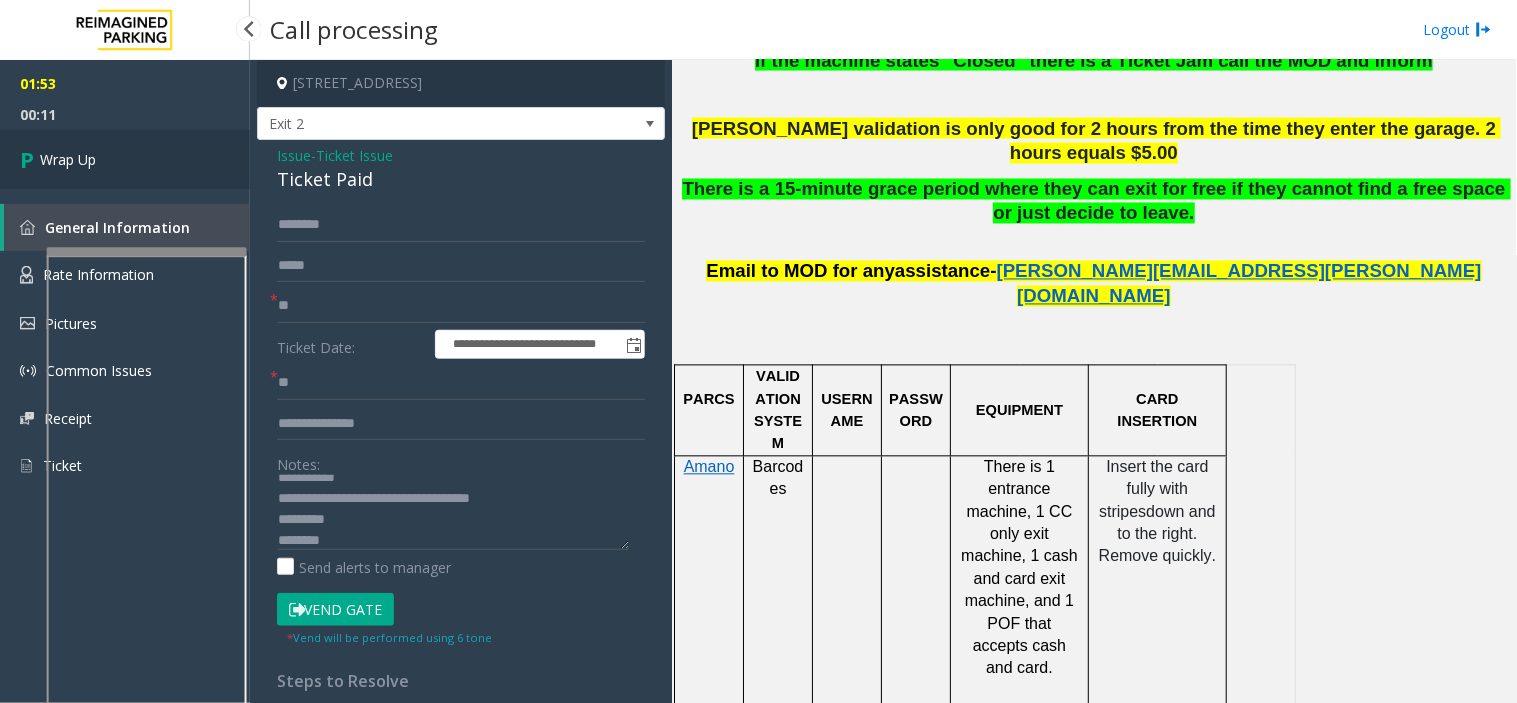 click on "Wrap Up" at bounding box center [125, 159] 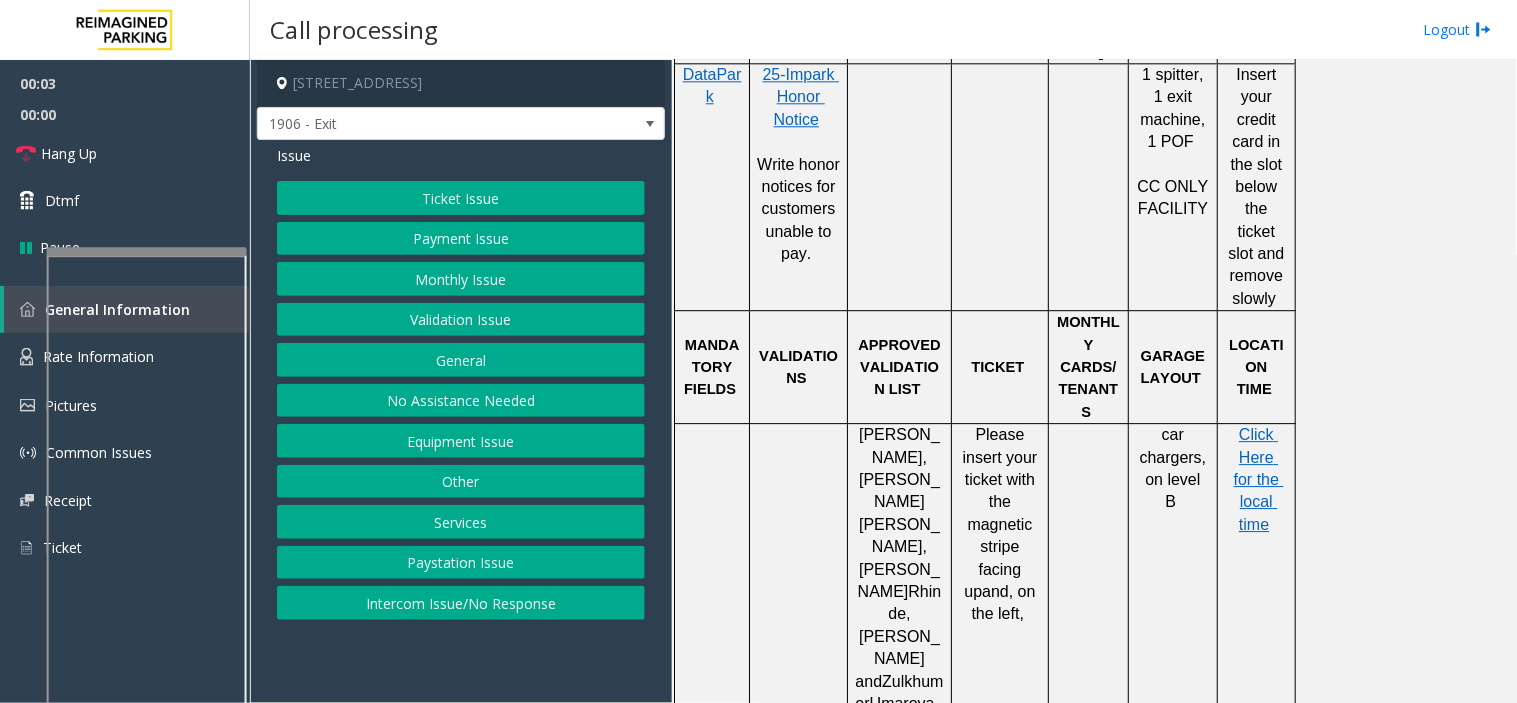 scroll, scrollTop: 1444, scrollLeft: 0, axis: vertical 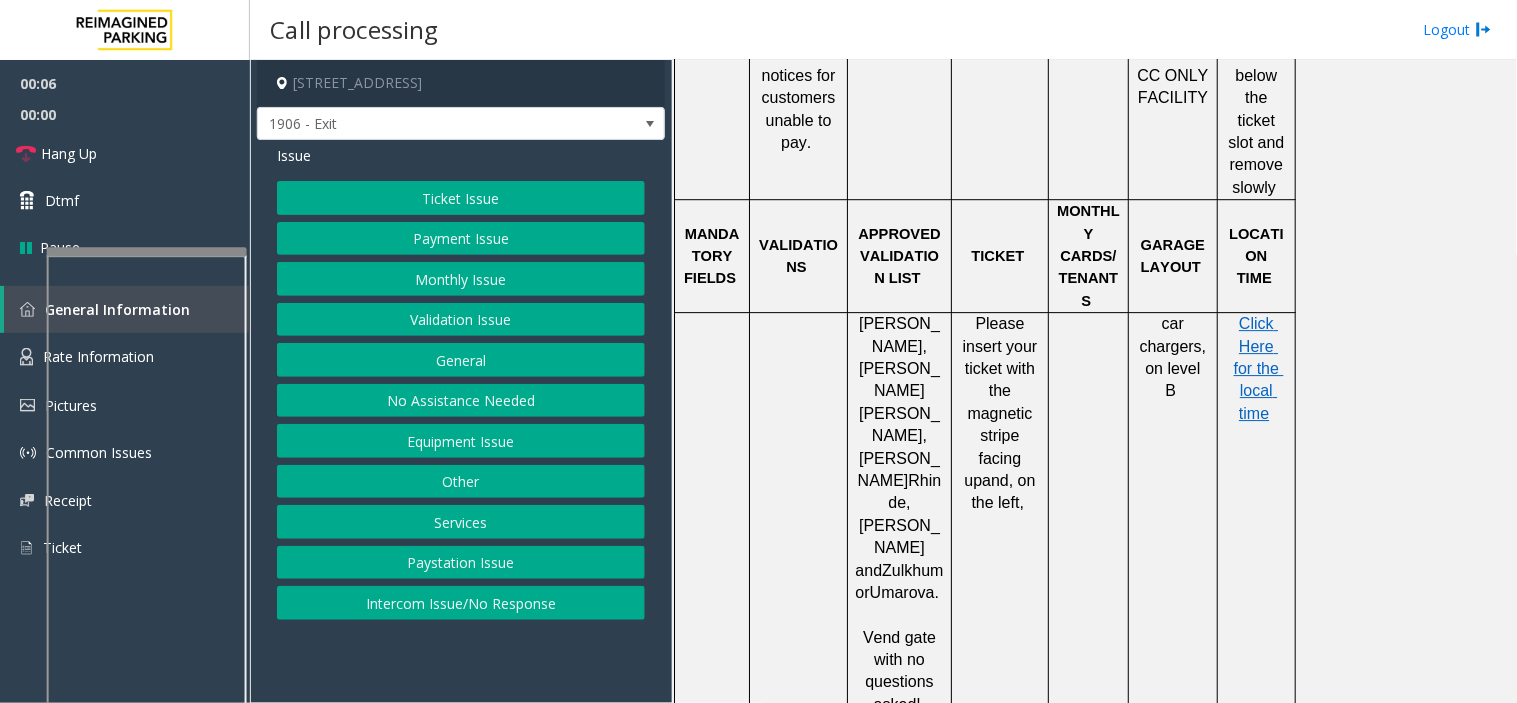 click on "Monthly Issue" 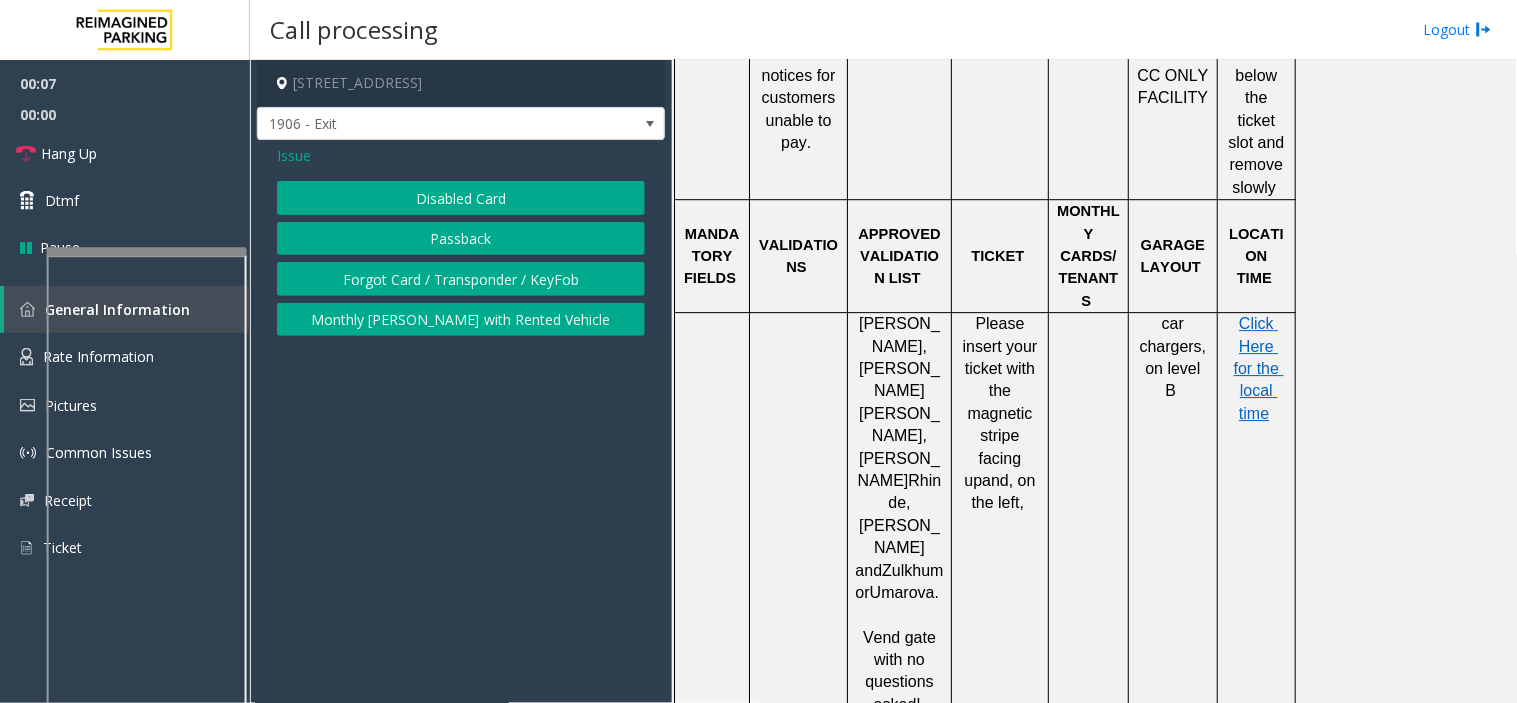 click on "Disabled Card" 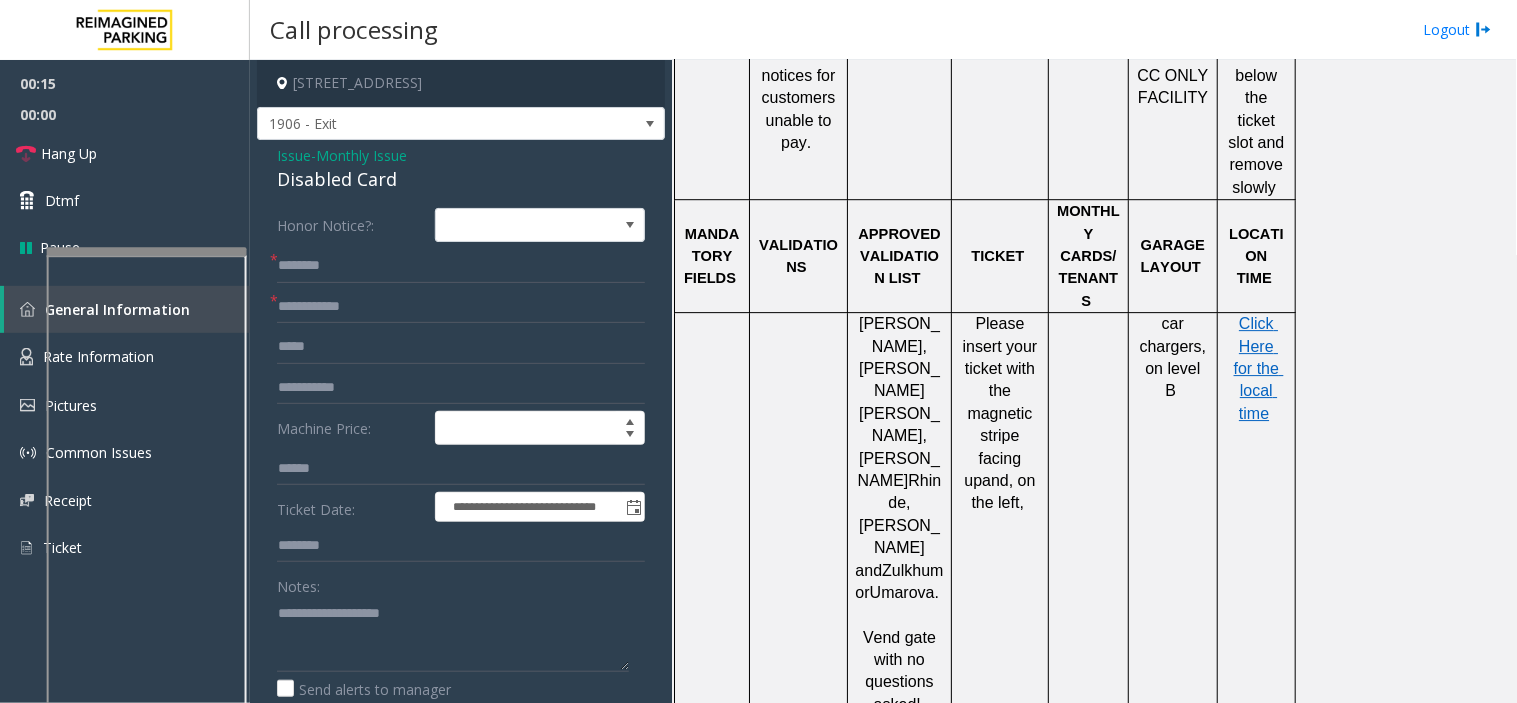 click on "Issue" 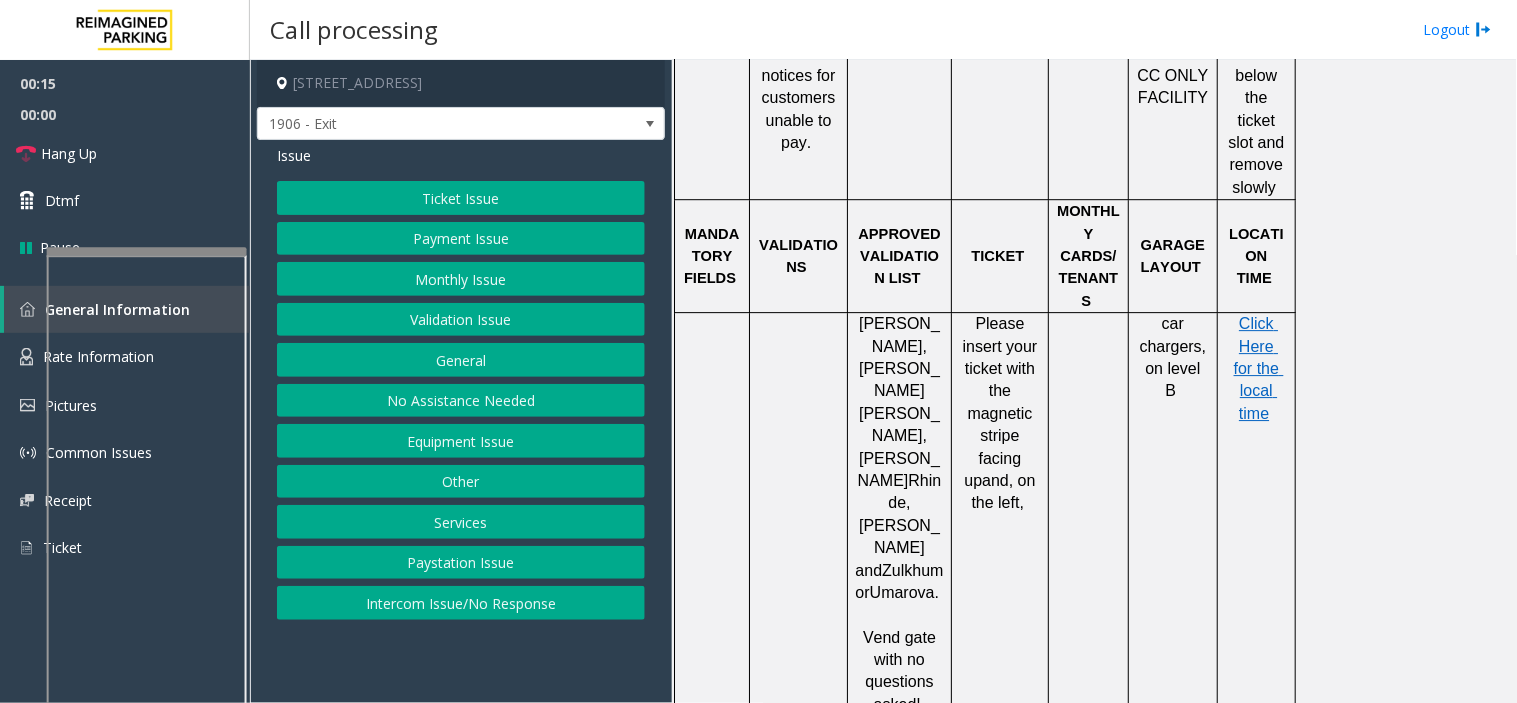 click on "Monthly Issue" 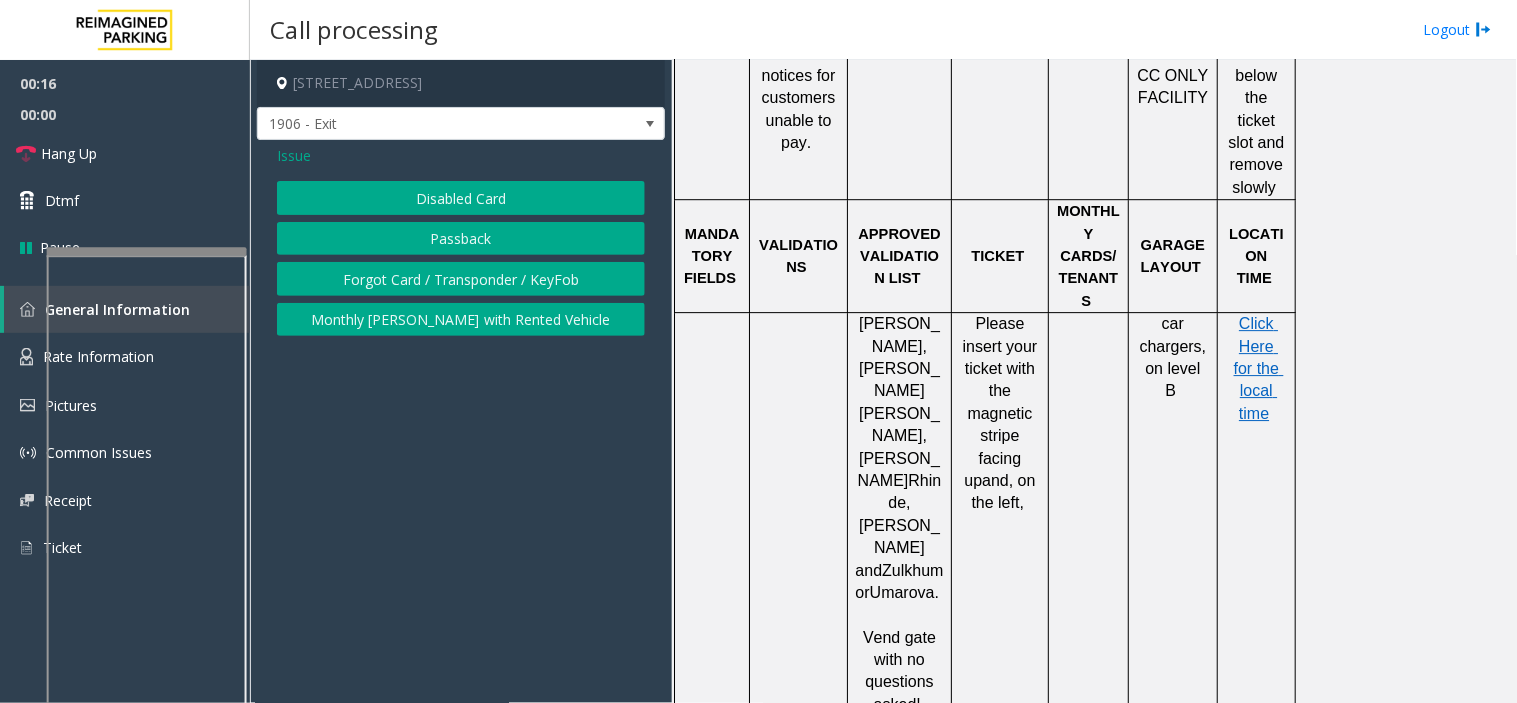 click on "Forgot Card / Transponder / KeyFob" 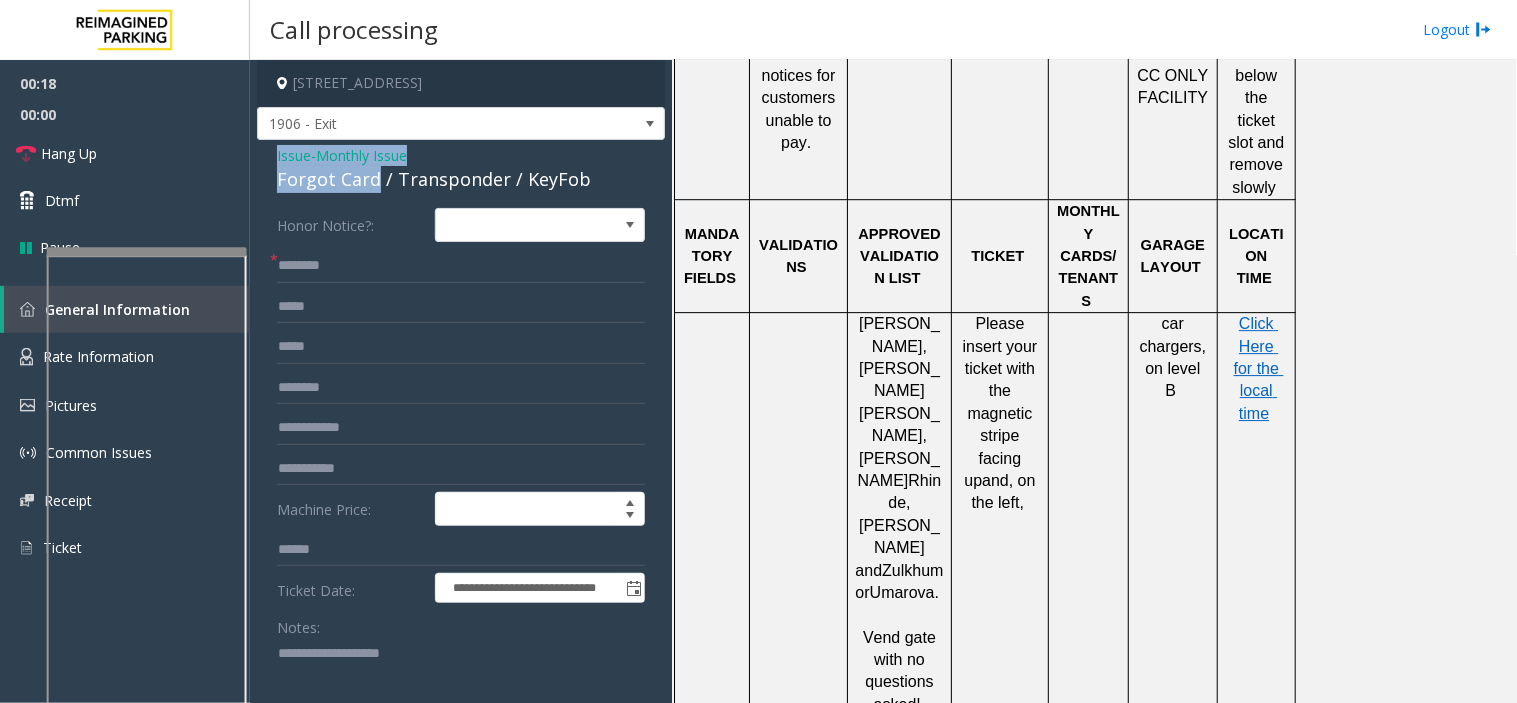 drag, startPoint x: 374, startPoint y: 176, endPoint x: 272, endPoint y: 153, distance: 104.56099 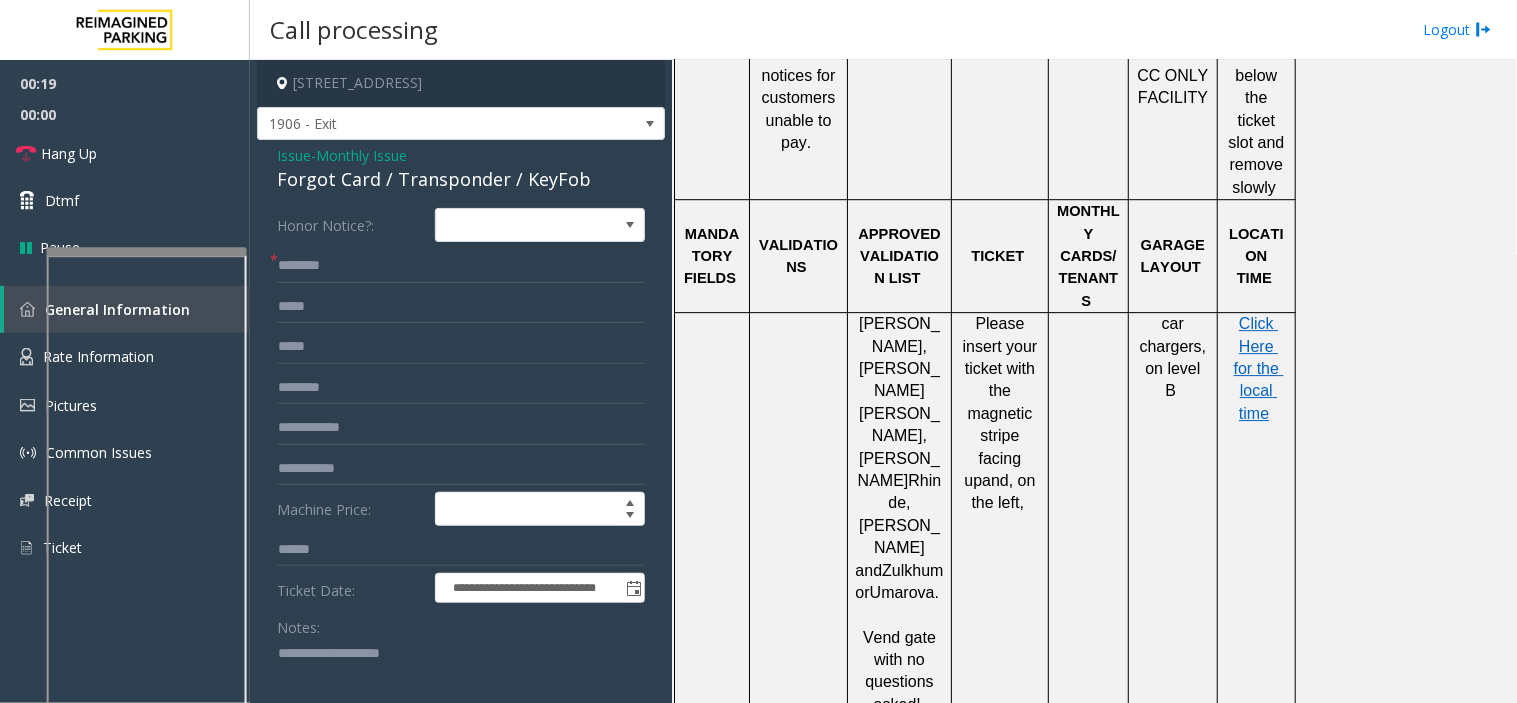 click 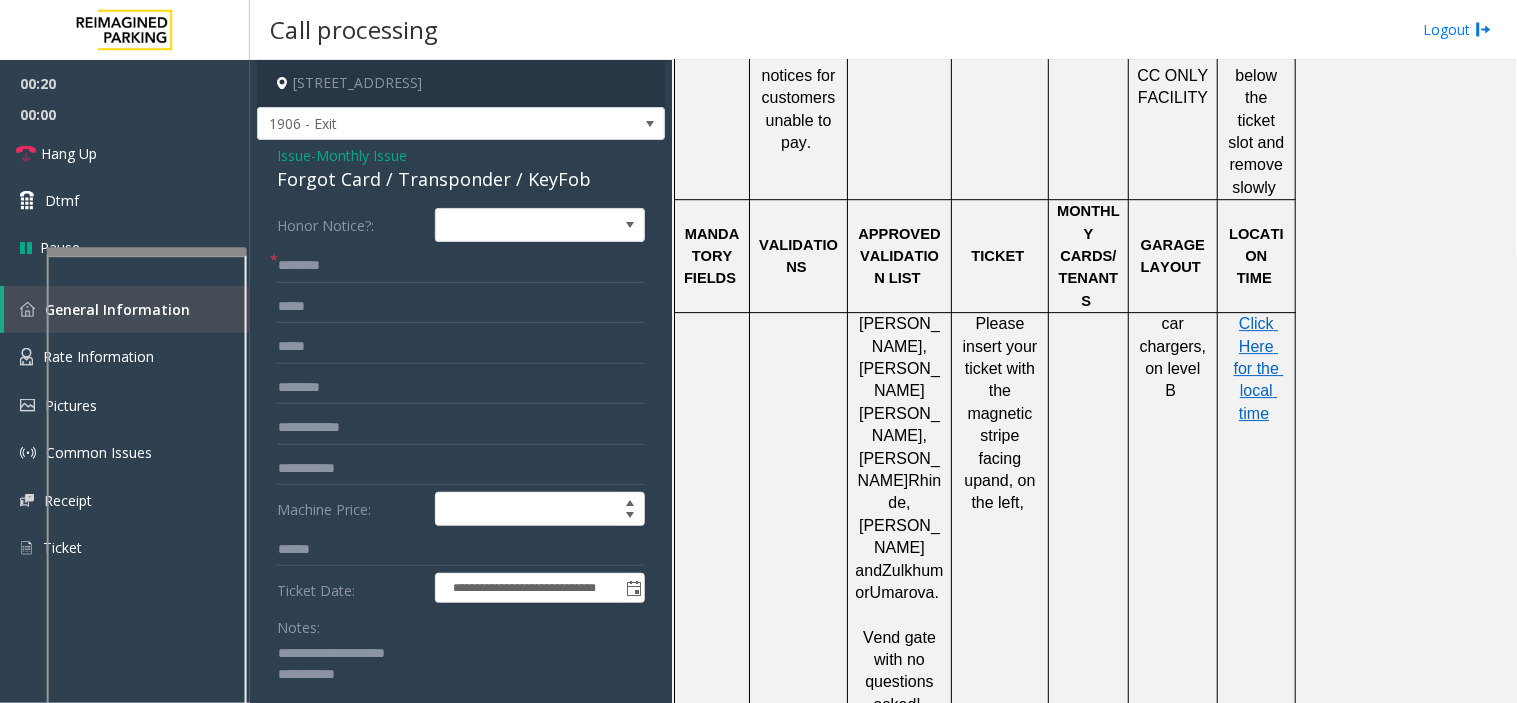 type on "**********" 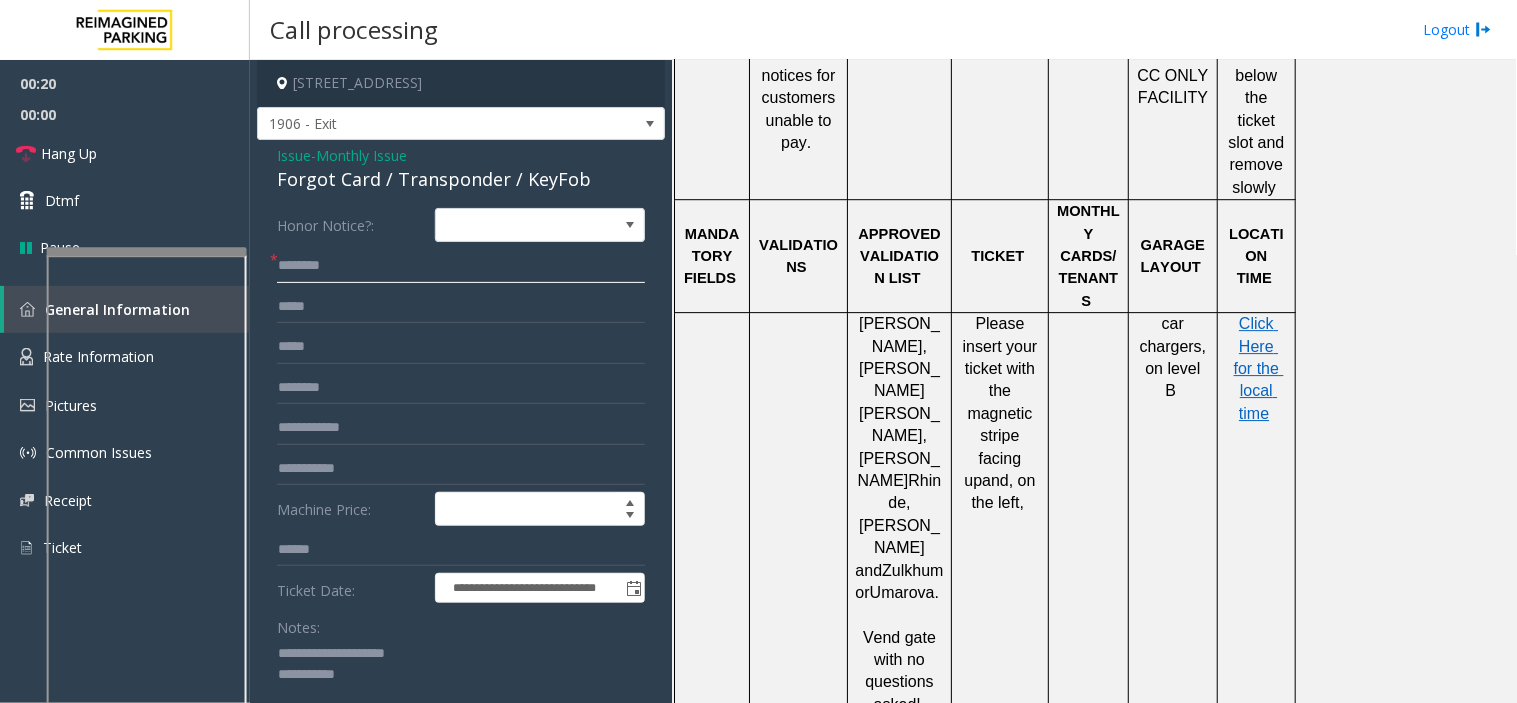 click 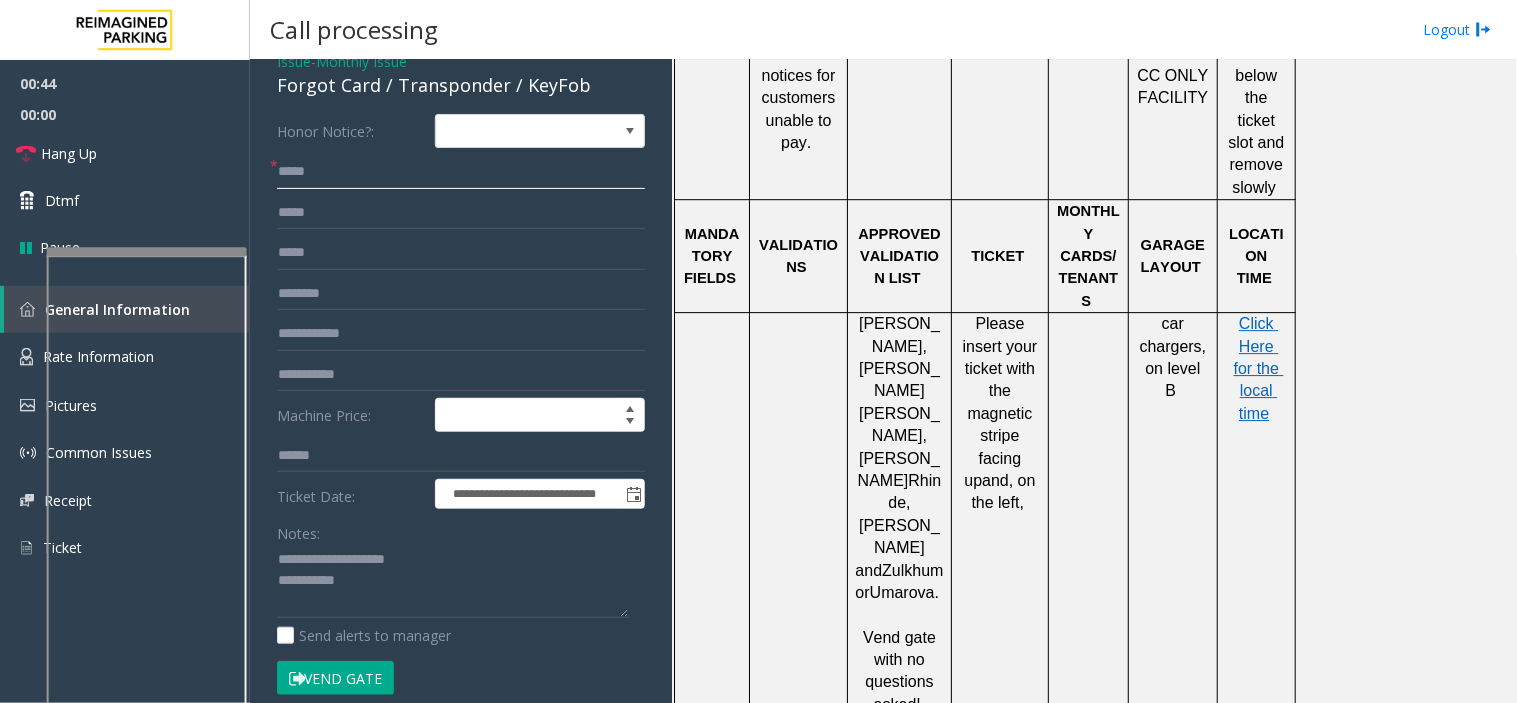 scroll, scrollTop: 222, scrollLeft: 0, axis: vertical 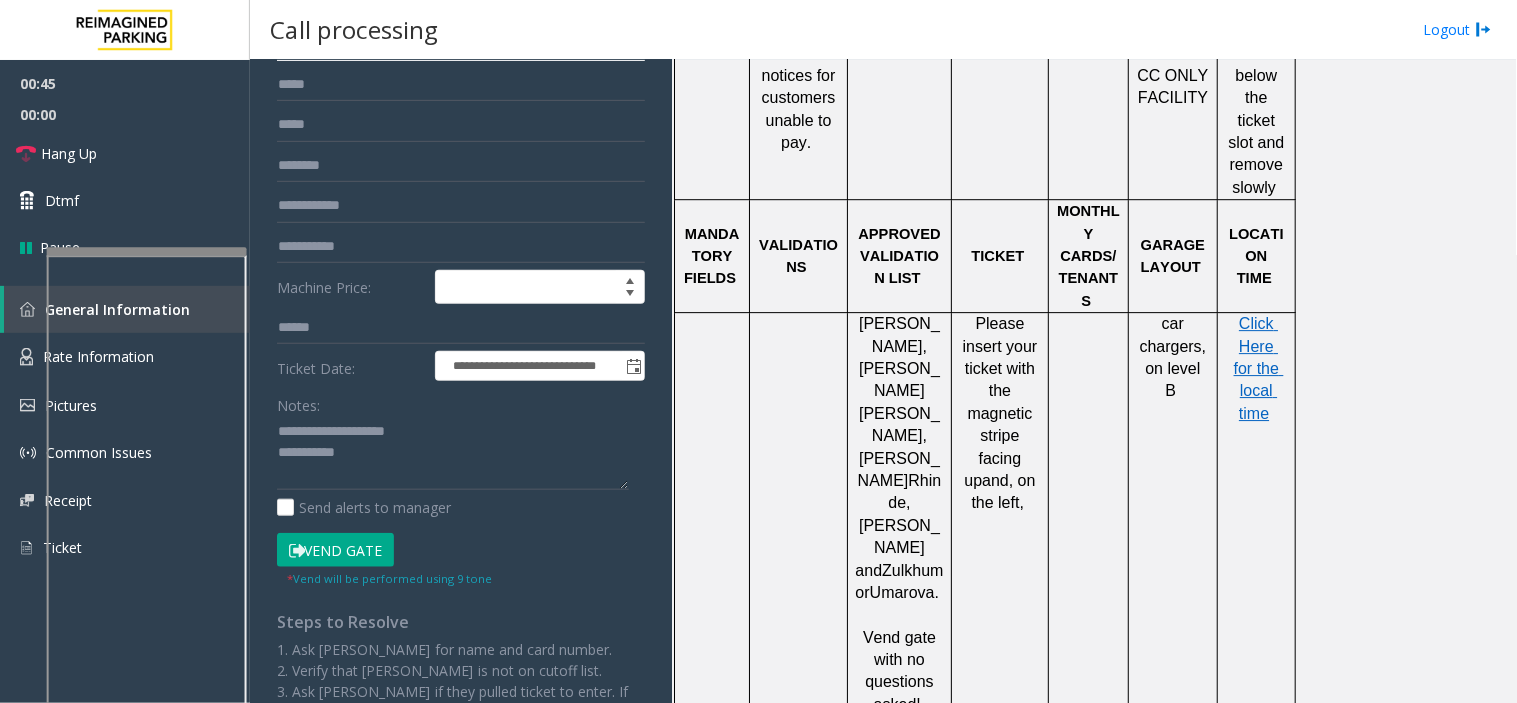 type on "*****" 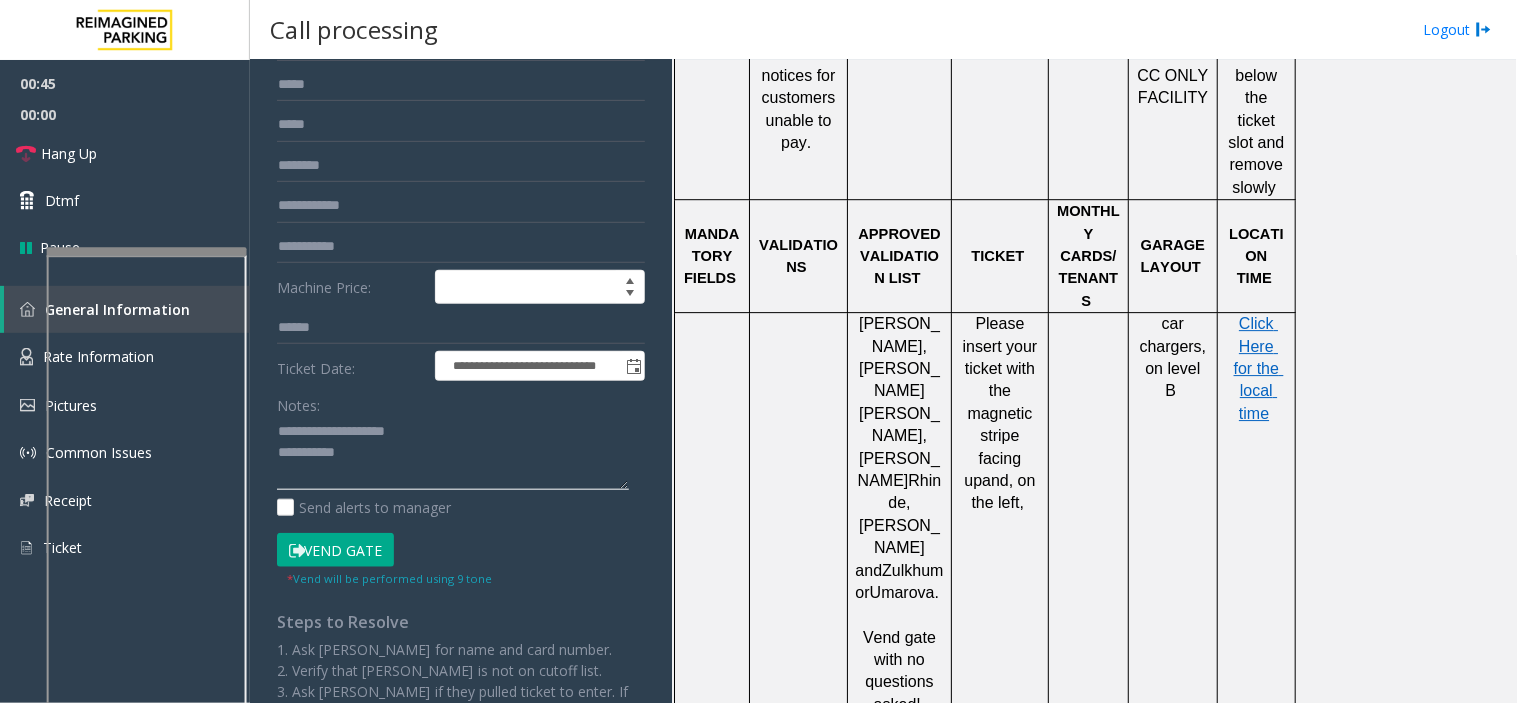 click 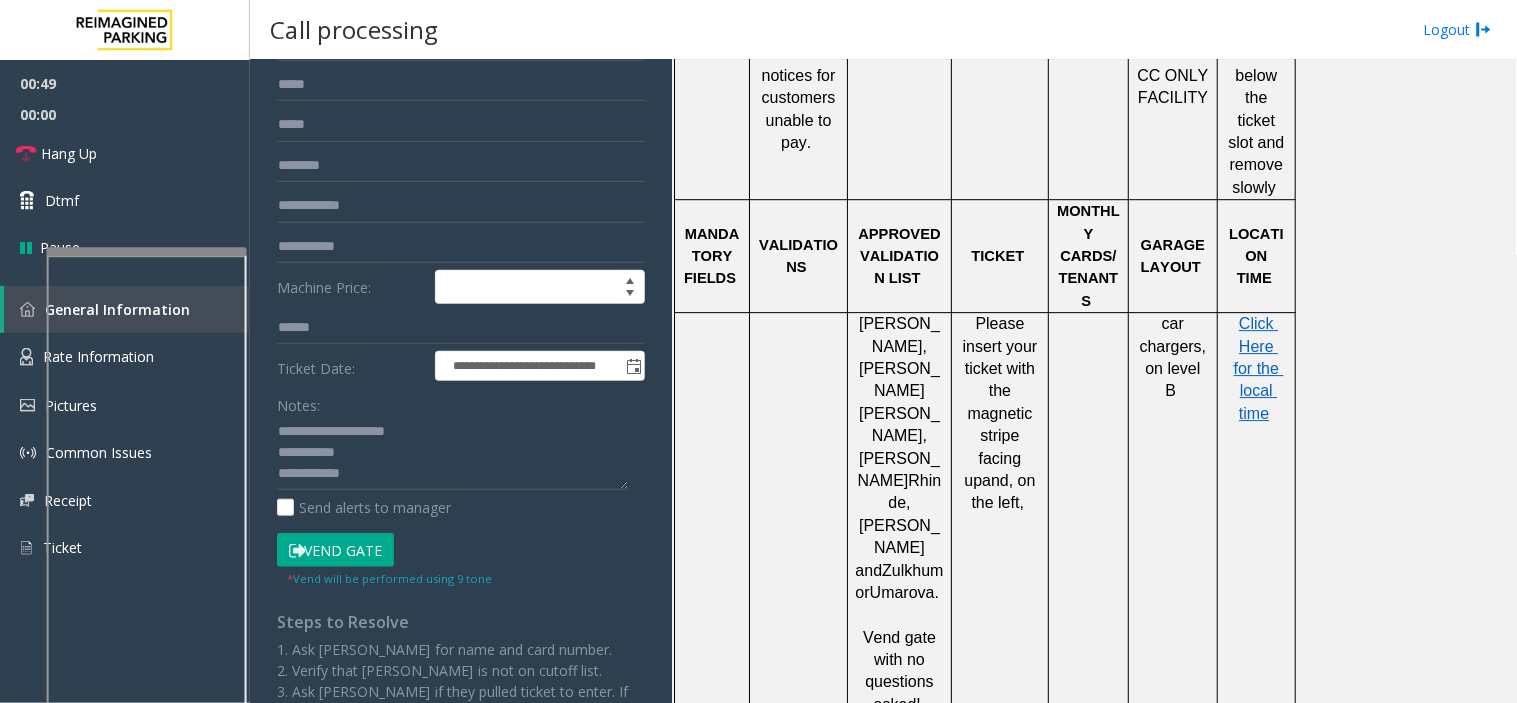 click on "Vend Gate" 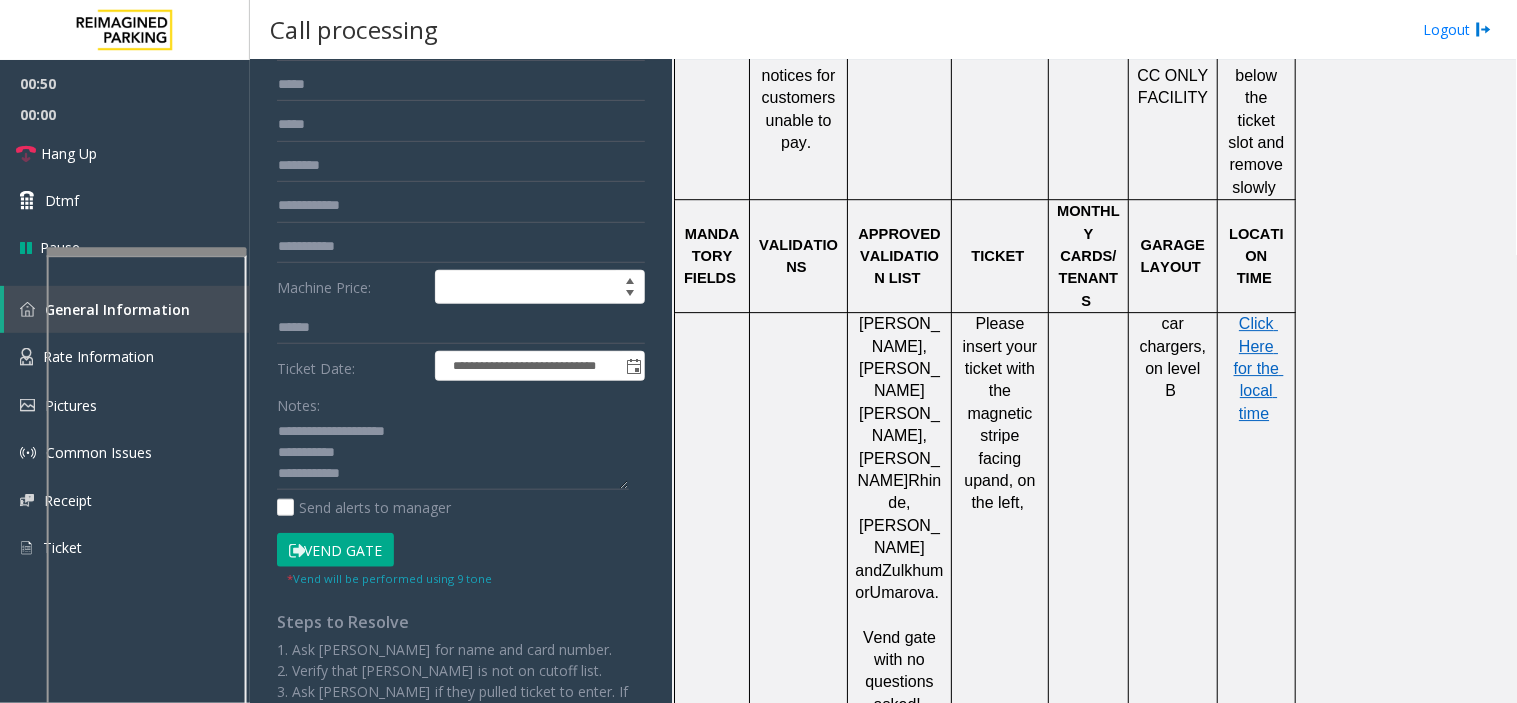 click on "Vend Gate" 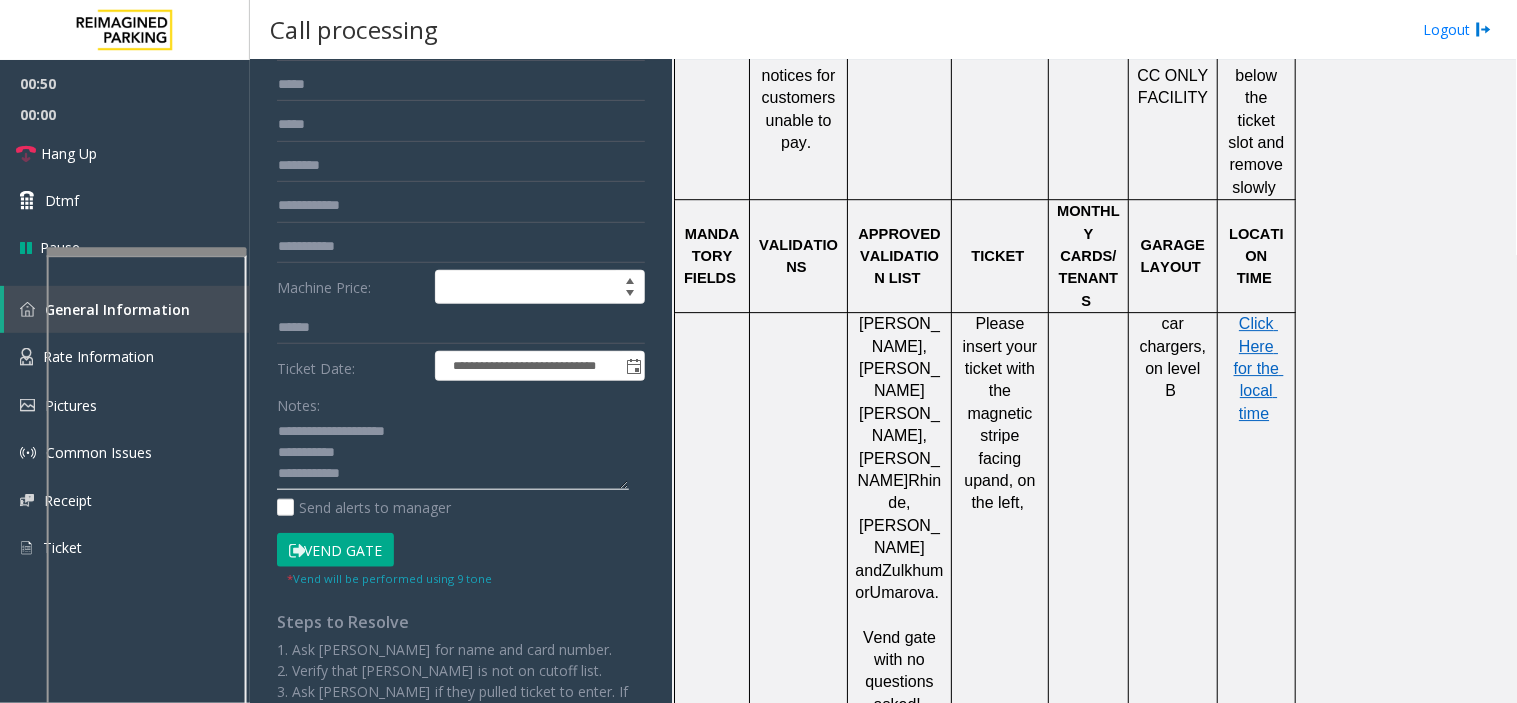 click 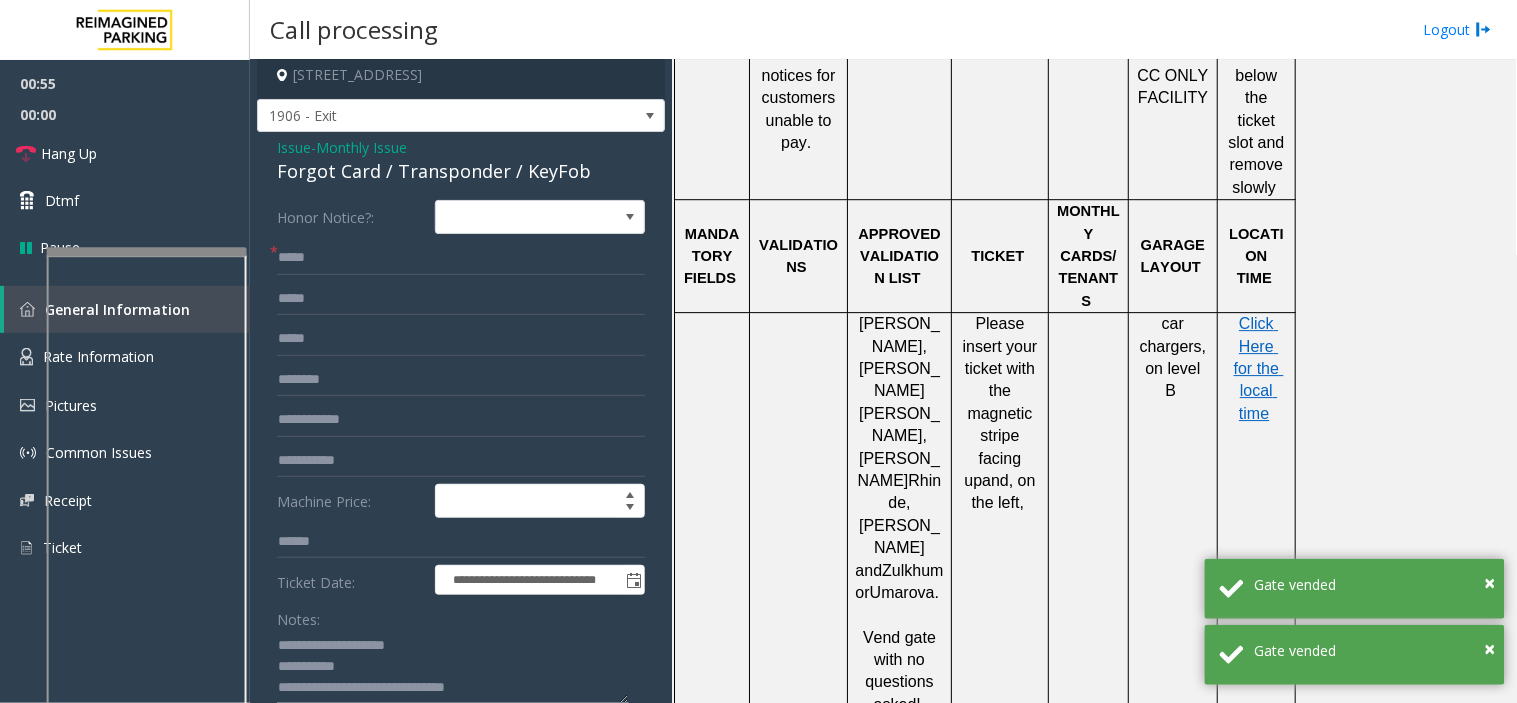 scroll, scrollTop: 0, scrollLeft: 0, axis: both 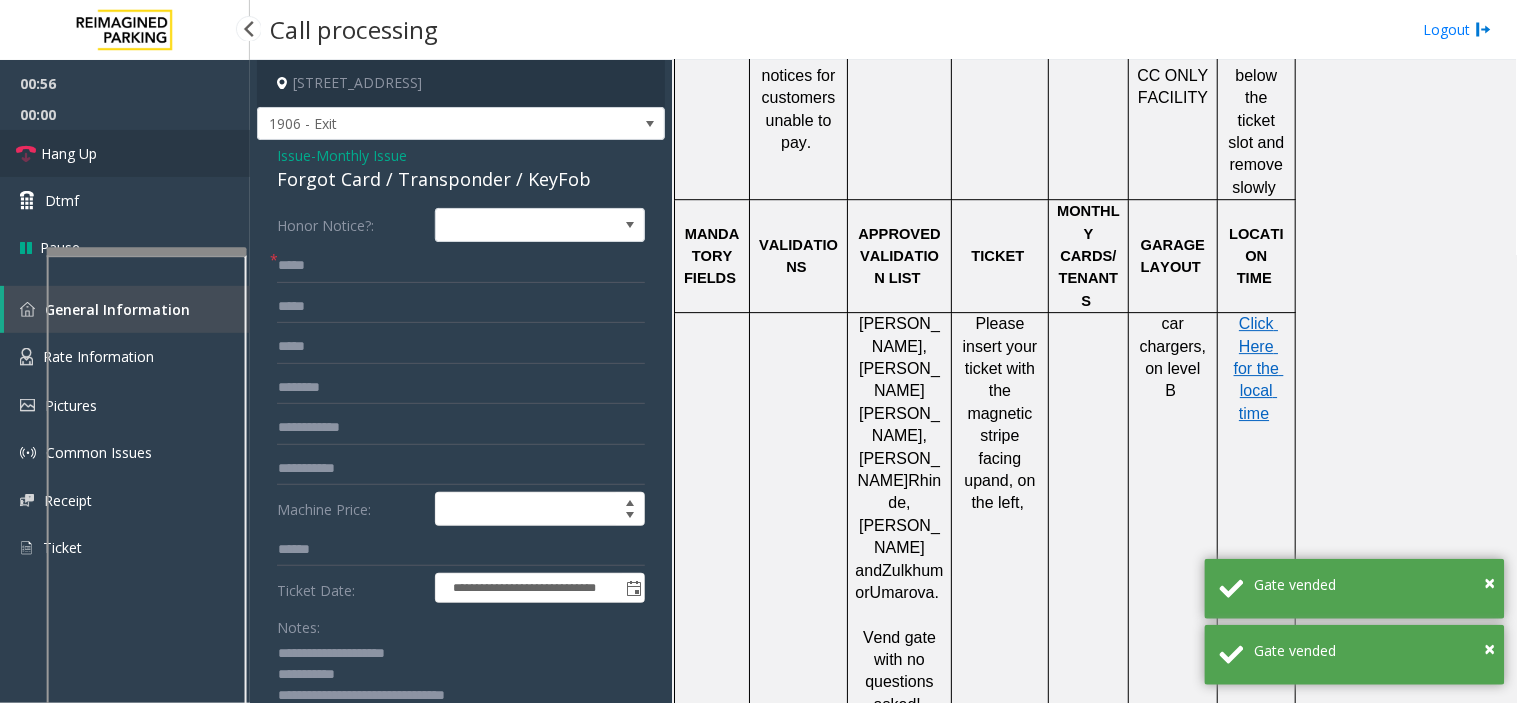 type on "**********" 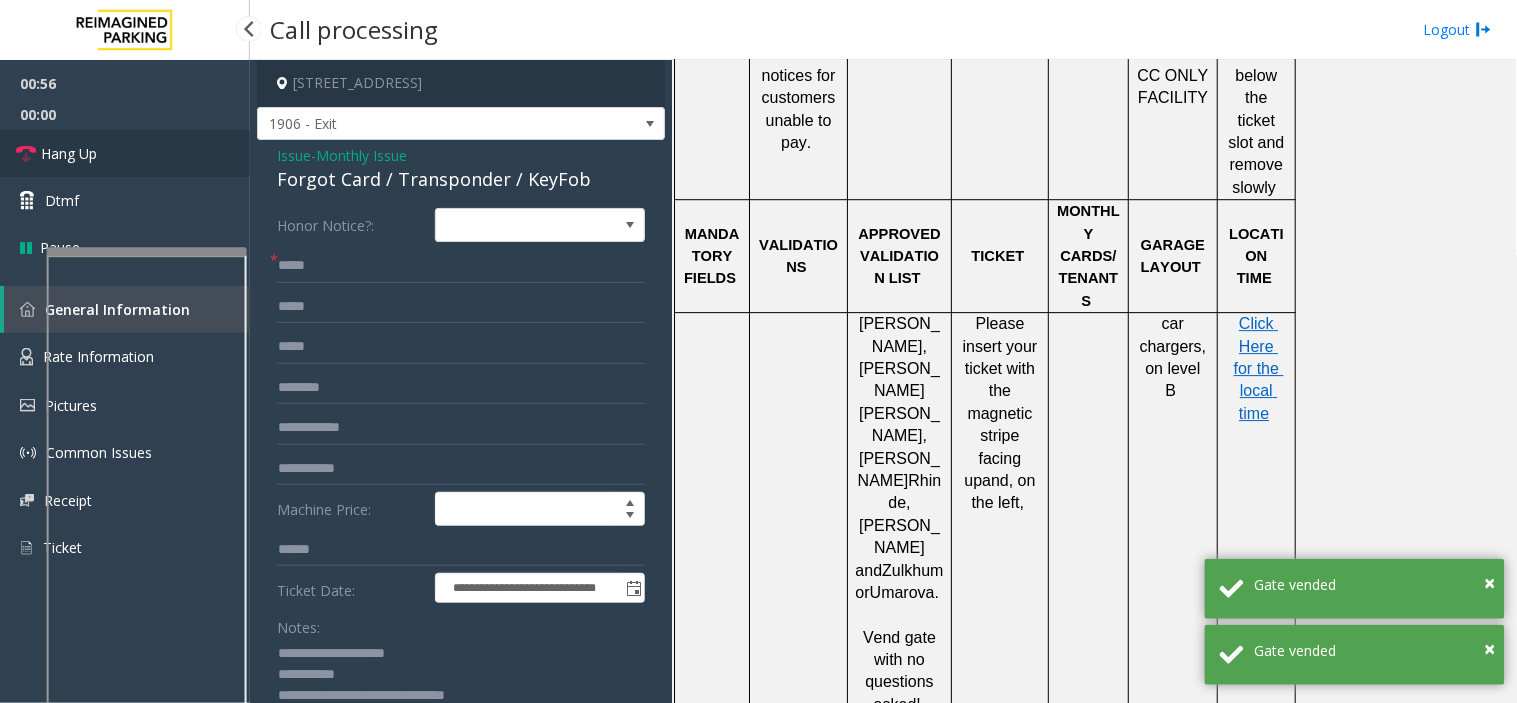 click on "Hang Up" at bounding box center [125, 153] 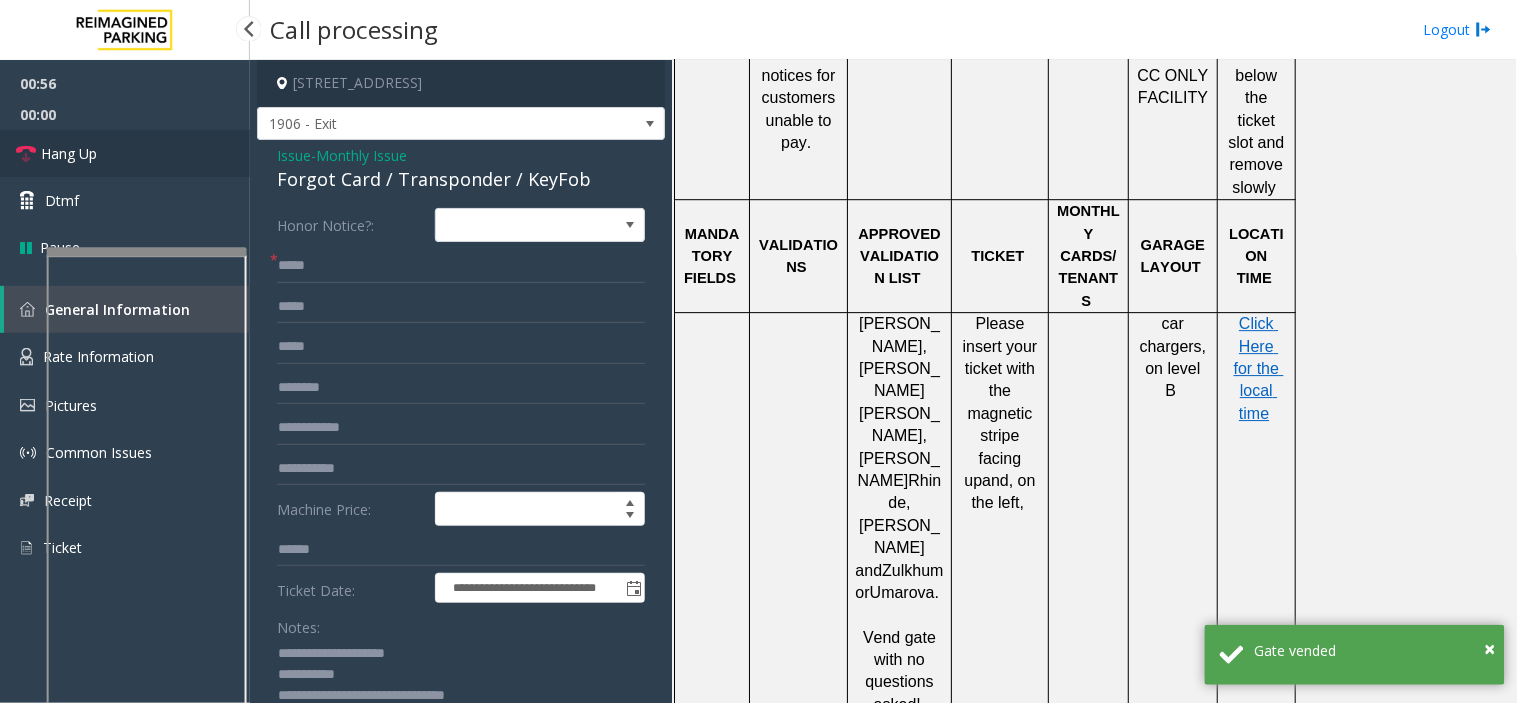 click on "Hang Up" at bounding box center (125, 153) 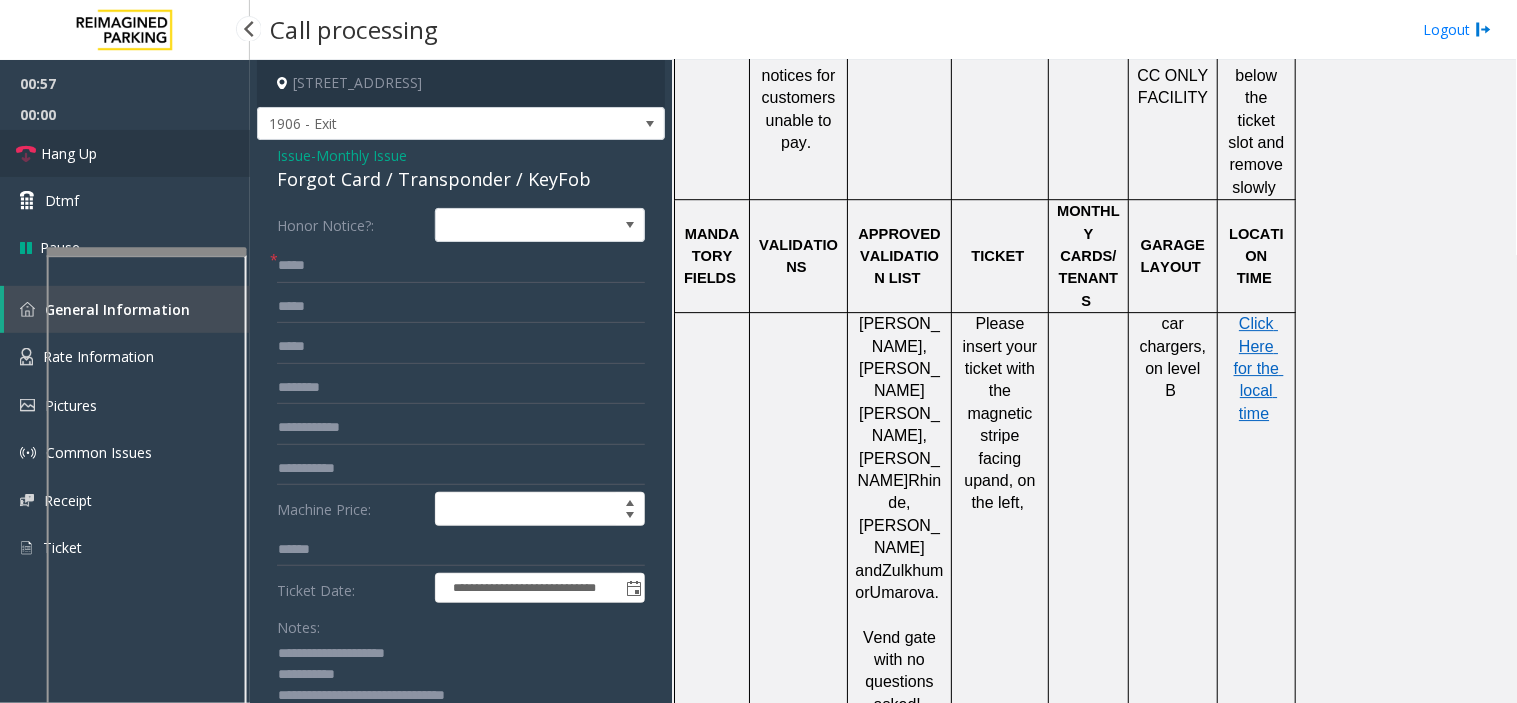 click on "Hang Up" at bounding box center [125, 153] 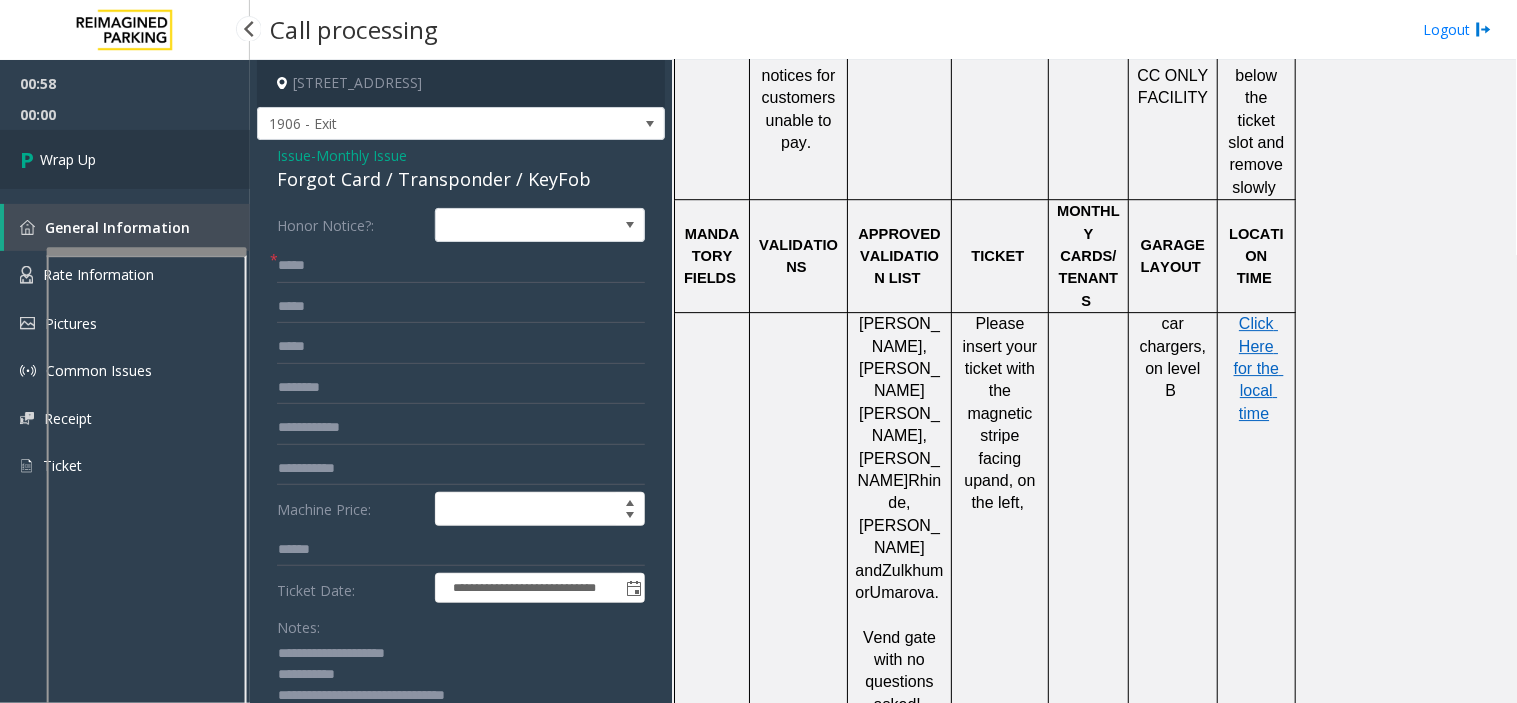 click on "Wrap Up" at bounding box center (125, 159) 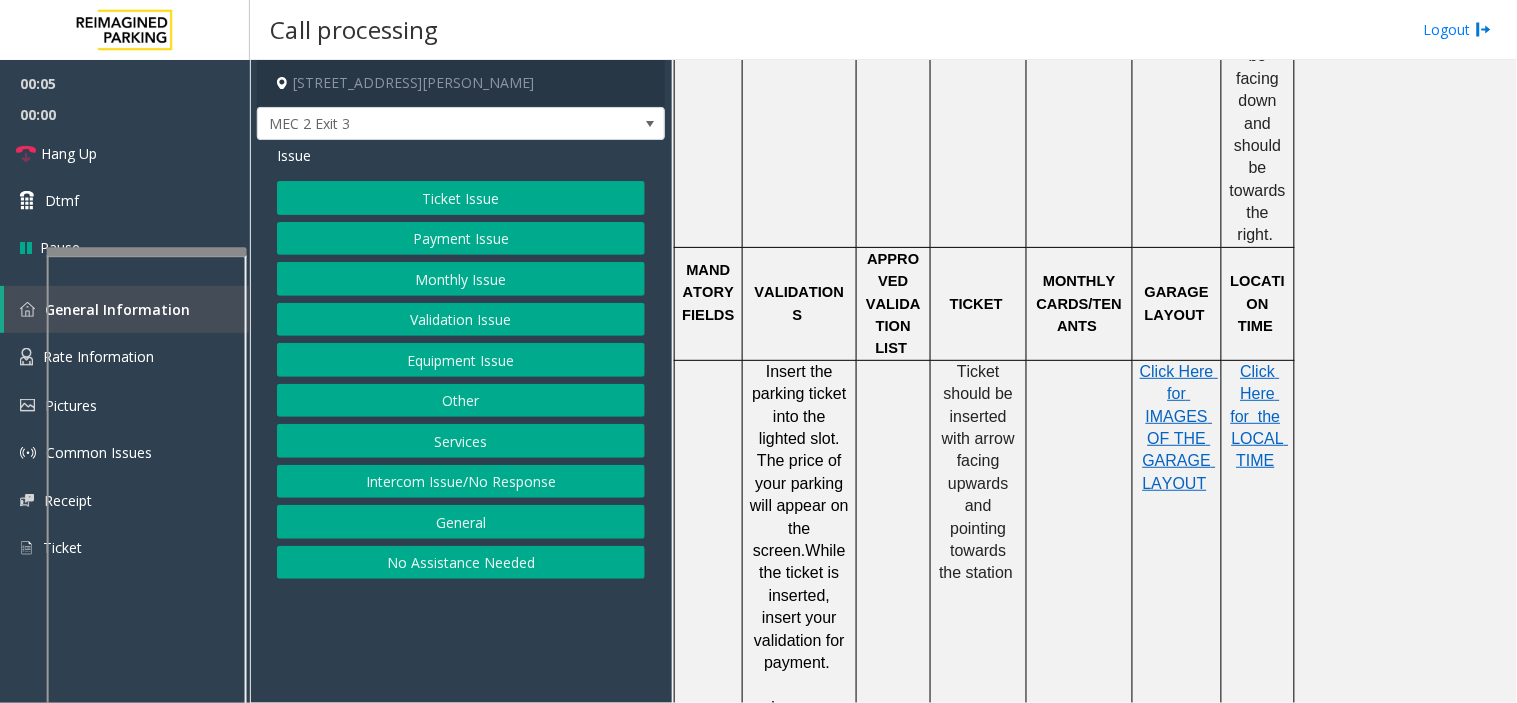 scroll, scrollTop: 2111, scrollLeft: 0, axis: vertical 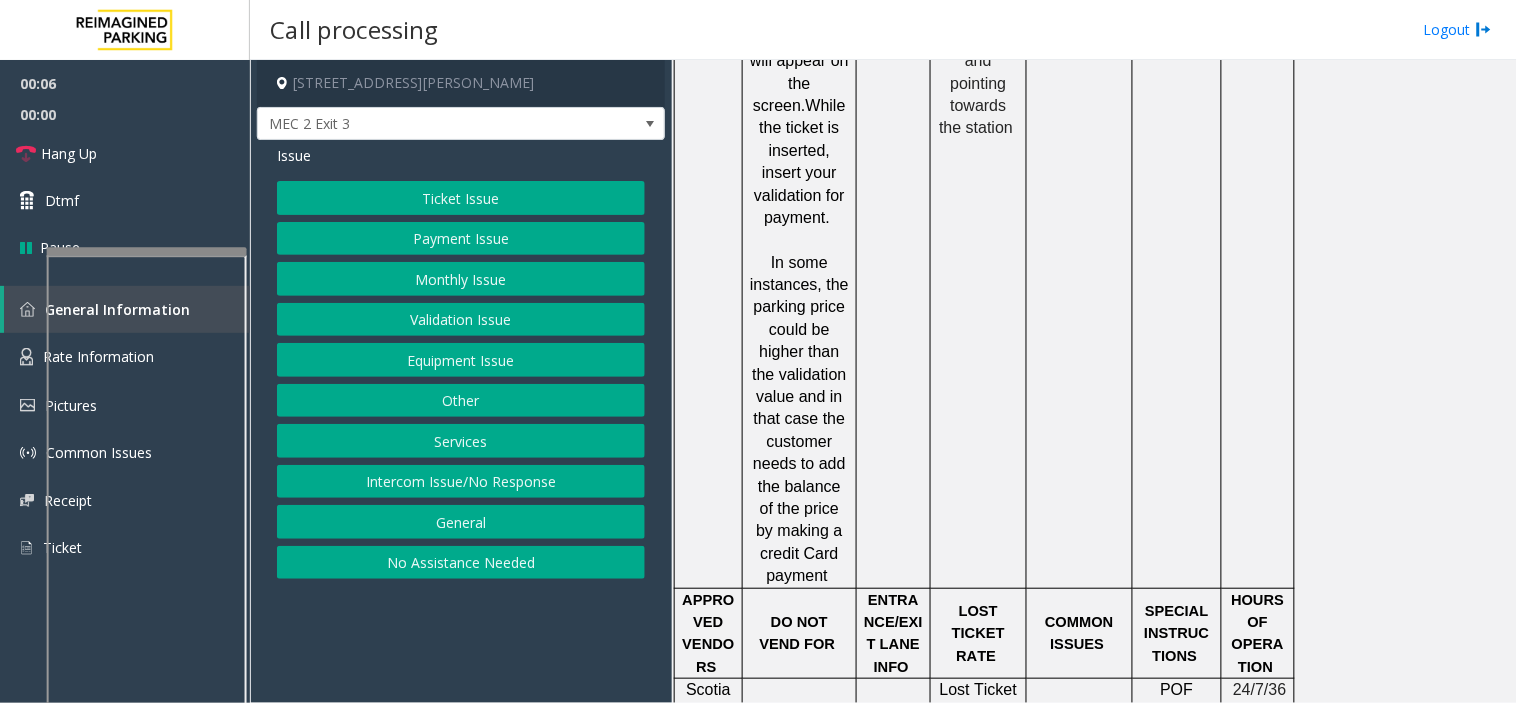click on "Ticket Issue" 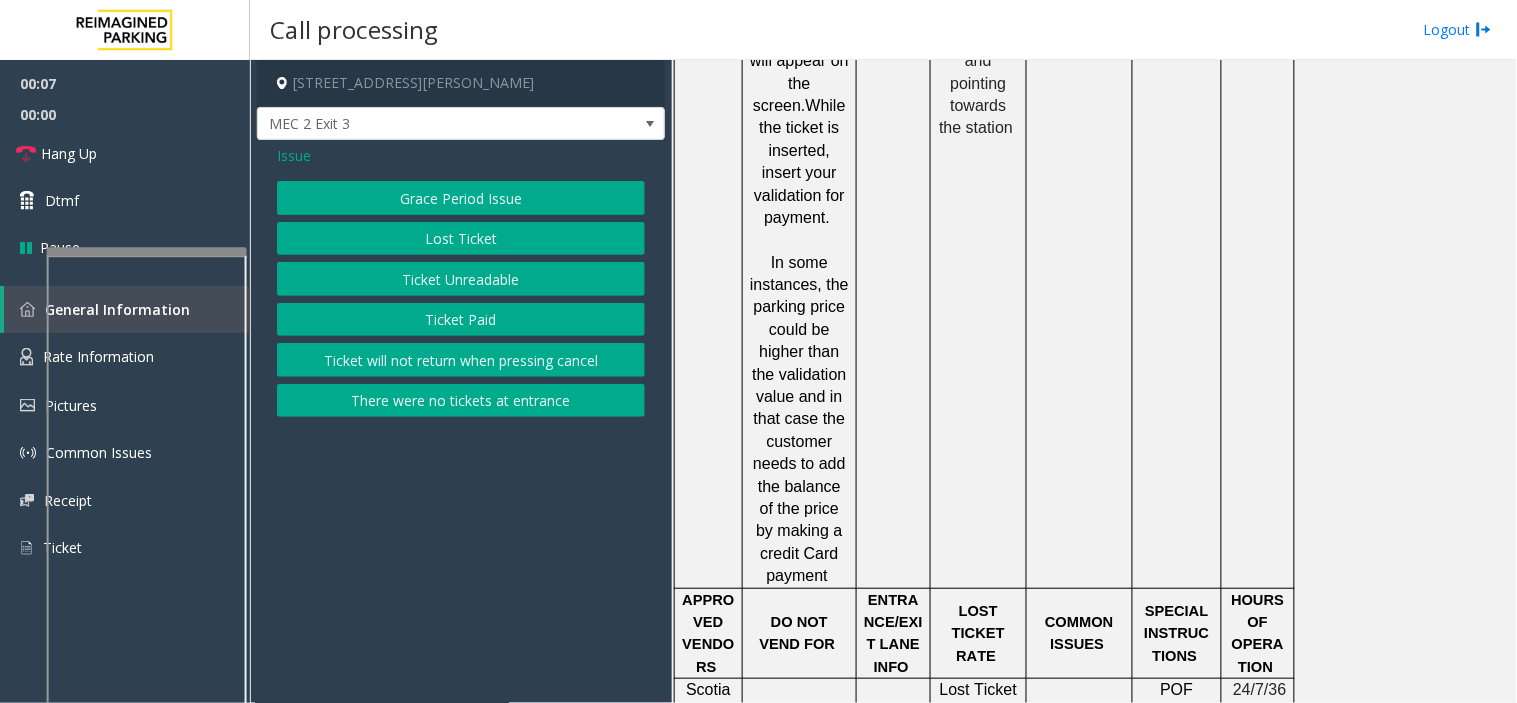click on "Ticket Unreadable" 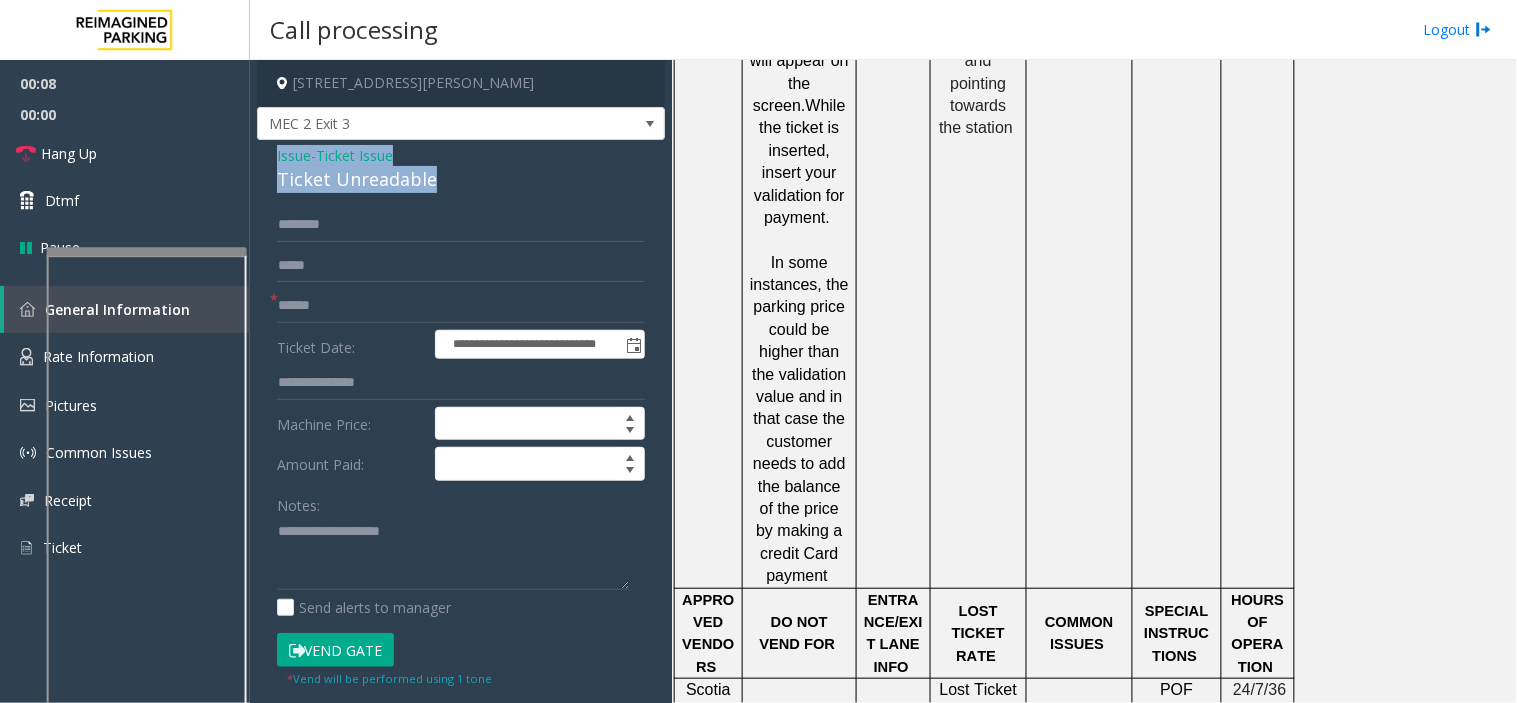 drag, startPoint x: 450, startPoint y: 181, endPoint x: 272, endPoint y: 160, distance: 179.23448 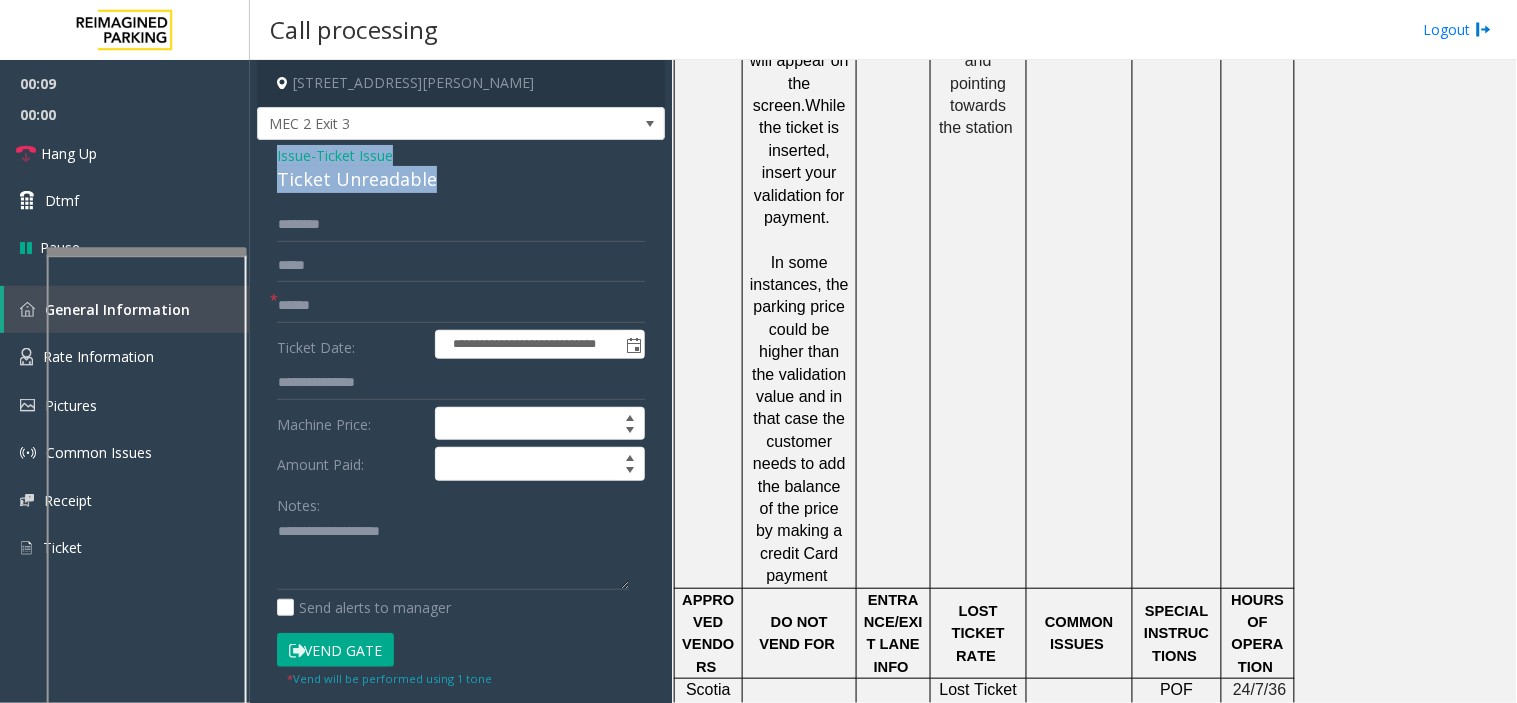 copy on "Issue  -  Ticket Issue Ticket Unreadable" 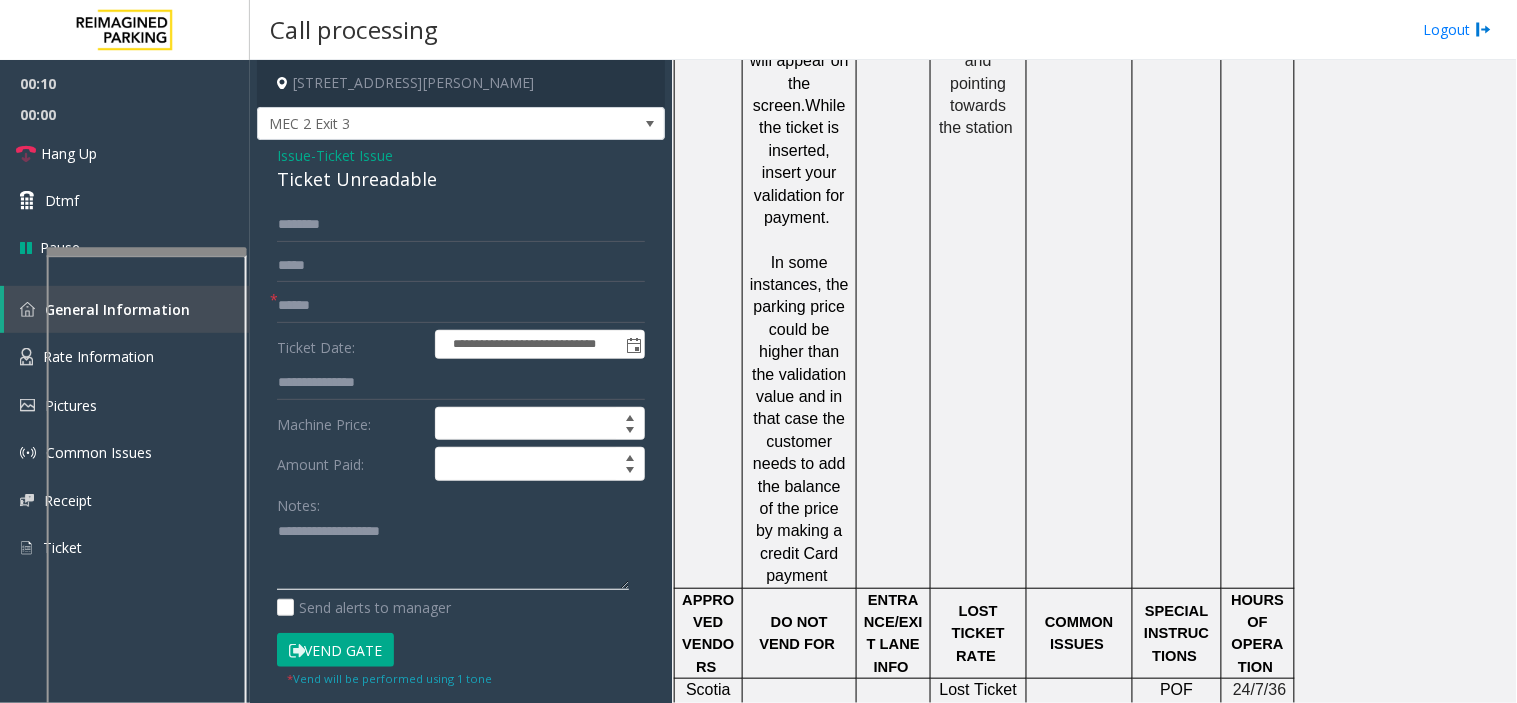 click 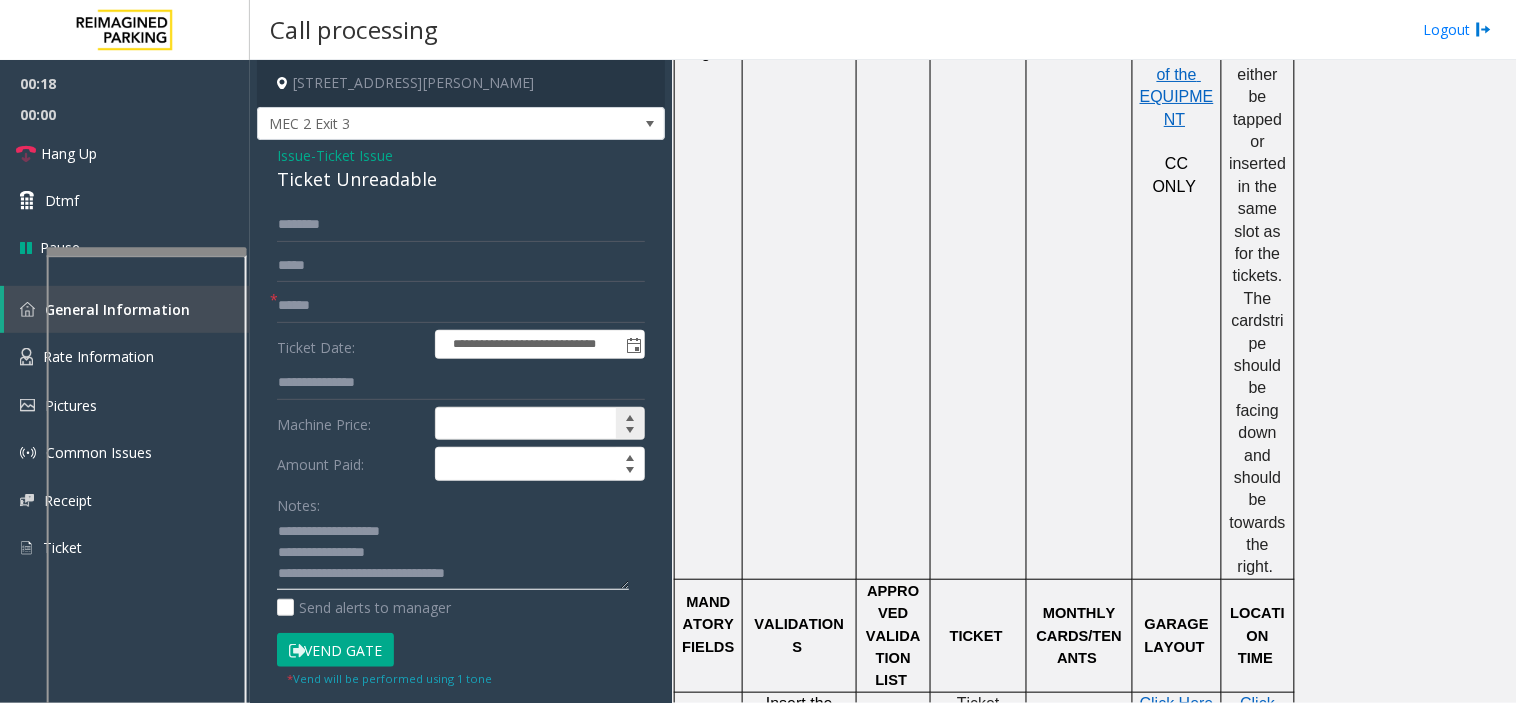 scroll, scrollTop: 1333, scrollLeft: 0, axis: vertical 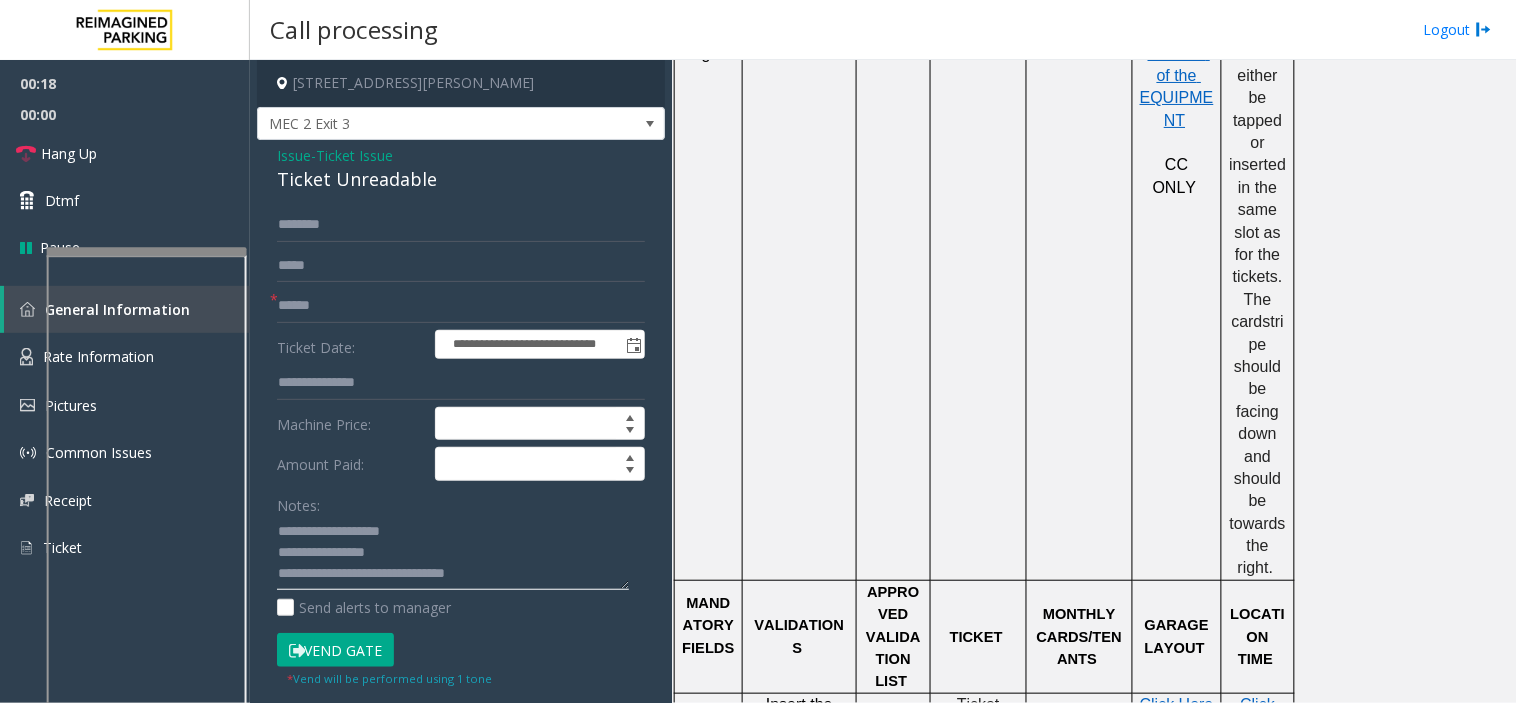 type on "**********" 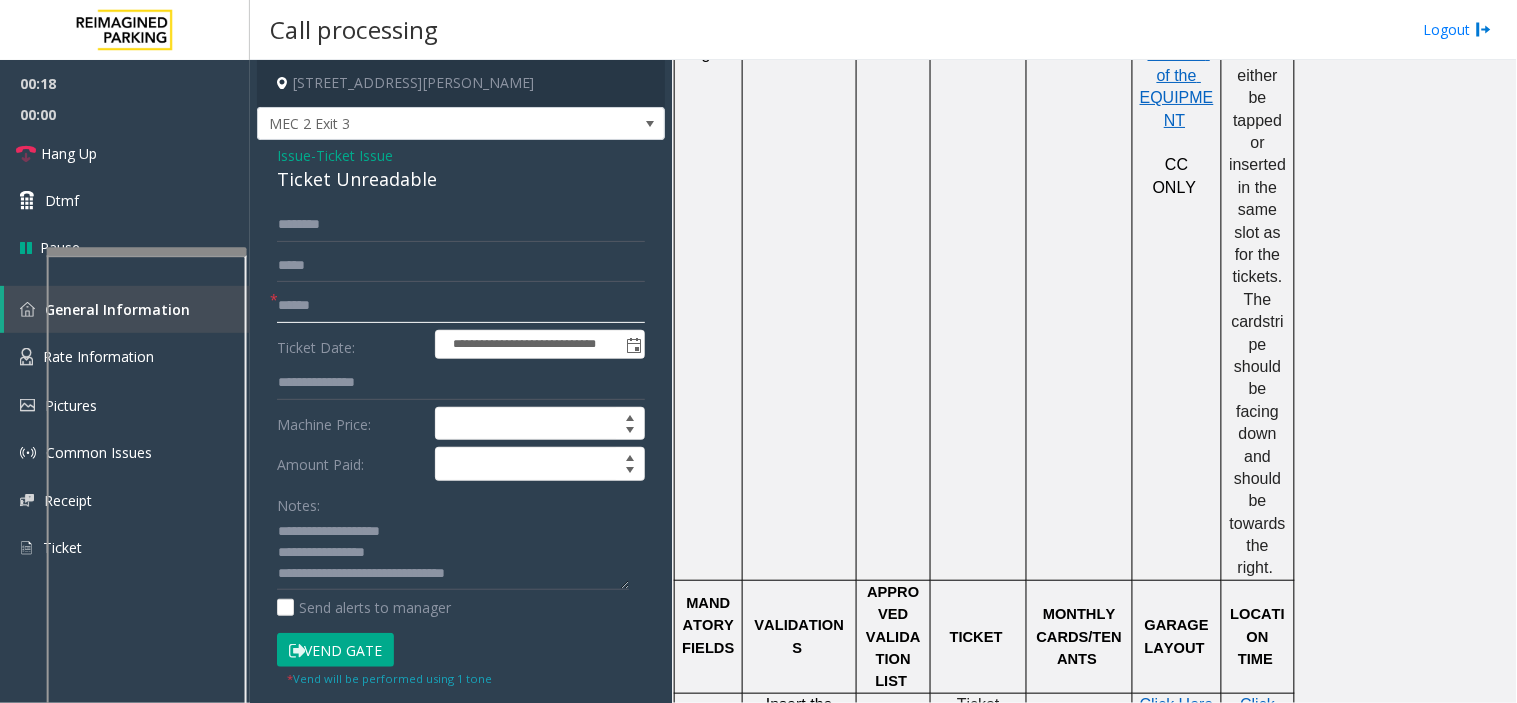 click 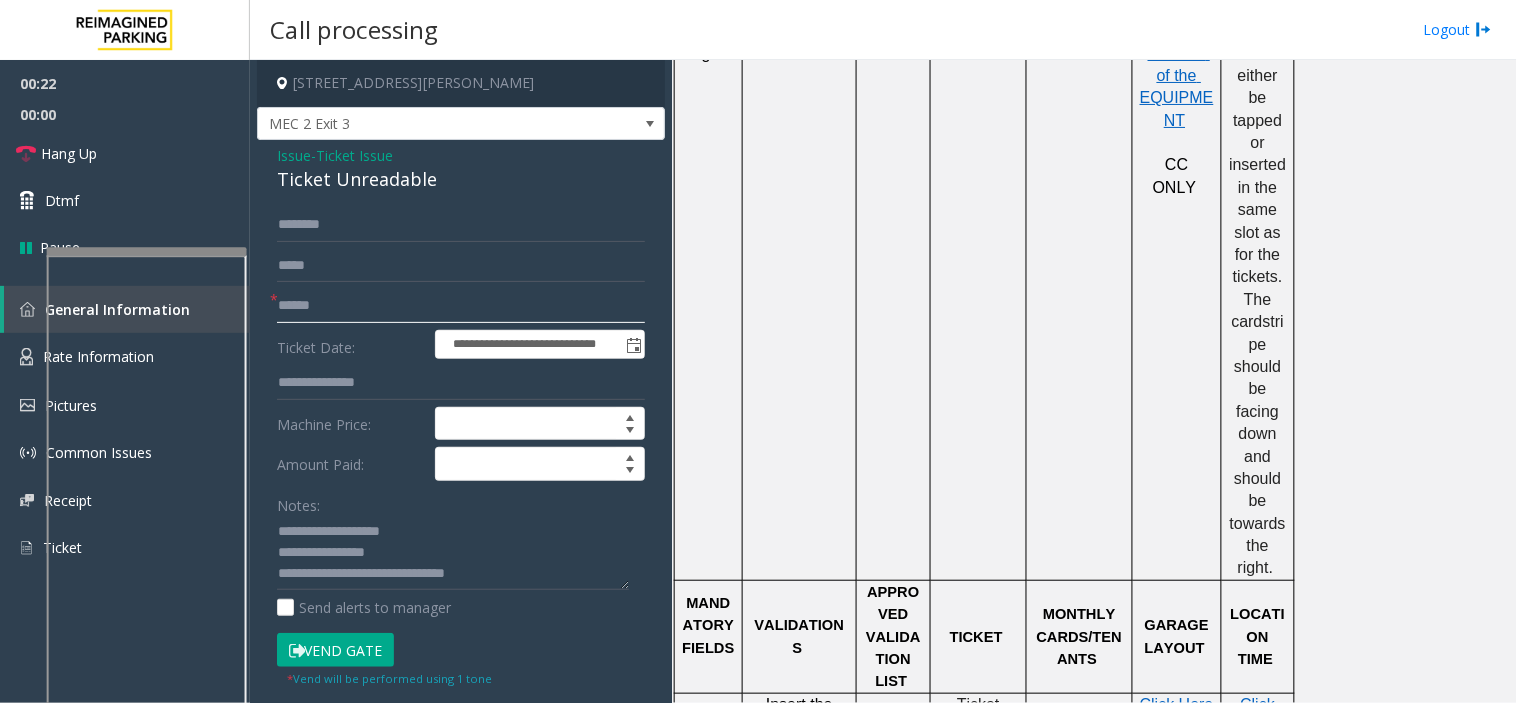 click 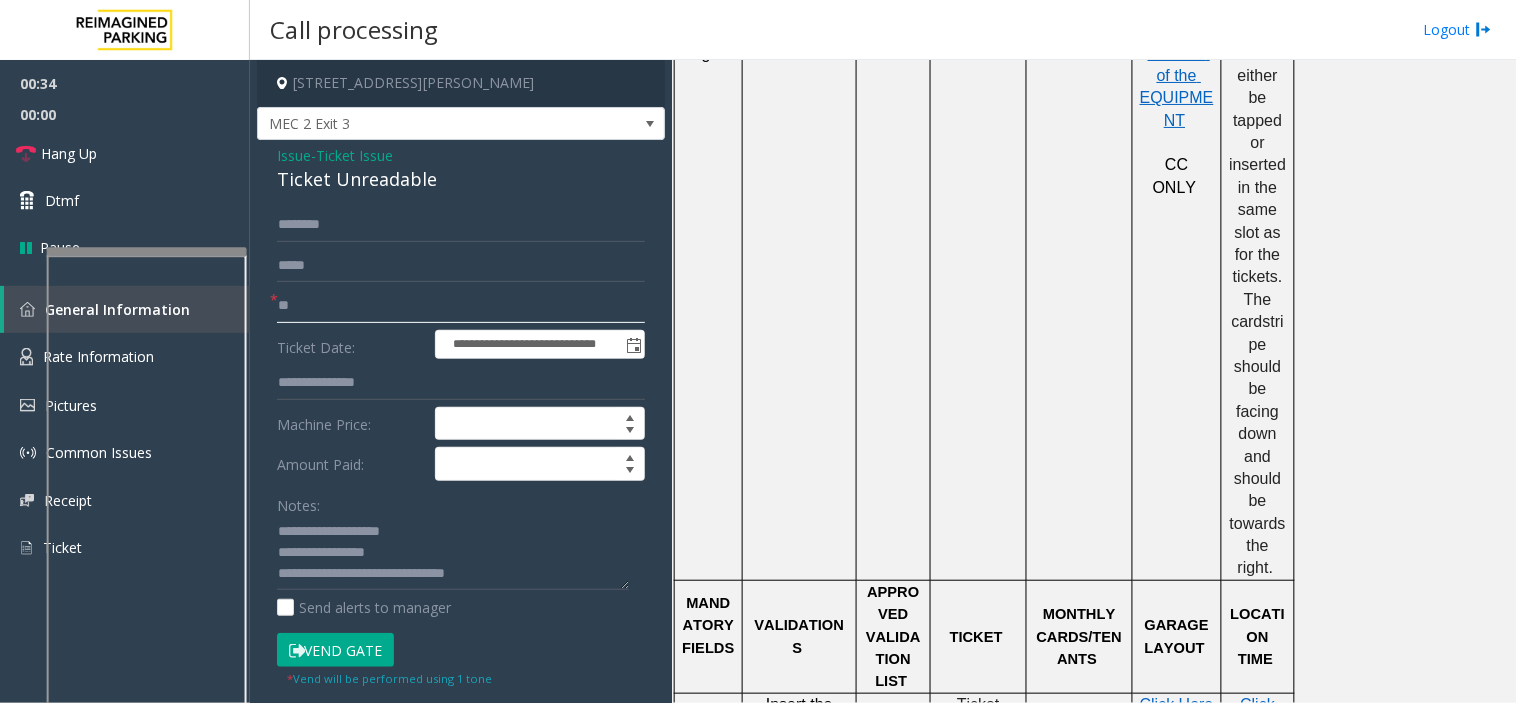 type on "*" 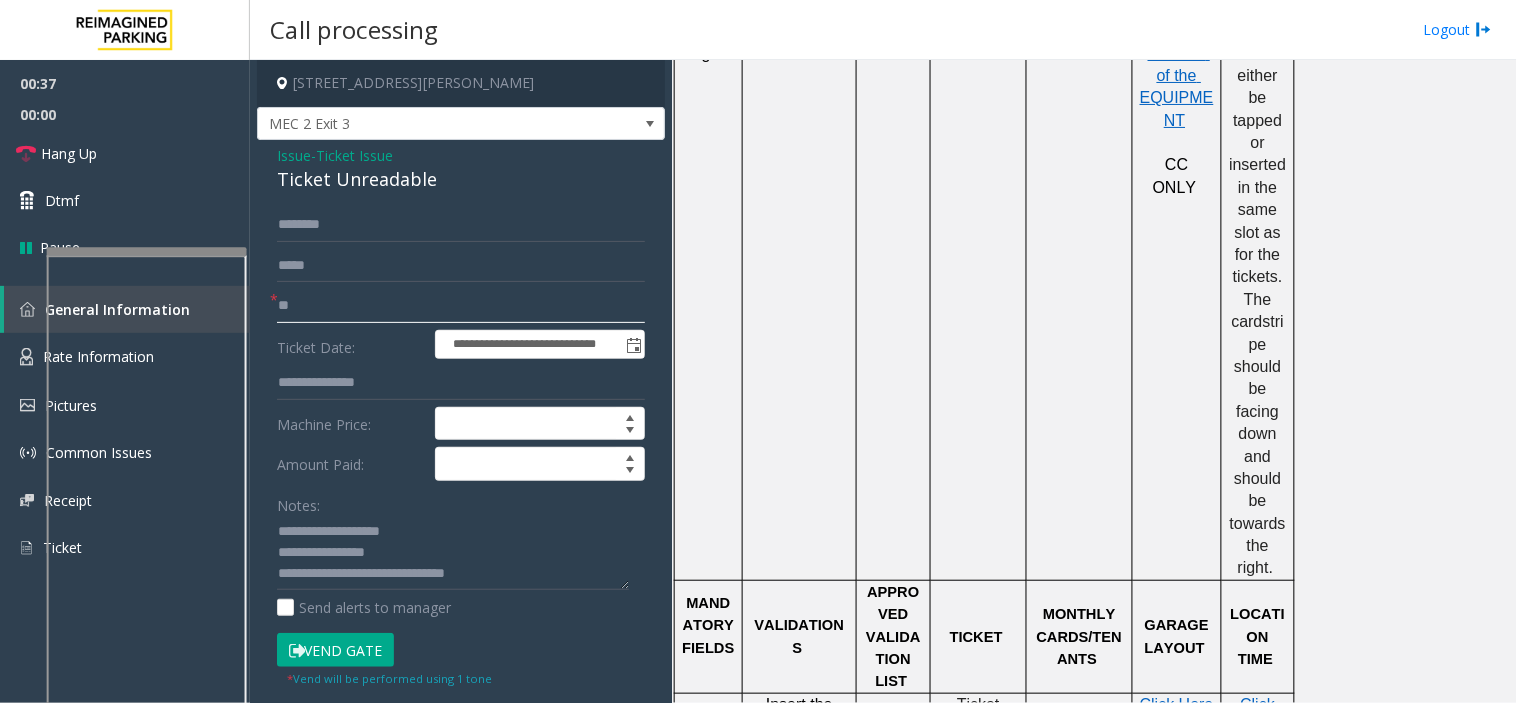 type on "*" 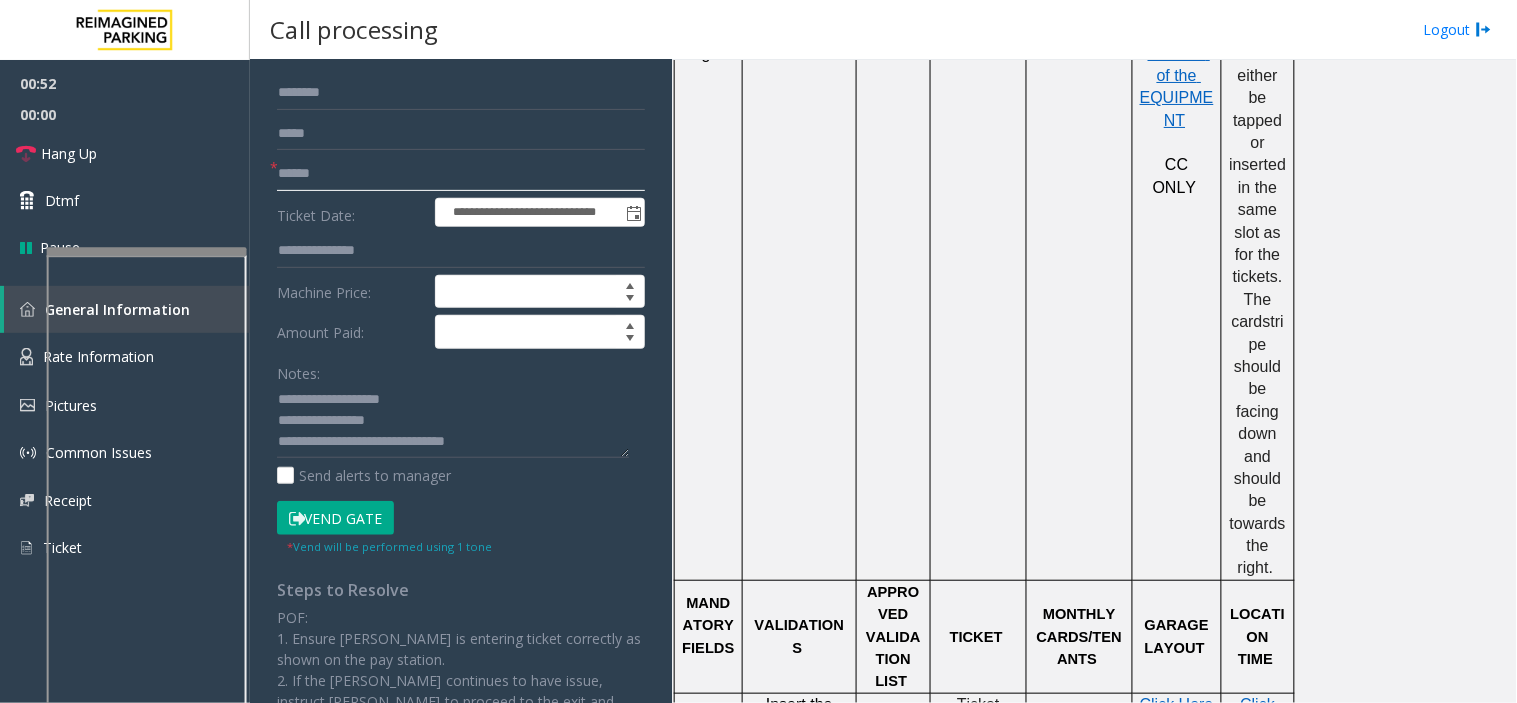 scroll, scrollTop: 392, scrollLeft: 0, axis: vertical 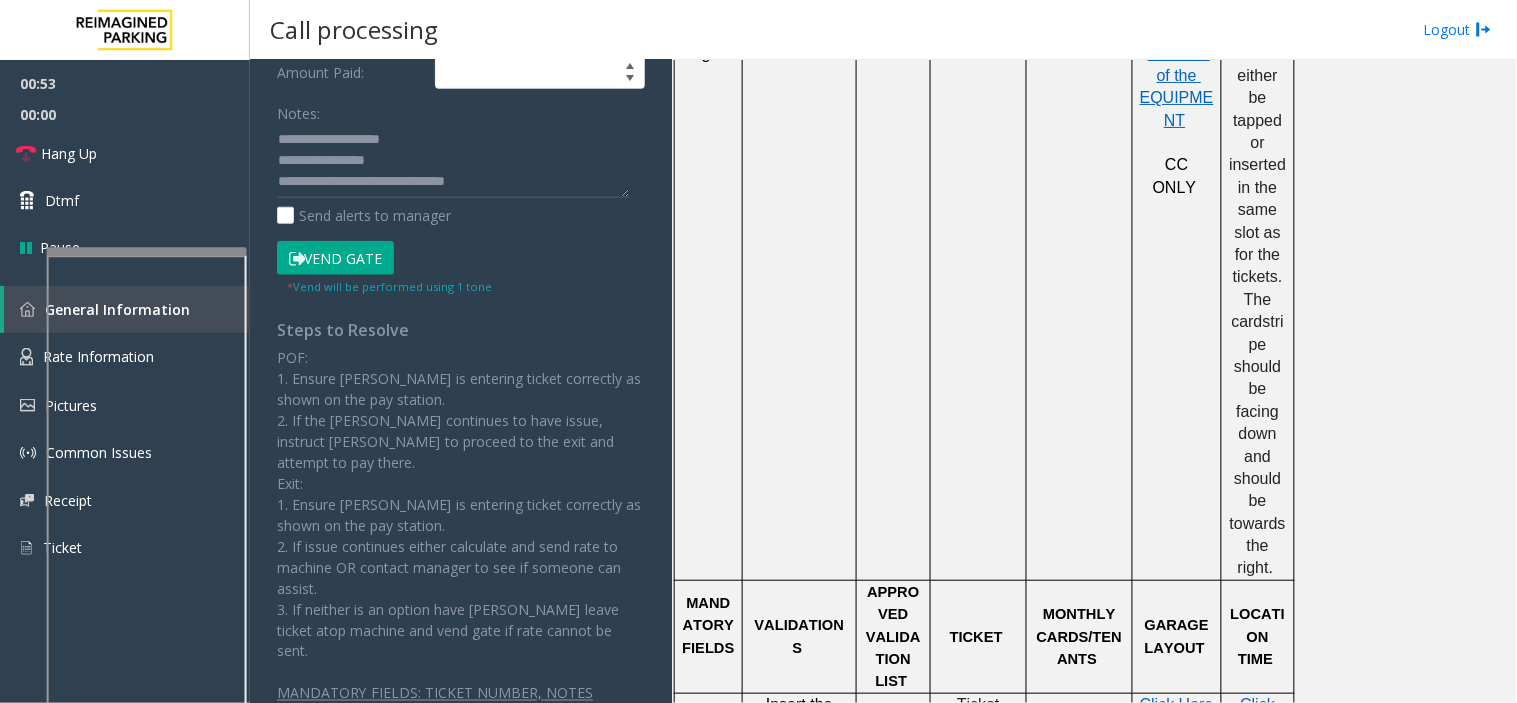 type on "******" 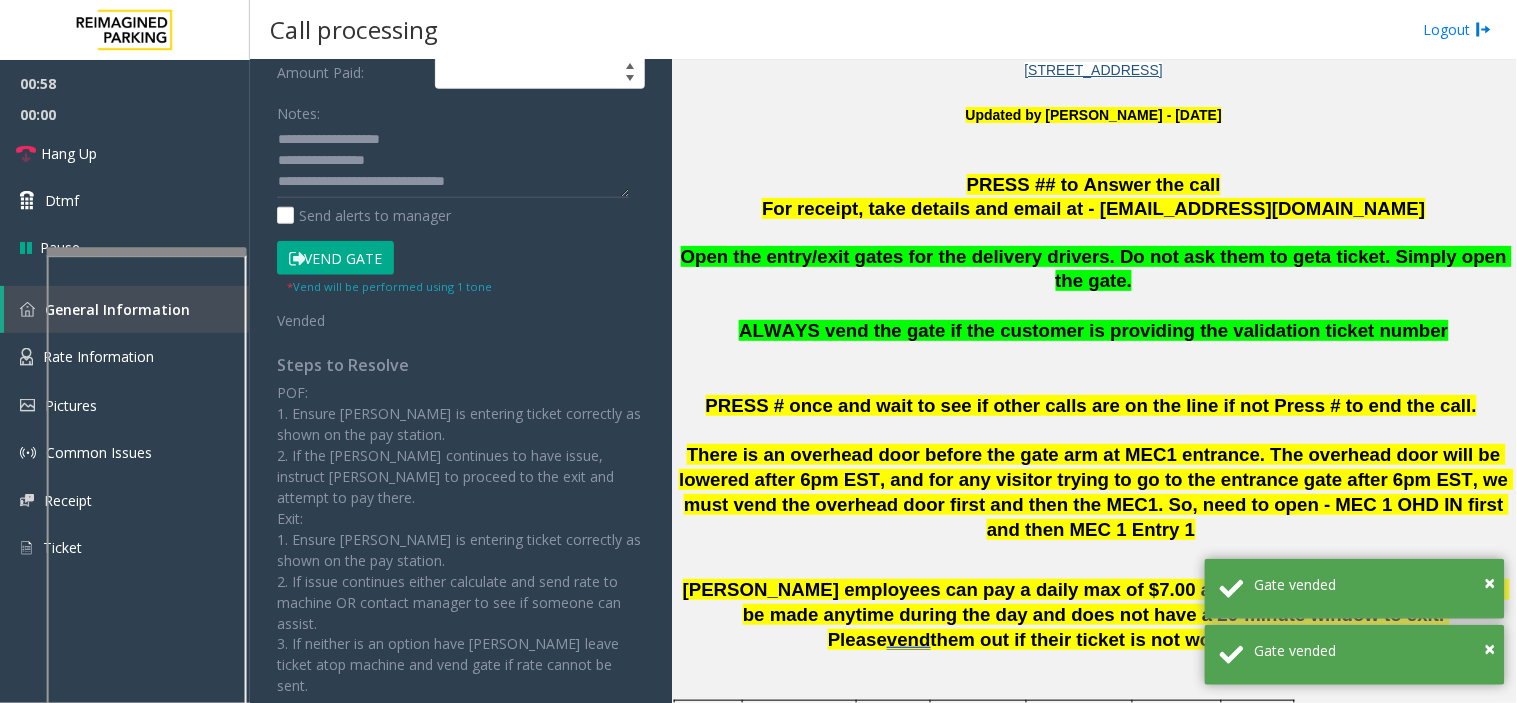 scroll, scrollTop: 444, scrollLeft: 0, axis: vertical 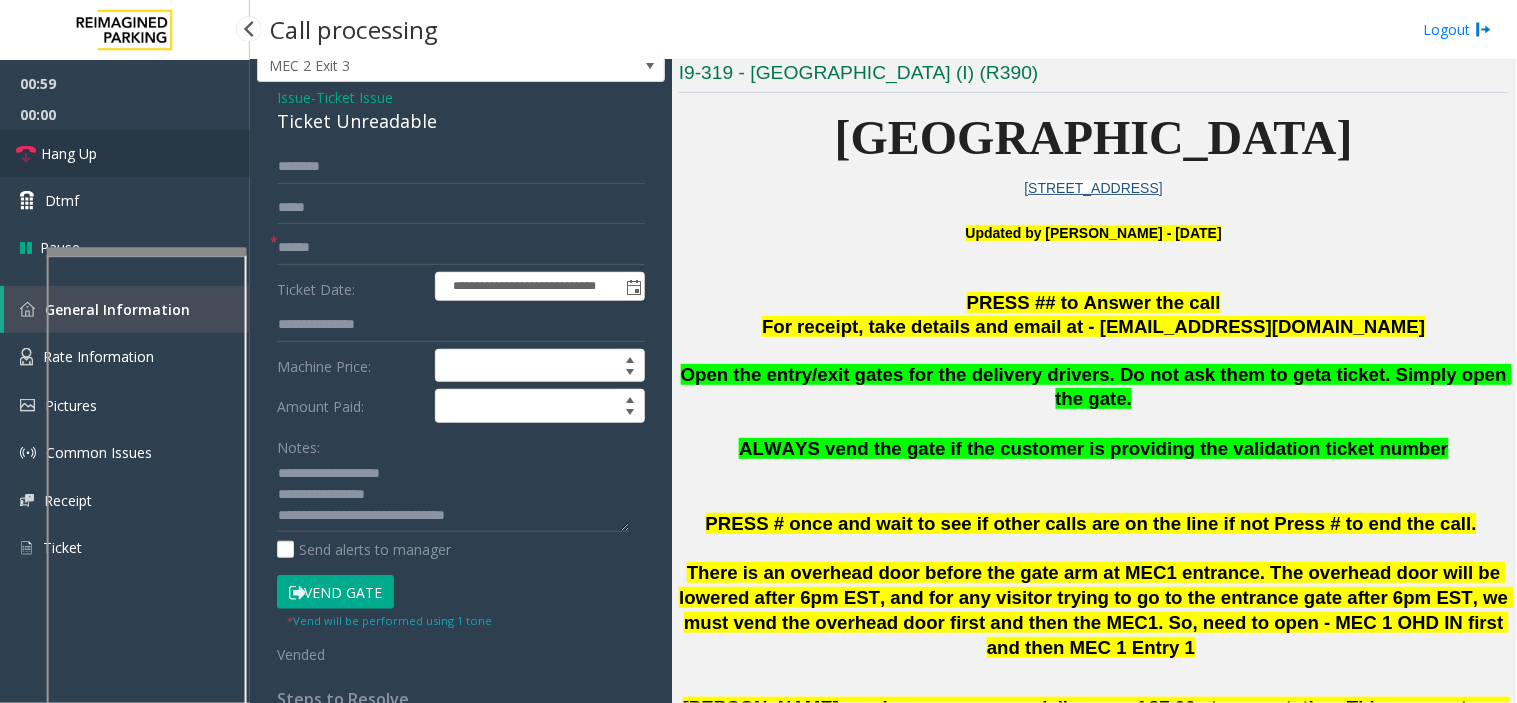 click on "Hang Up" at bounding box center (125, 153) 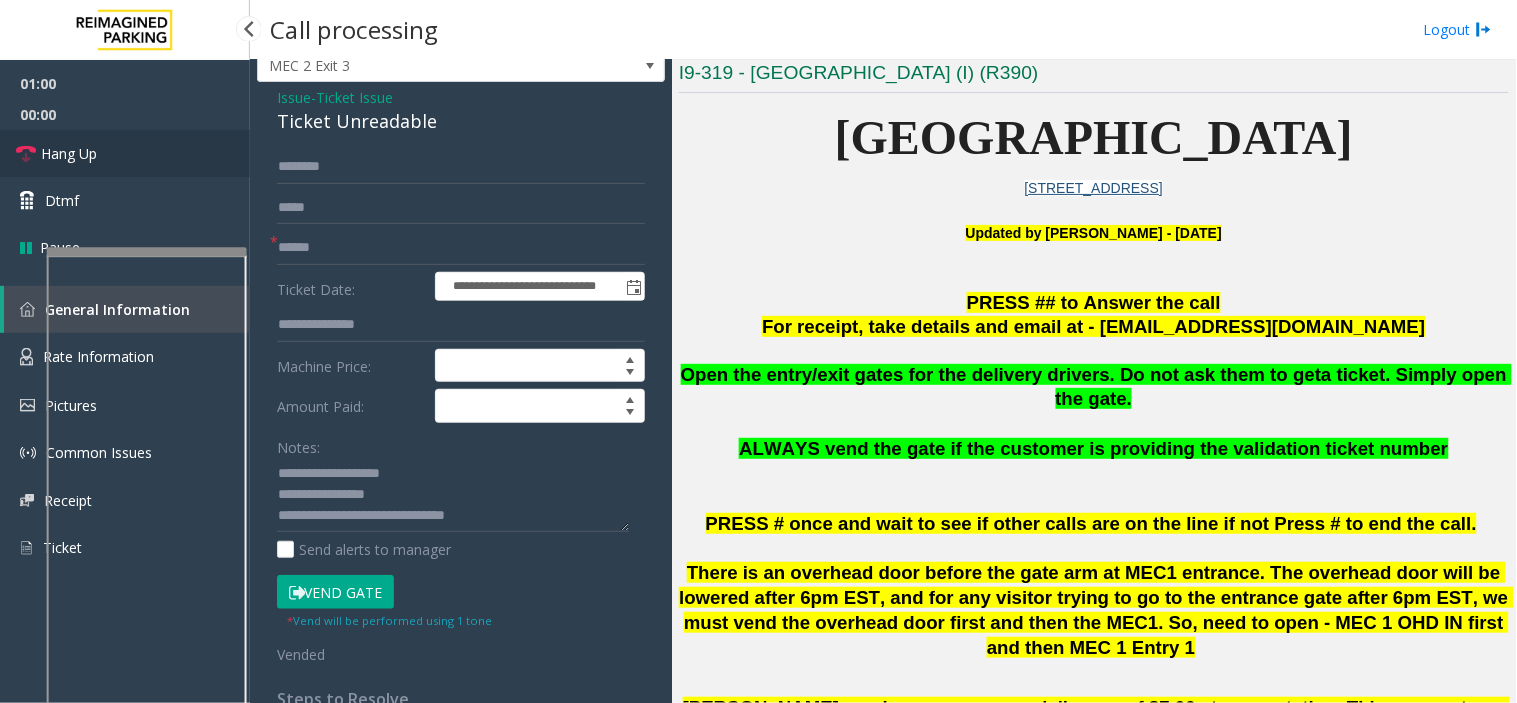 click on "Hang Up" at bounding box center [125, 153] 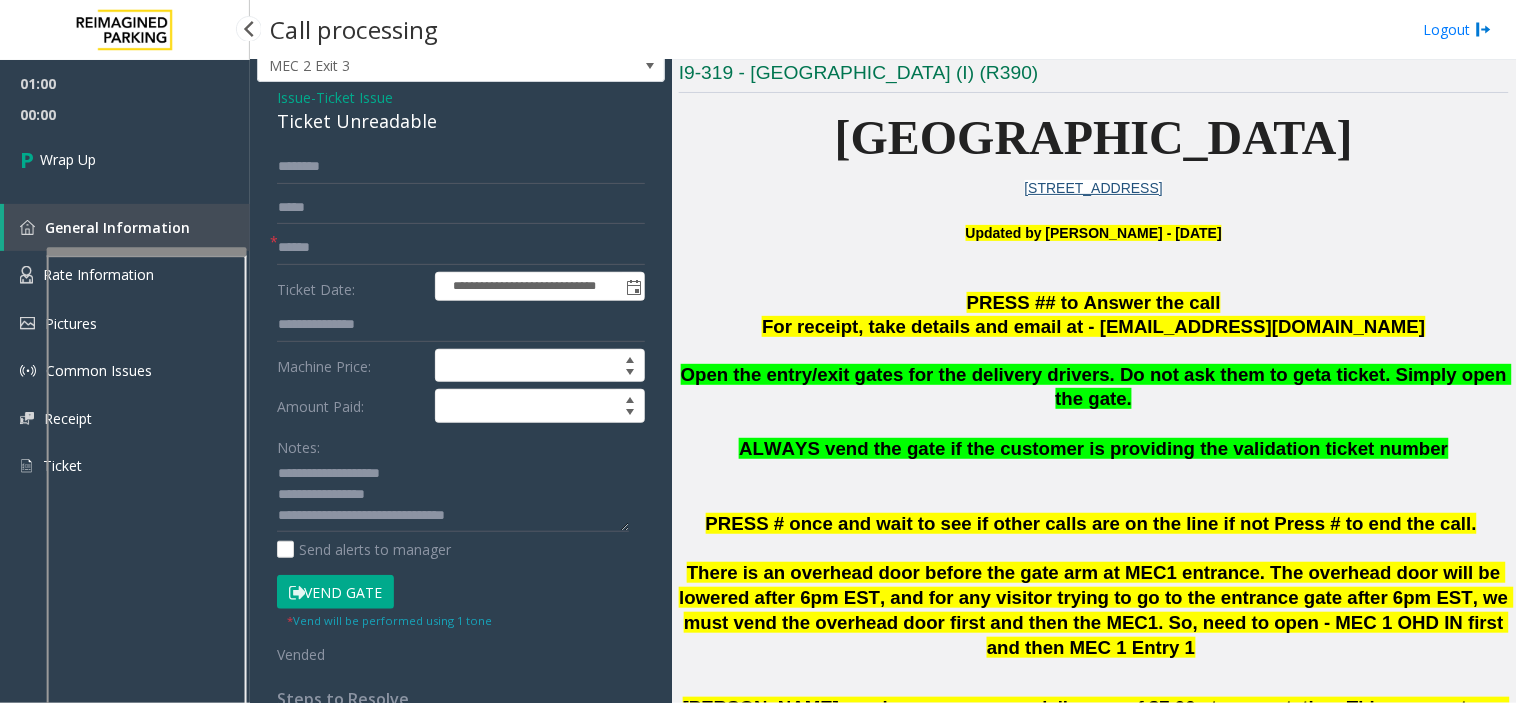 click on "Wrap Up" at bounding box center [125, 159] 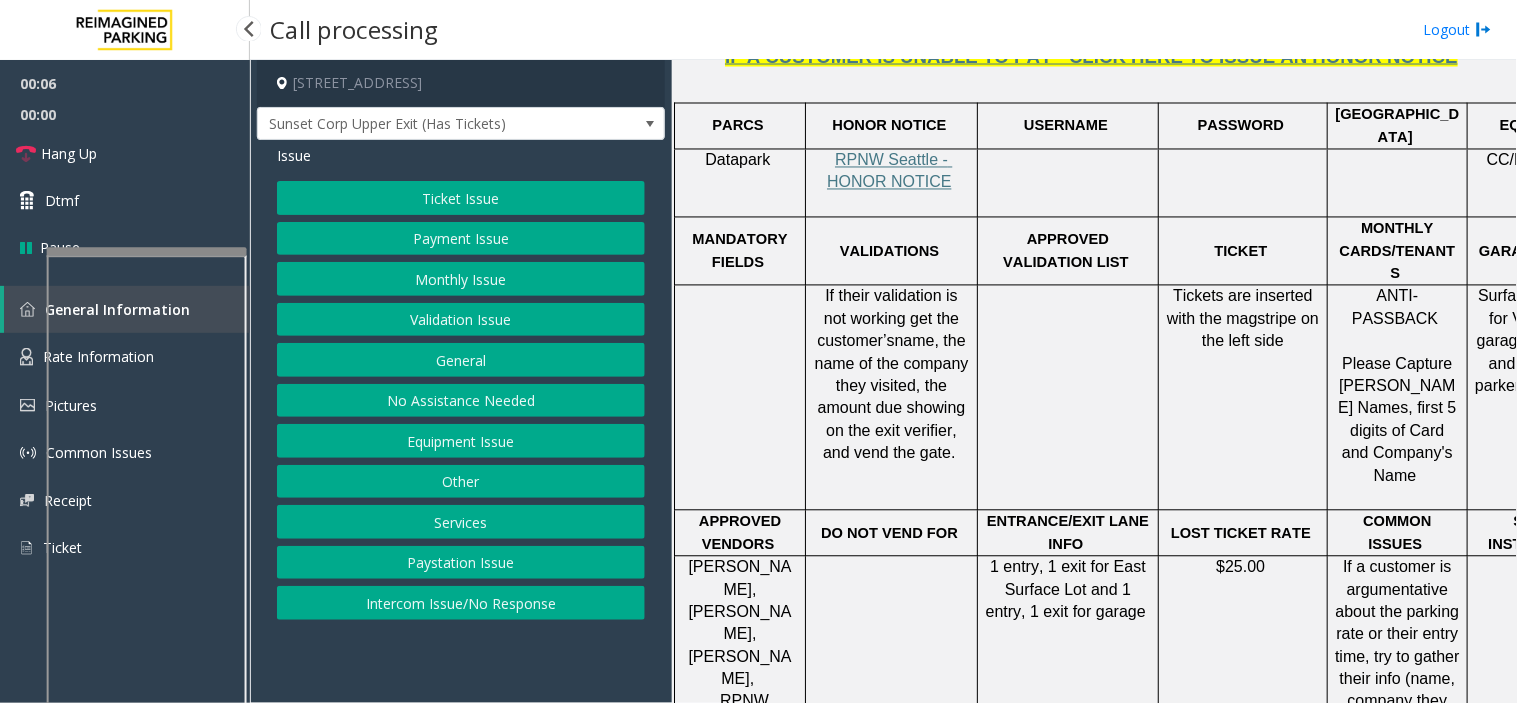 scroll, scrollTop: 1000, scrollLeft: 0, axis: vertical 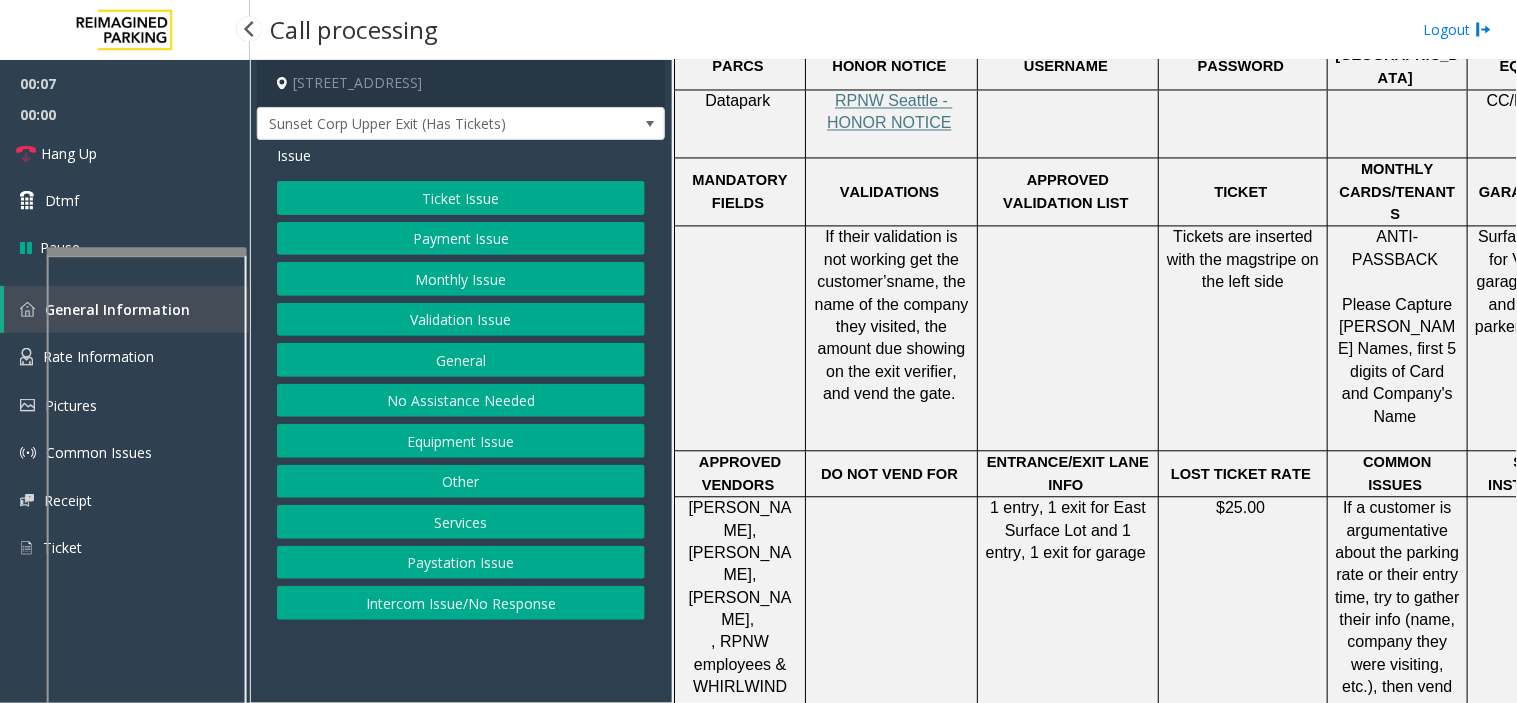 click on "Validation Issue" 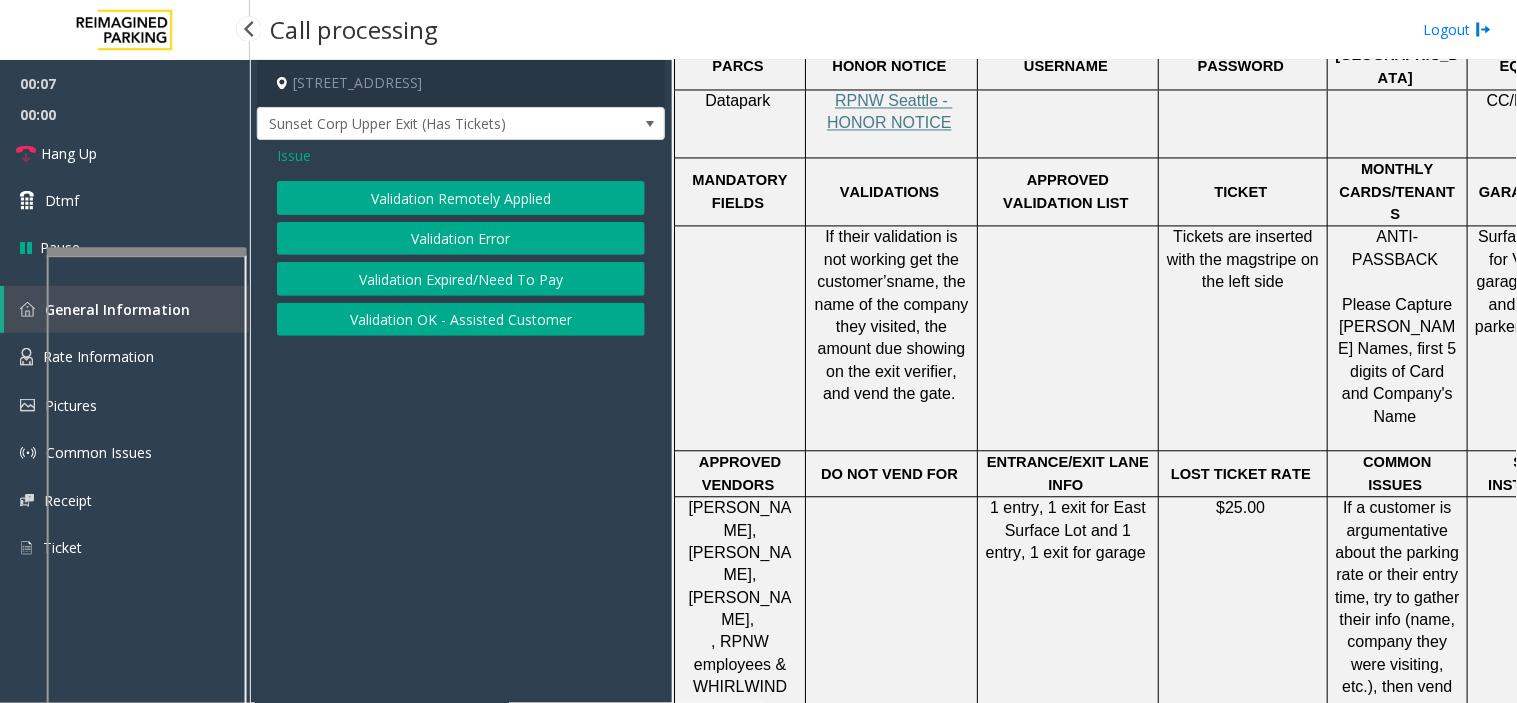 click on "Validation Error" 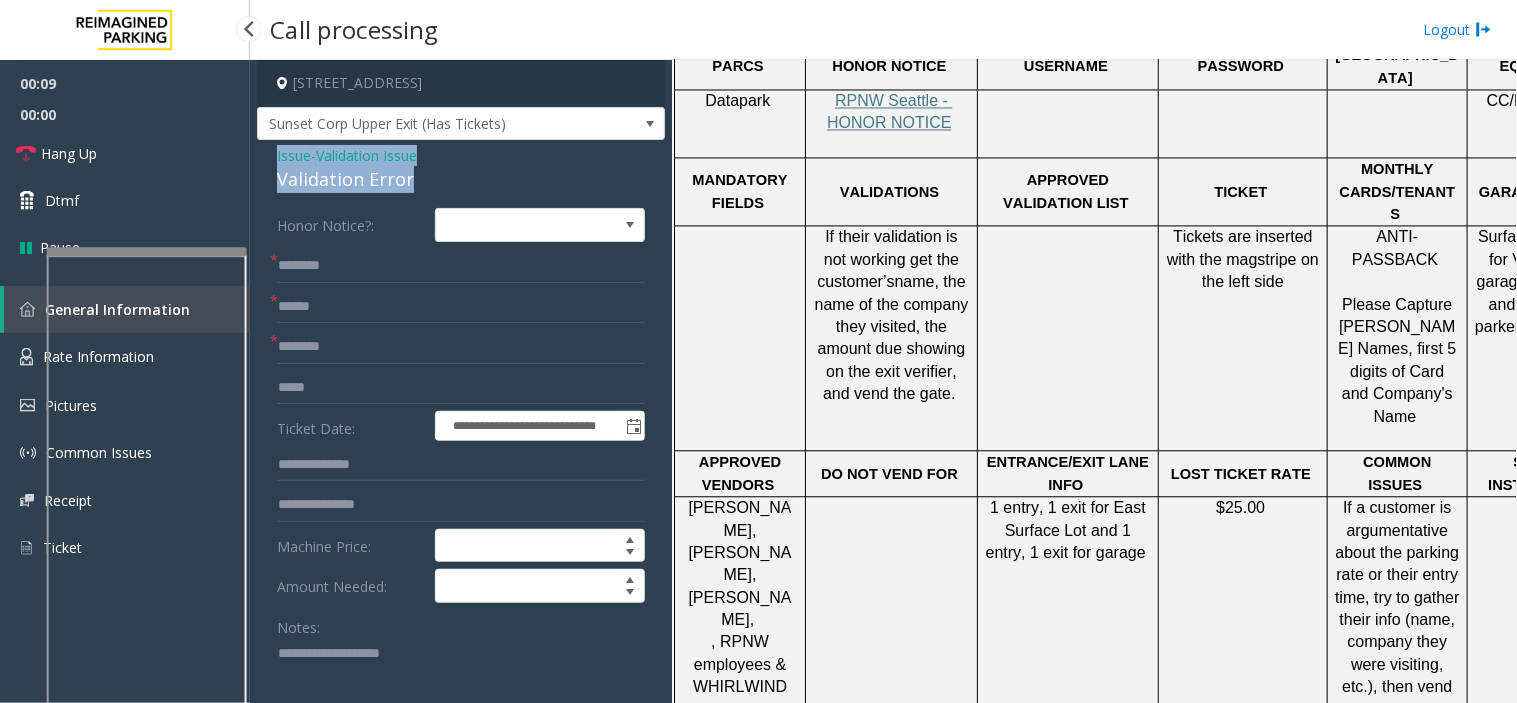 drag, startPoint x: 416, startPoint y: 181, endPoint x: 267, endPoint y: 156, distance: 151.08276 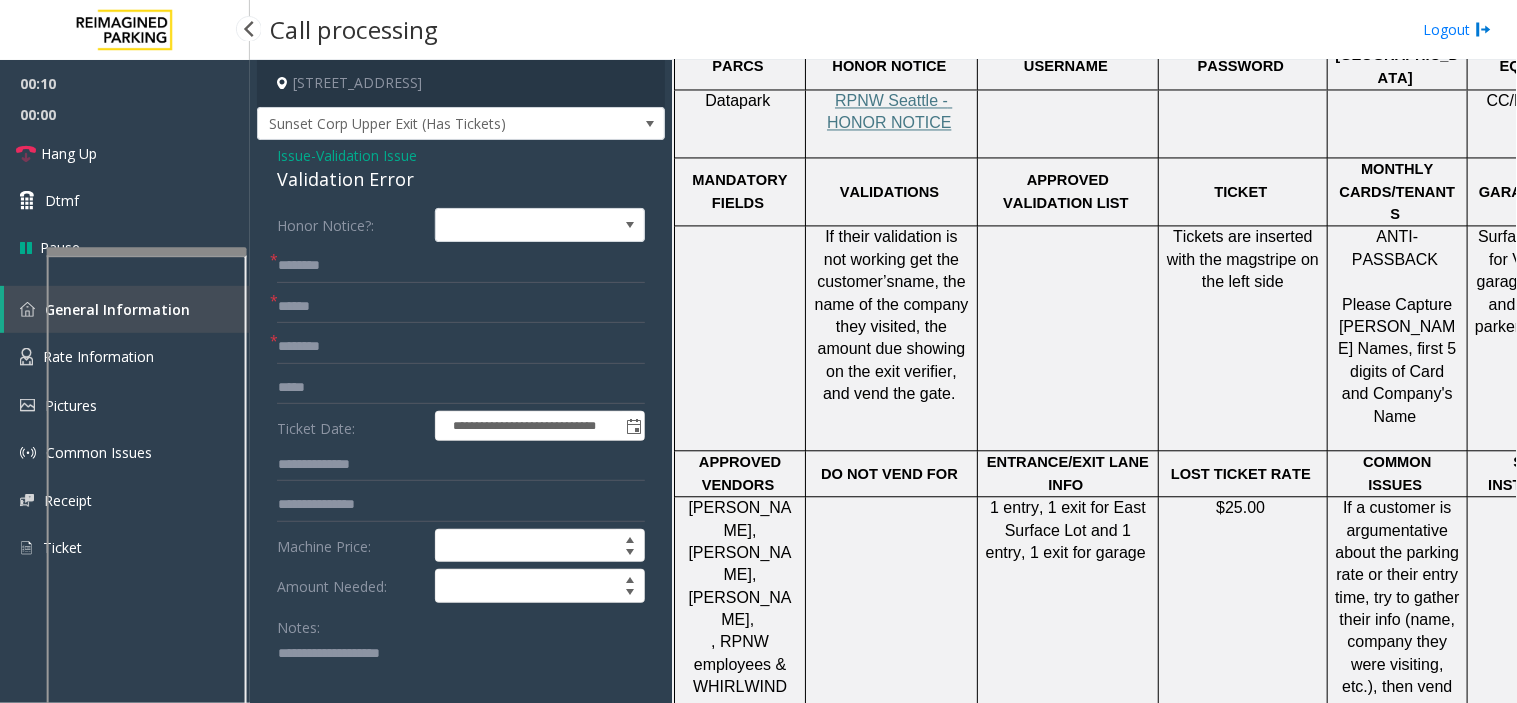click 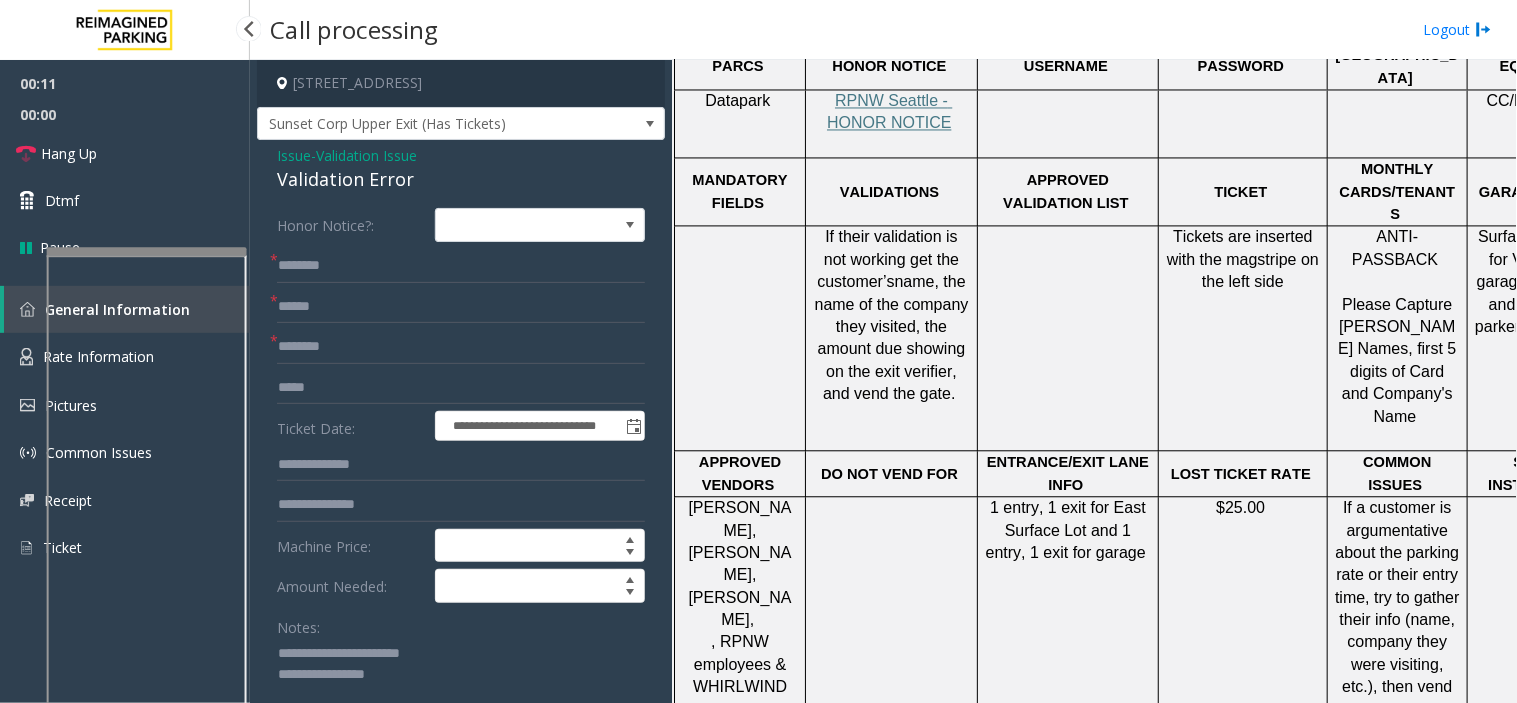 scroll, scrollTop: 2, scrollLeft: 0, axis: vertical 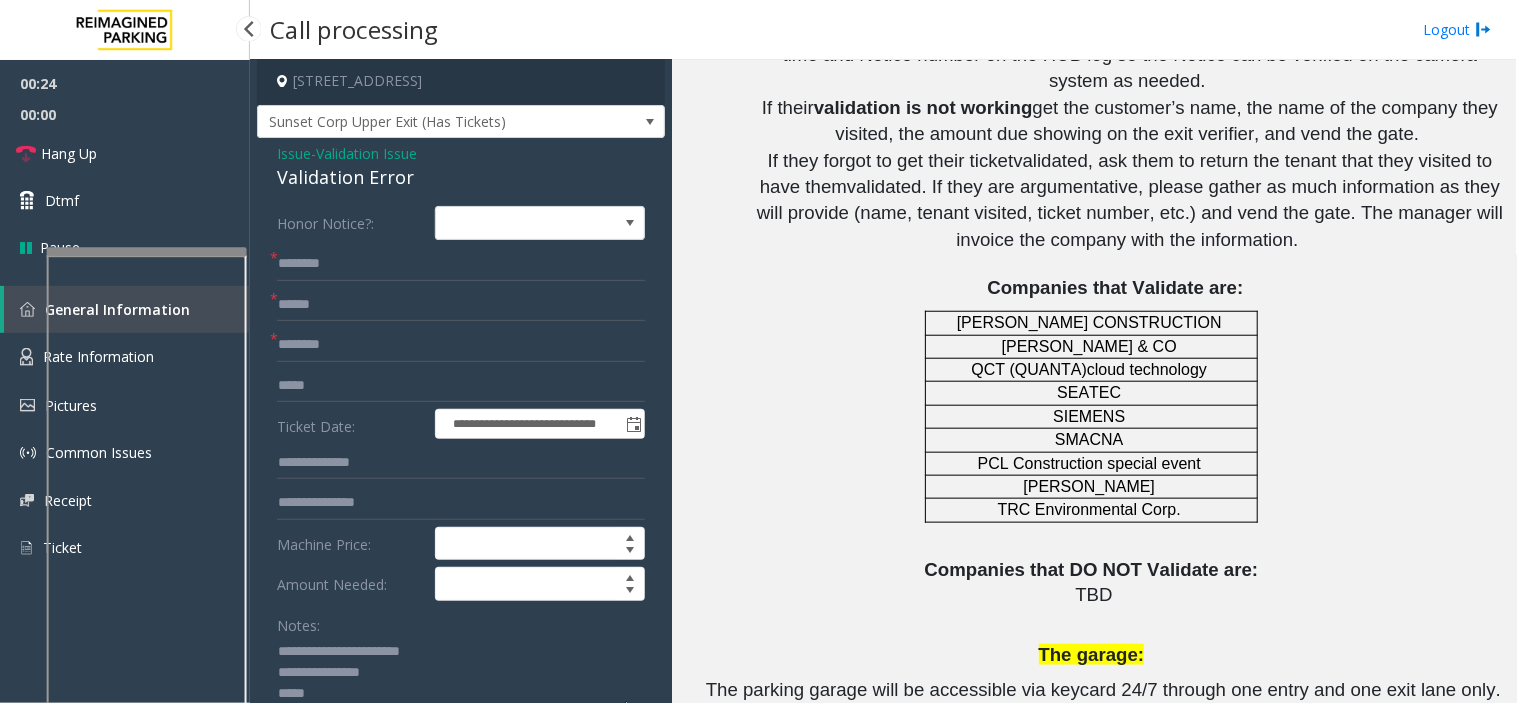 type on "**********" 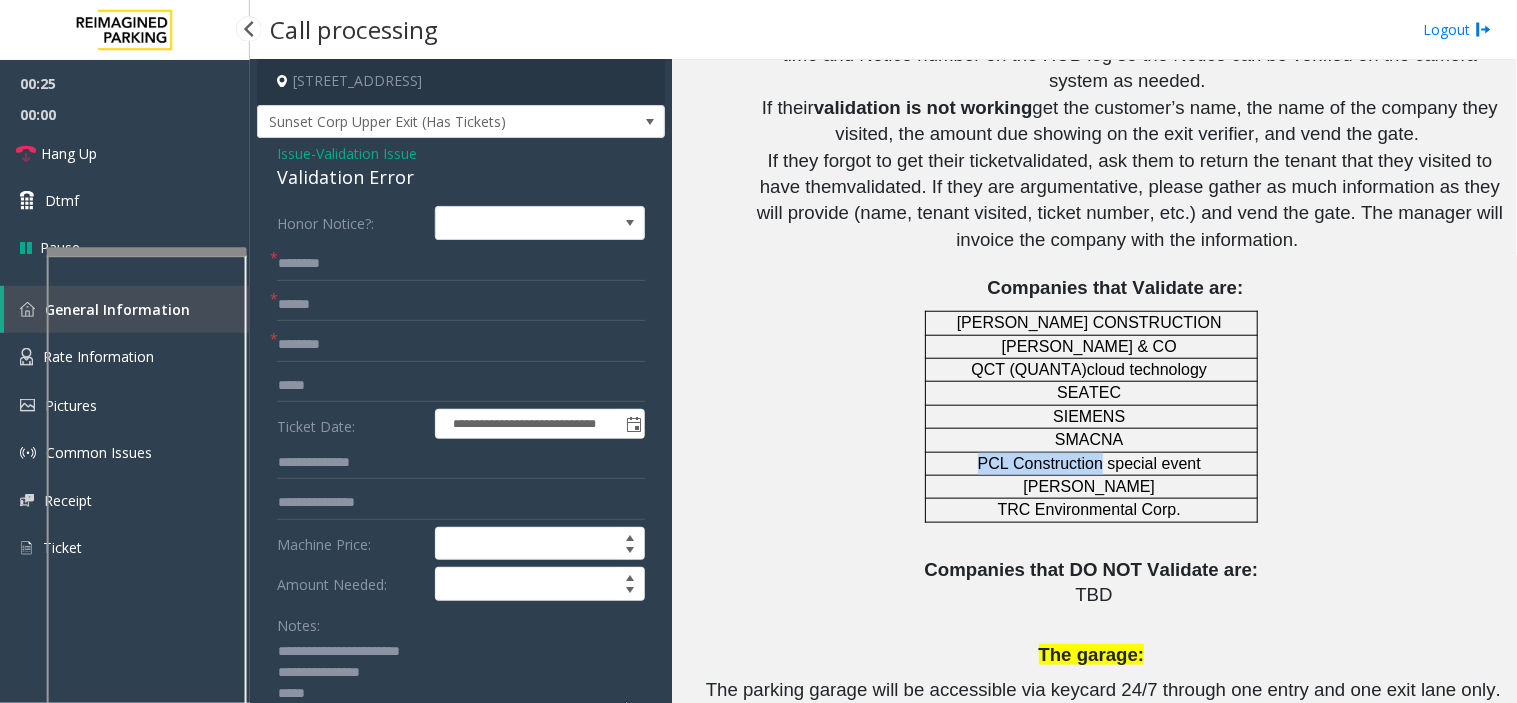 drag, startPoint x: 1091, startPoint y: 317, endPoint x: 958, endPoint y: 310, distance: 133.18408 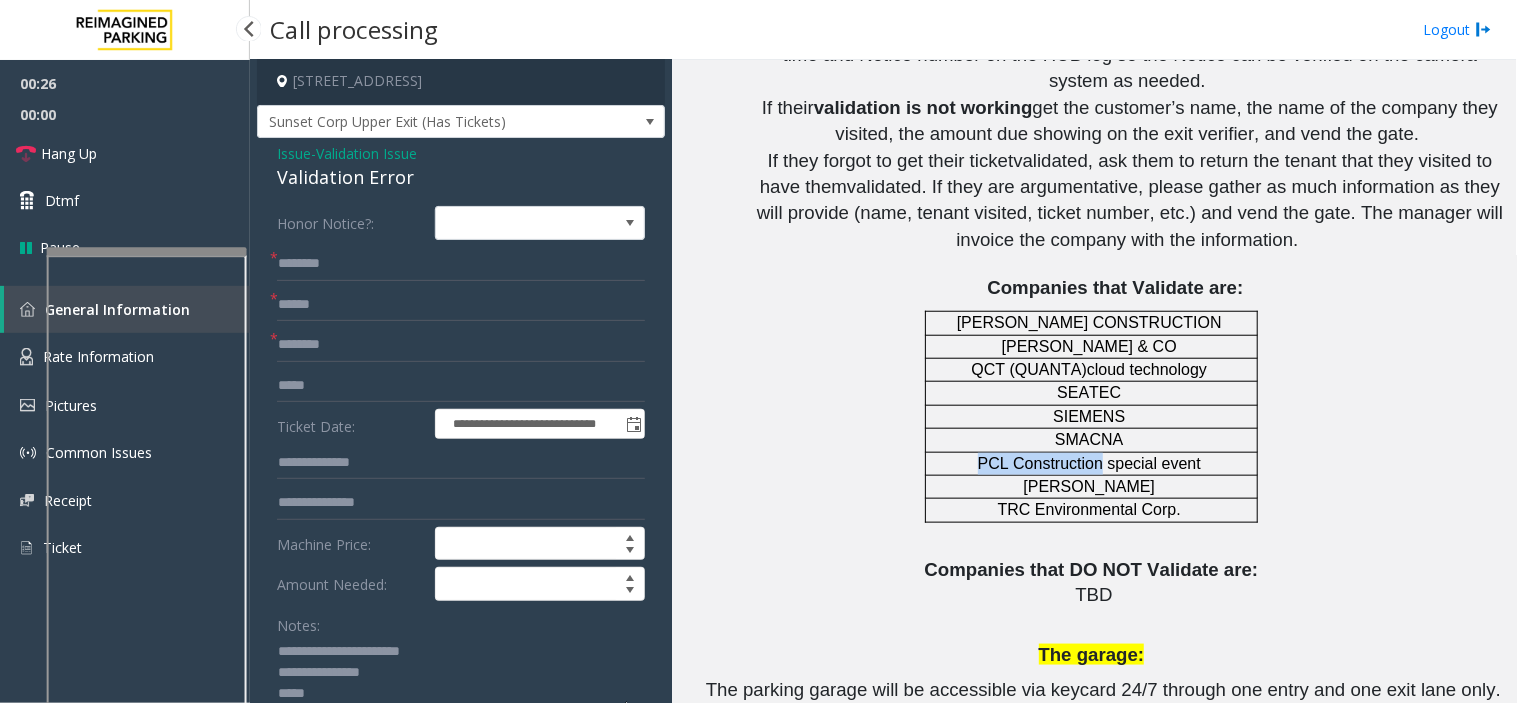 copy on "PCL Construction" 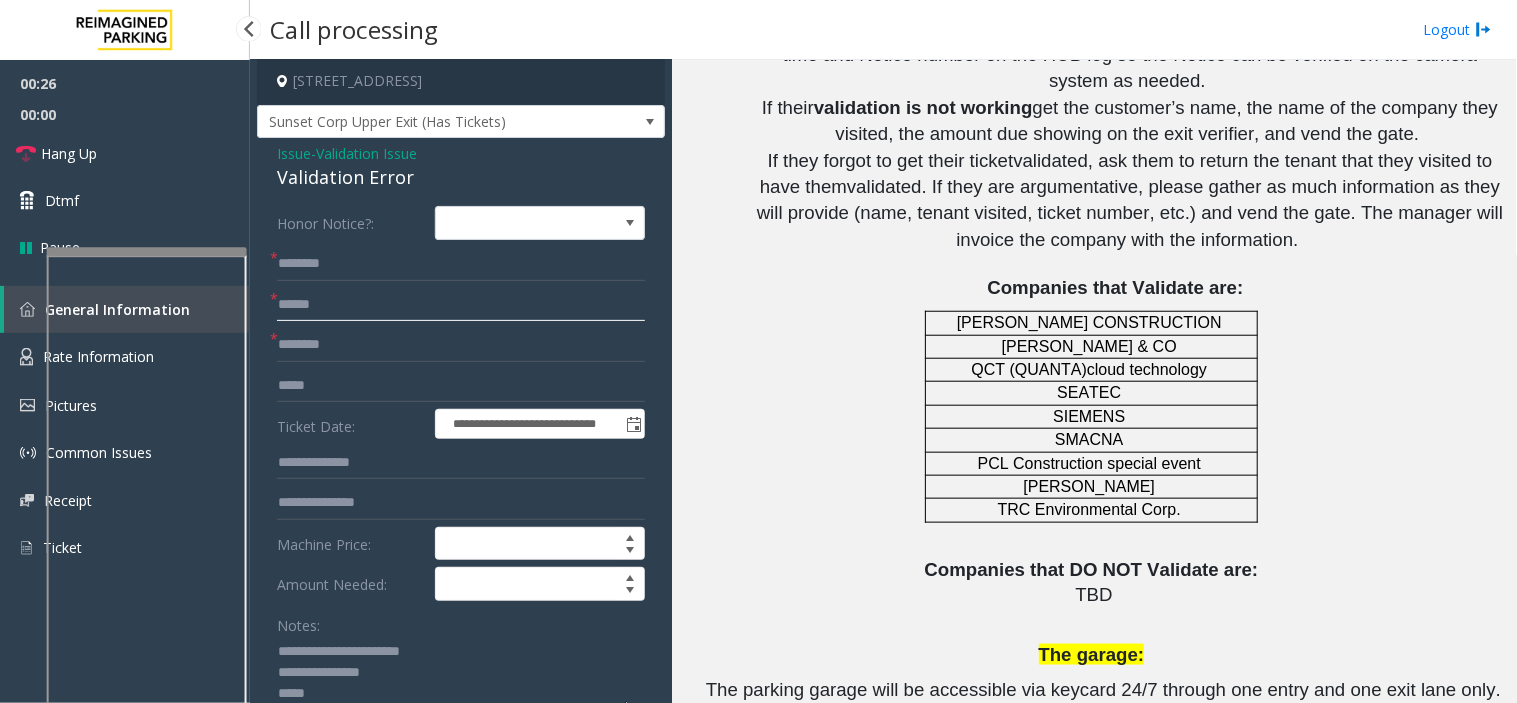click 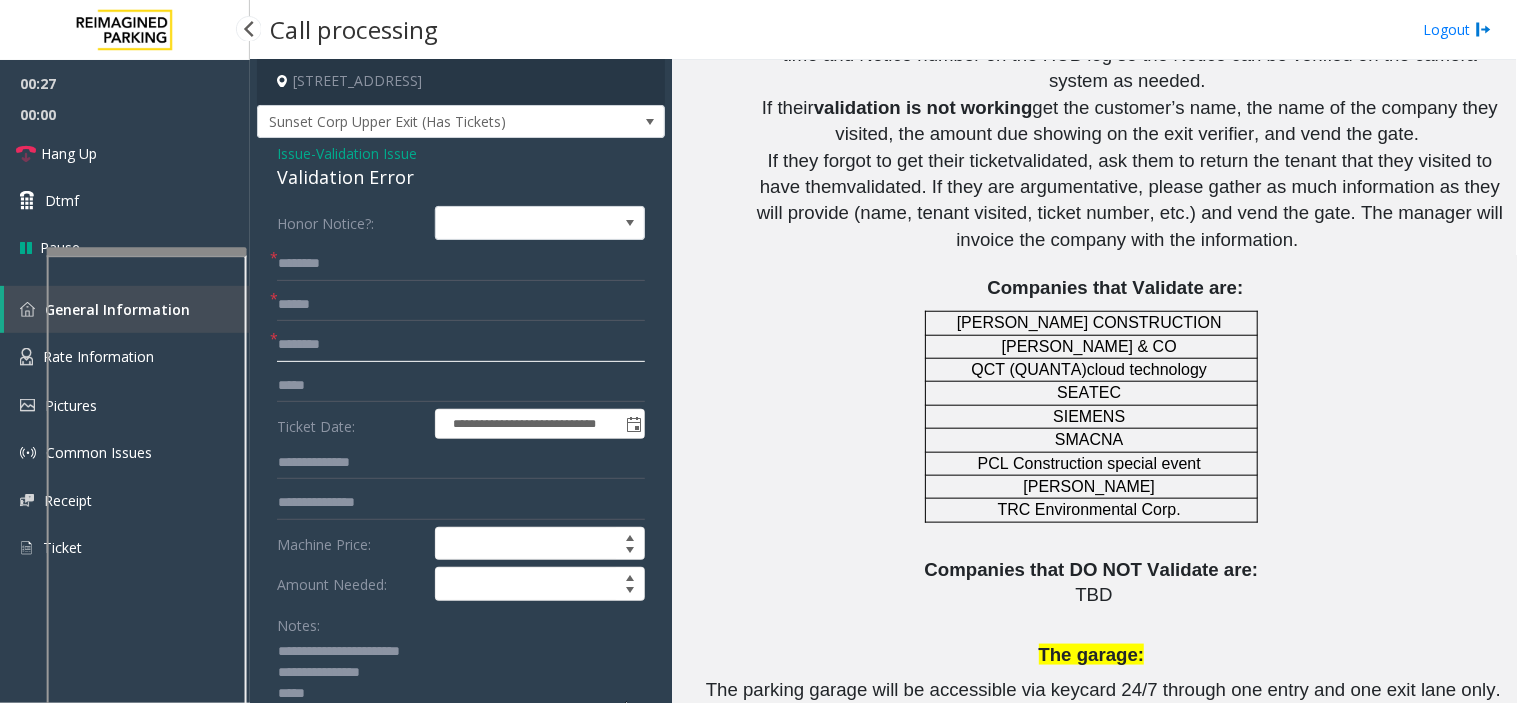click 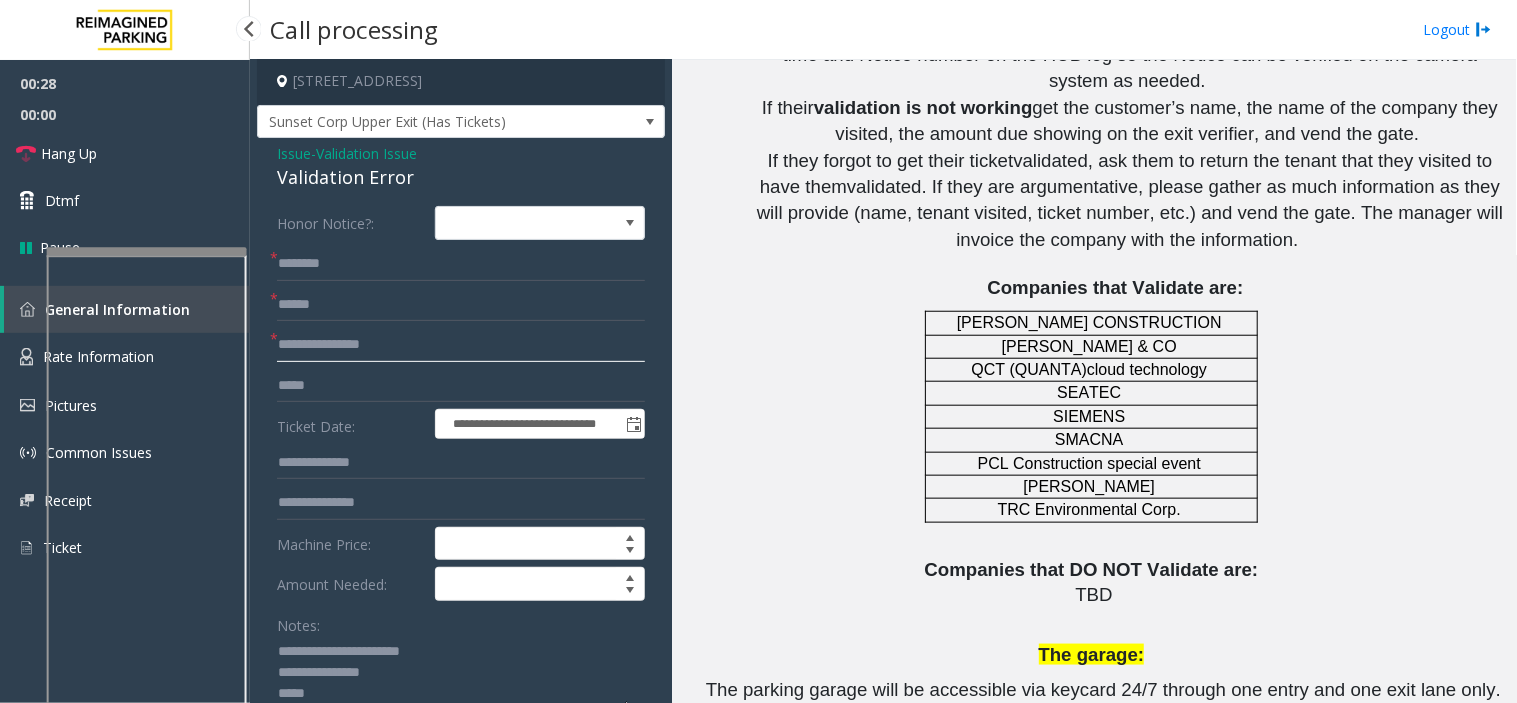 type on "**********" 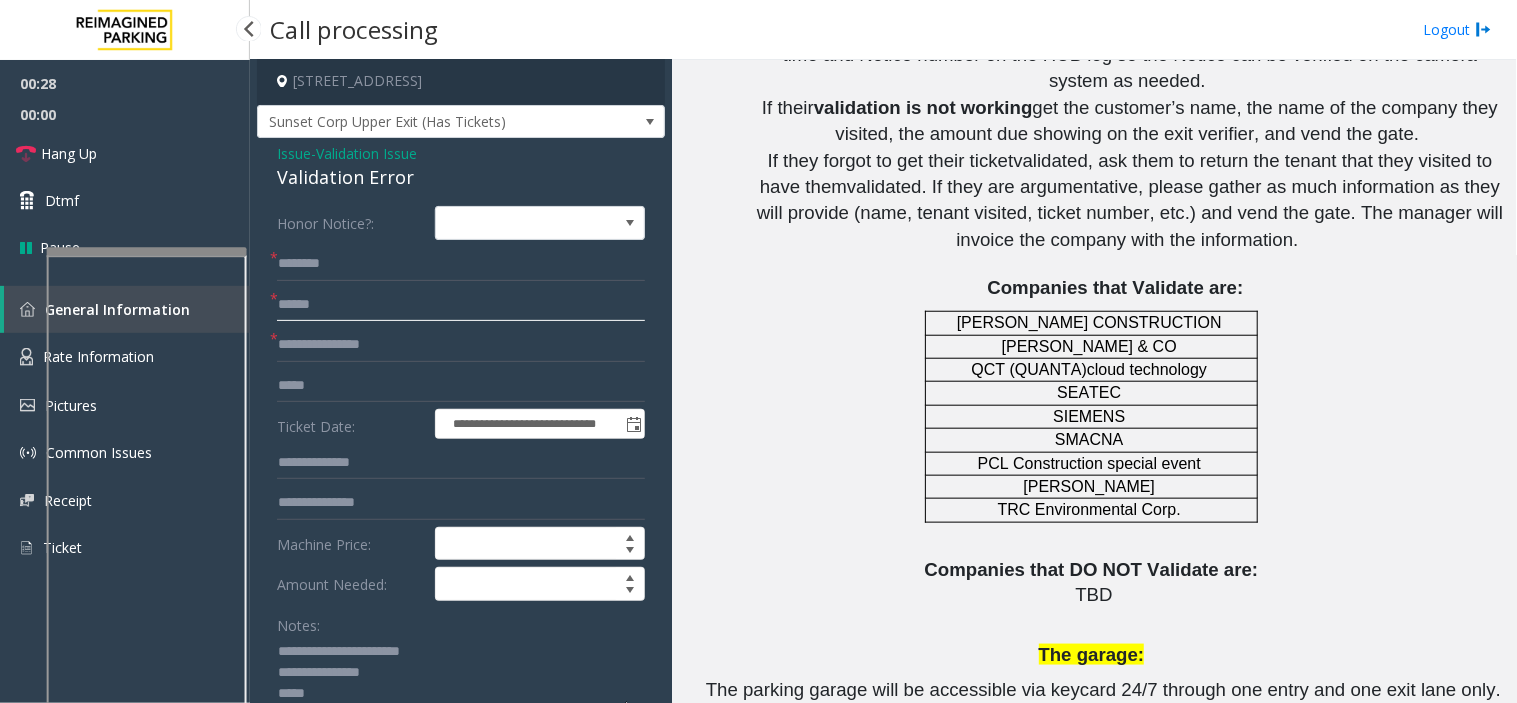 click 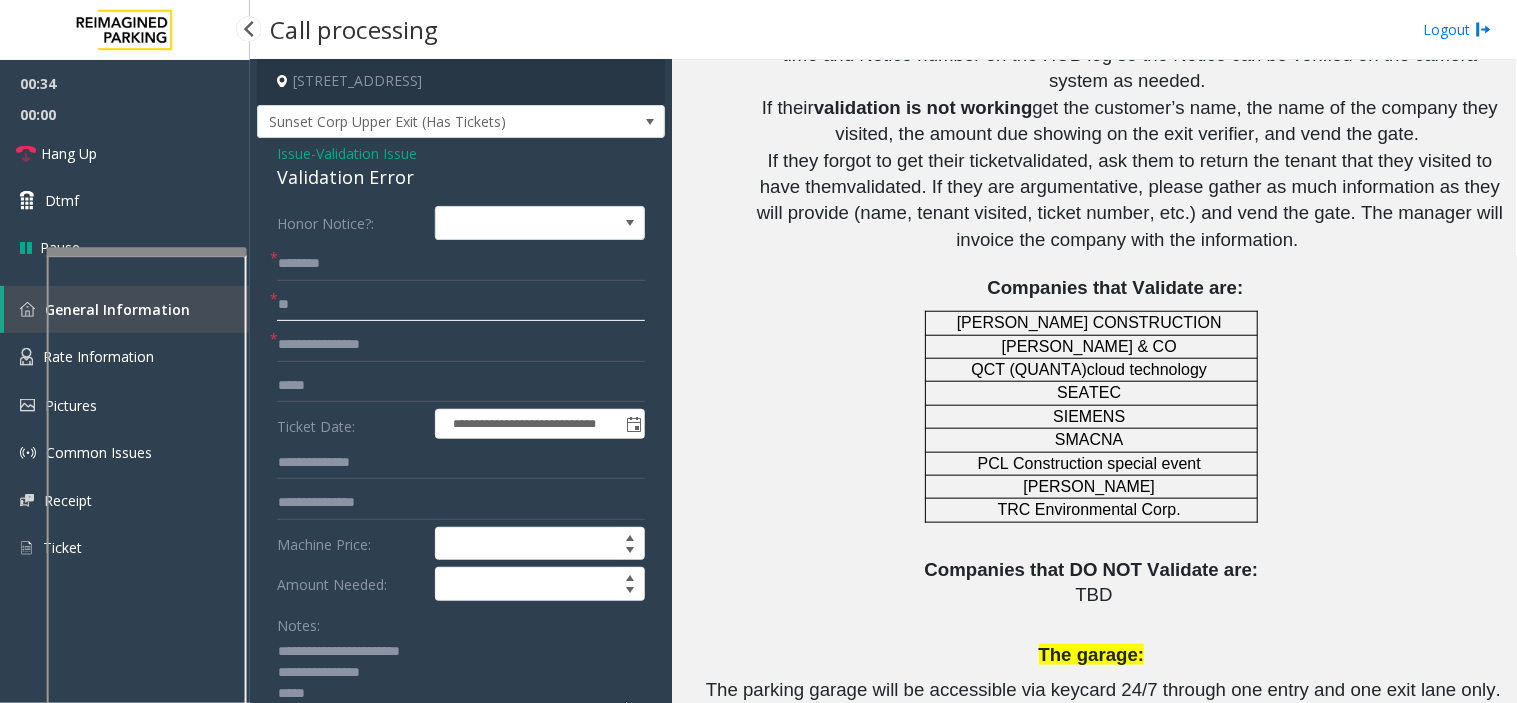 type on "*" 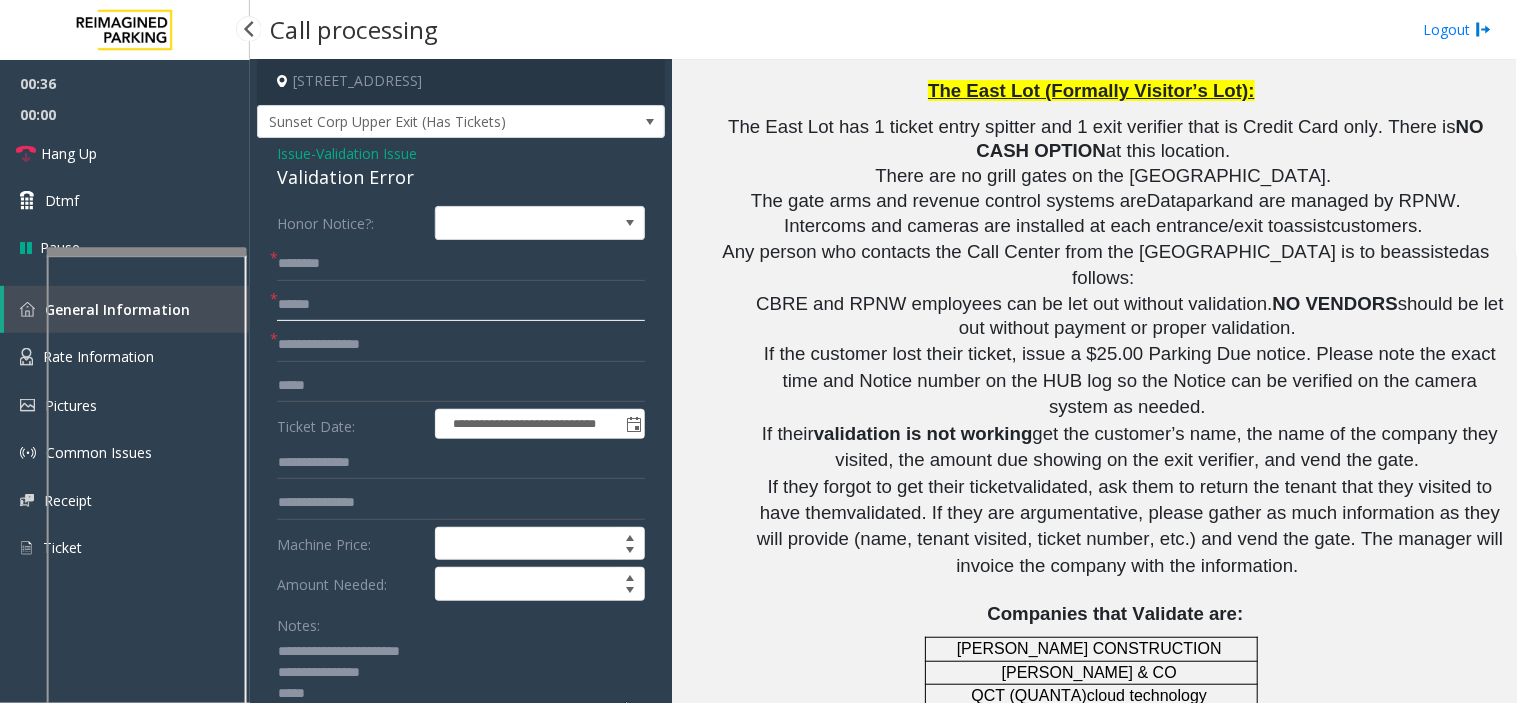 scroll, scrollTop: 1888, scrollLeft: 0, axis: vertical 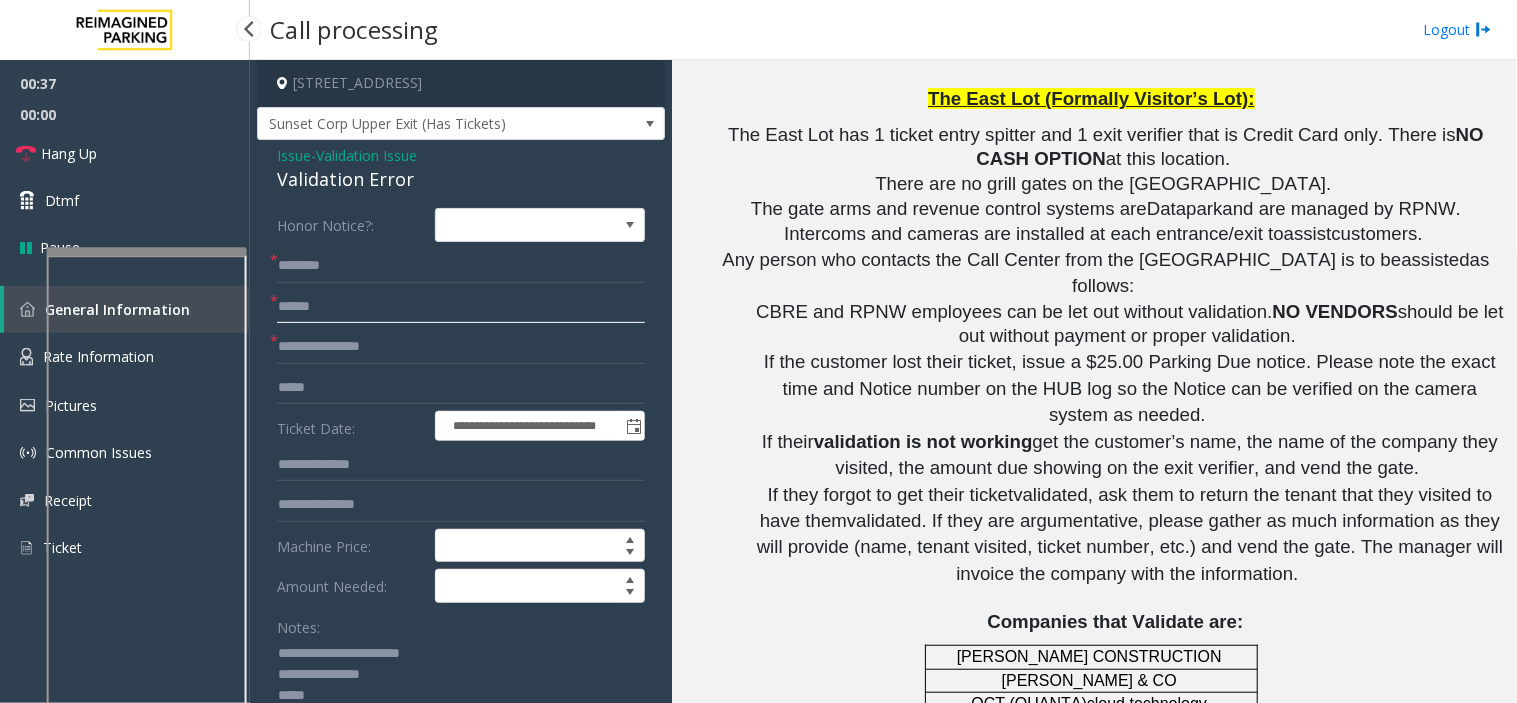click 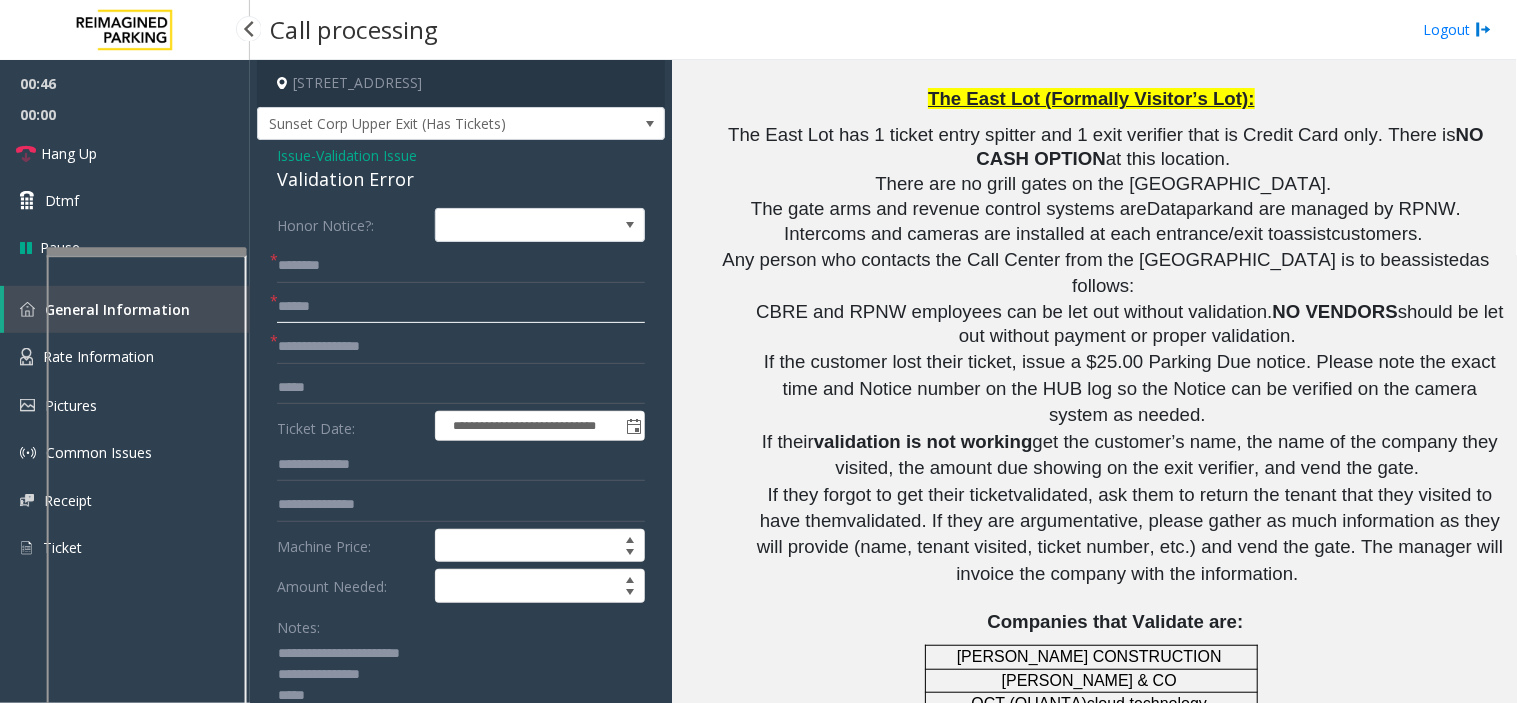 type on "******" 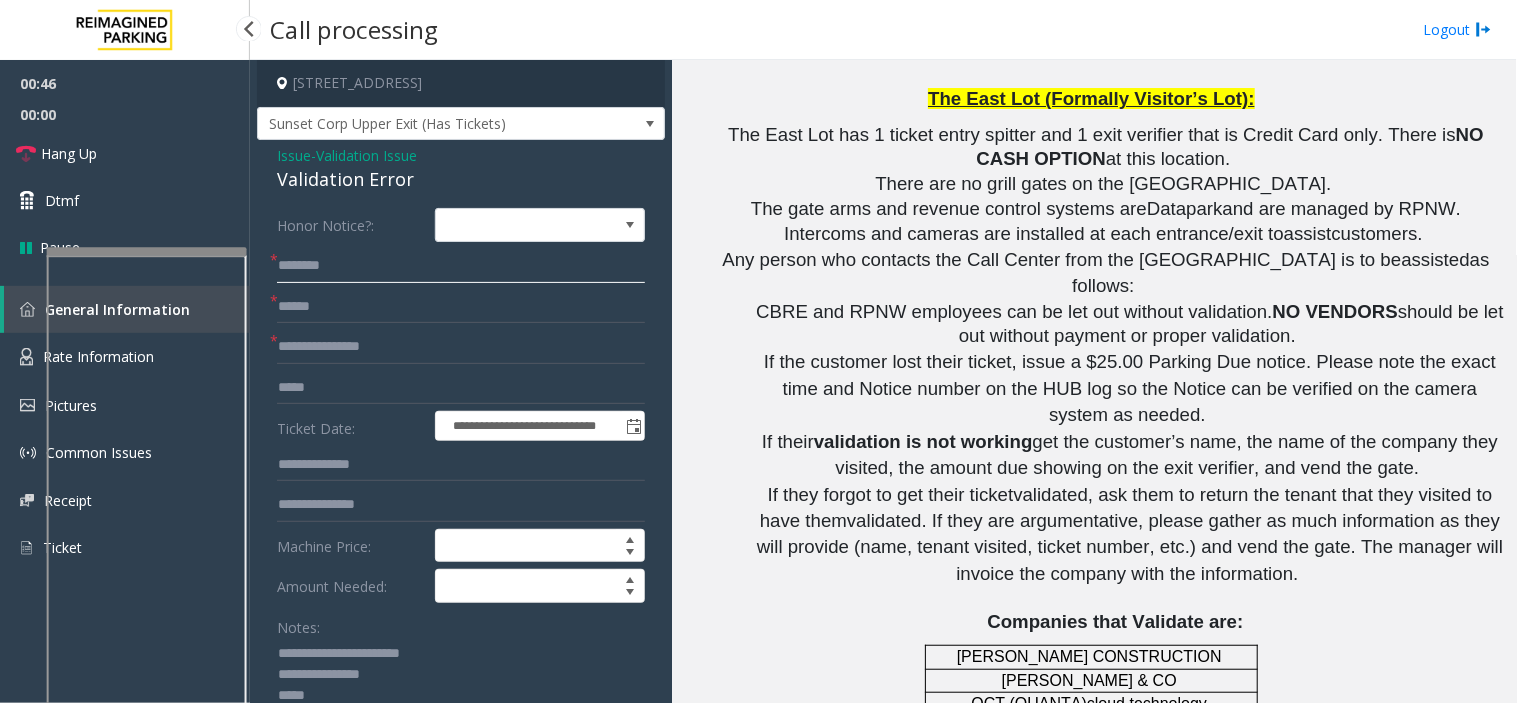 click 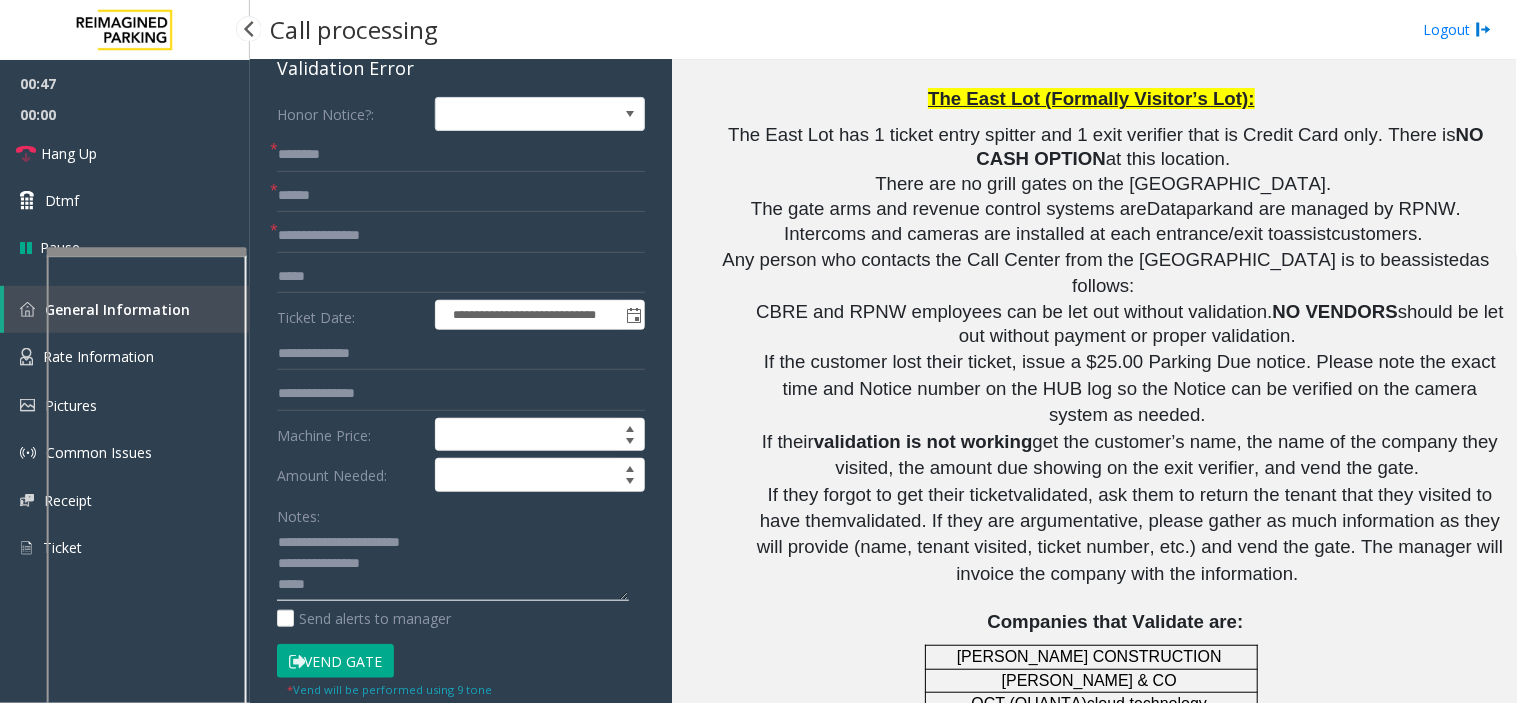 click 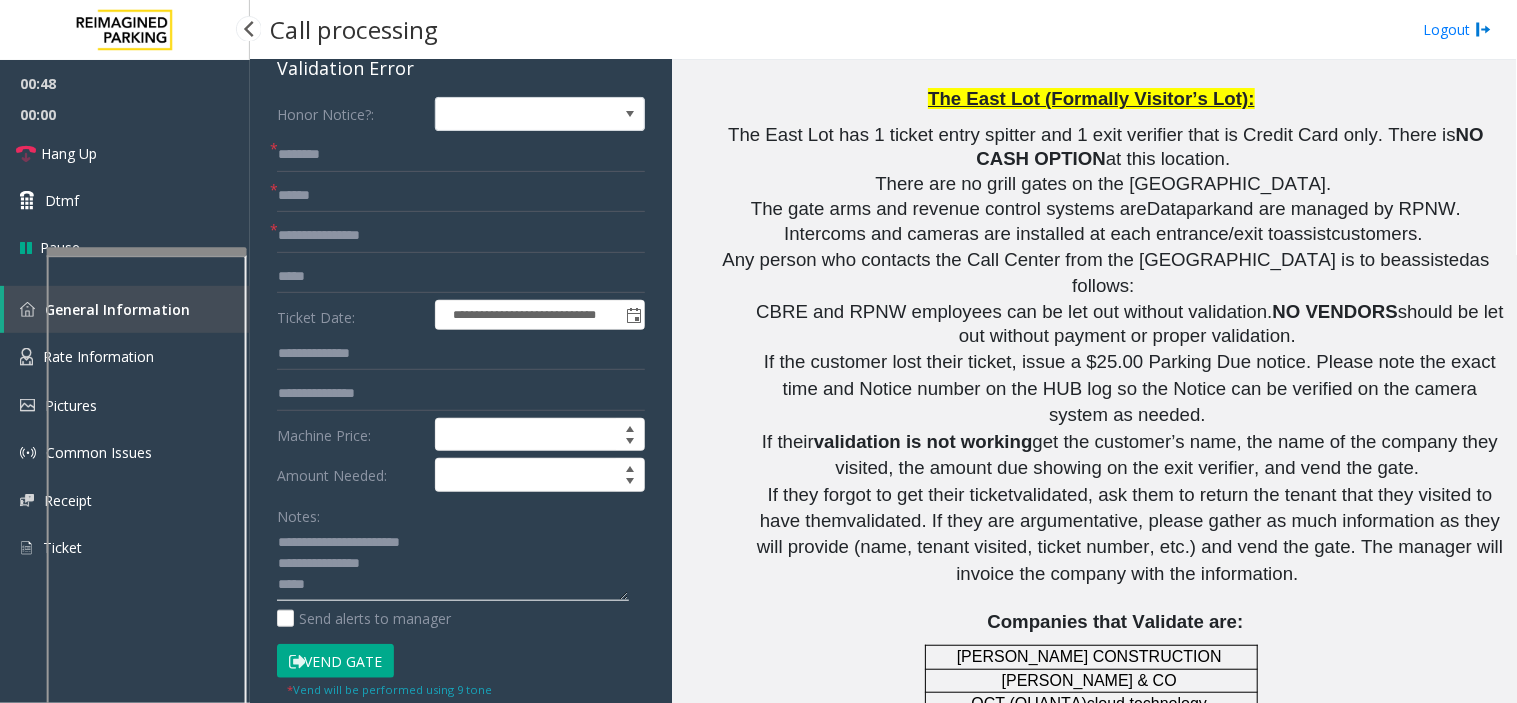 click 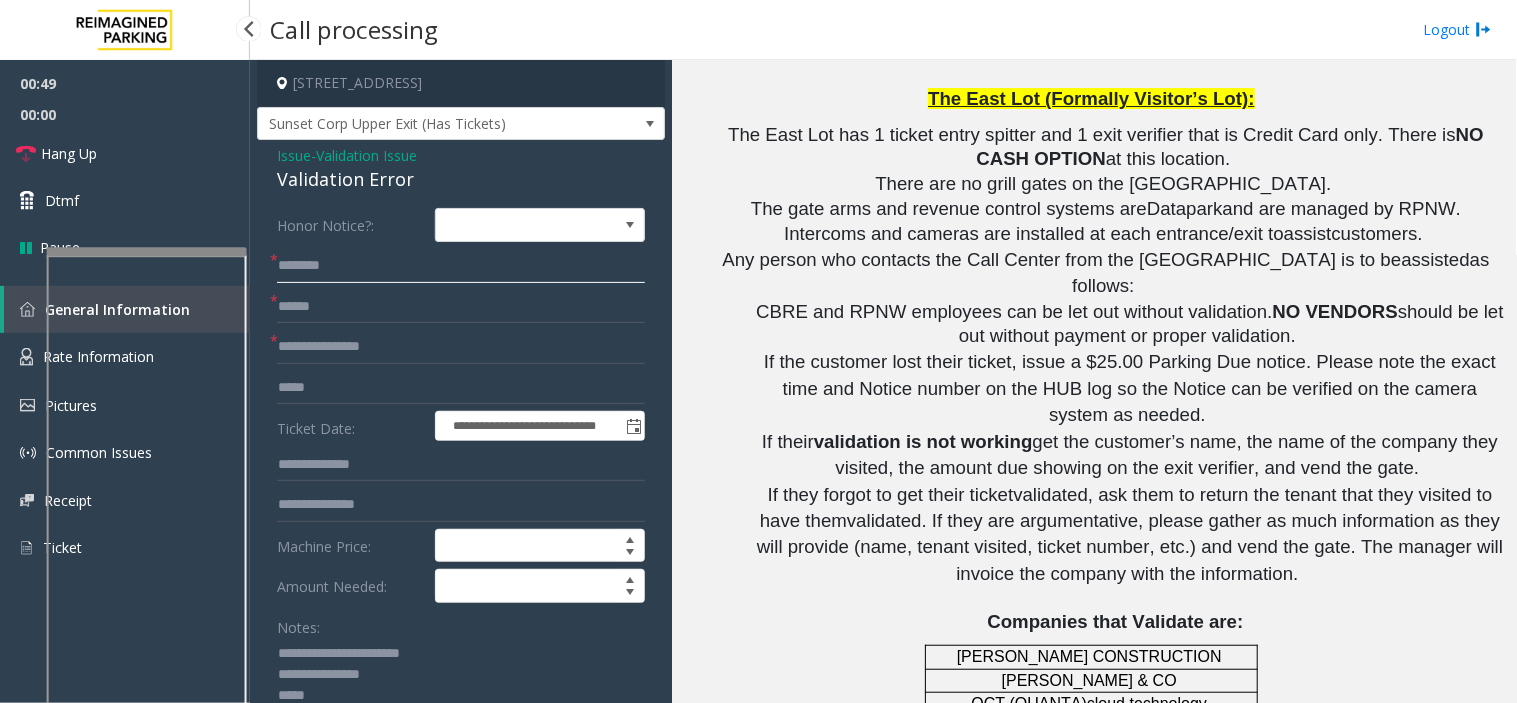 click 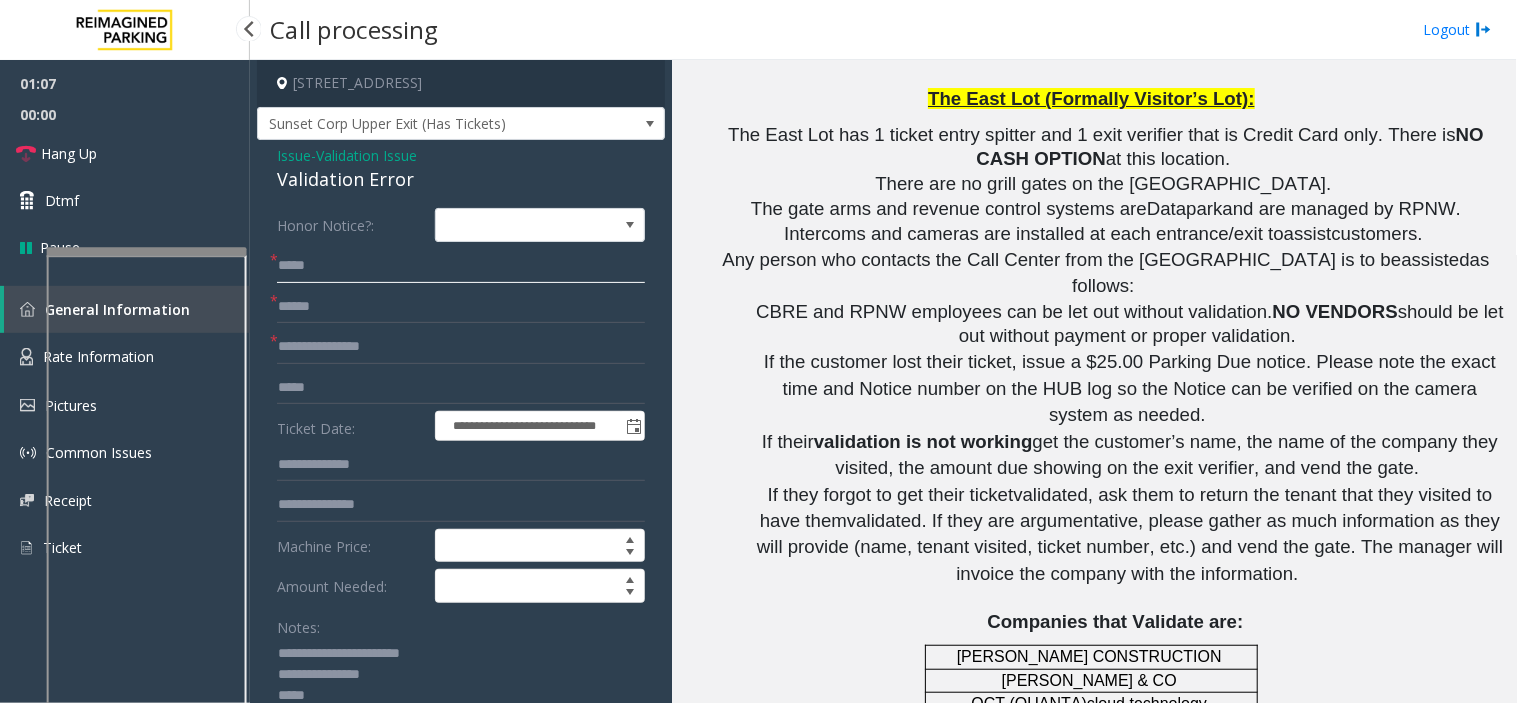 scroll, scrollTop: 444, scrollLeft: 0, axis: vertical 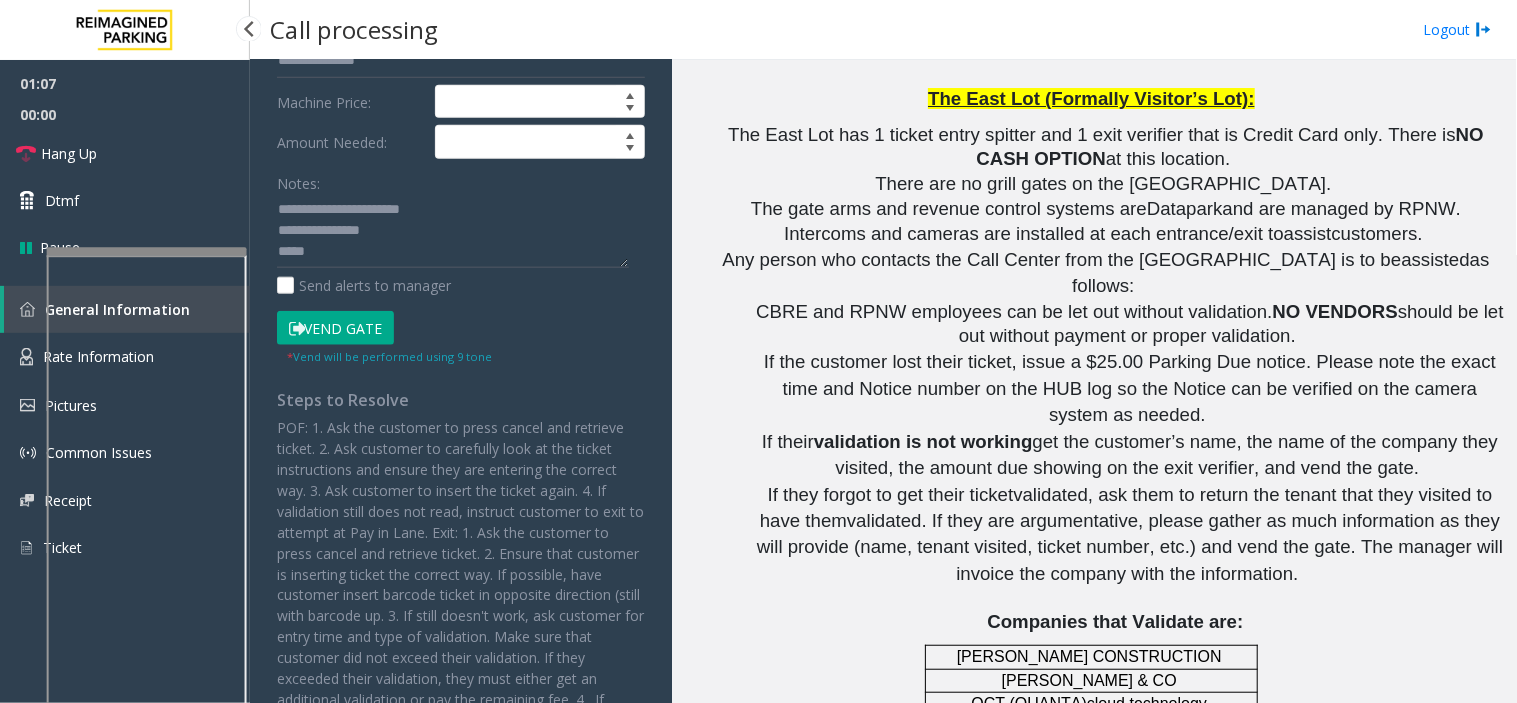 type on "*****" 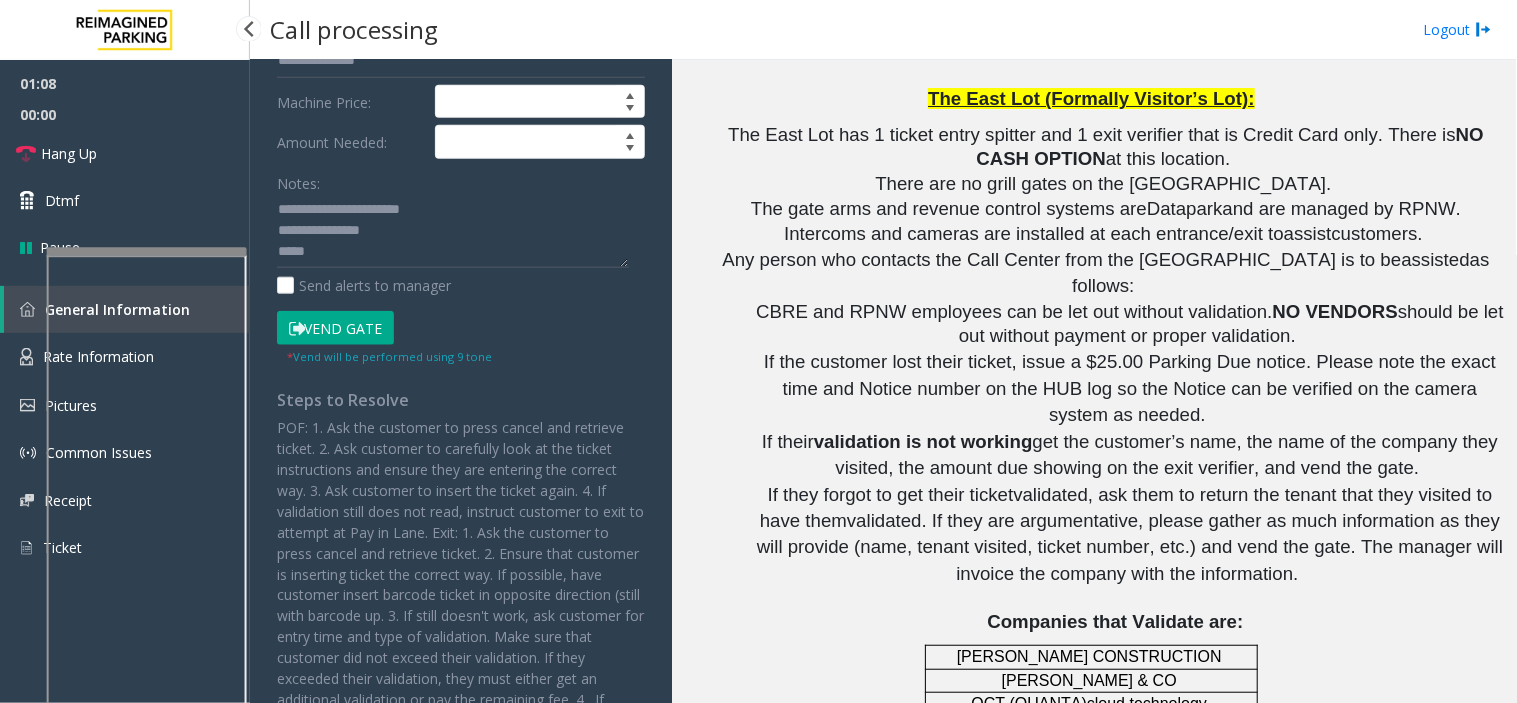 click on "Vend Gate" 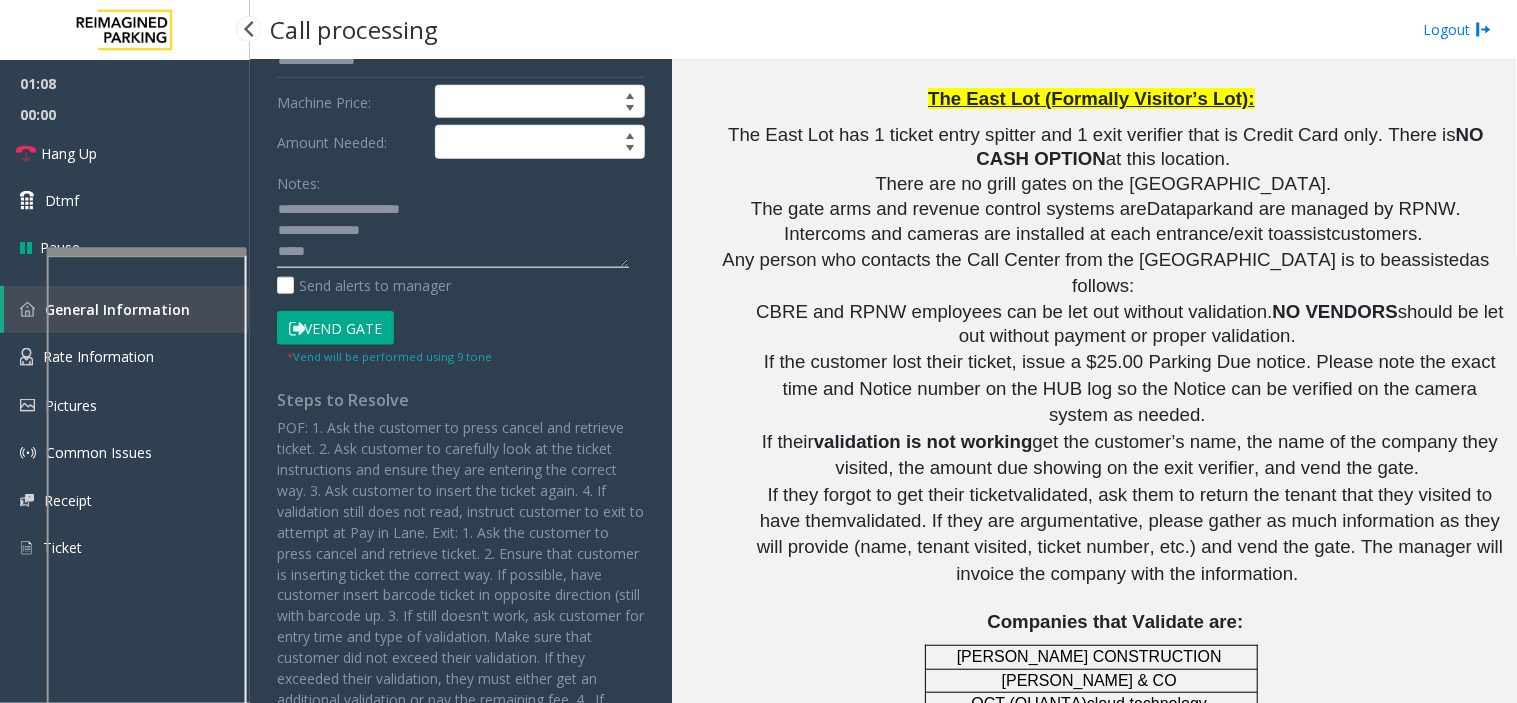 click 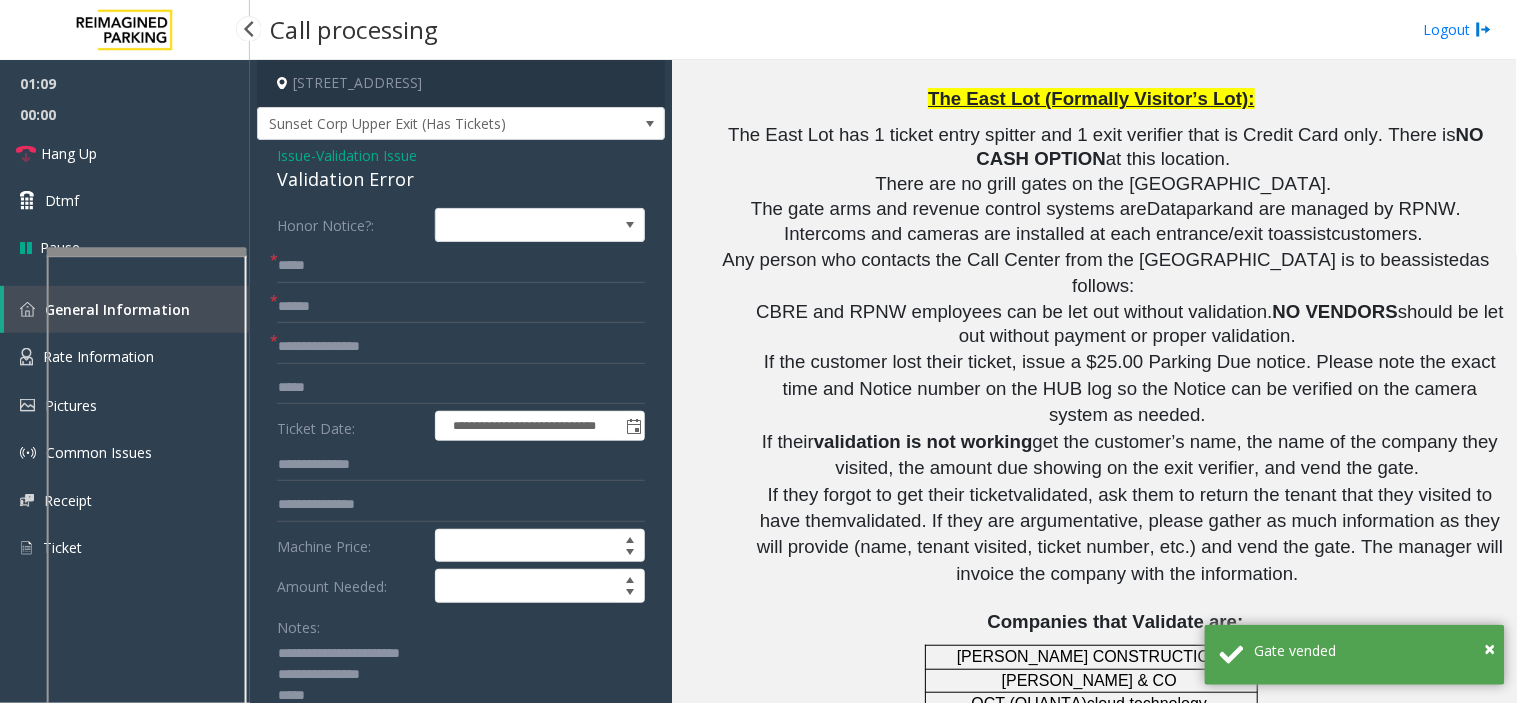 scroll, scrollTop: 111, scrollLeft: 0, axis: vertical 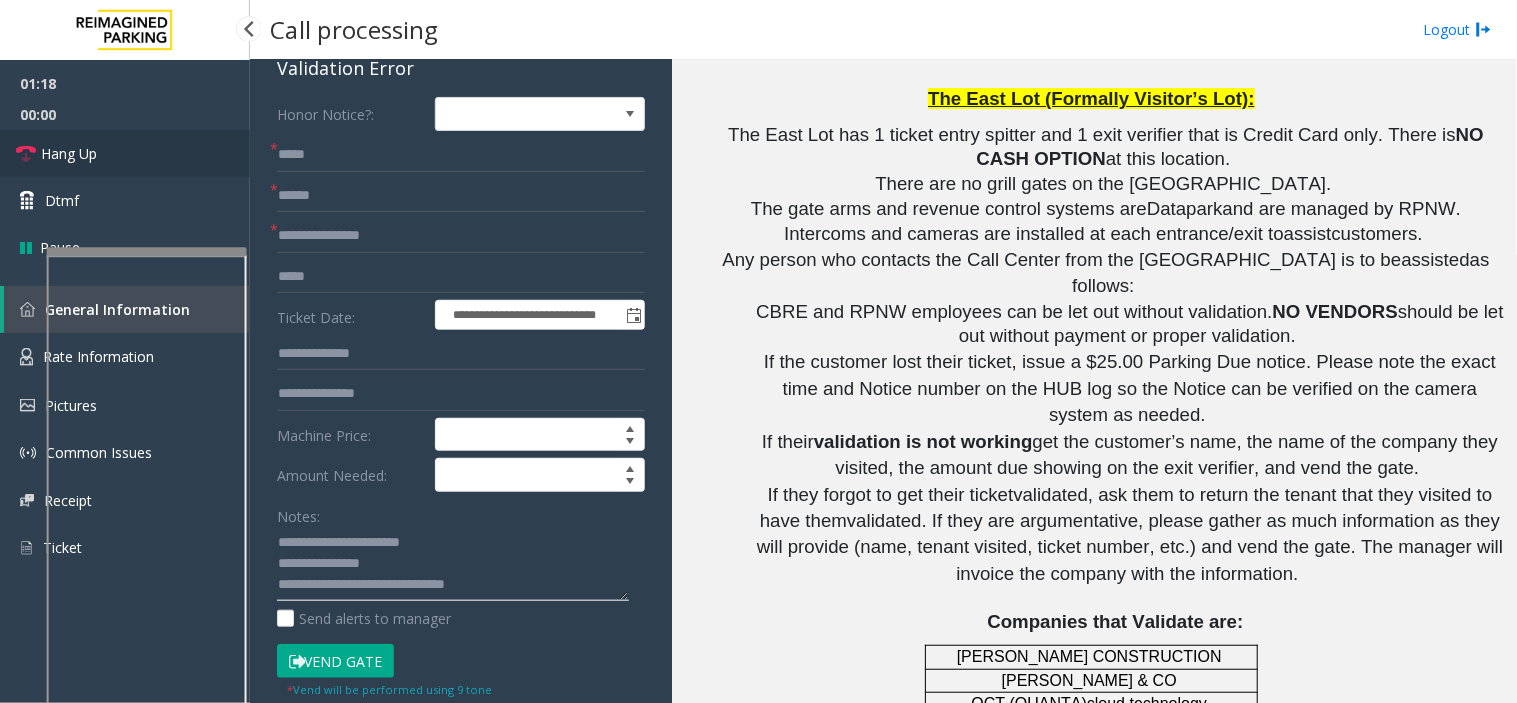 type on "**********" 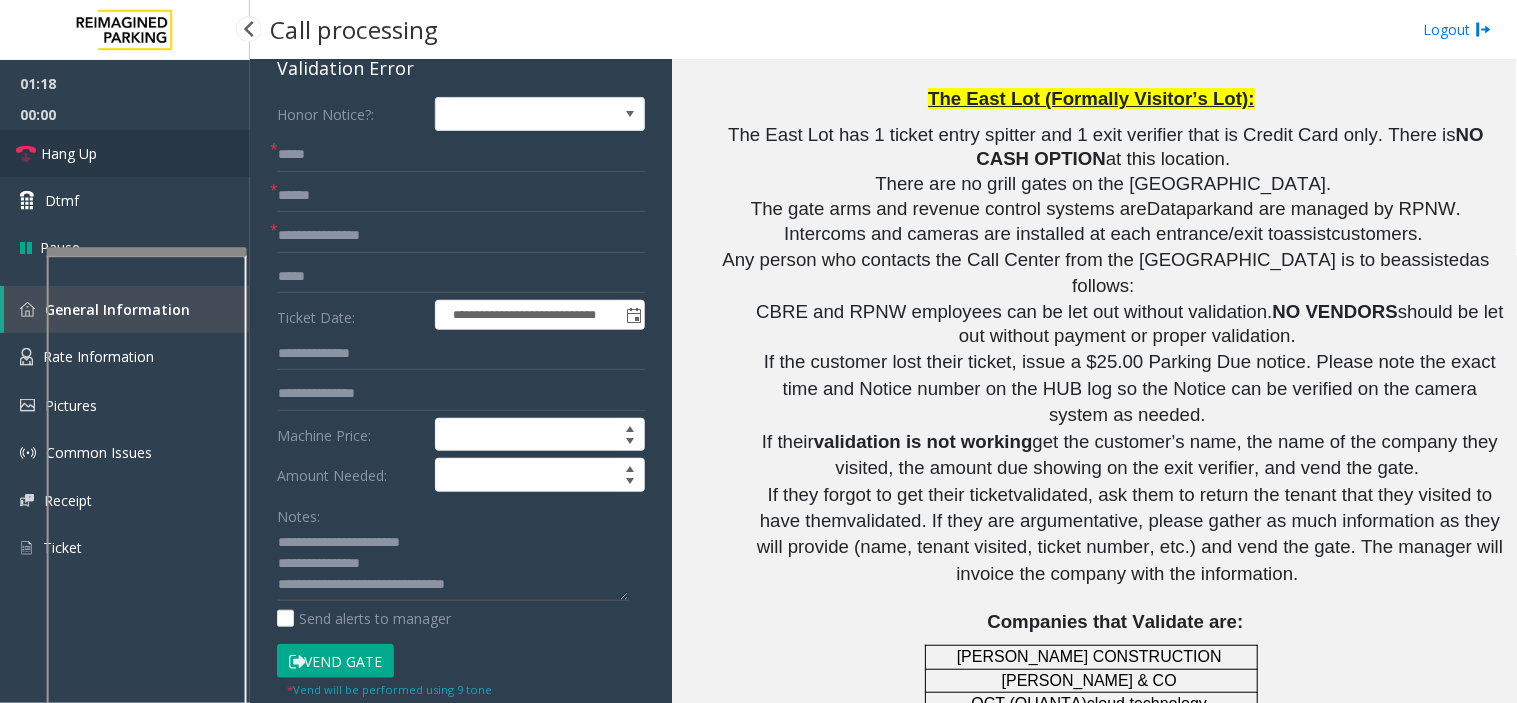 click on "Hang Up" at bounding box center [125, 153] 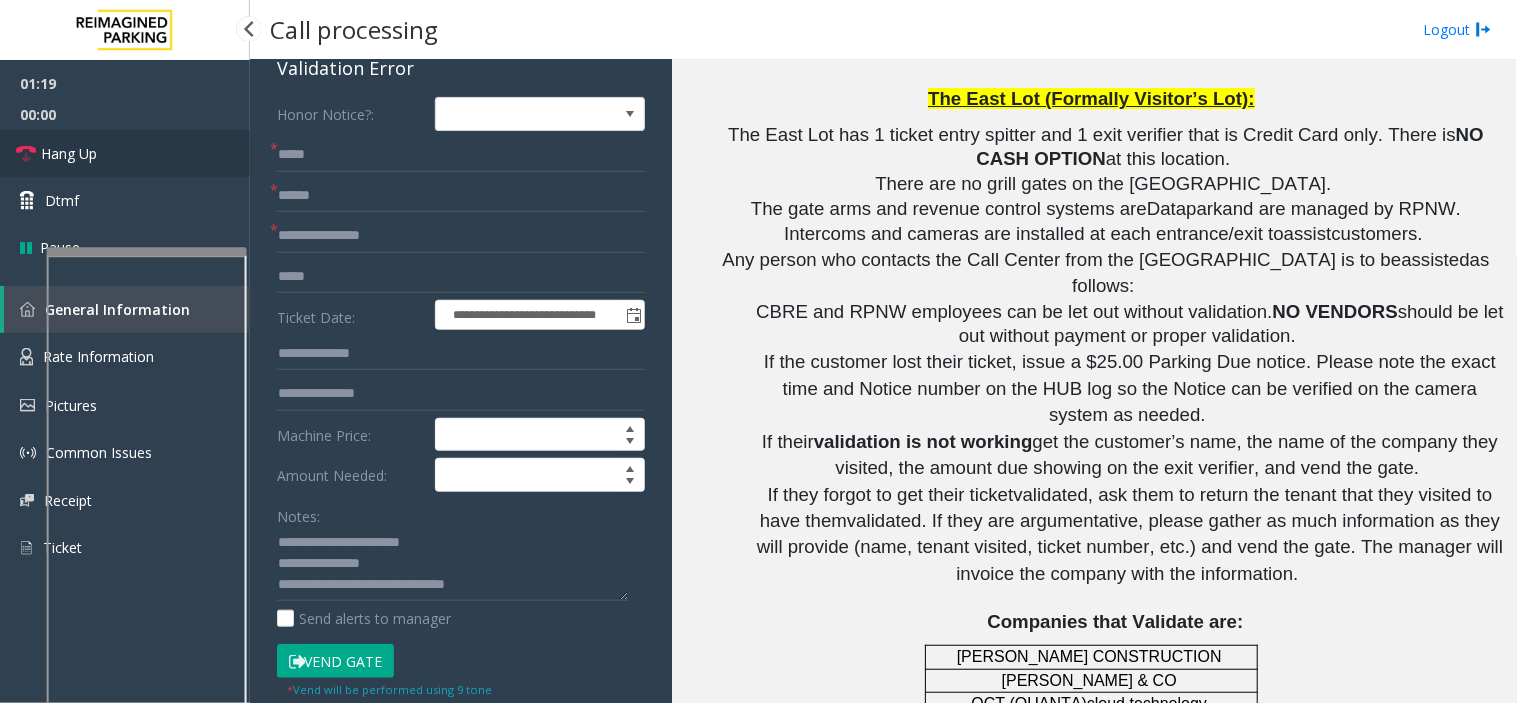 click on "Hang Up" at bounding box center (125, 153) 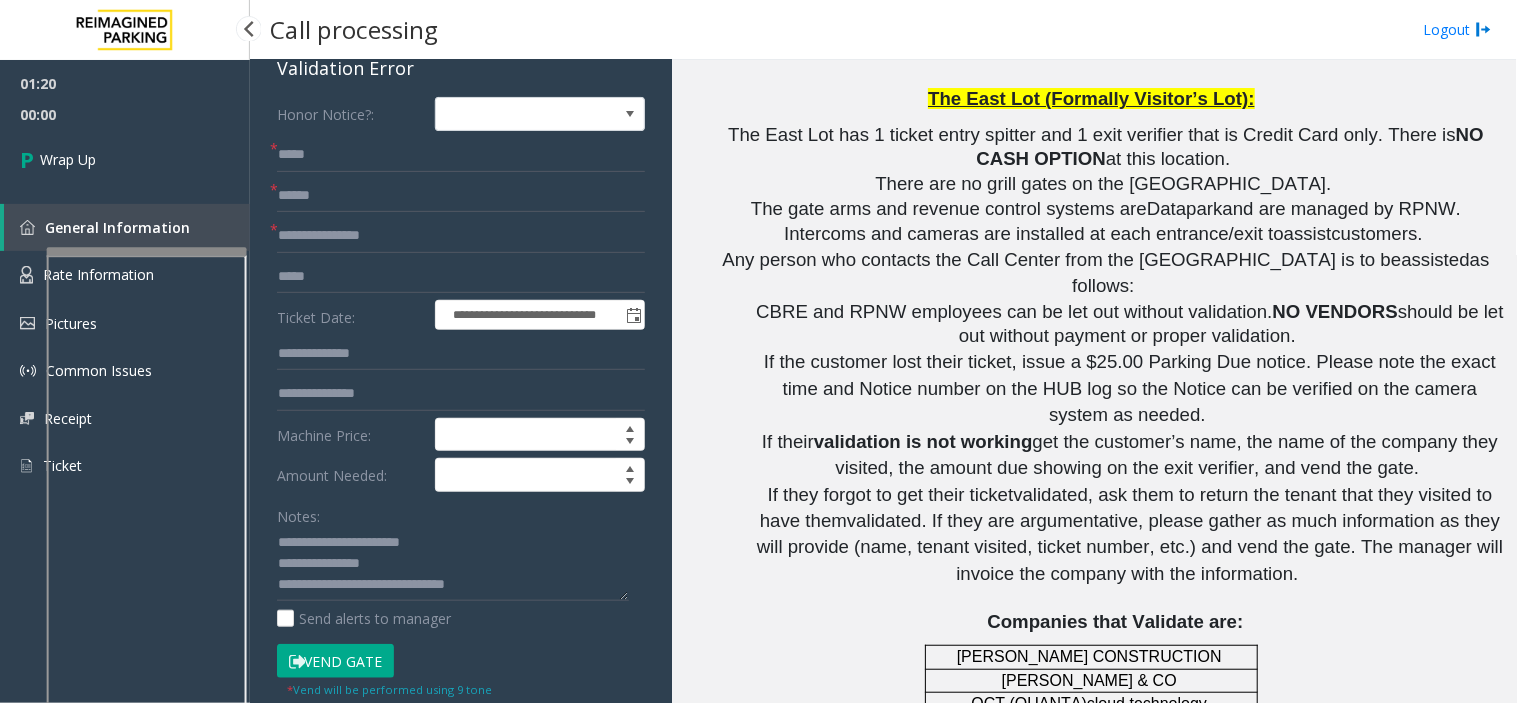 click on "Wrap Up" at bounding box center (125, 159) 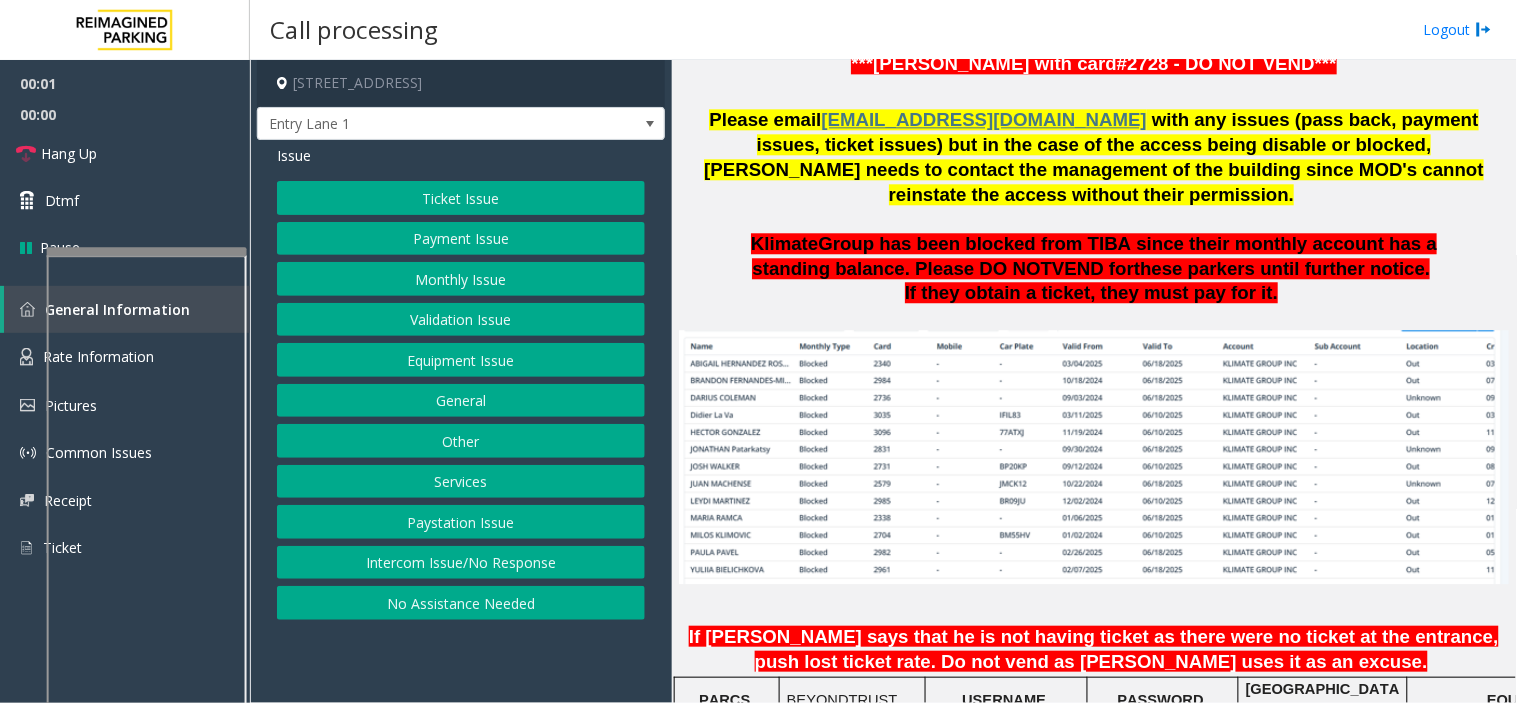 scroll, scrollTop: 1666, scrollLeft: 0, axis: vertical 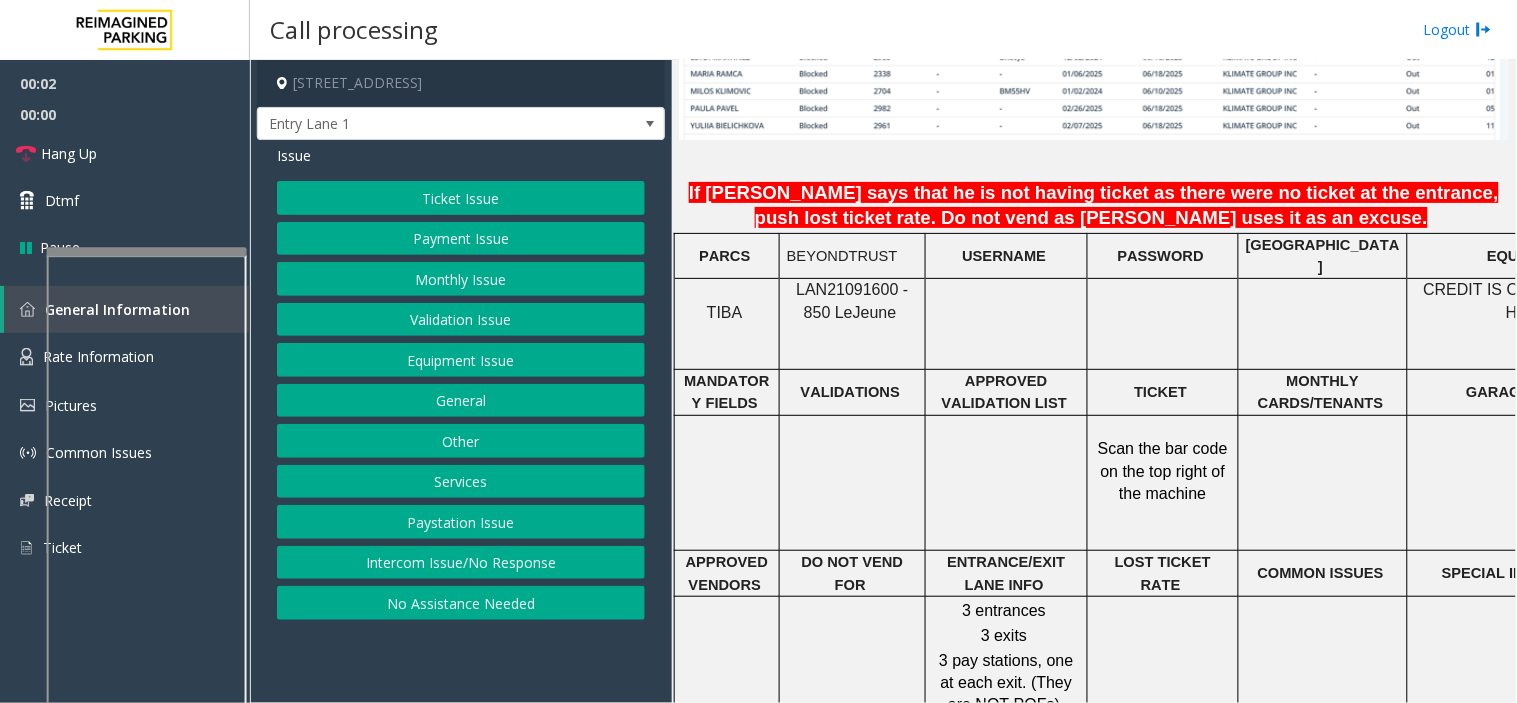 click on "Jeune" 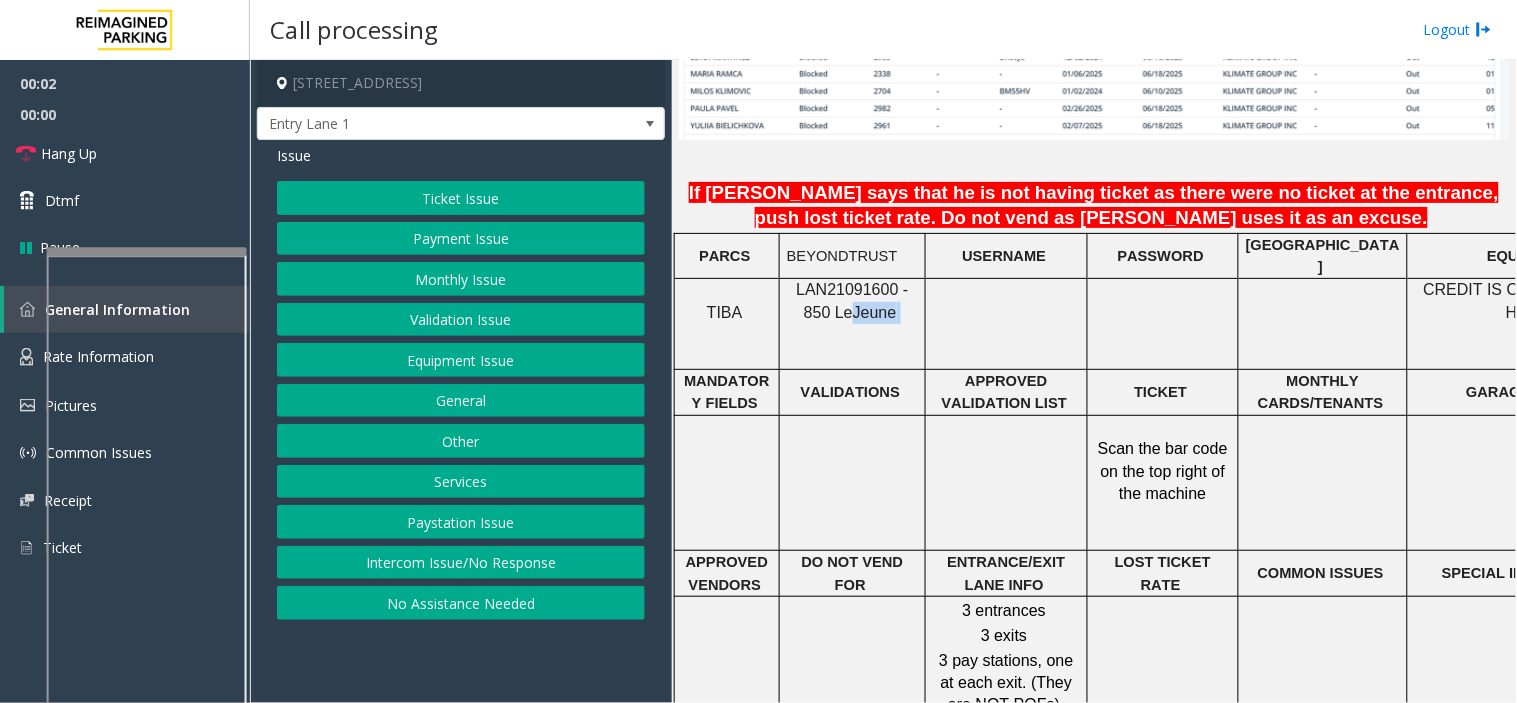 click on "Jeune" 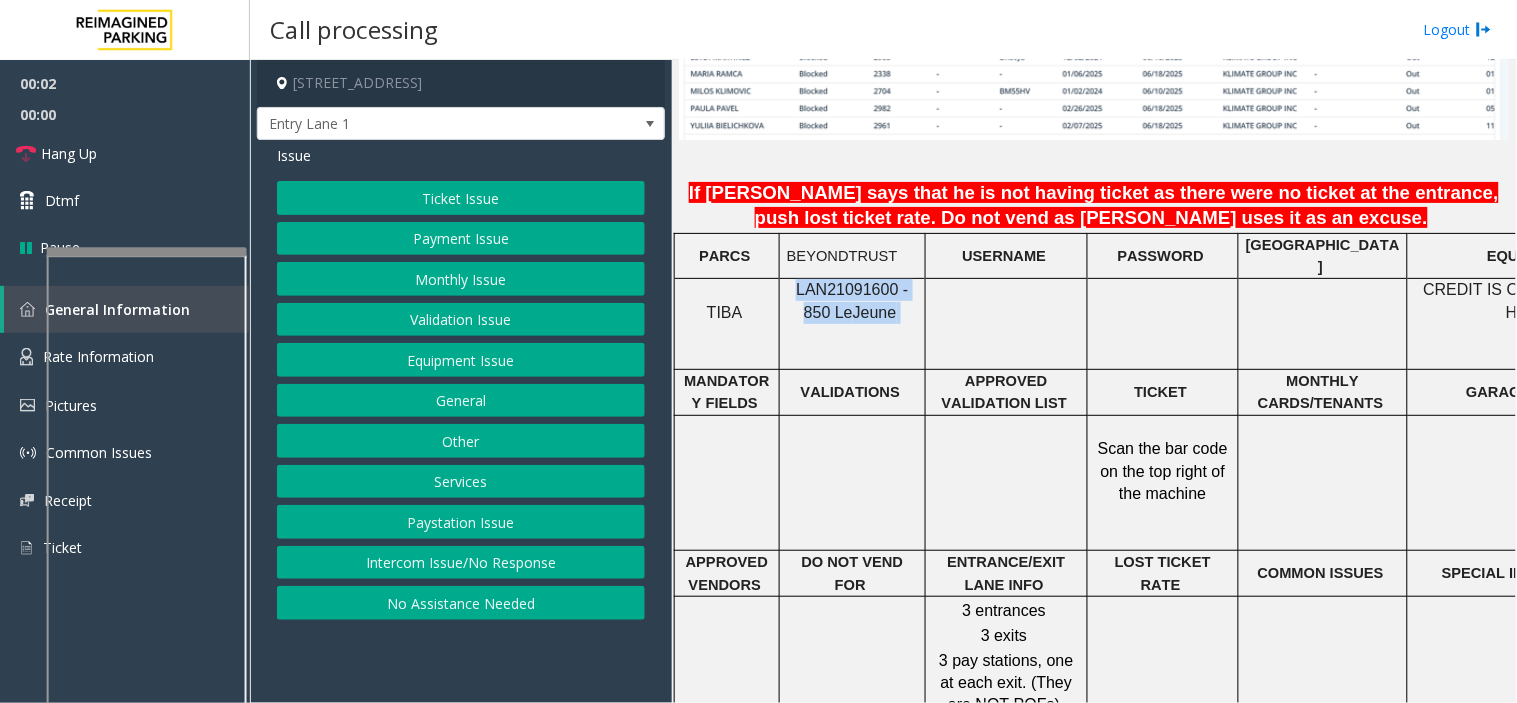 click on "Jeune" 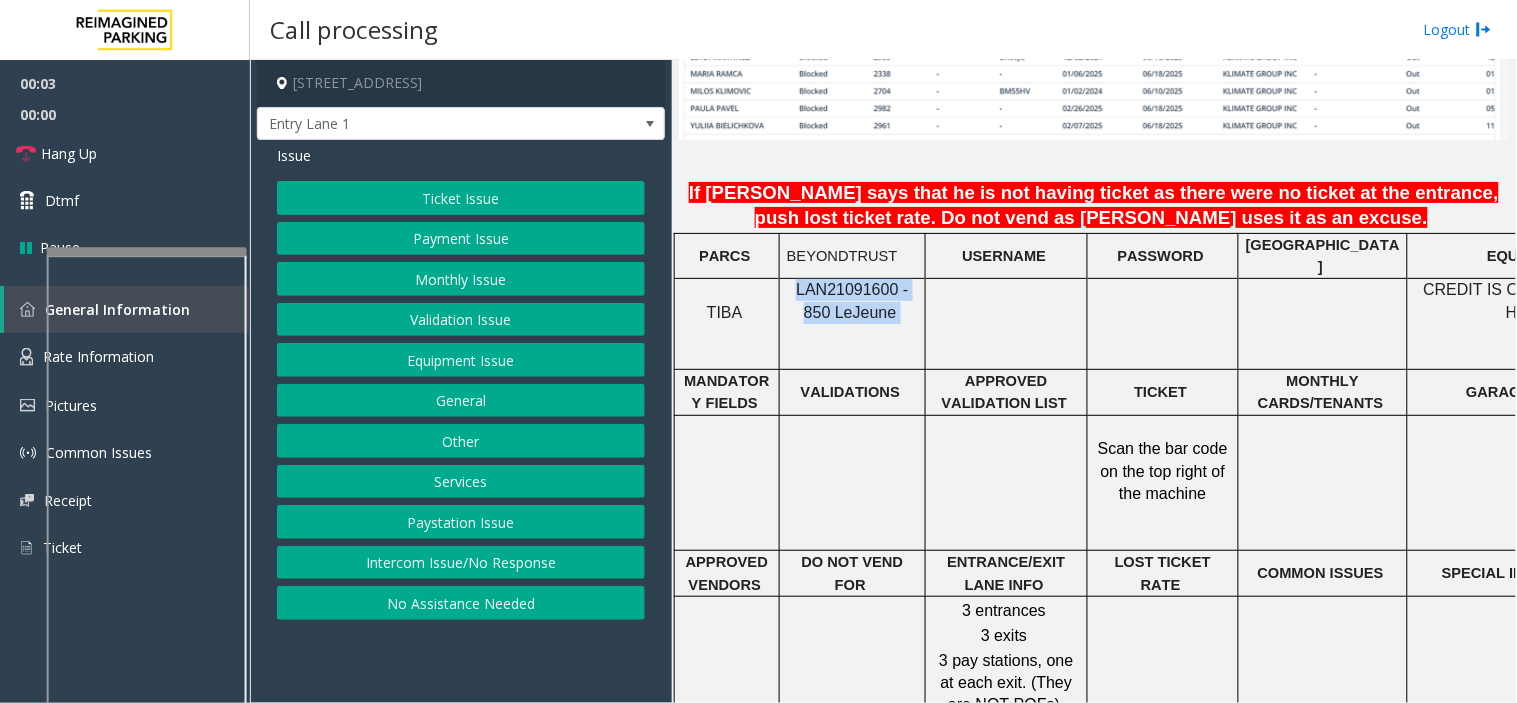copy on "LAN21091600 - 850 Le  Jeune" 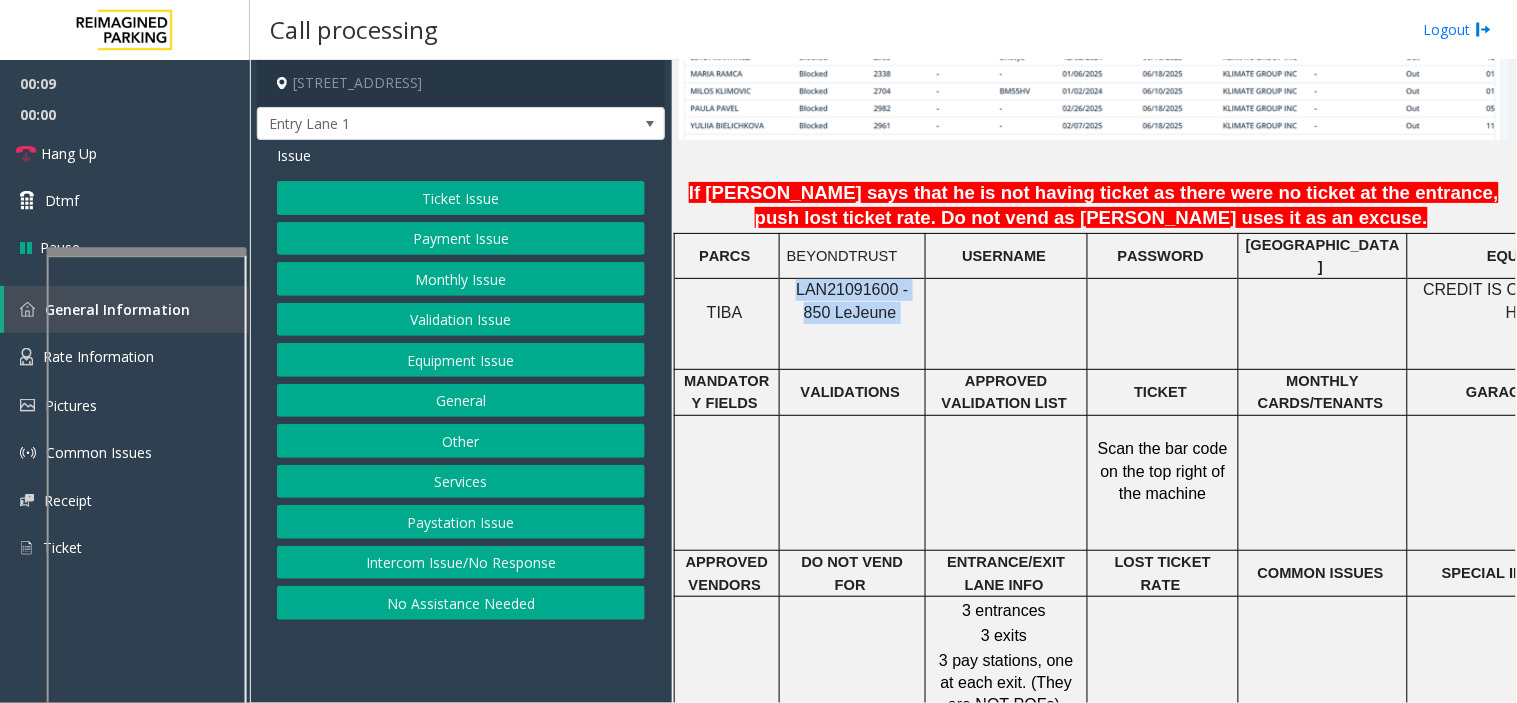 click on "Monthly Issue" 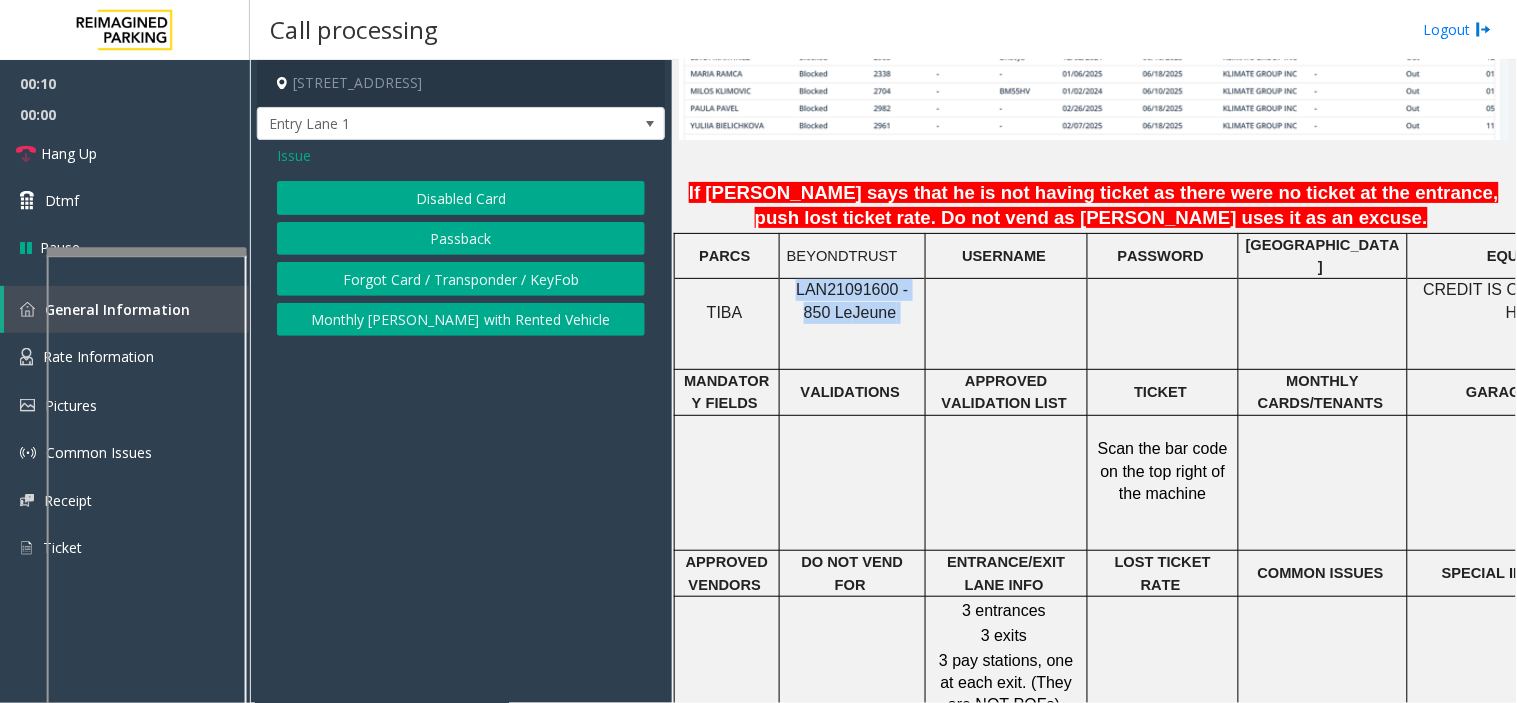 click on "Passback" 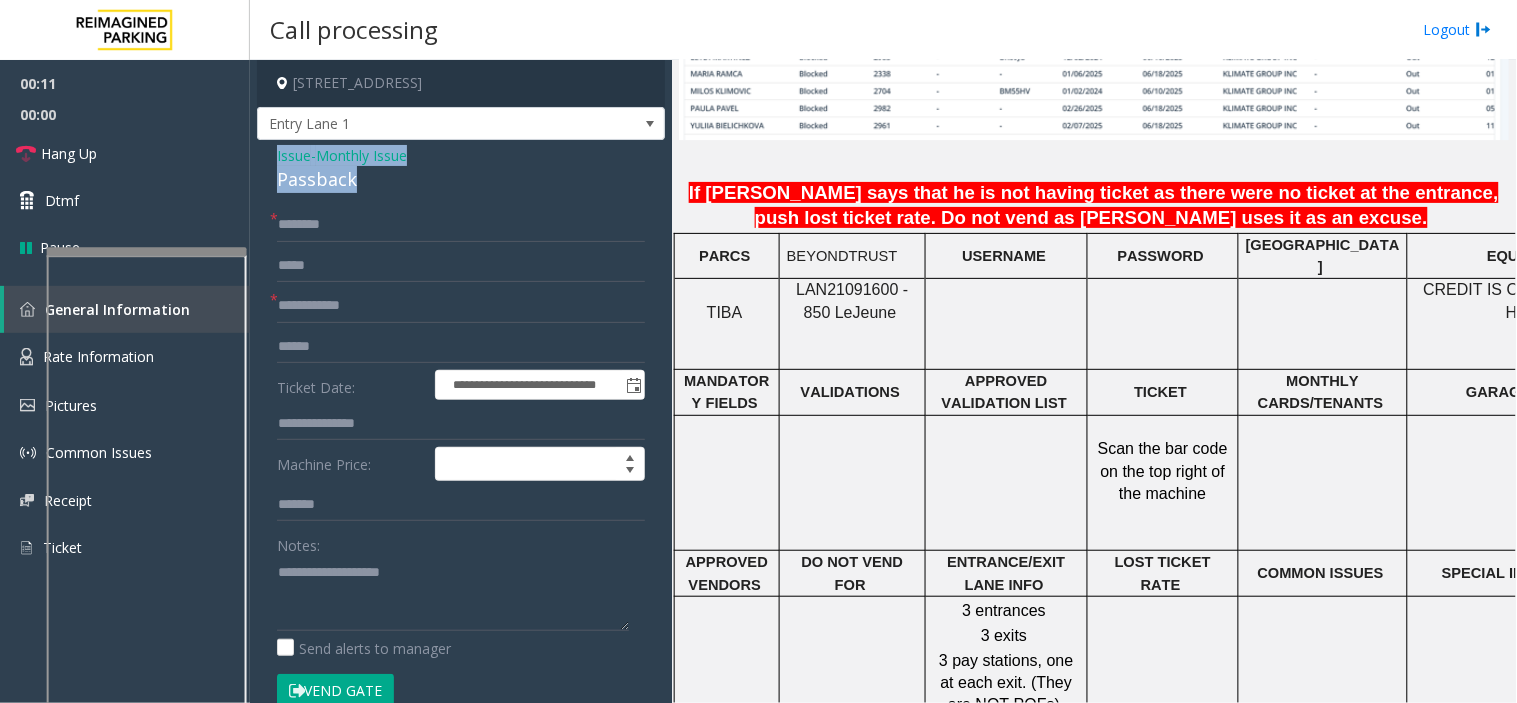 drag, startPoint x: 358, startPoint y: 180, endPoint x: 258, endPoint y: 144, distance: 106.28264 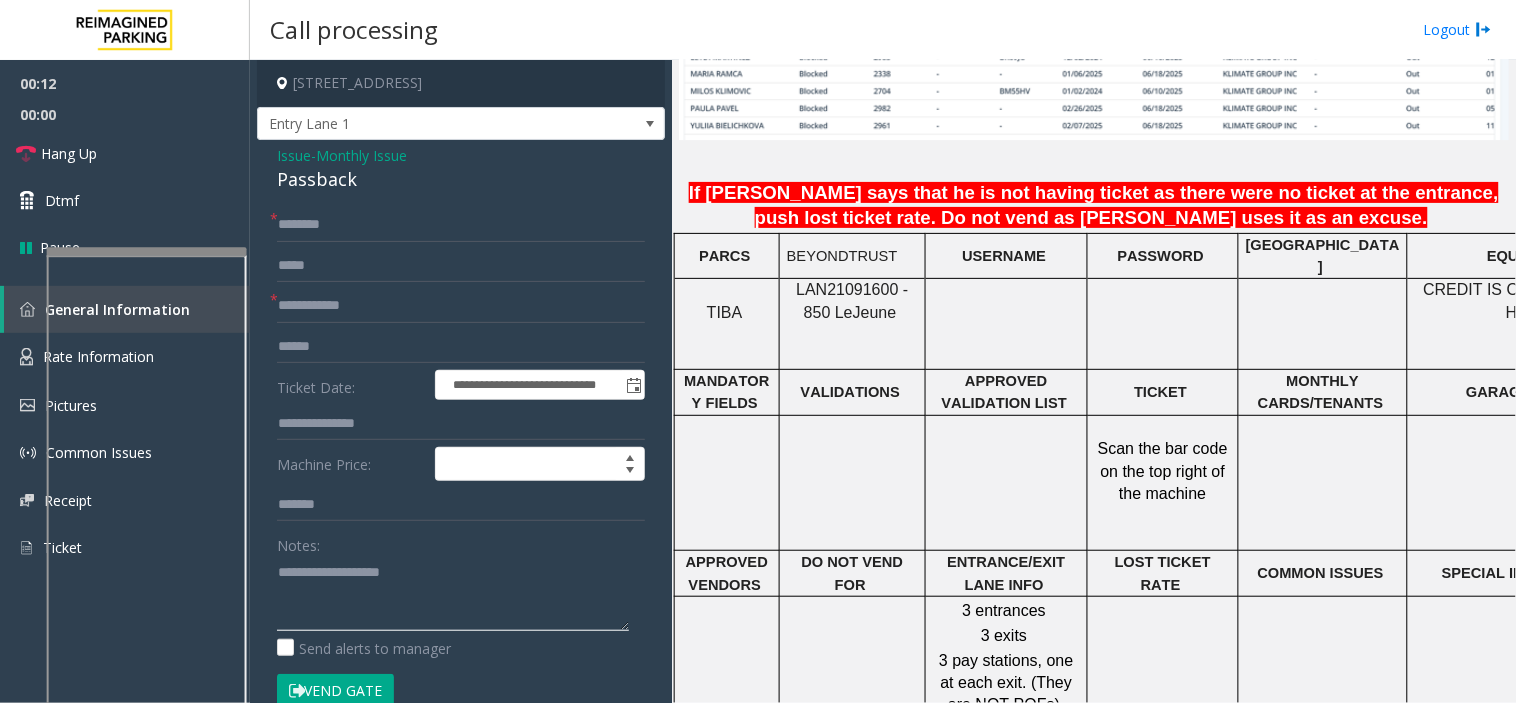 click 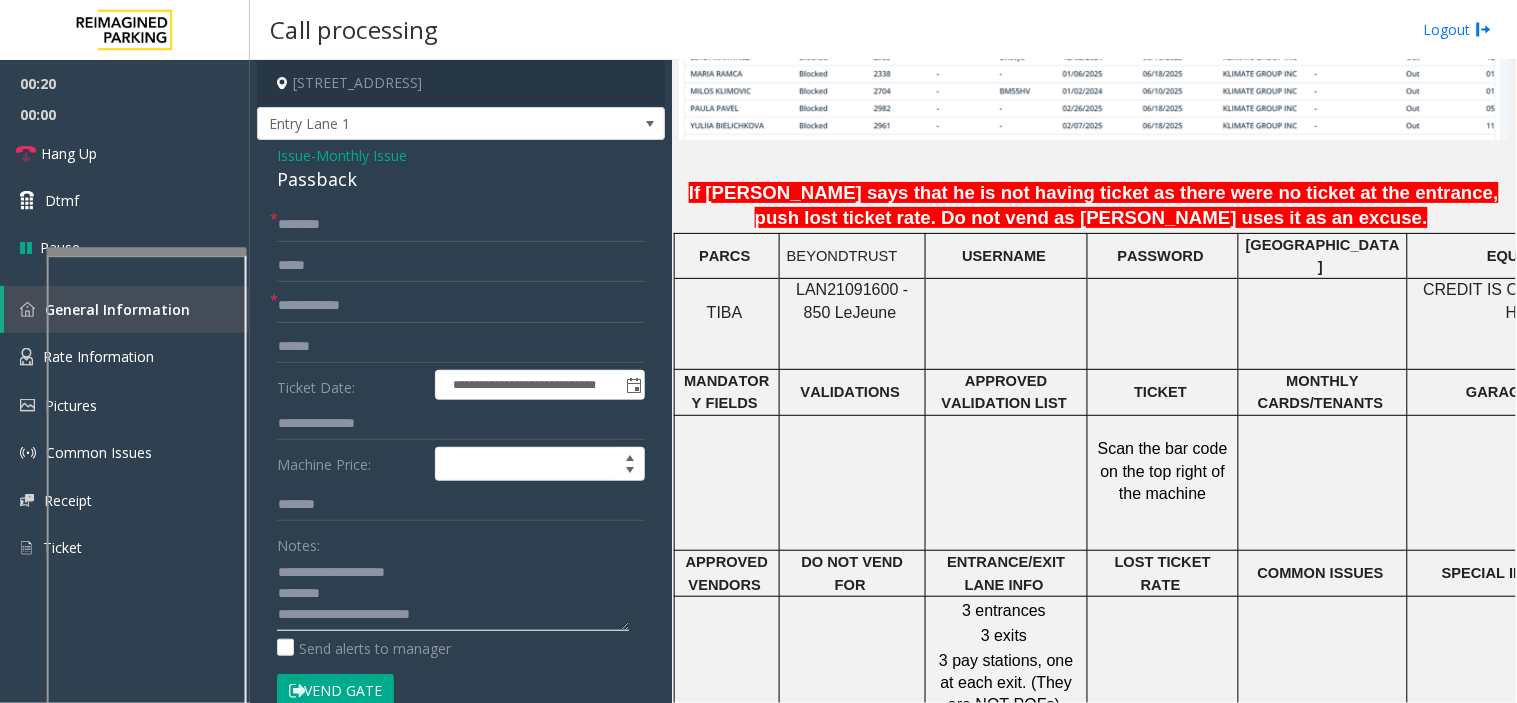 click 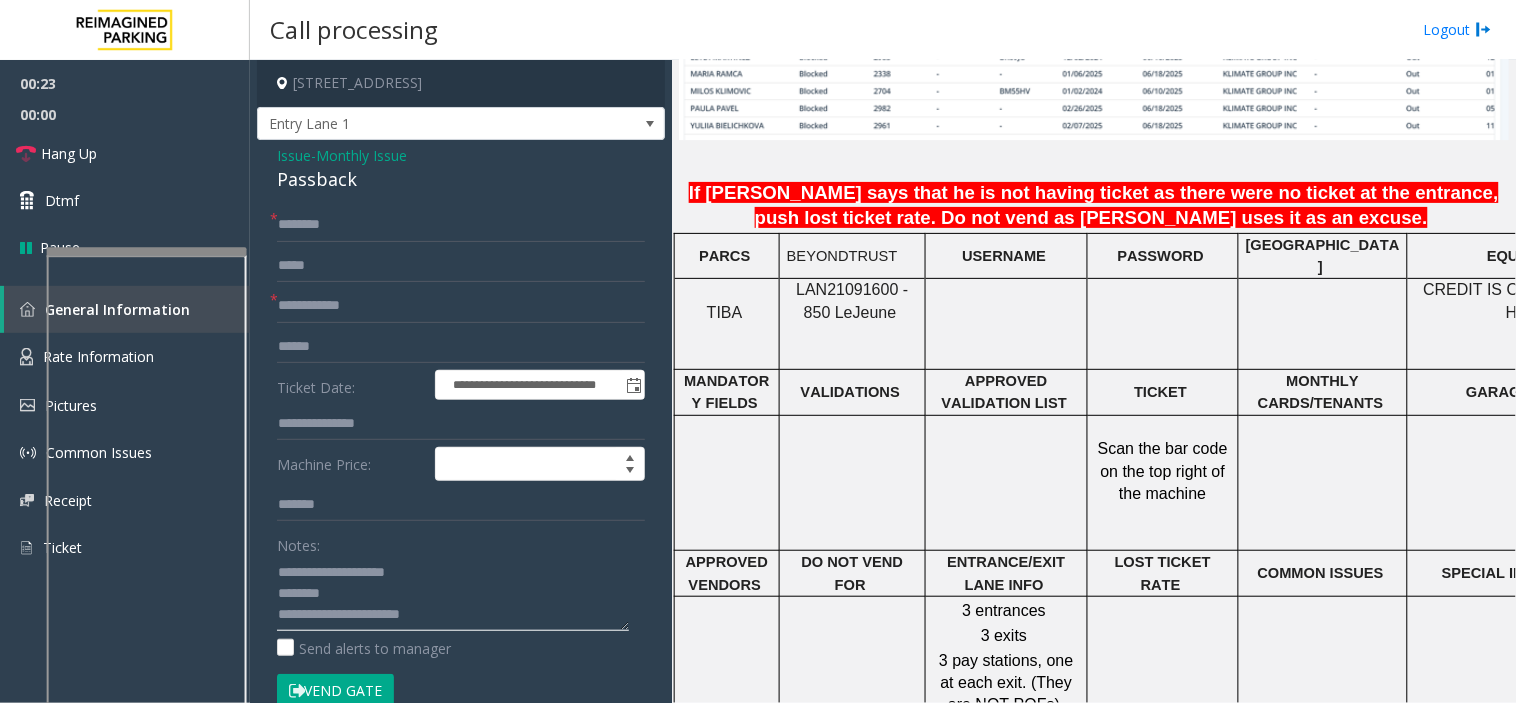type on "**********" 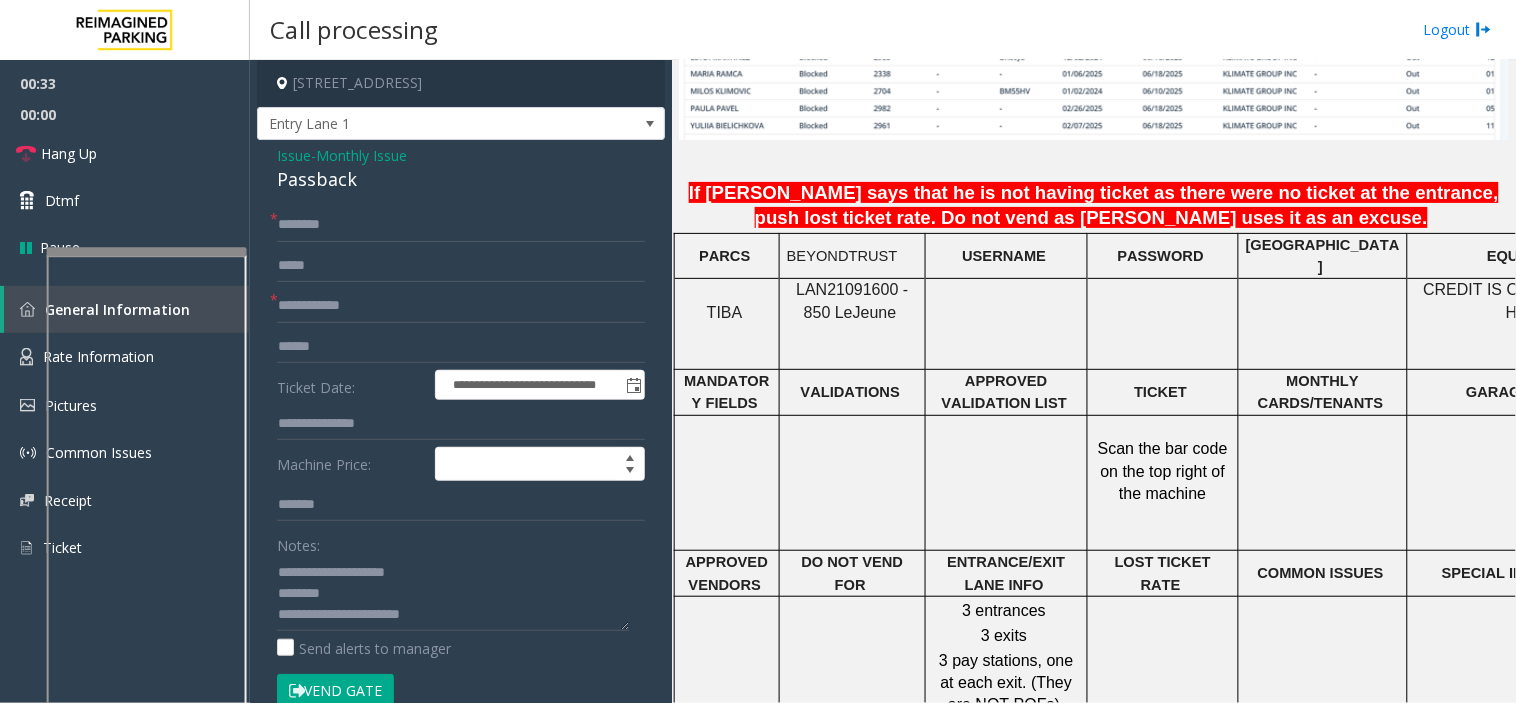 click on "**********" 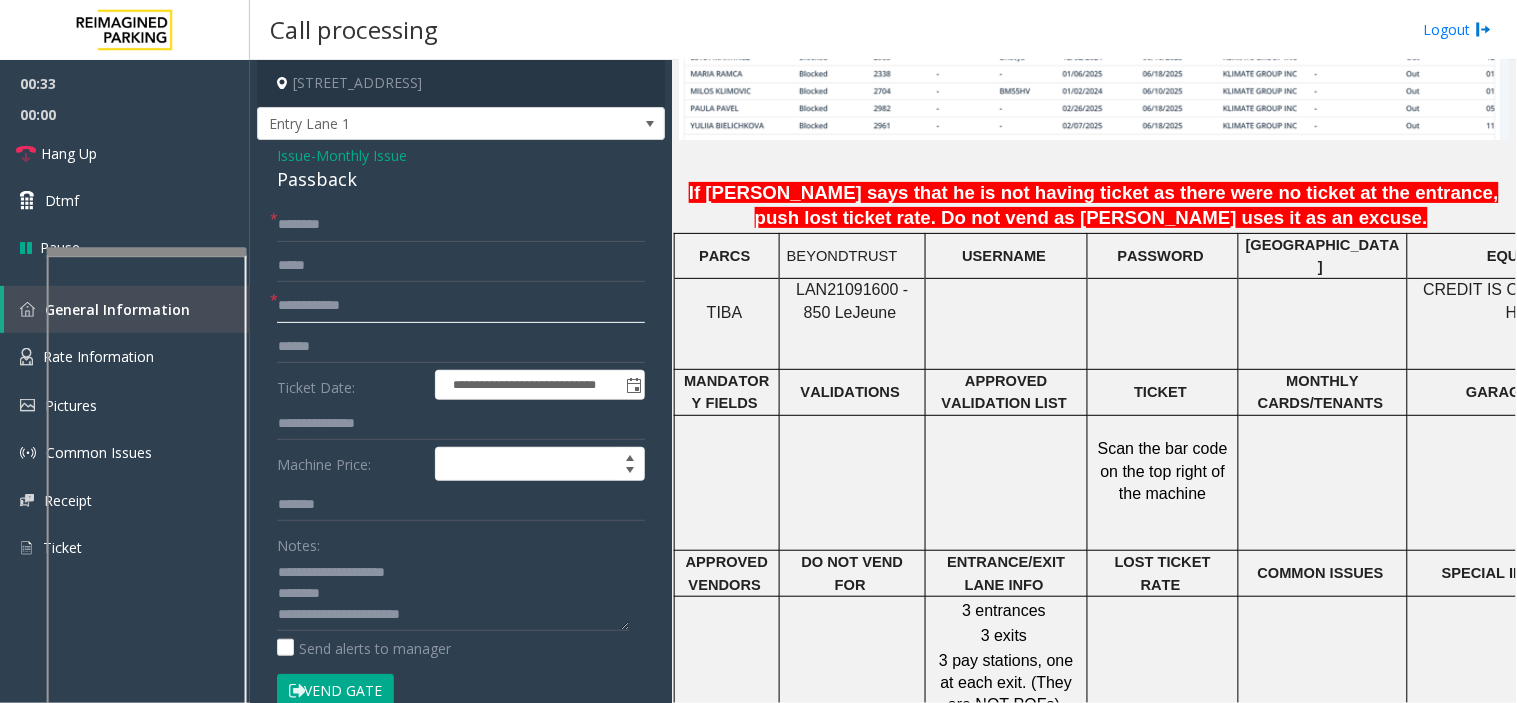 click 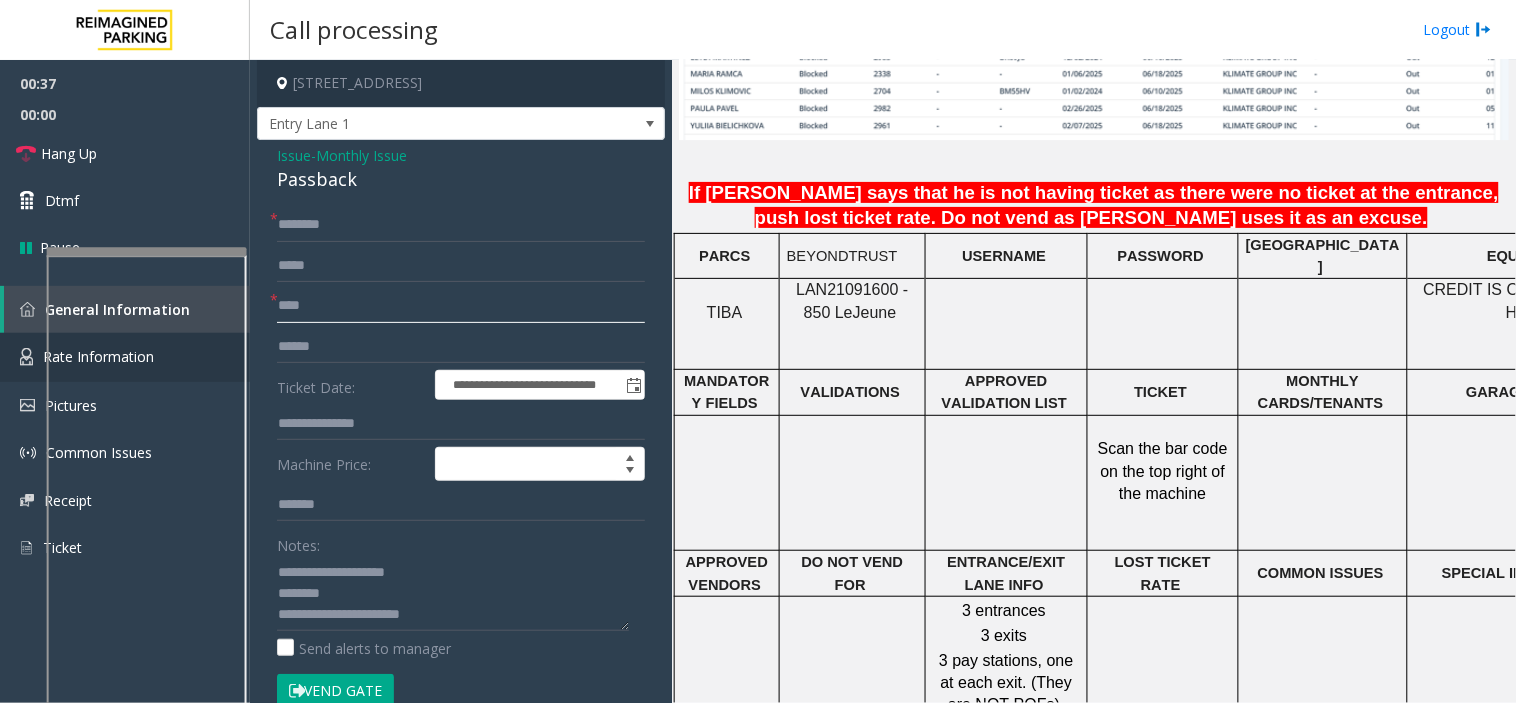 type on "****" 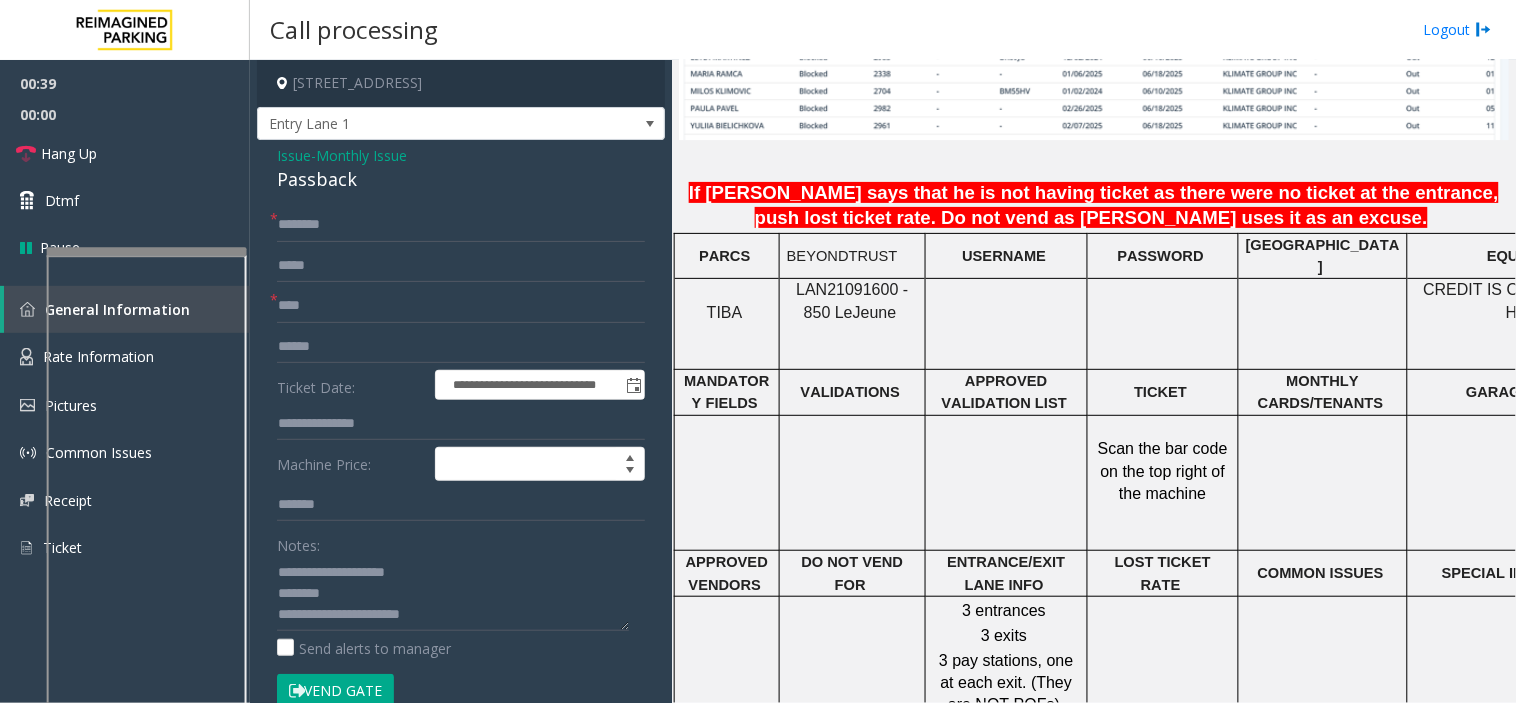 click on "**********" 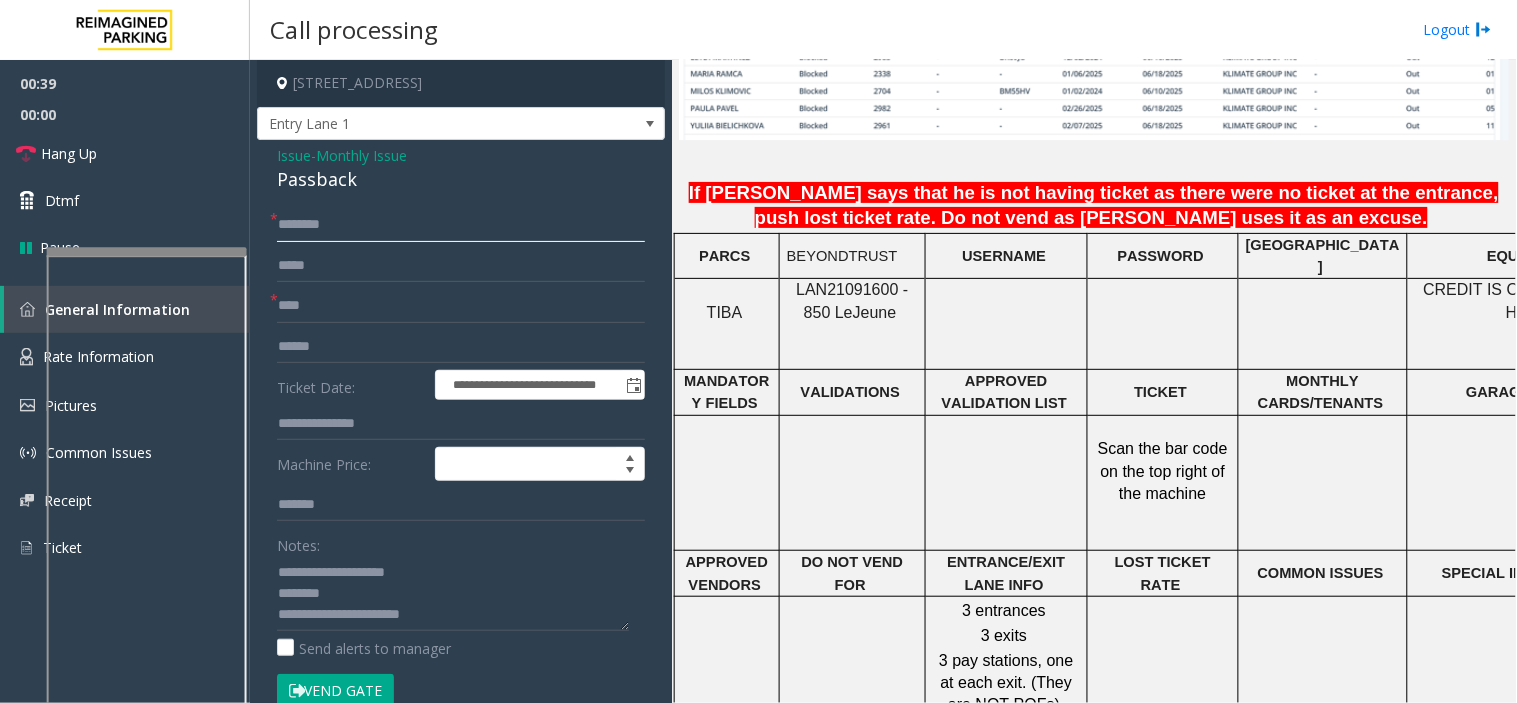 click 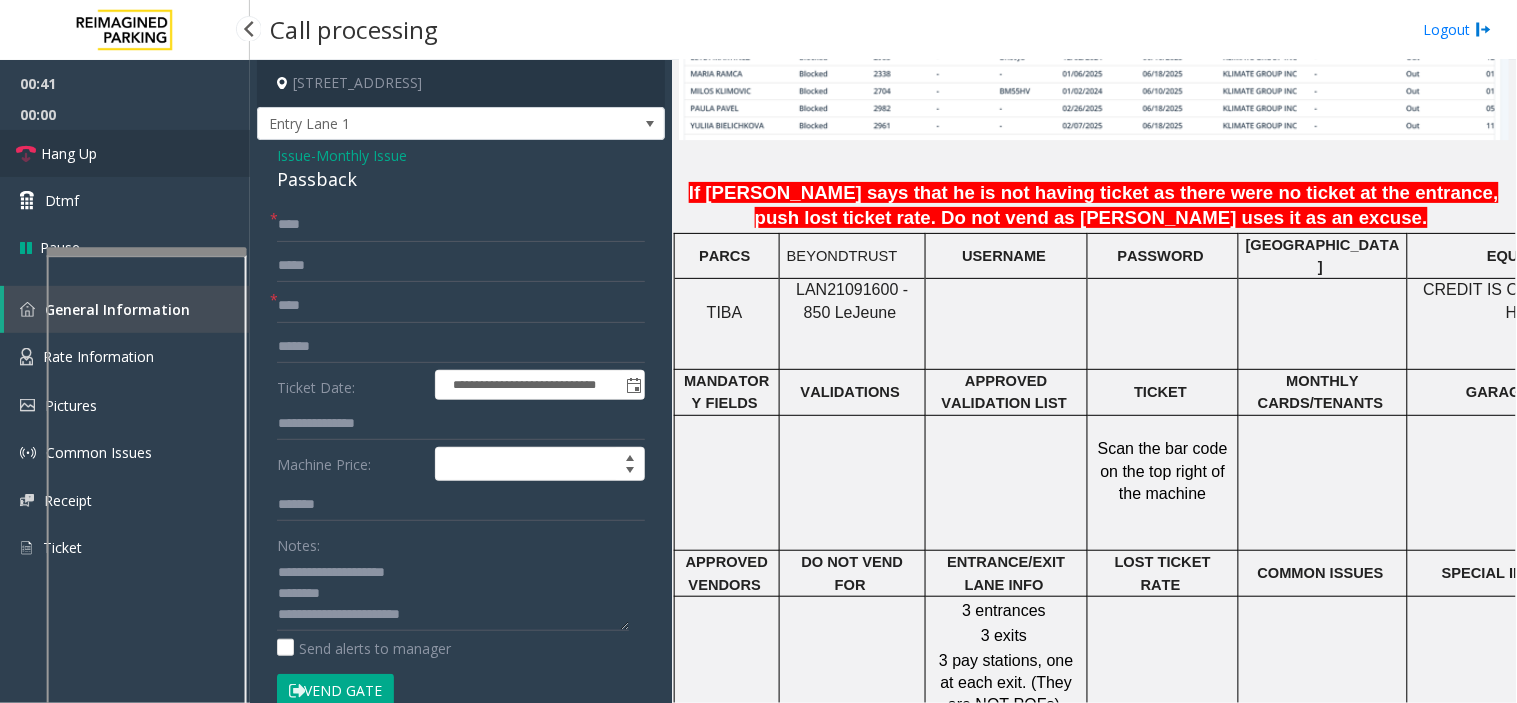 click on "Hang Up" at bounding box center [125, 153] 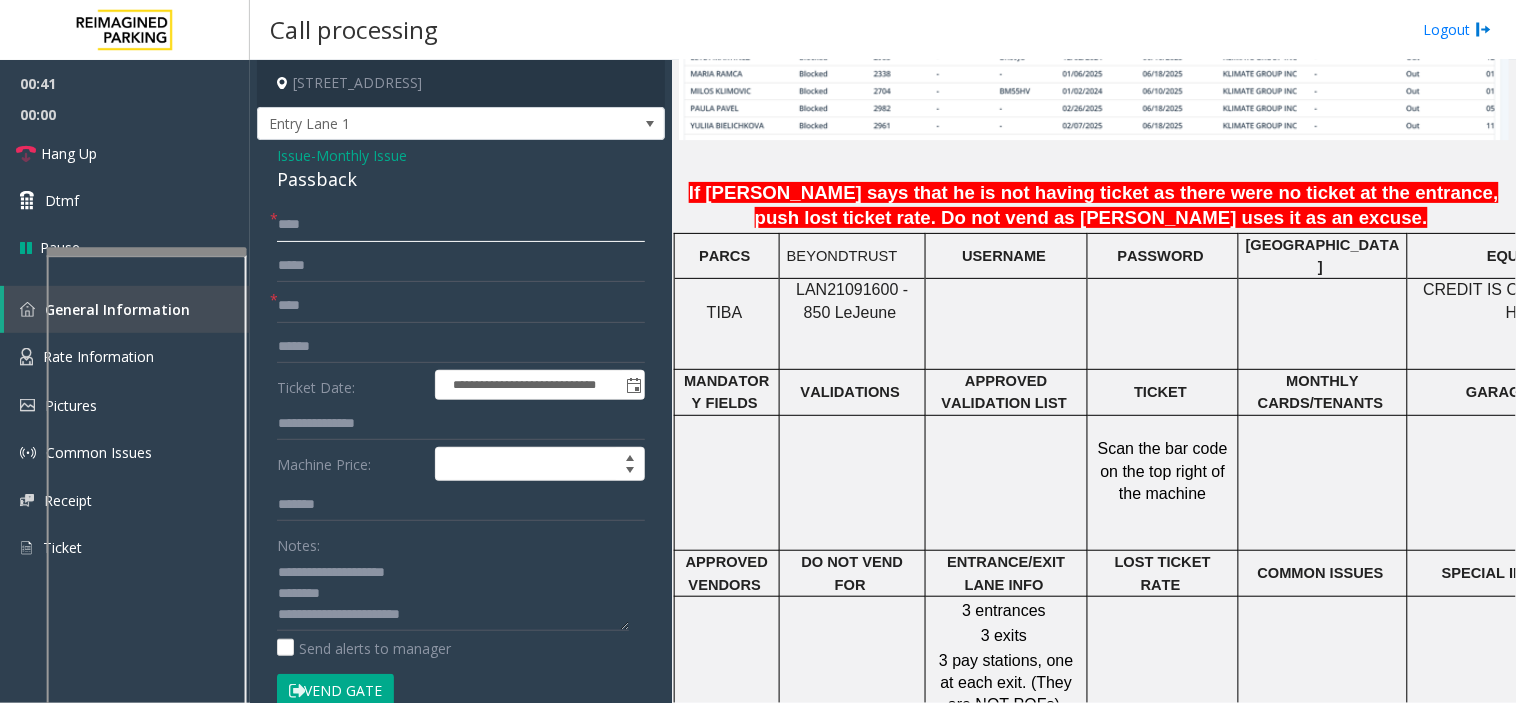 click on "****" 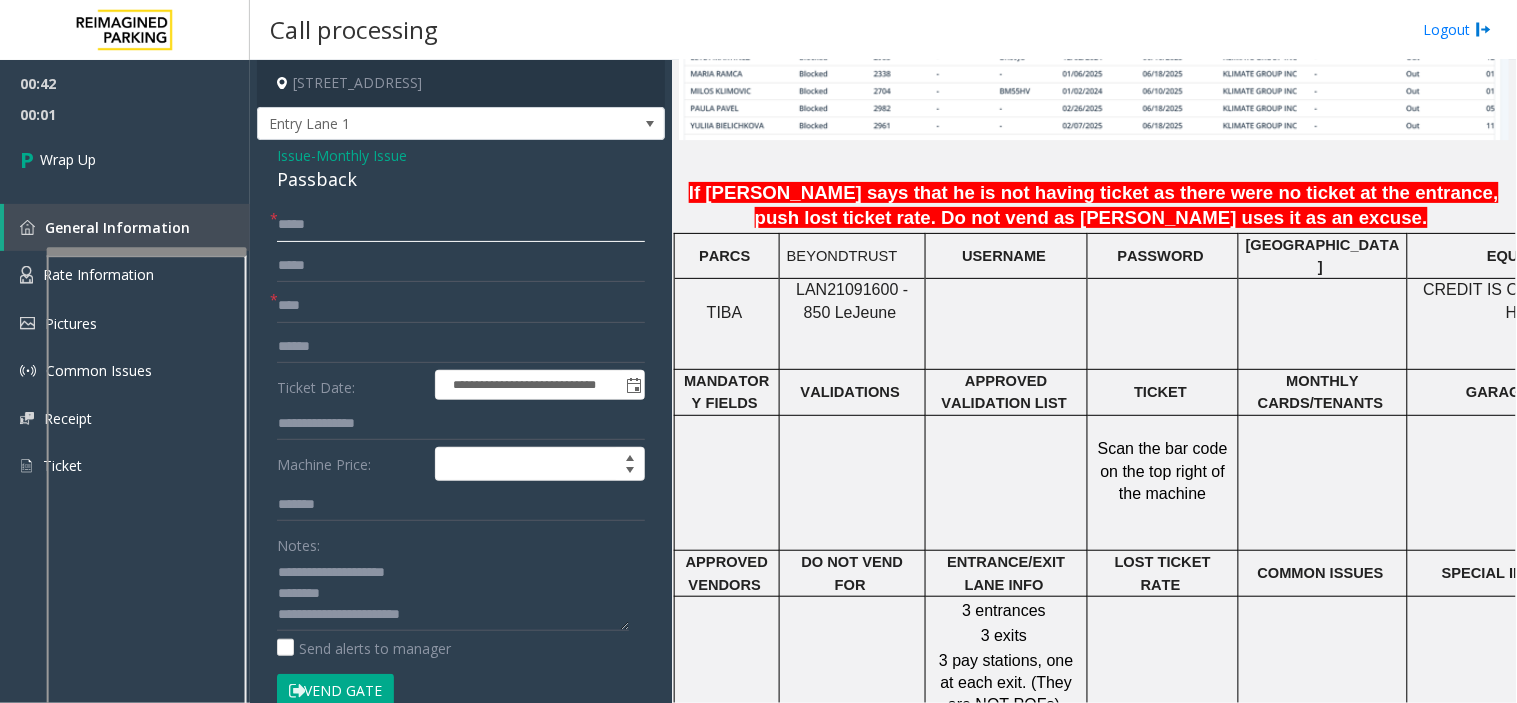 click on "****" 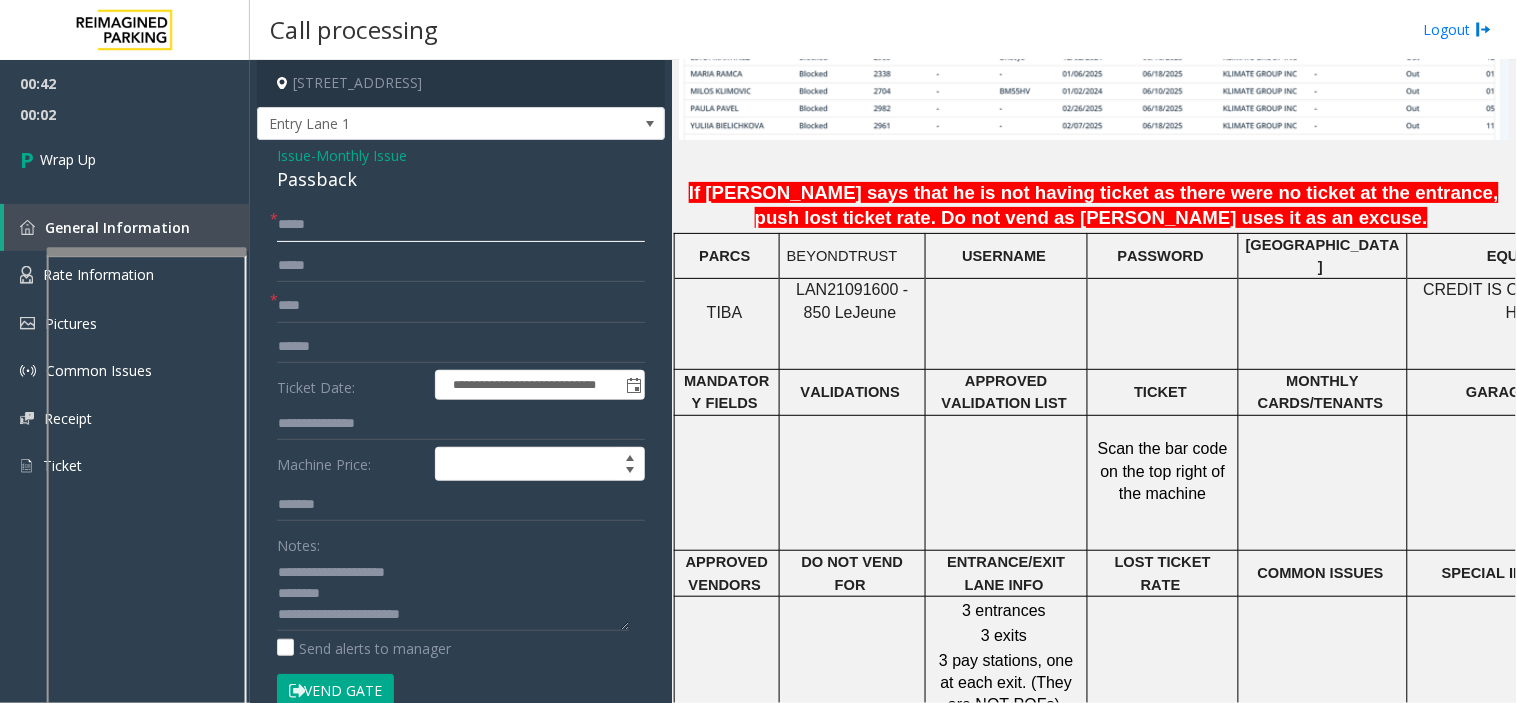 paste on "**********" 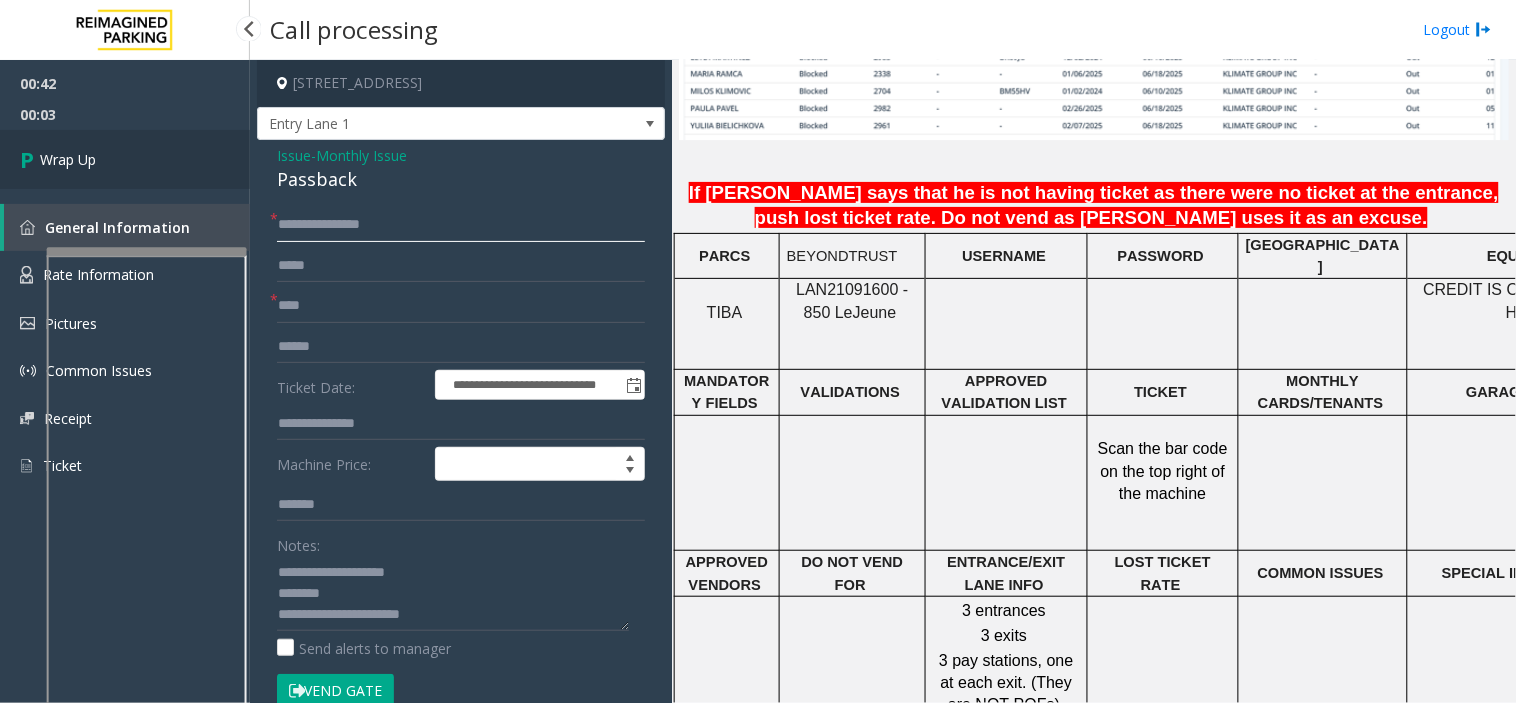 type on "**********" 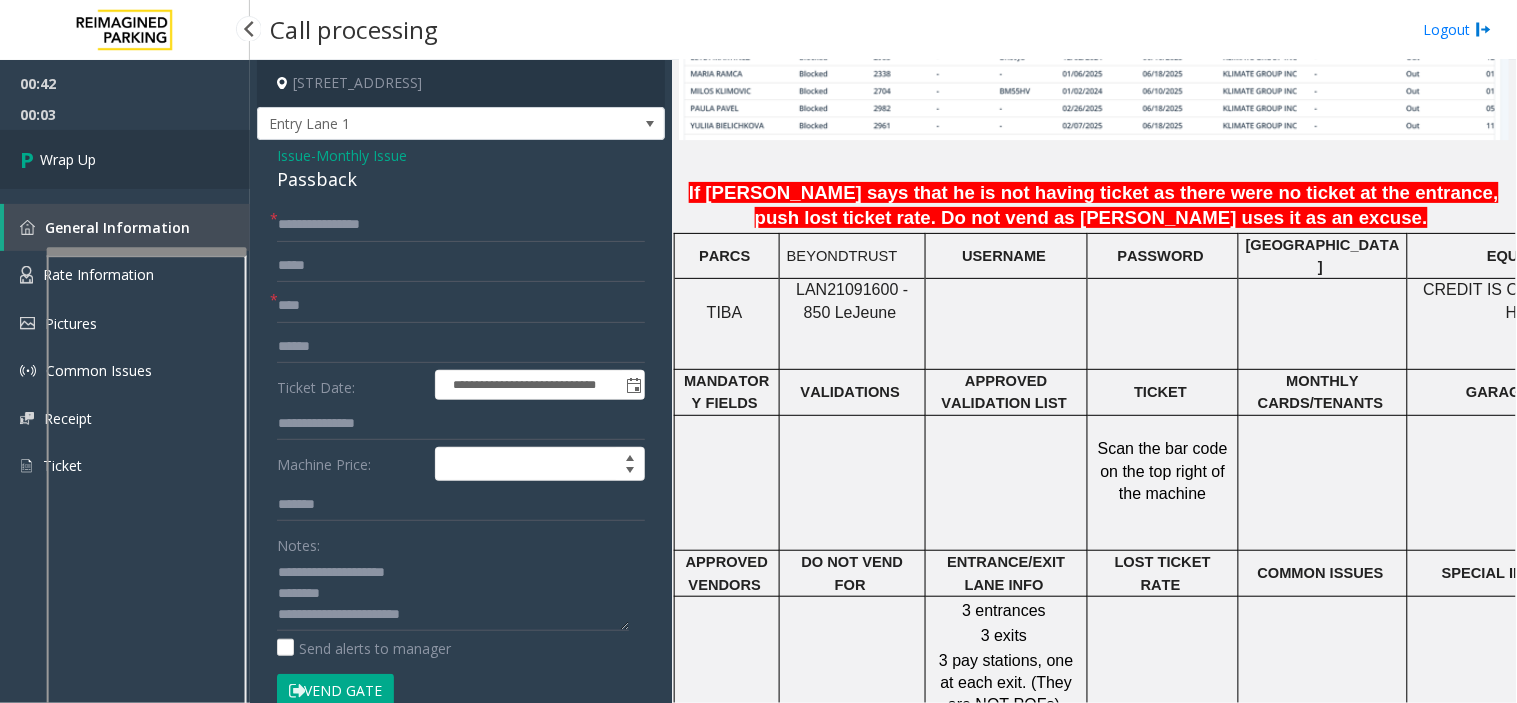 click on "Wrap Up" at bounding box center [125, 159] 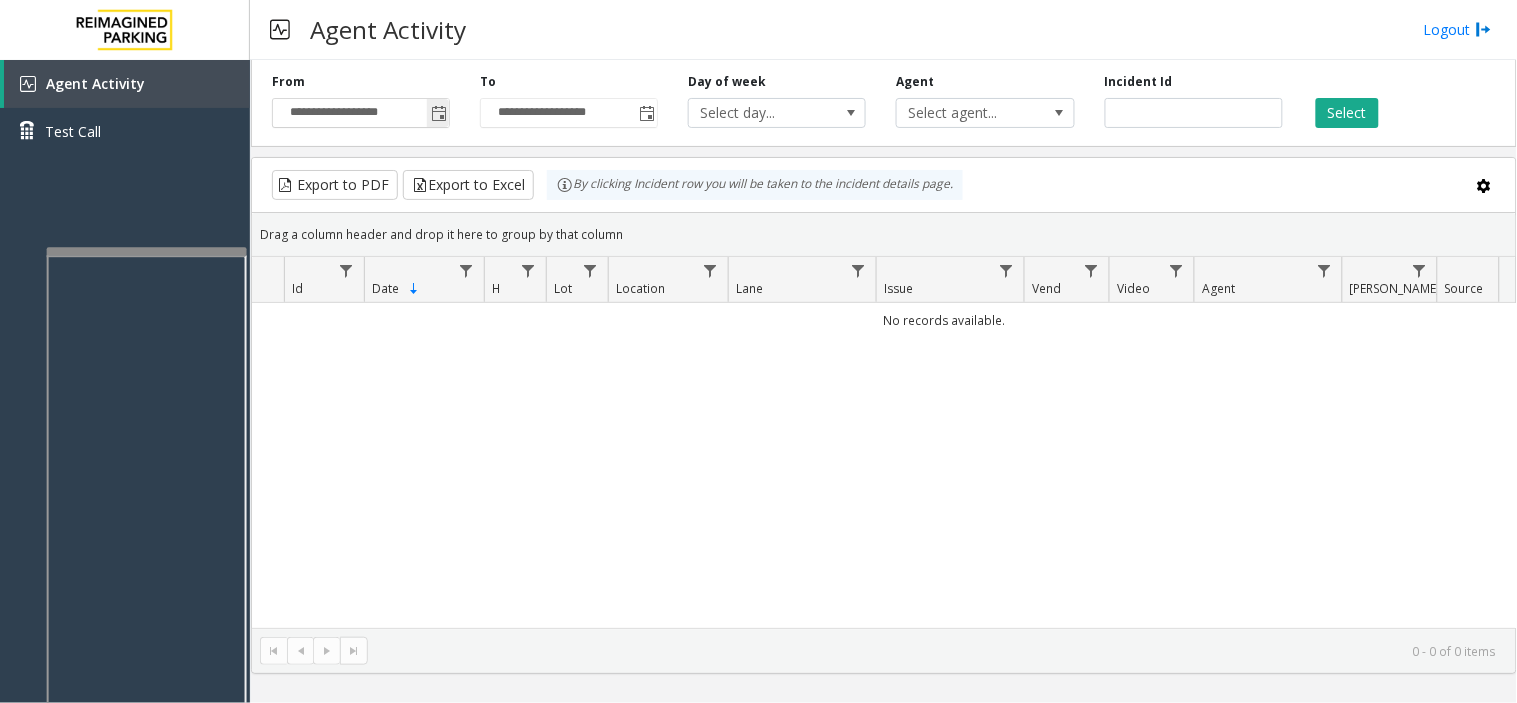 click 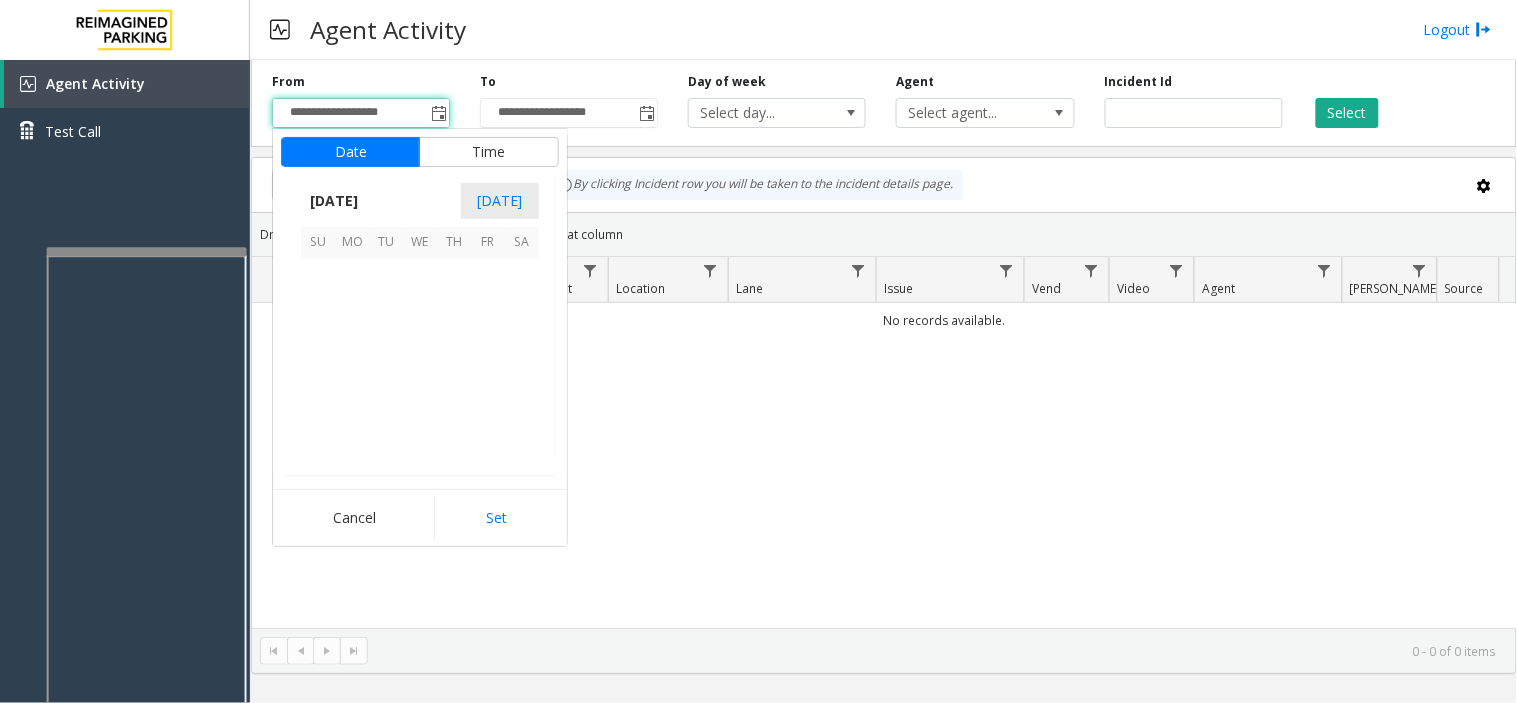 scroll, scrollTop: 358354, scrollLeft: 0, axis: vertical 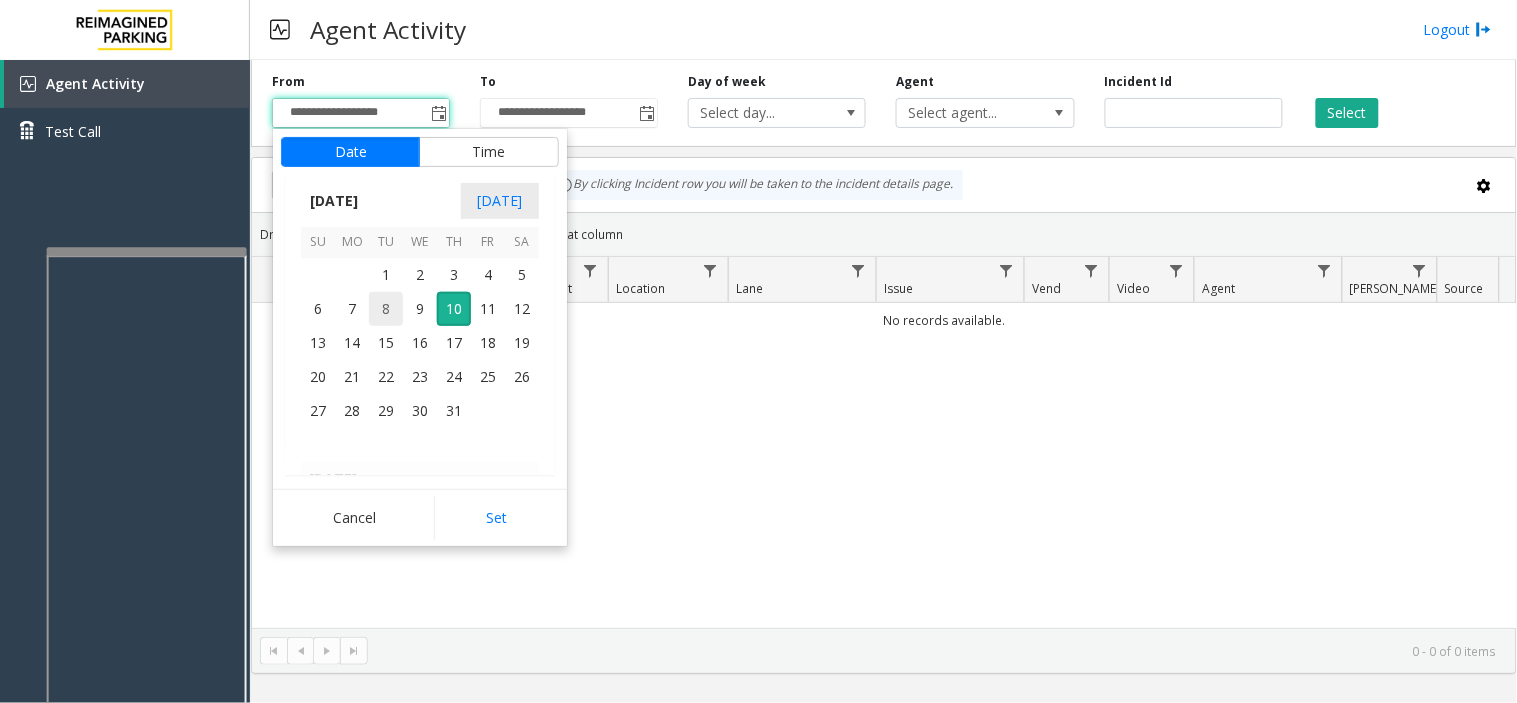 click on "8" at bounding box center (386, 309) 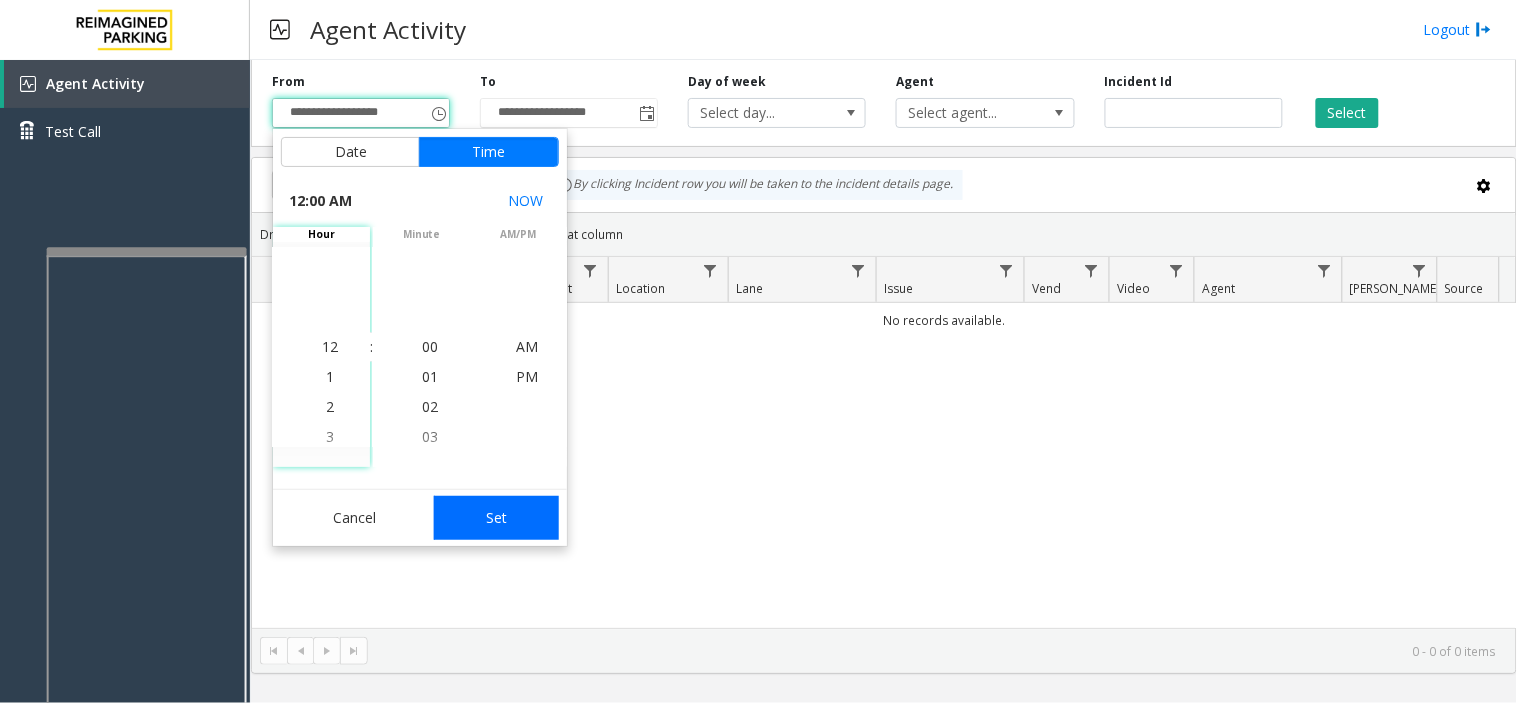 click on "Set" 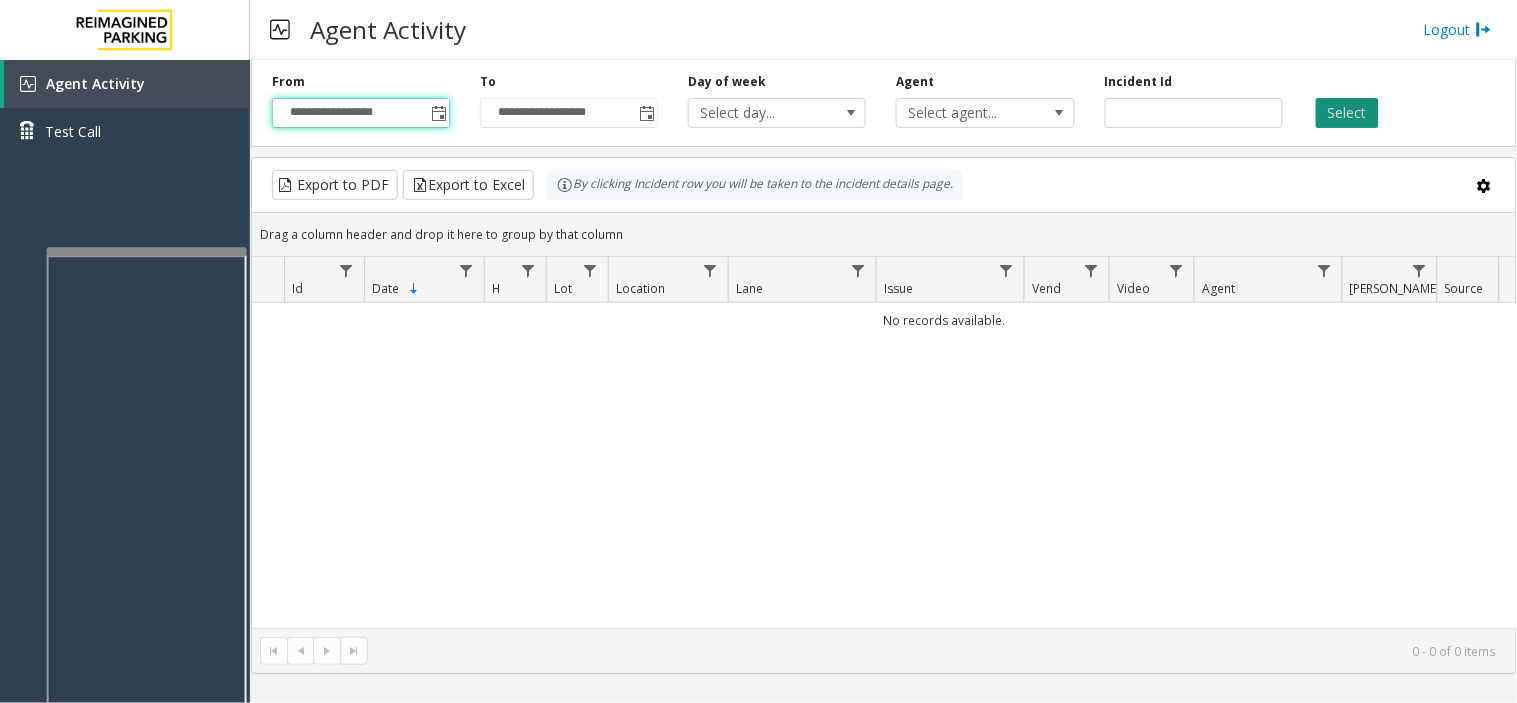 click on "Select" 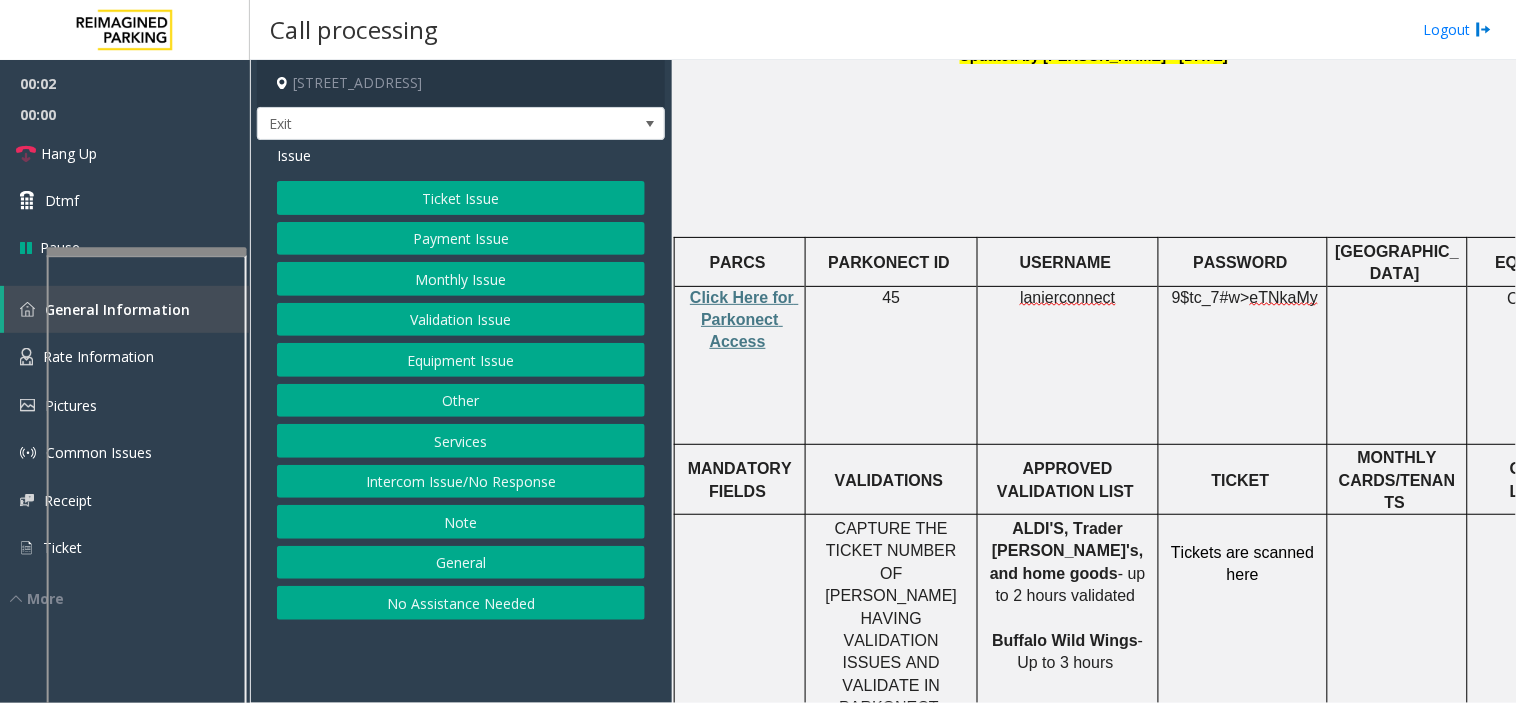 scroll, scrollTop: 555, scrollLeft: 0, axis: vertical 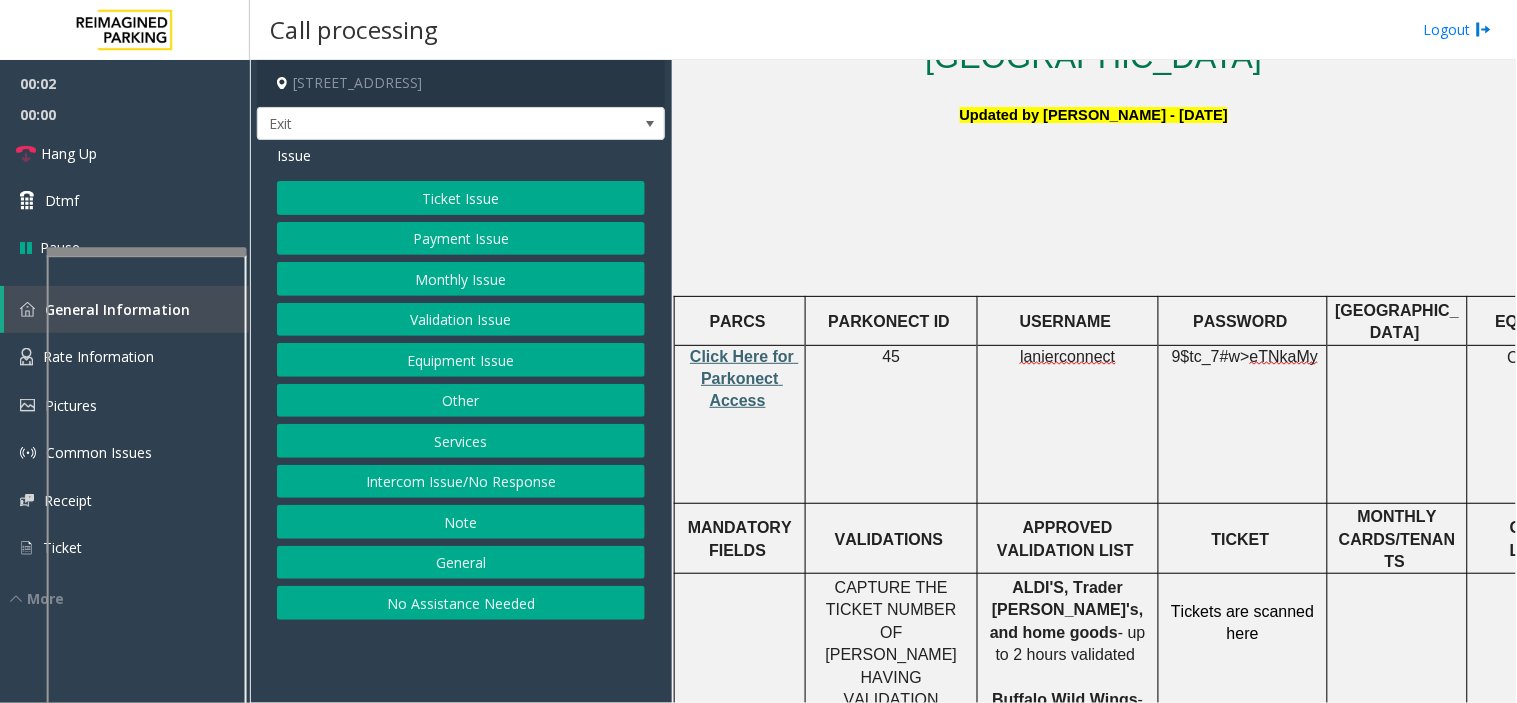 click on "Click Here for Parkonect Access" 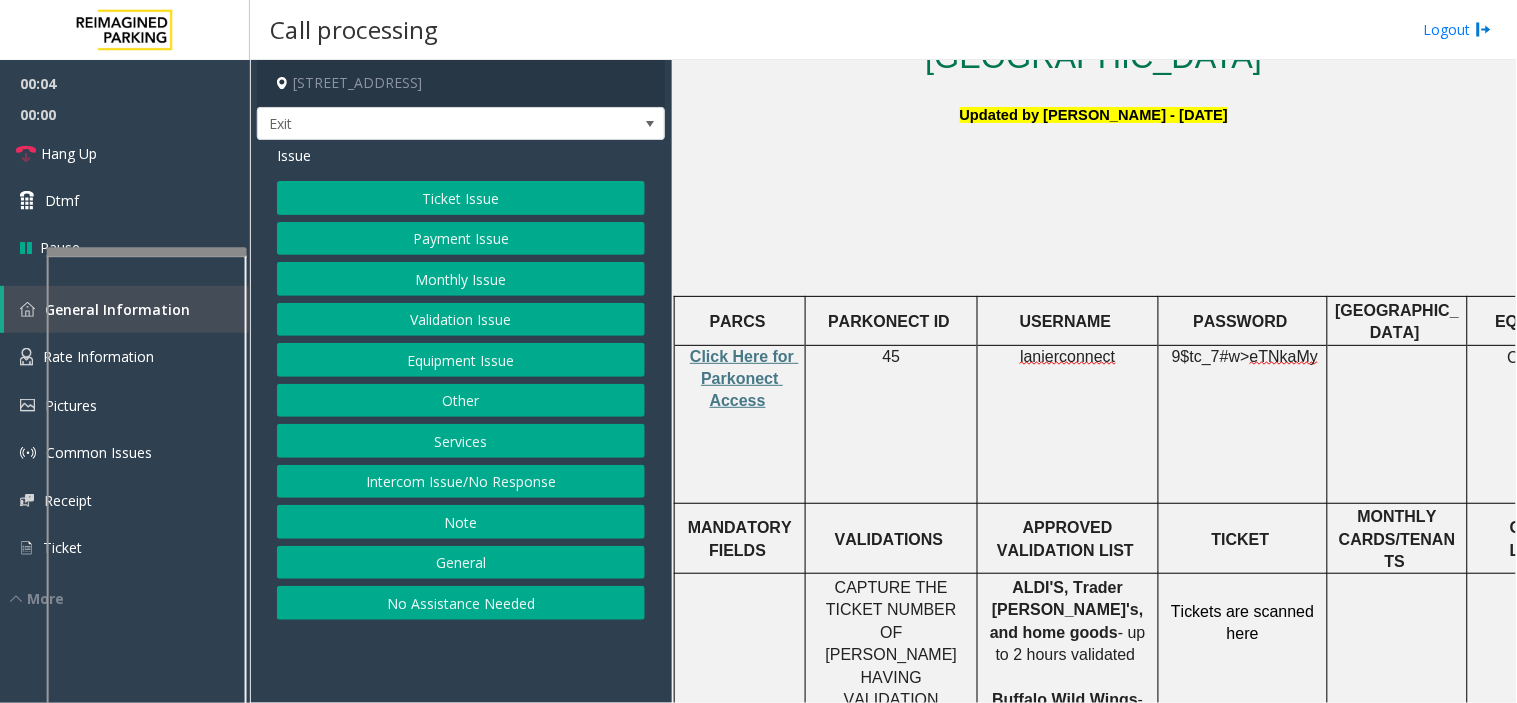 click on "lanierconnect" 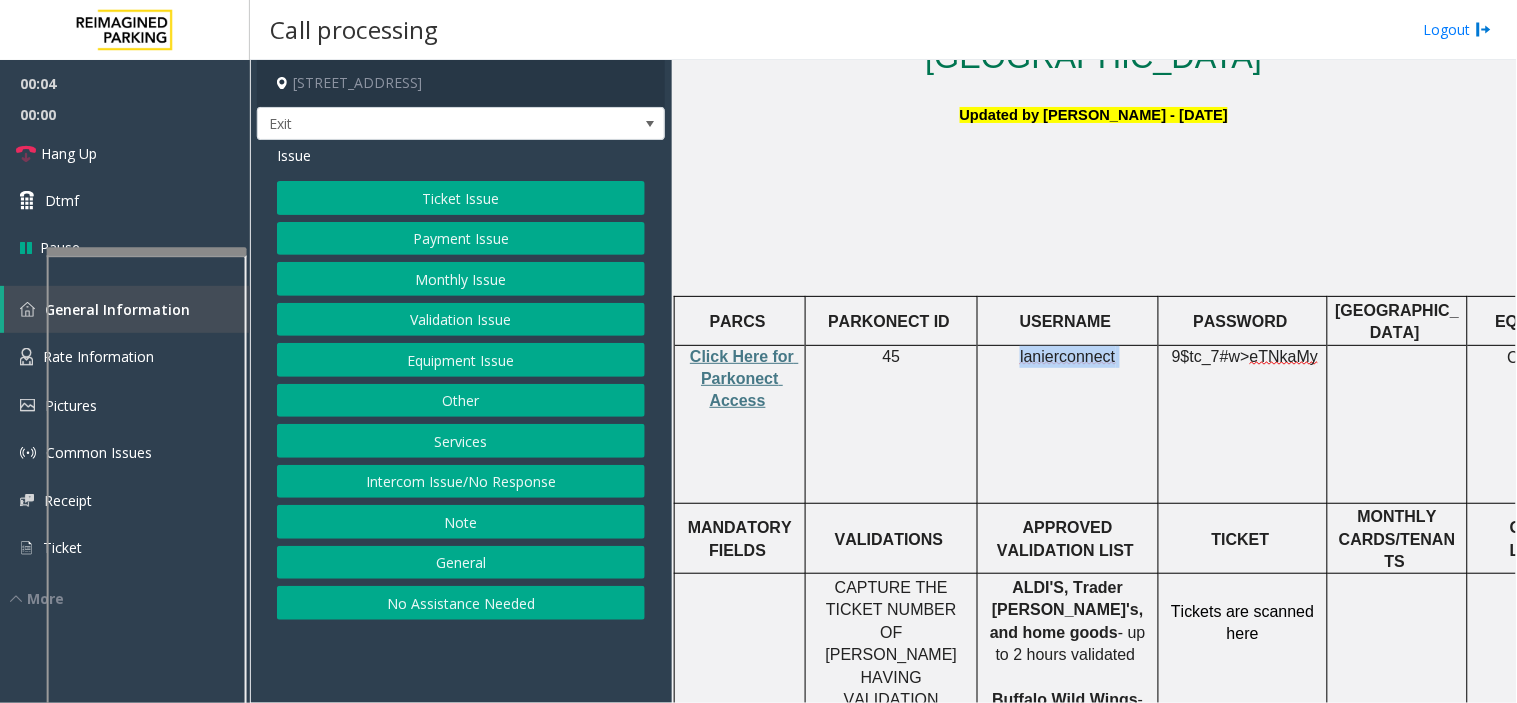 click on "lanierconnect" 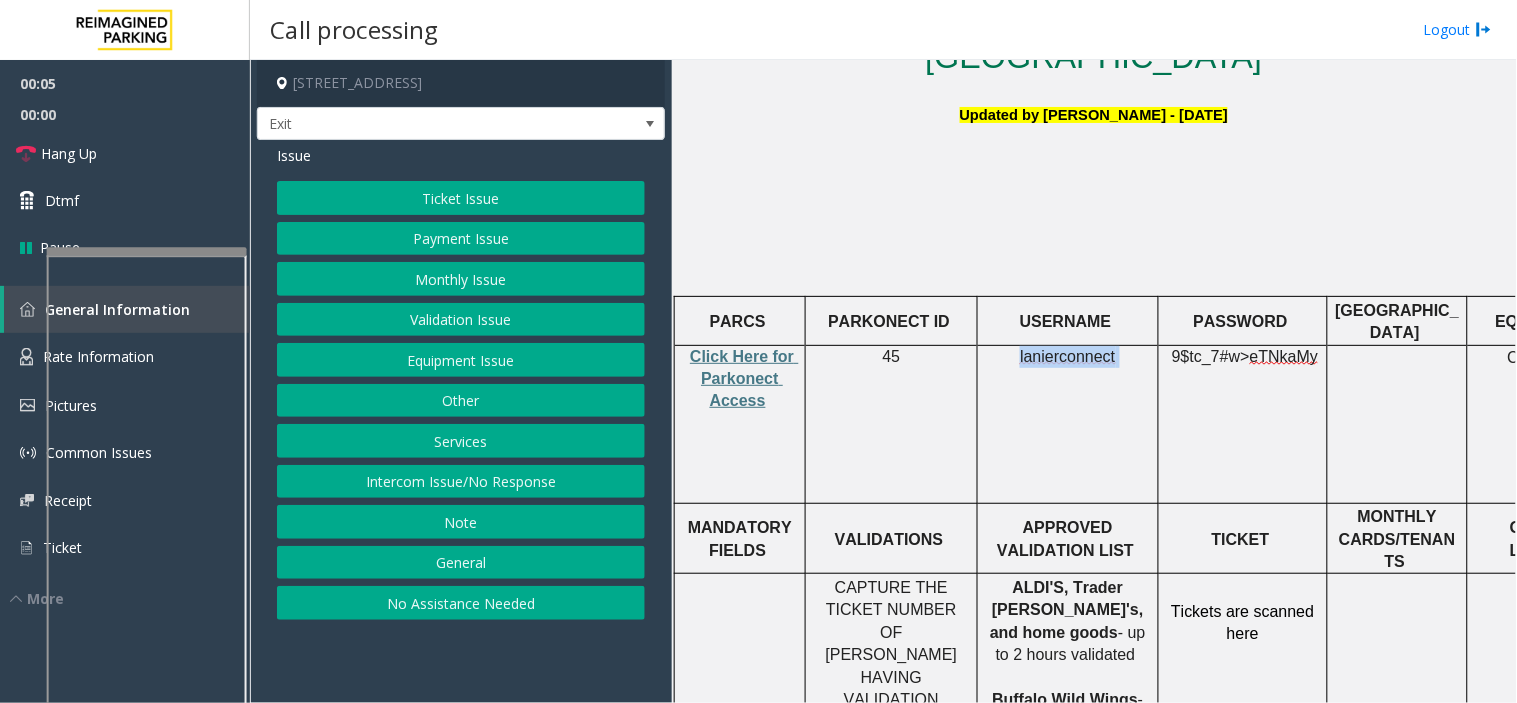 copy on "lanierconnect" 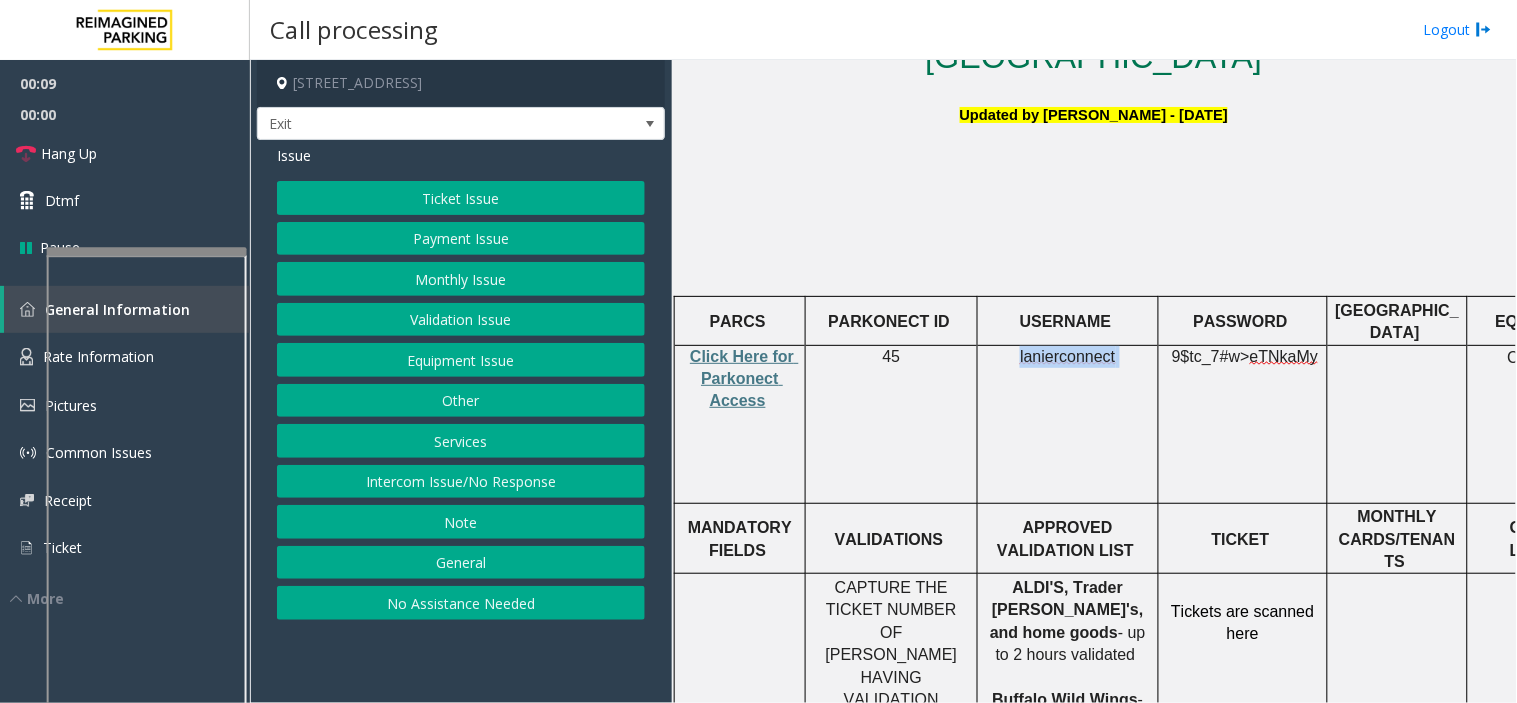 click on "Validation Issue" 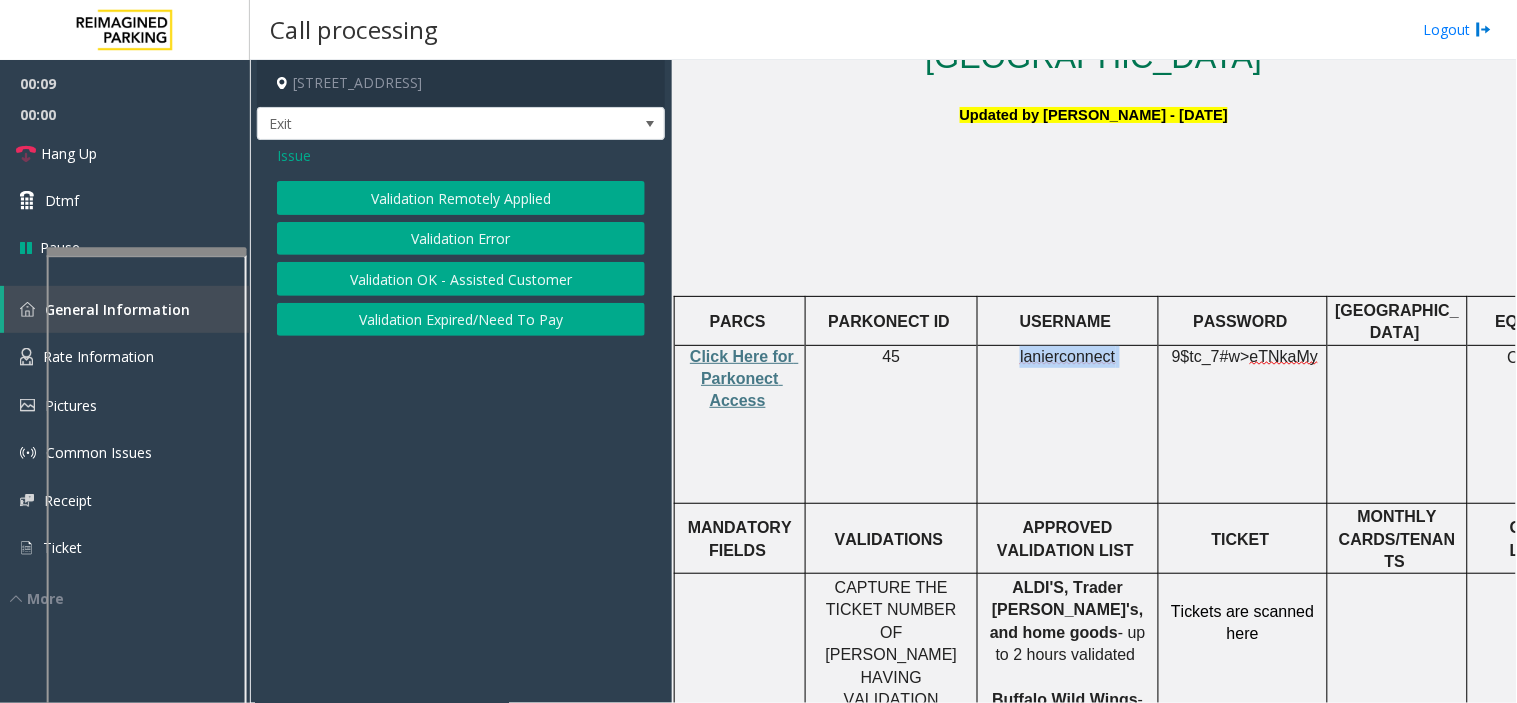 click on "Validation Error" 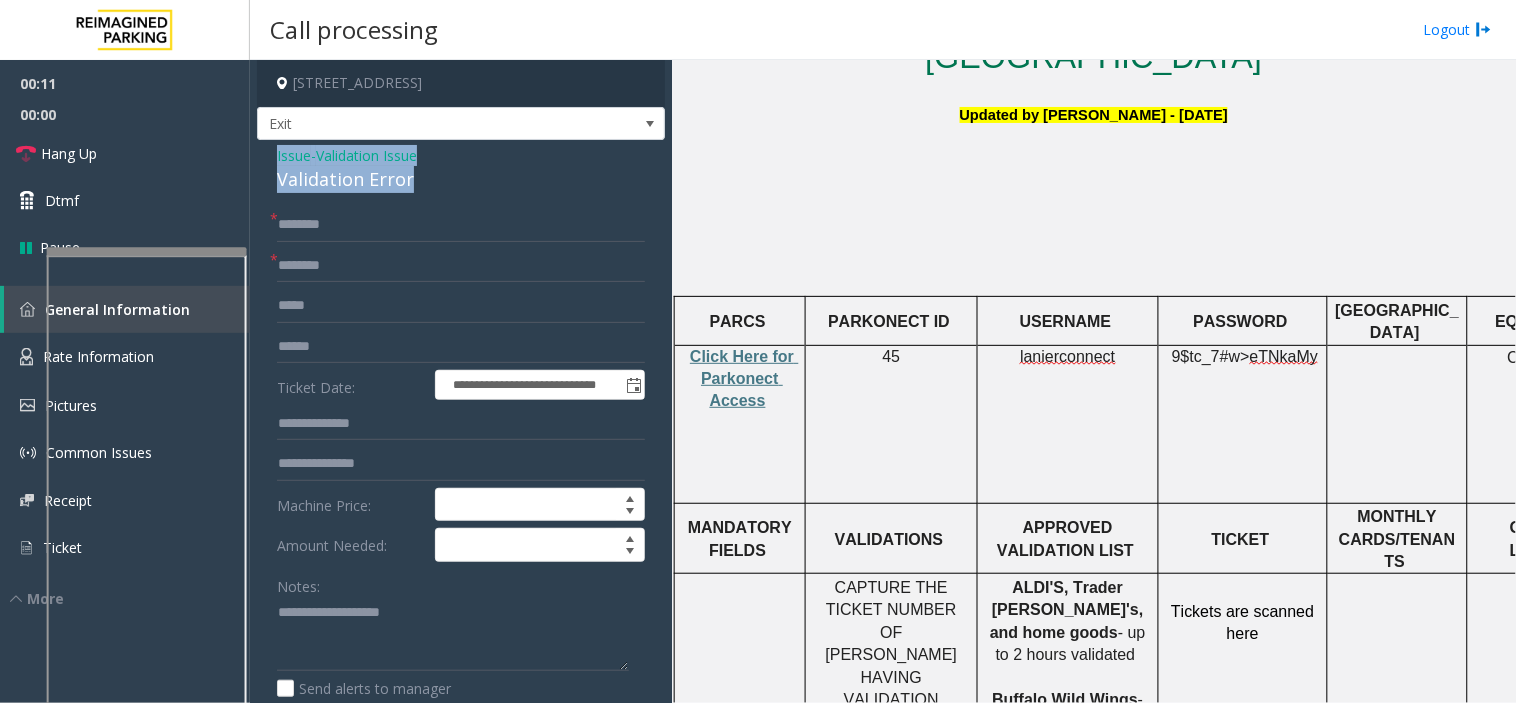 drag, startPoint x: 424, startPoint y: 183, endPoint x: 258, endPoint y: 152, distance: 168.86977 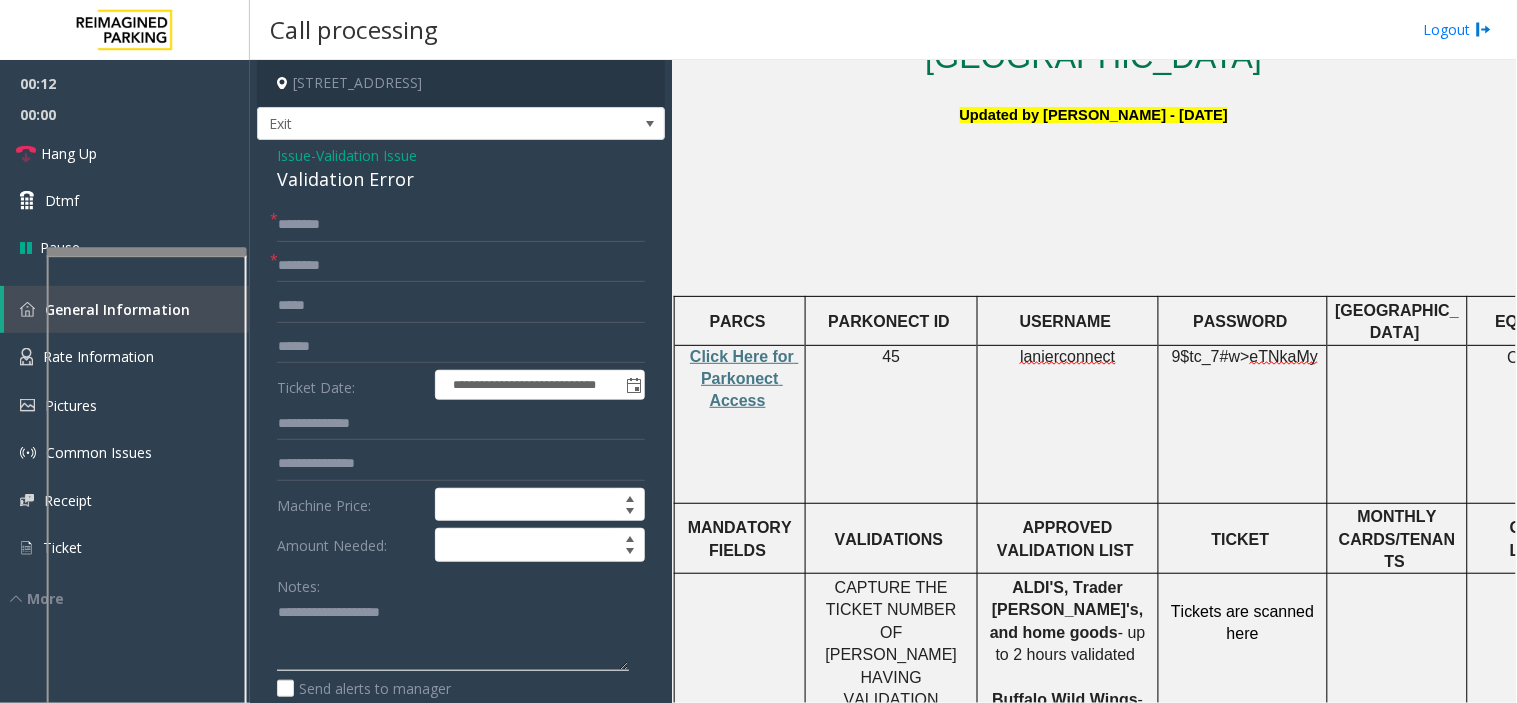 click 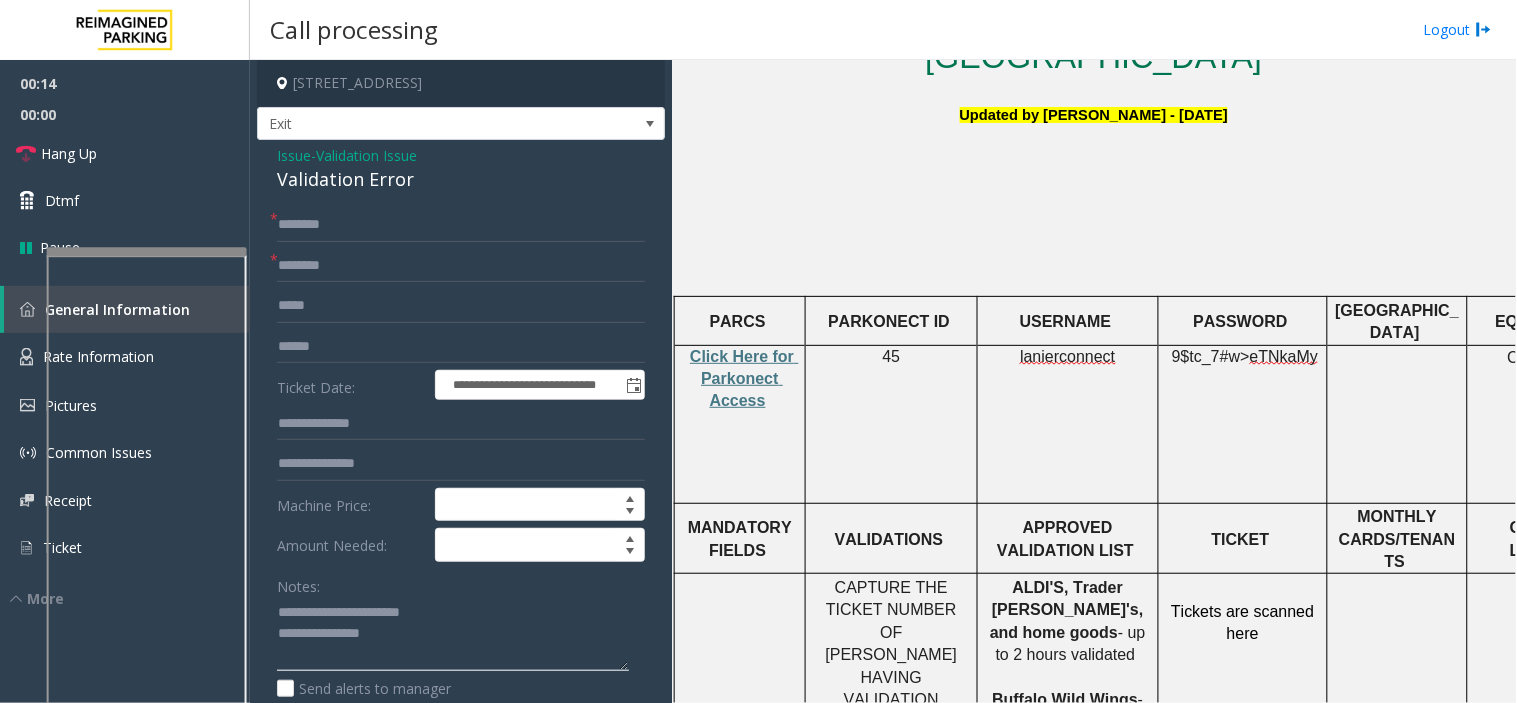 type on "**********" 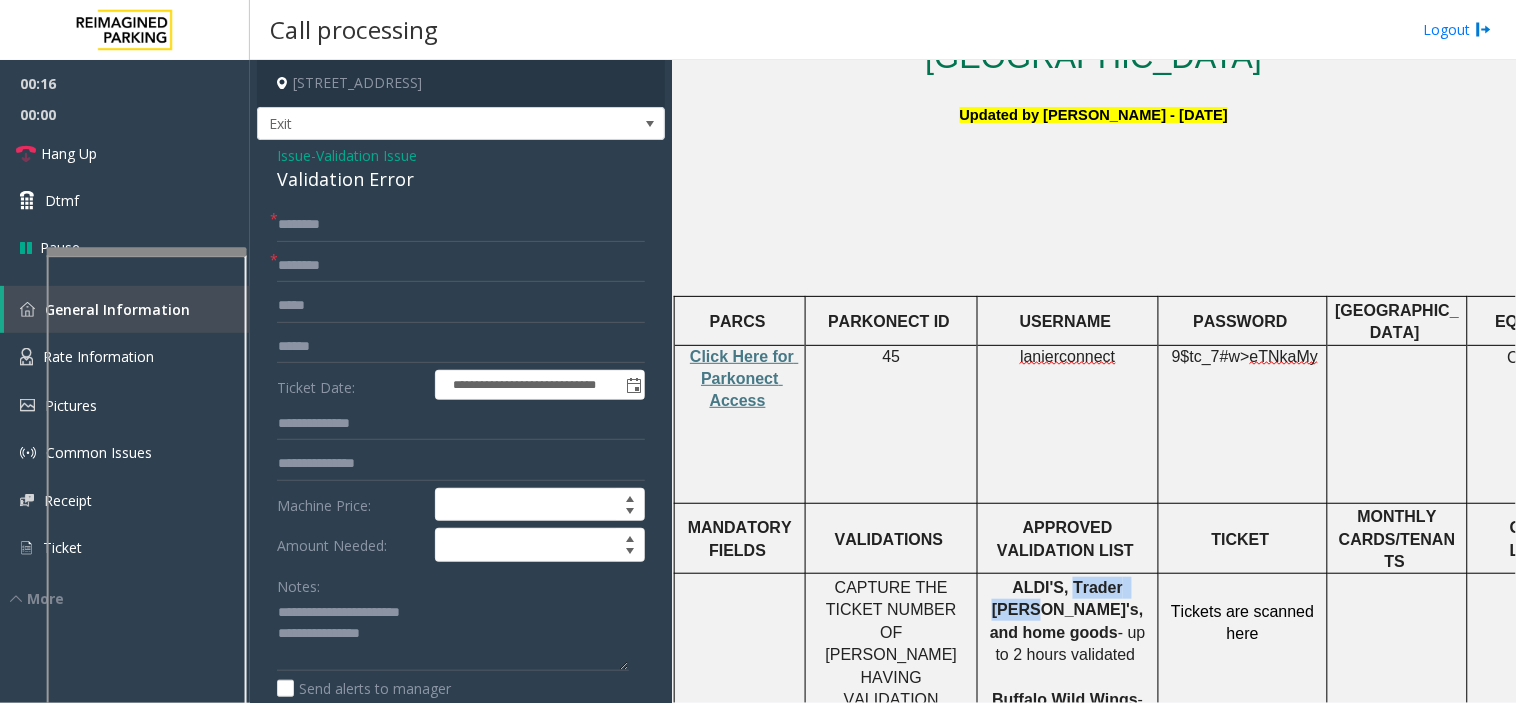 drag, startPoint x: 1116, startPoint y: 517, endPoint x: 1037, endPoint y: 510, distance: 79.30952 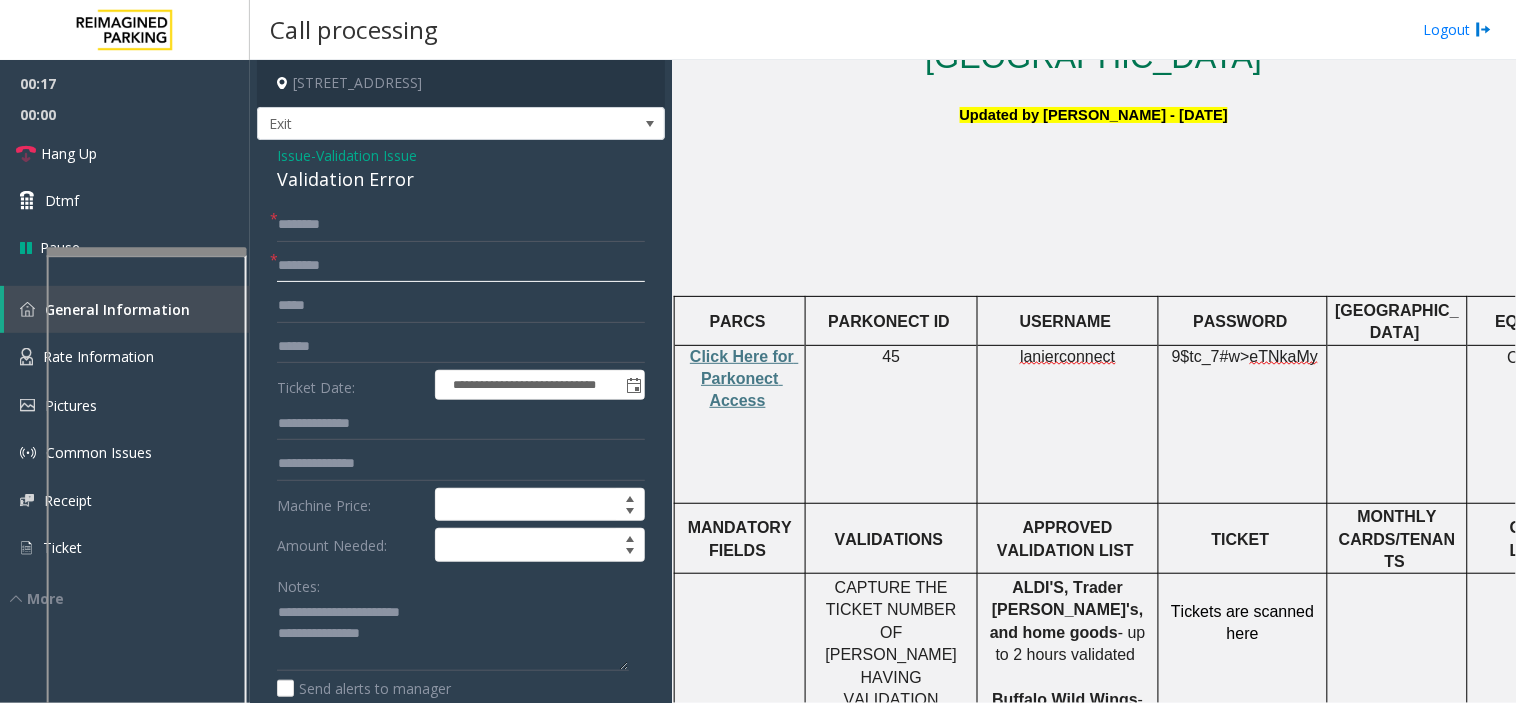 click 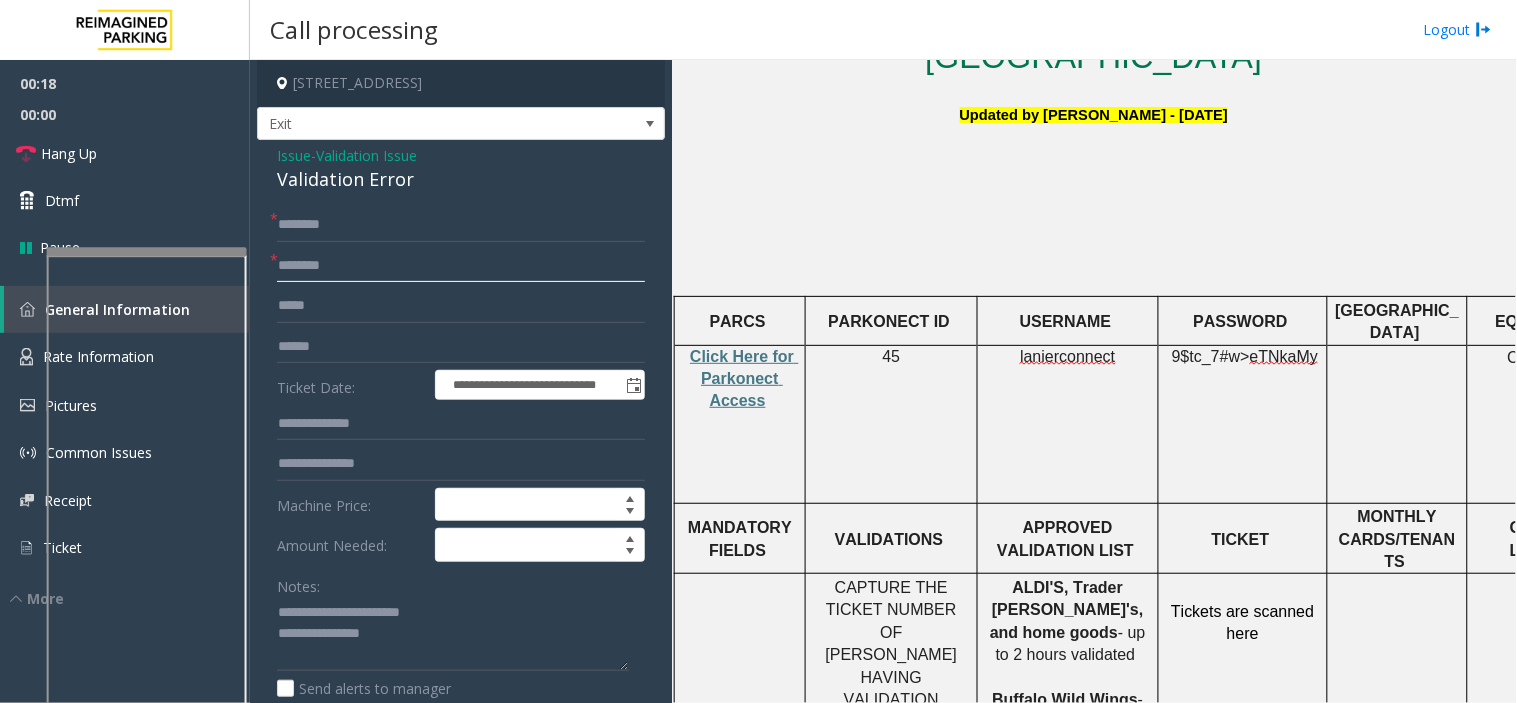 paste on "**********" 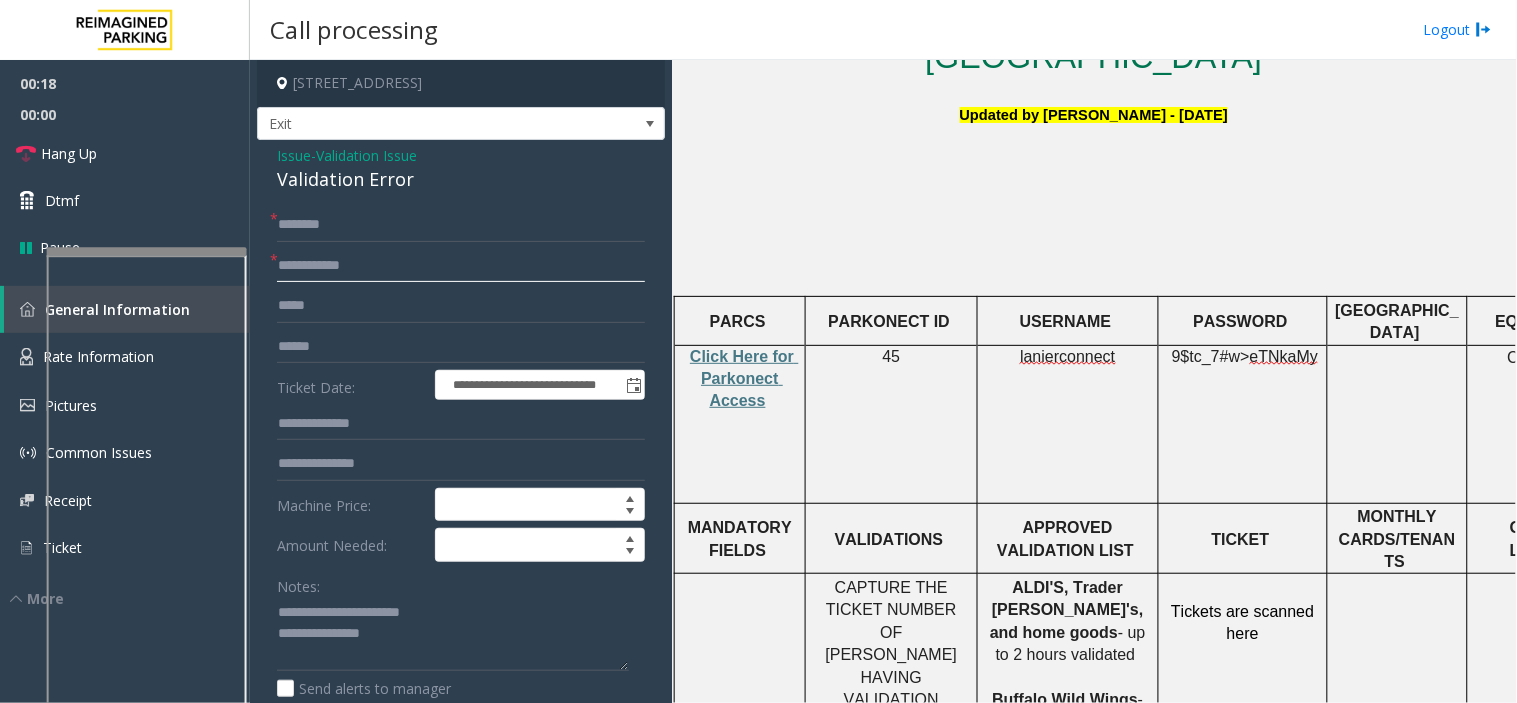 type on "**********" 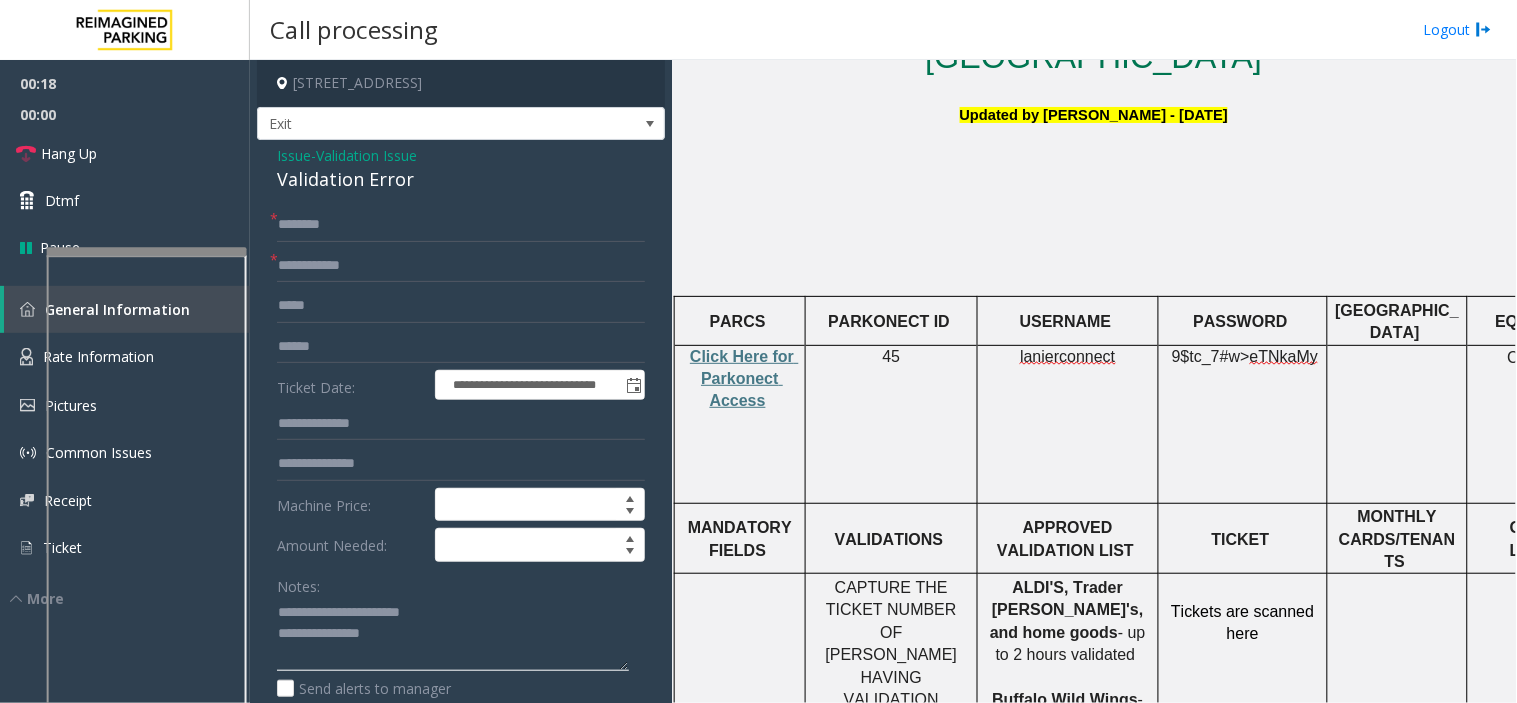 click 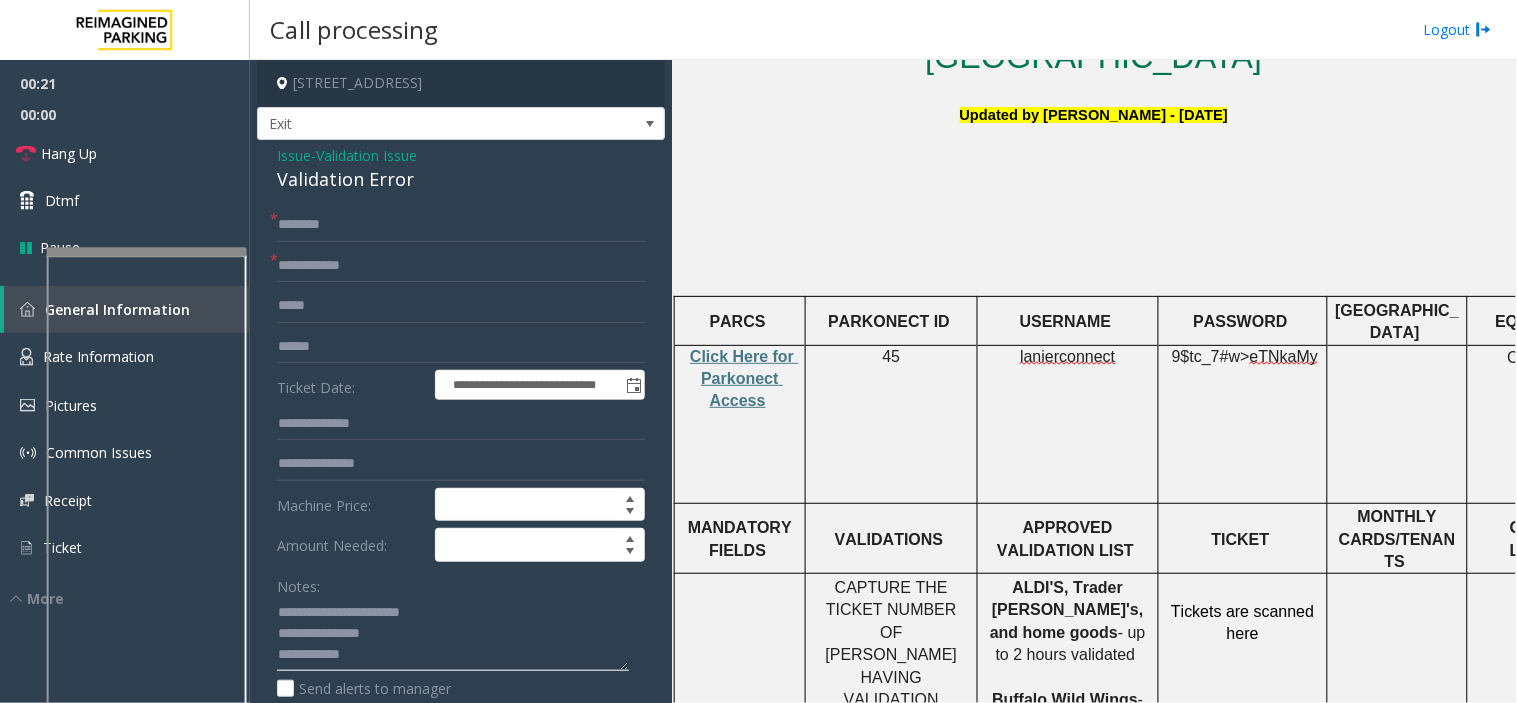 type on "**********" 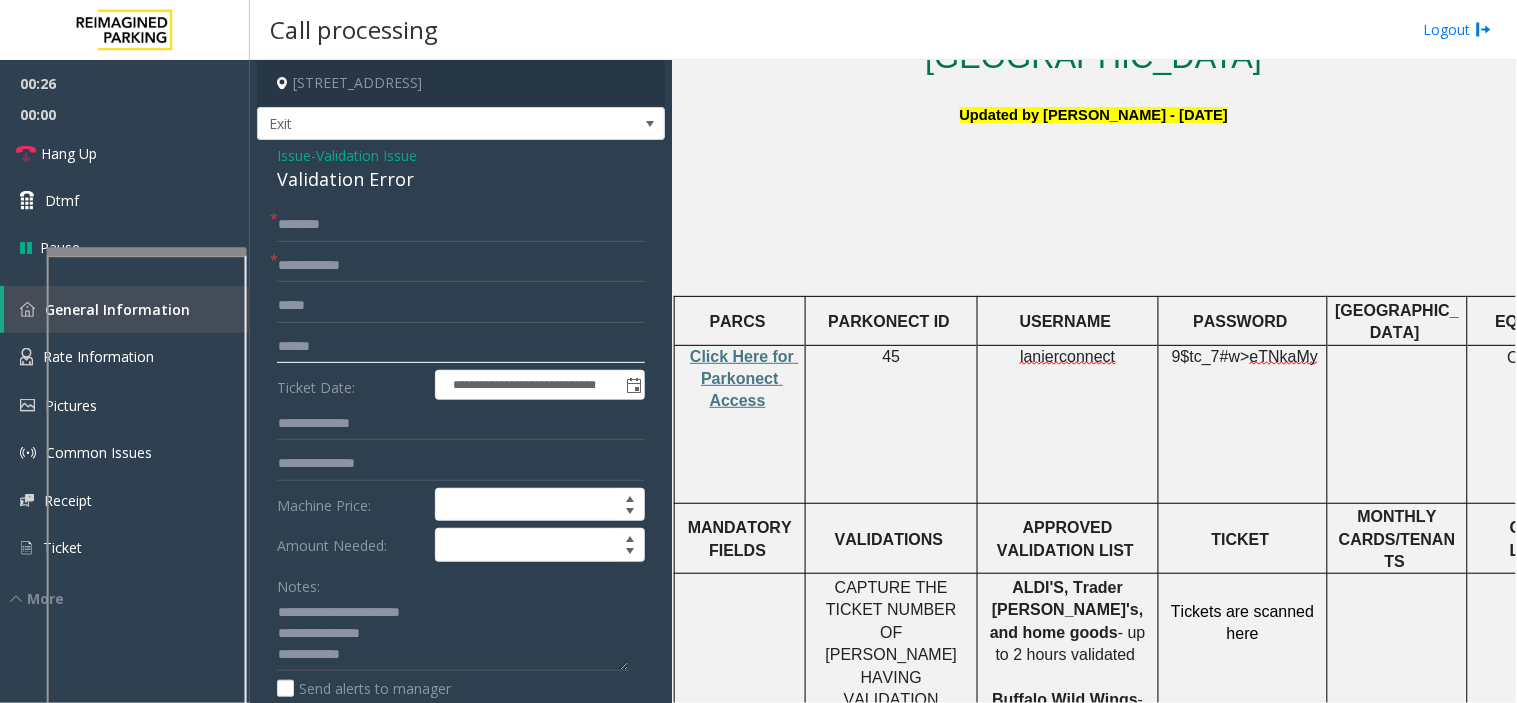 click 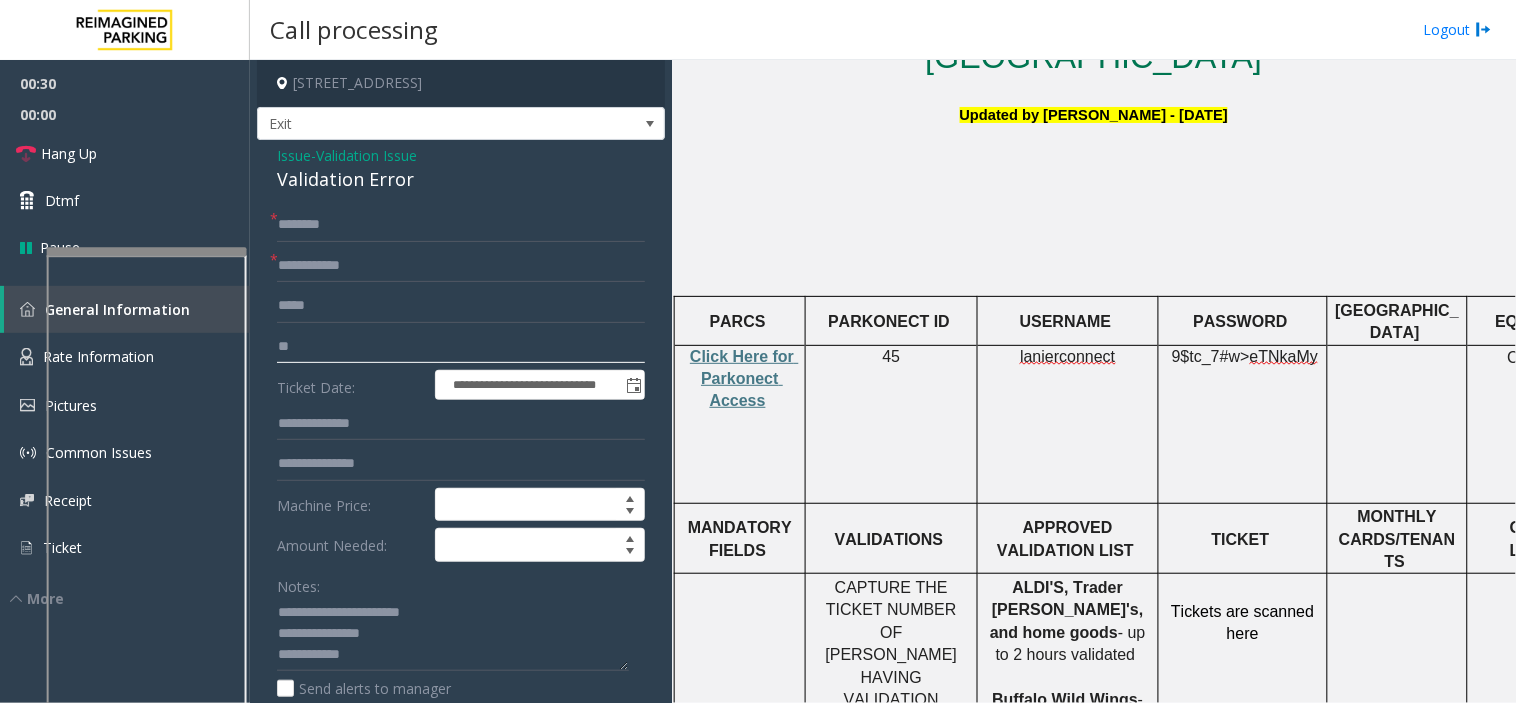 click on "**" 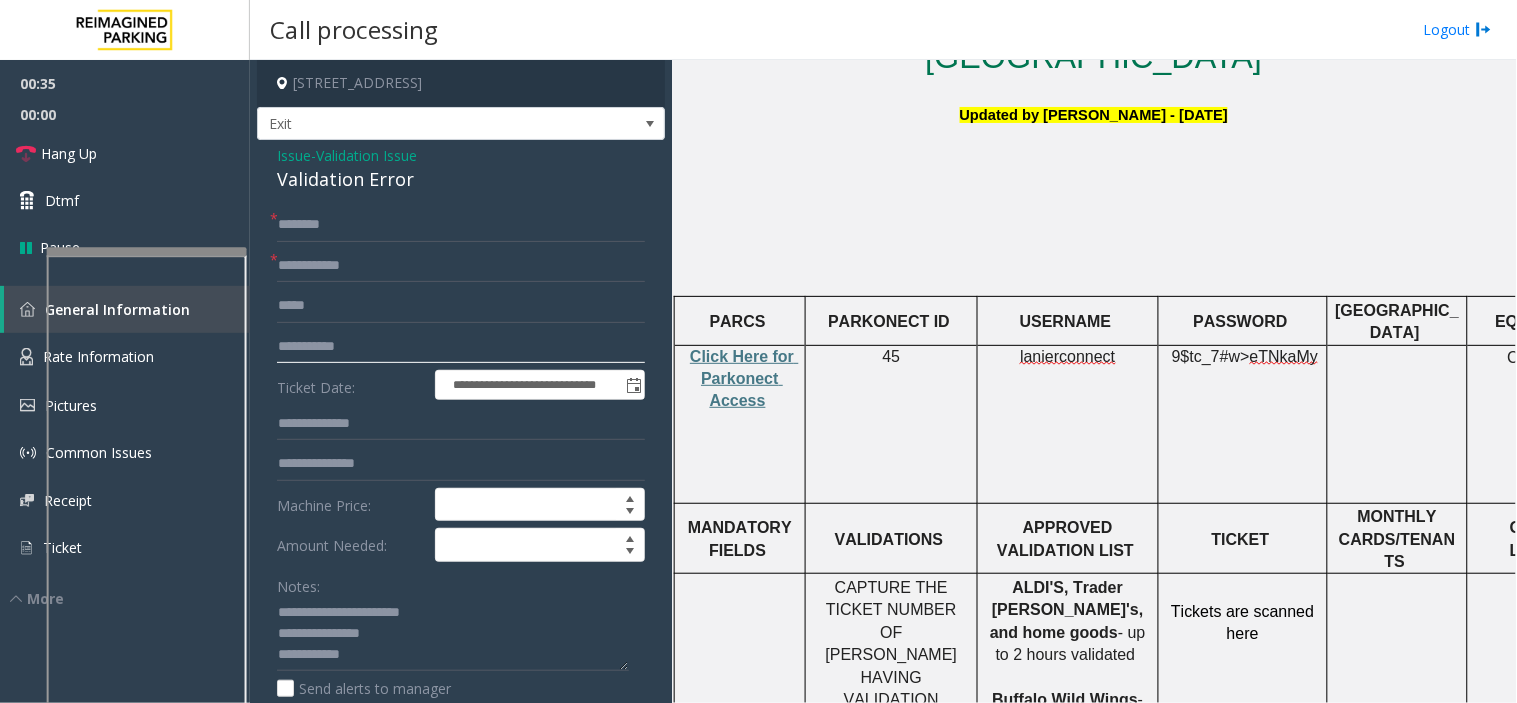 type on "**********" 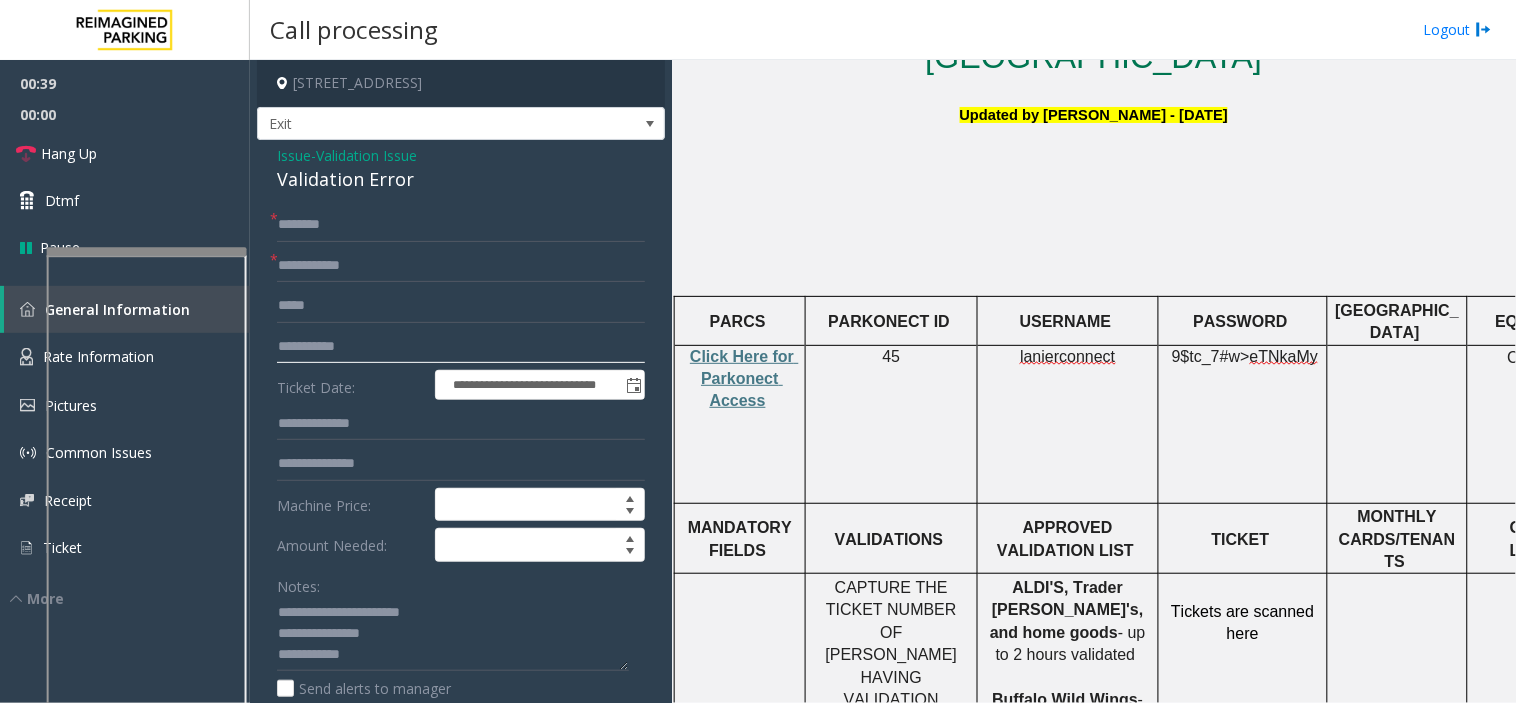 drag, startPoint x: 370, startPoint y: 350, endPoint x: 277, endPoint y: 351, distance: 93.00538 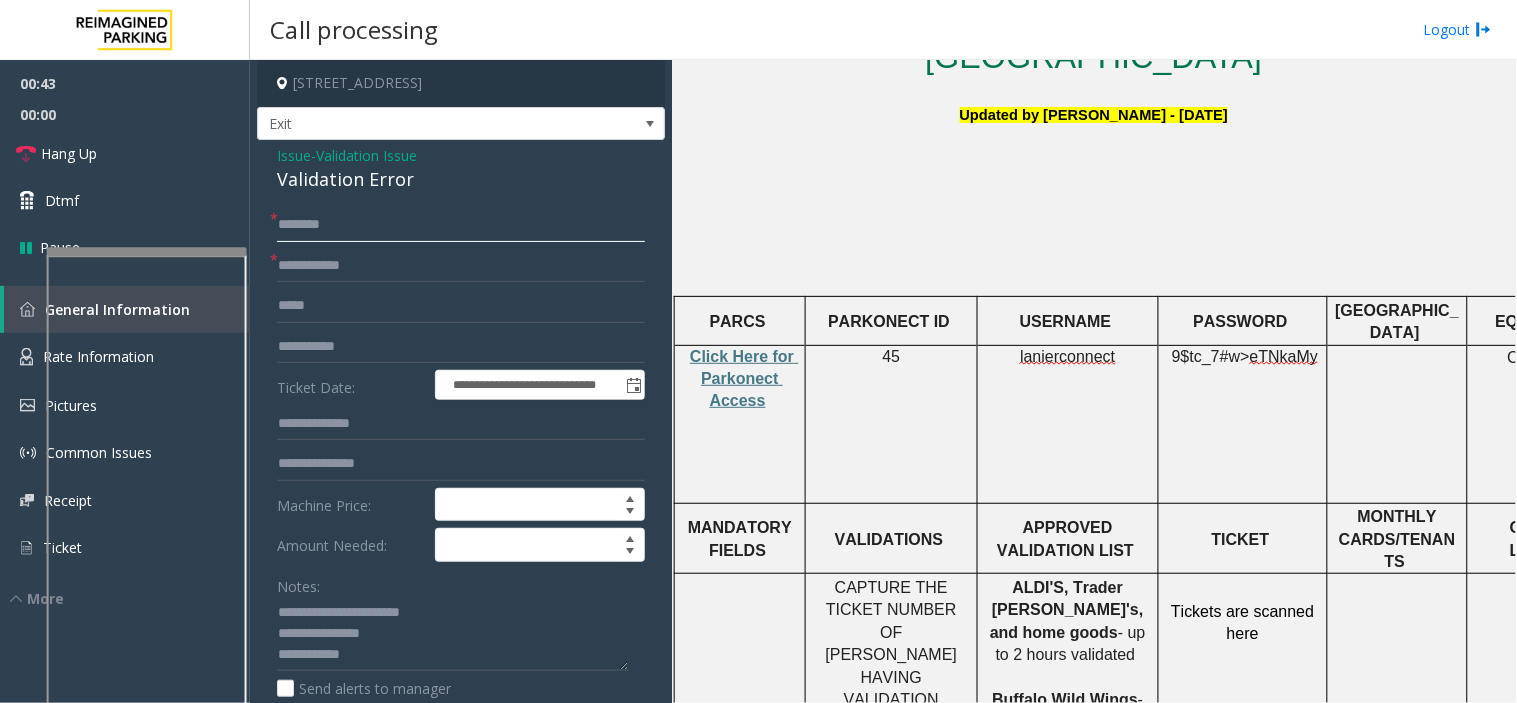 click 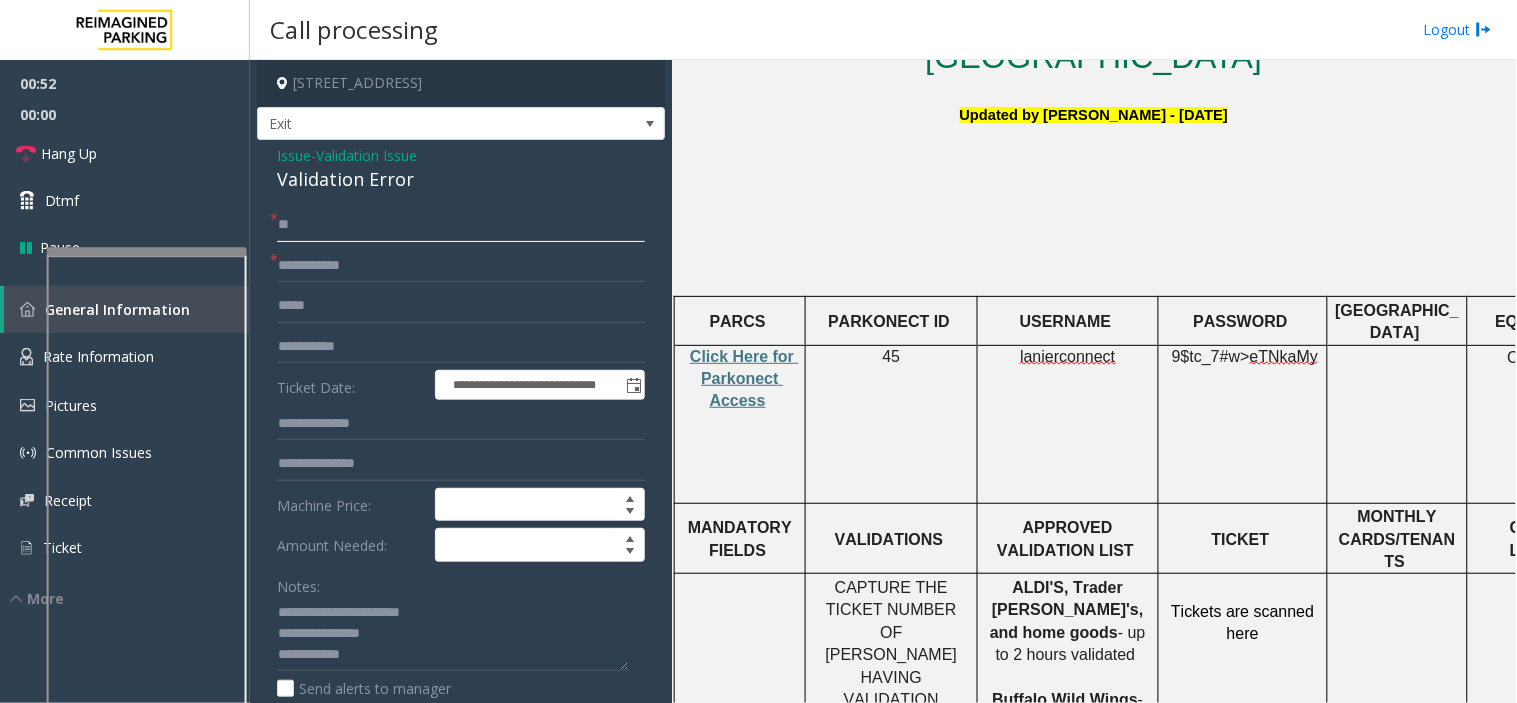 type on "*" 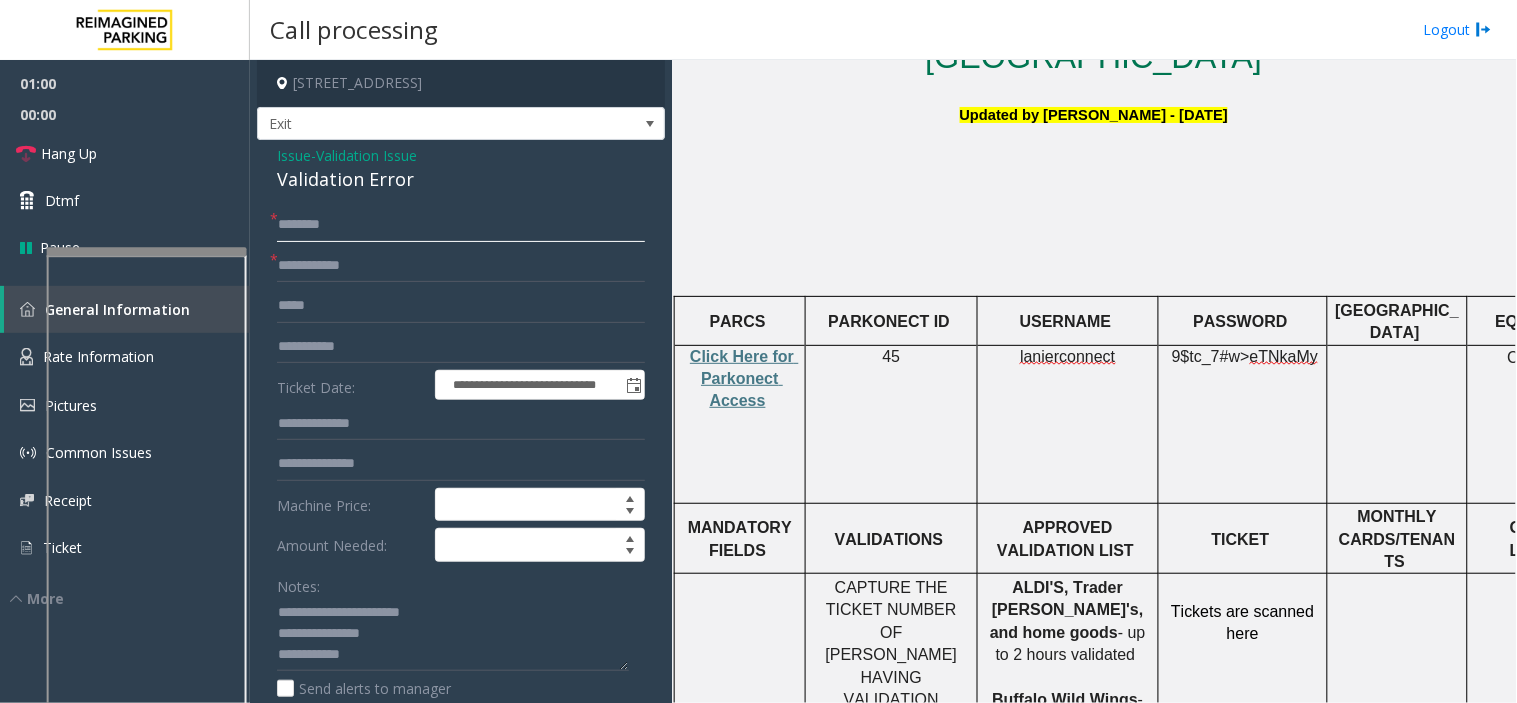type on "********" 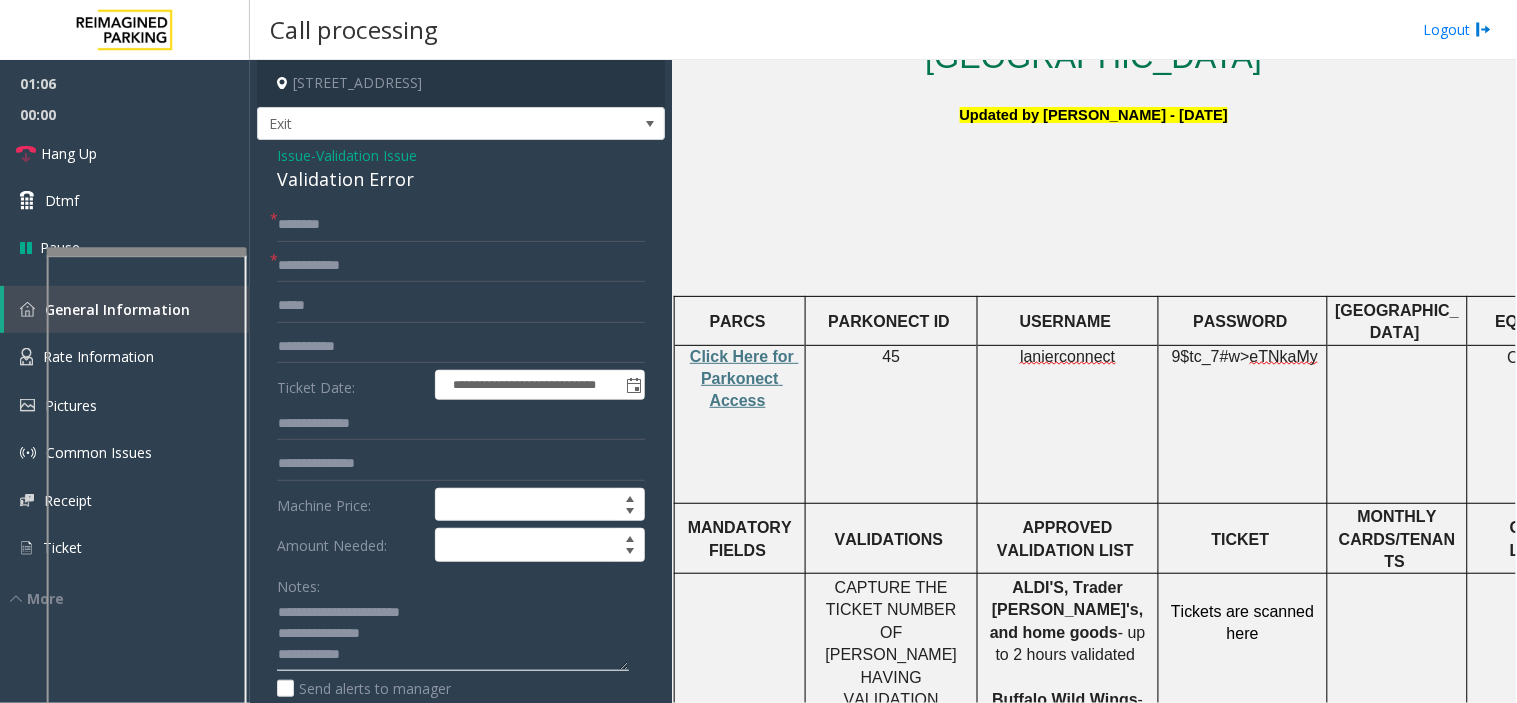 click 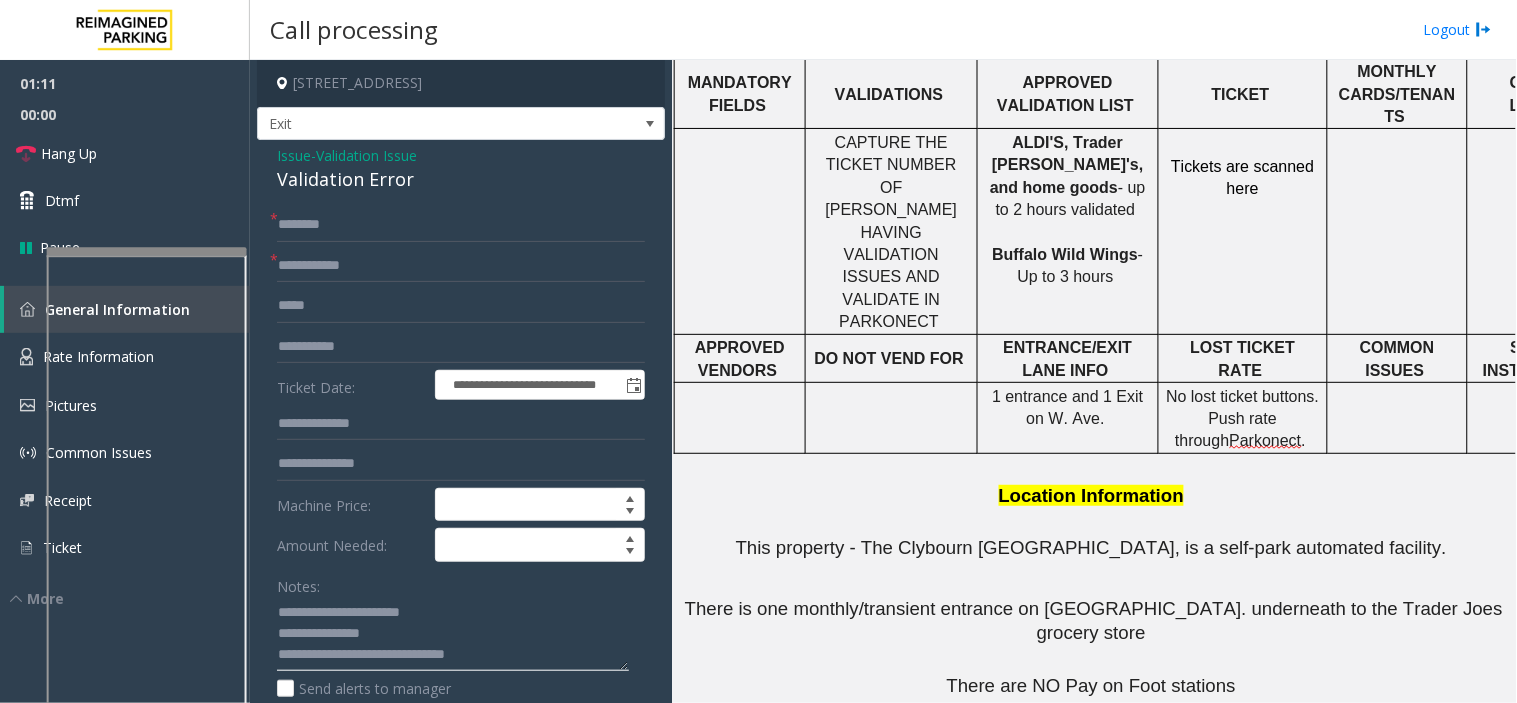 scroll, scrollTop: 1222, scrollLeft: 0, axis: vertical 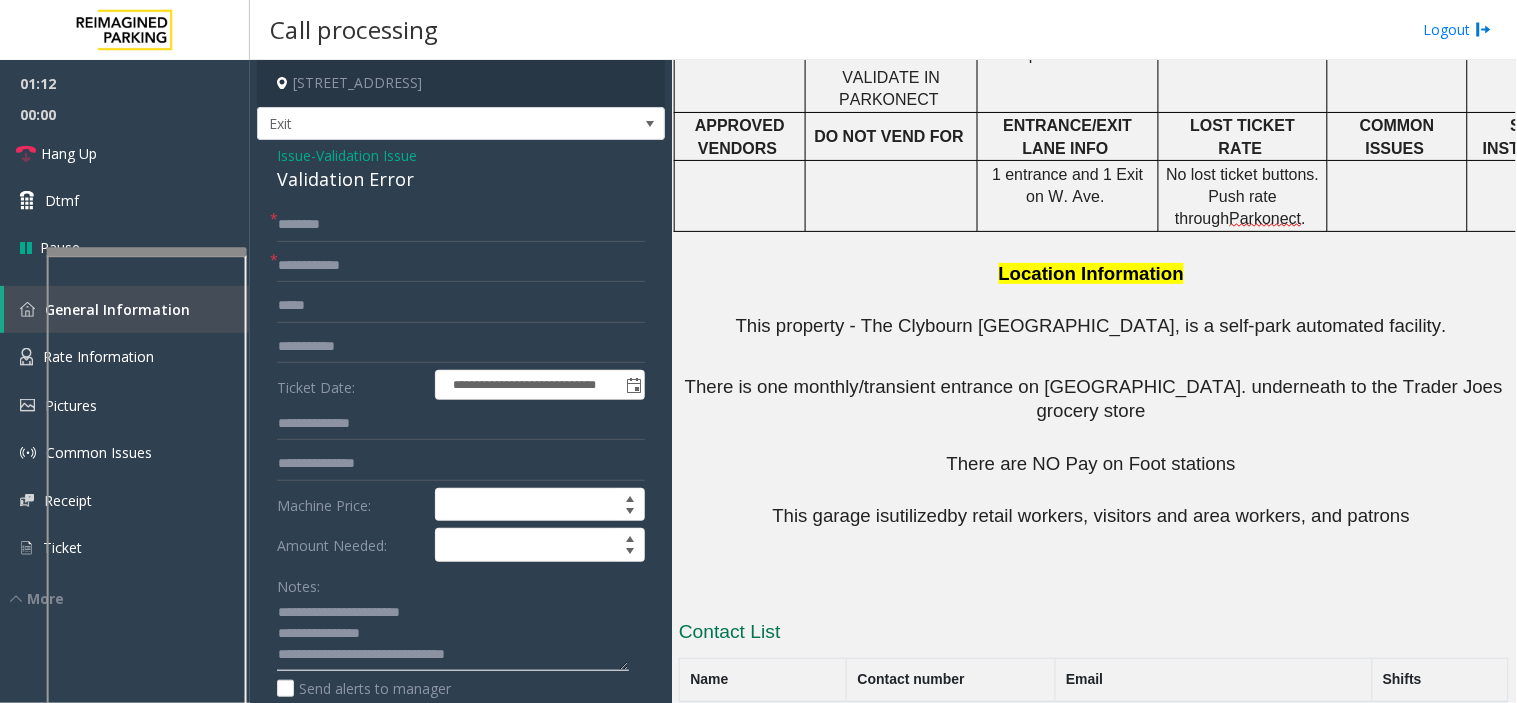 type on "**********" 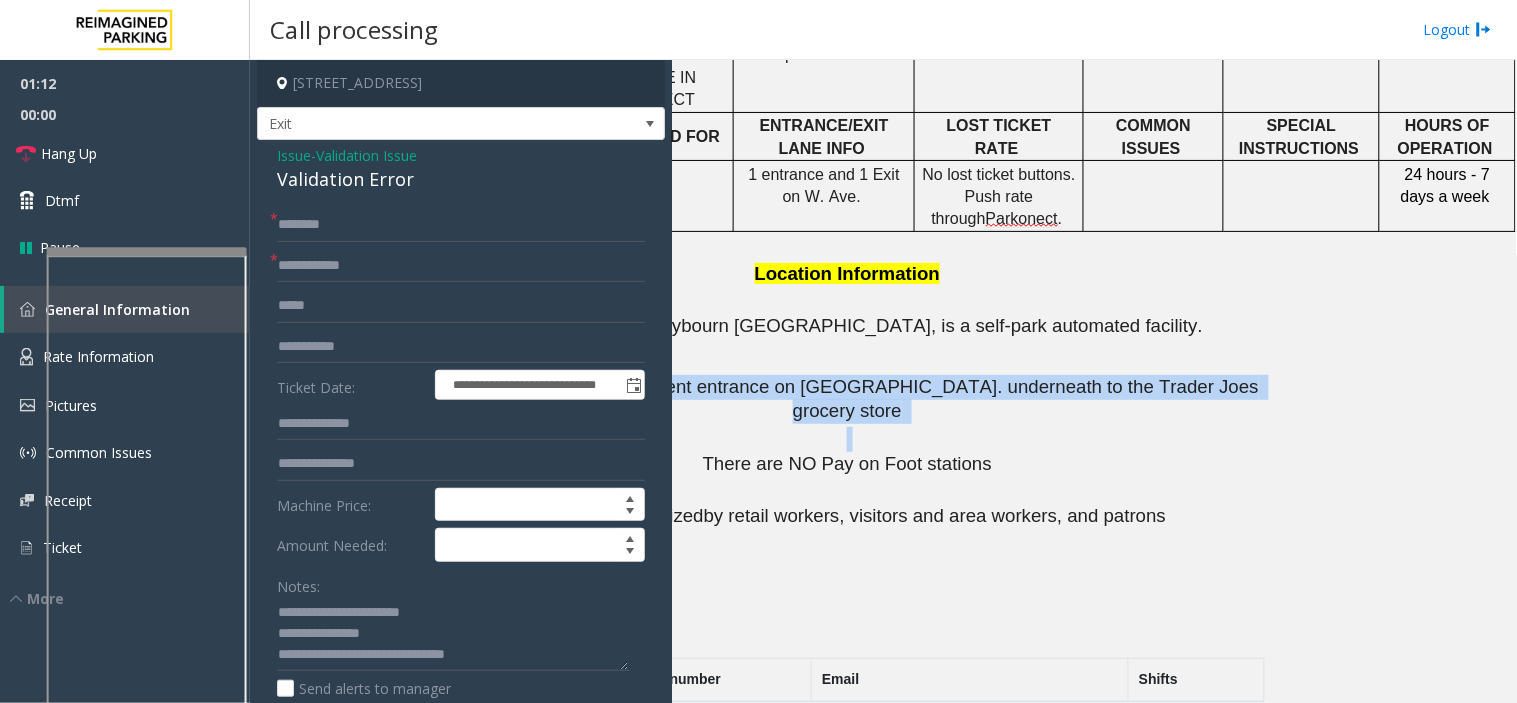 drag, startPoint x: 1466, startPoint y: 276, endPoint x: 1516, endPoint y: 204, distance: 87.658424 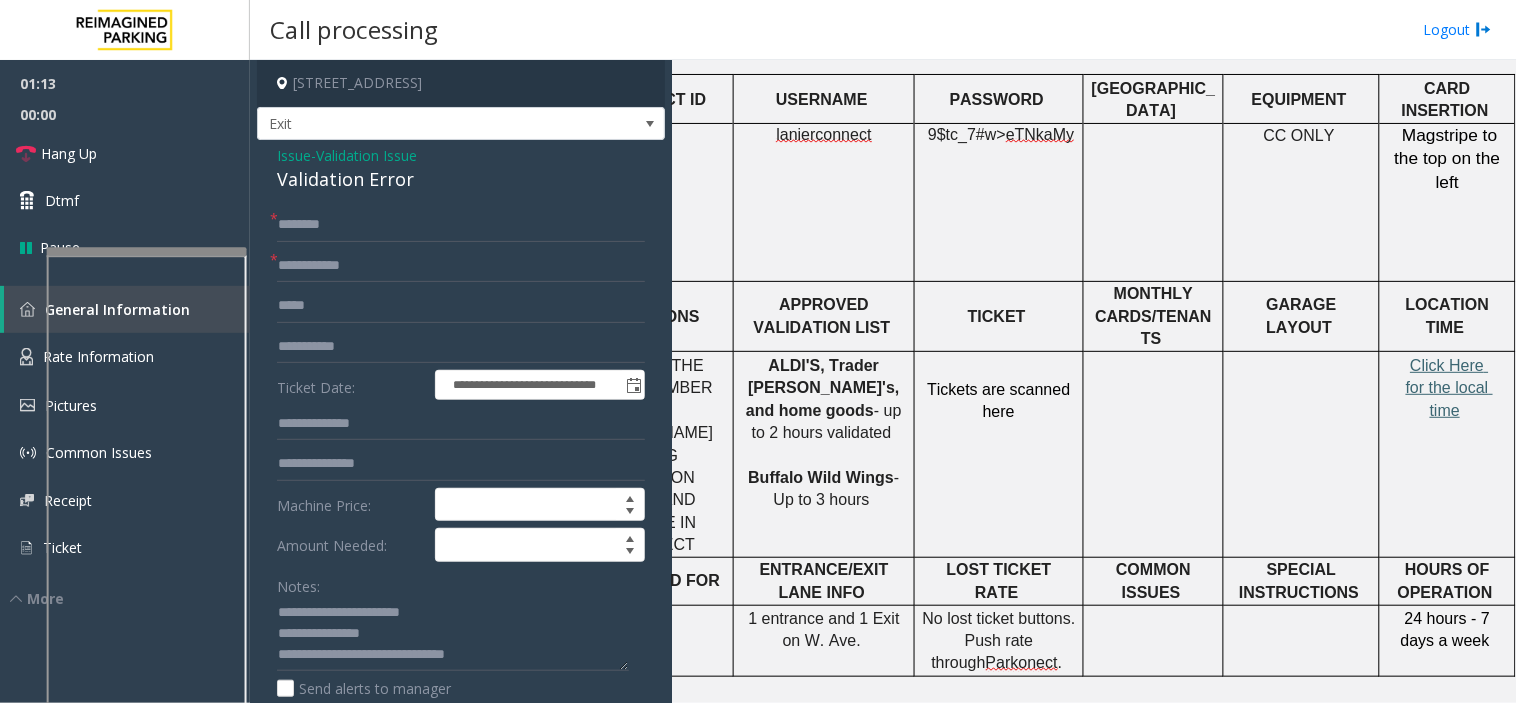 click on "Click Here for the local time" 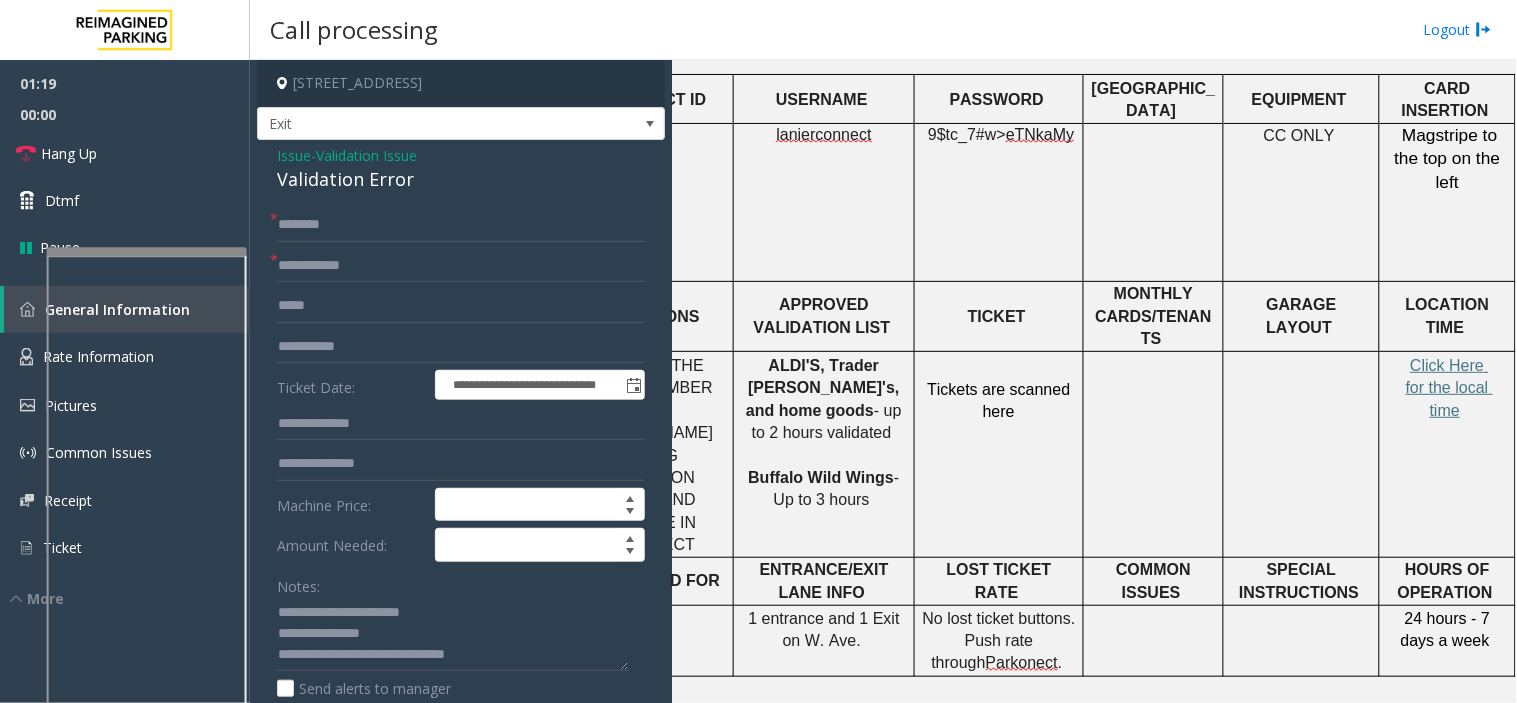 scroll, scrollTop: 333, scrollLeft: 0, axis: vertical 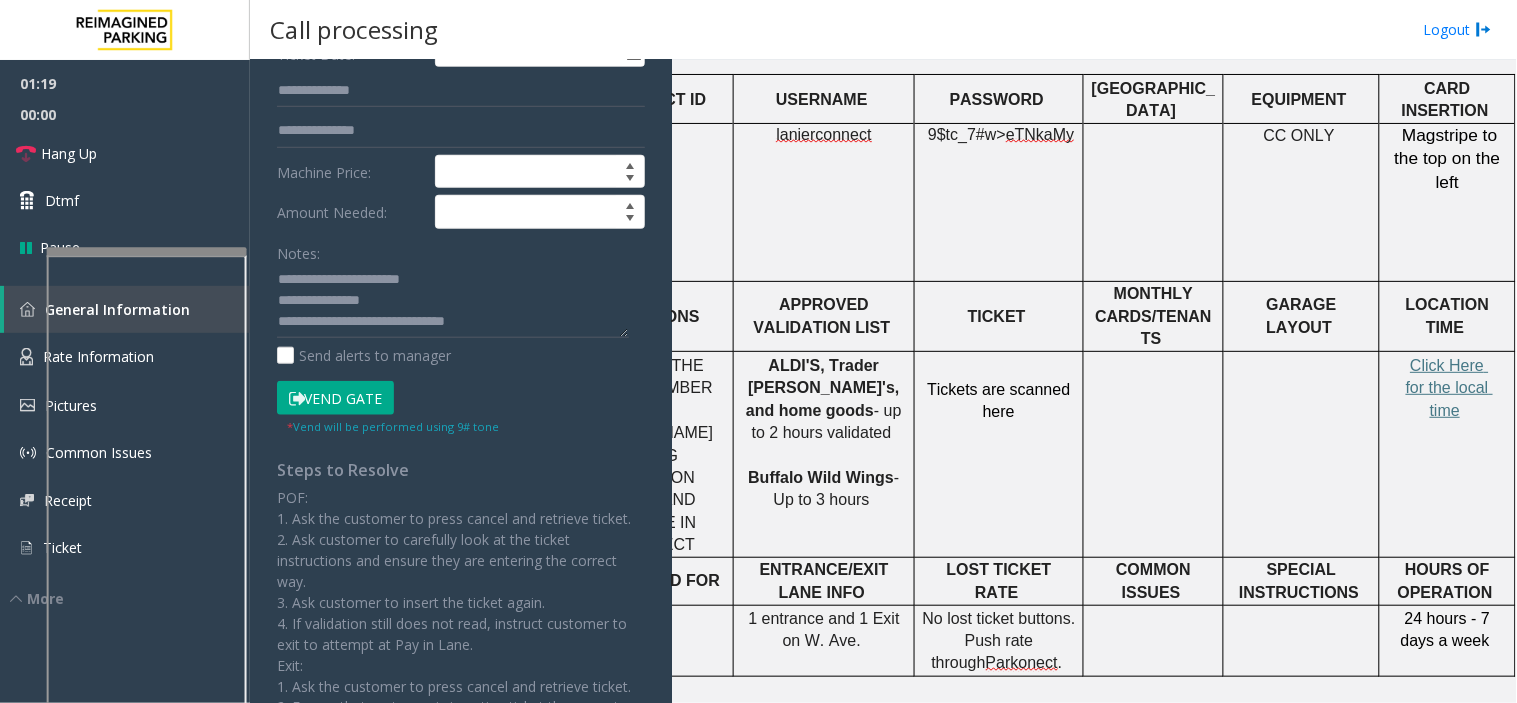 click on "Vend Gate" 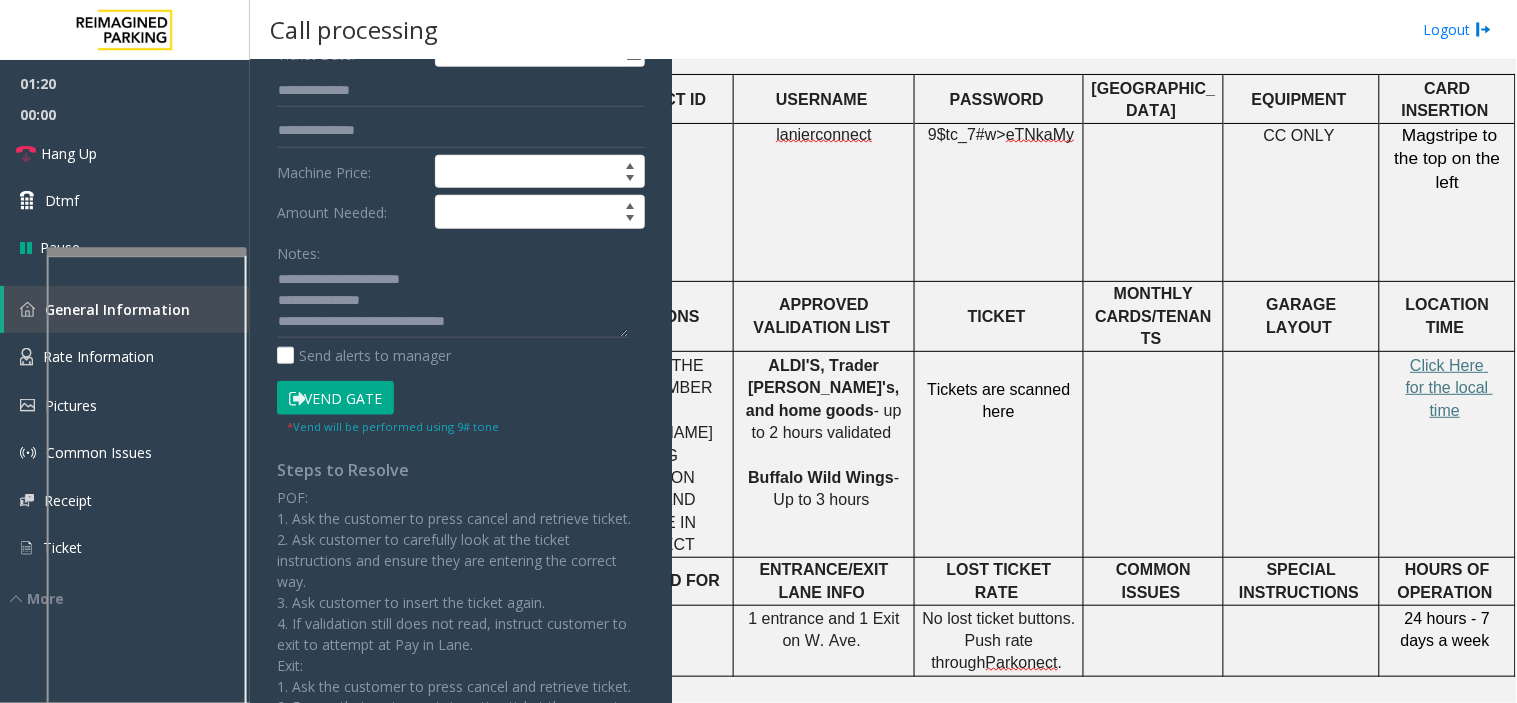 click on "Vend Gate" 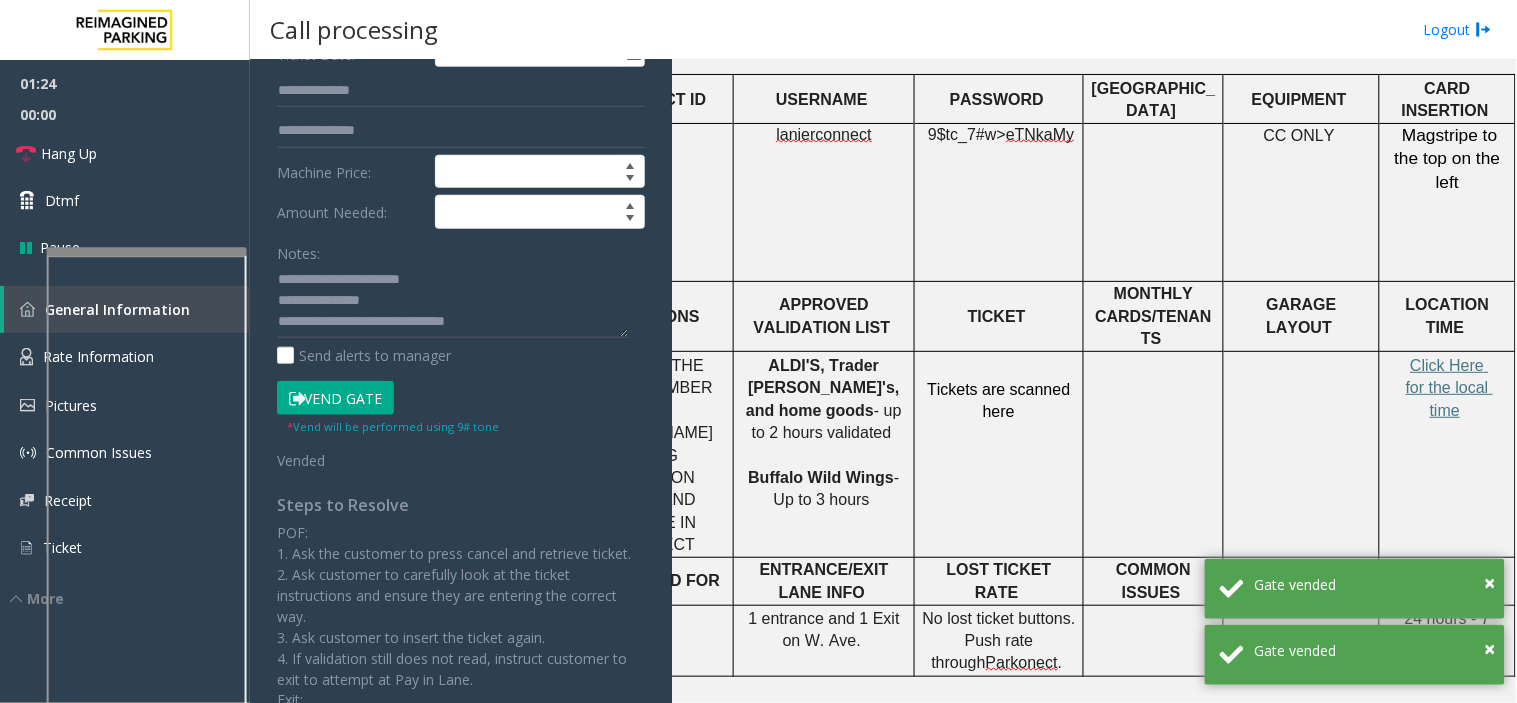 scroll, scrollTop: 0, scrollLeft: 0, axis: both 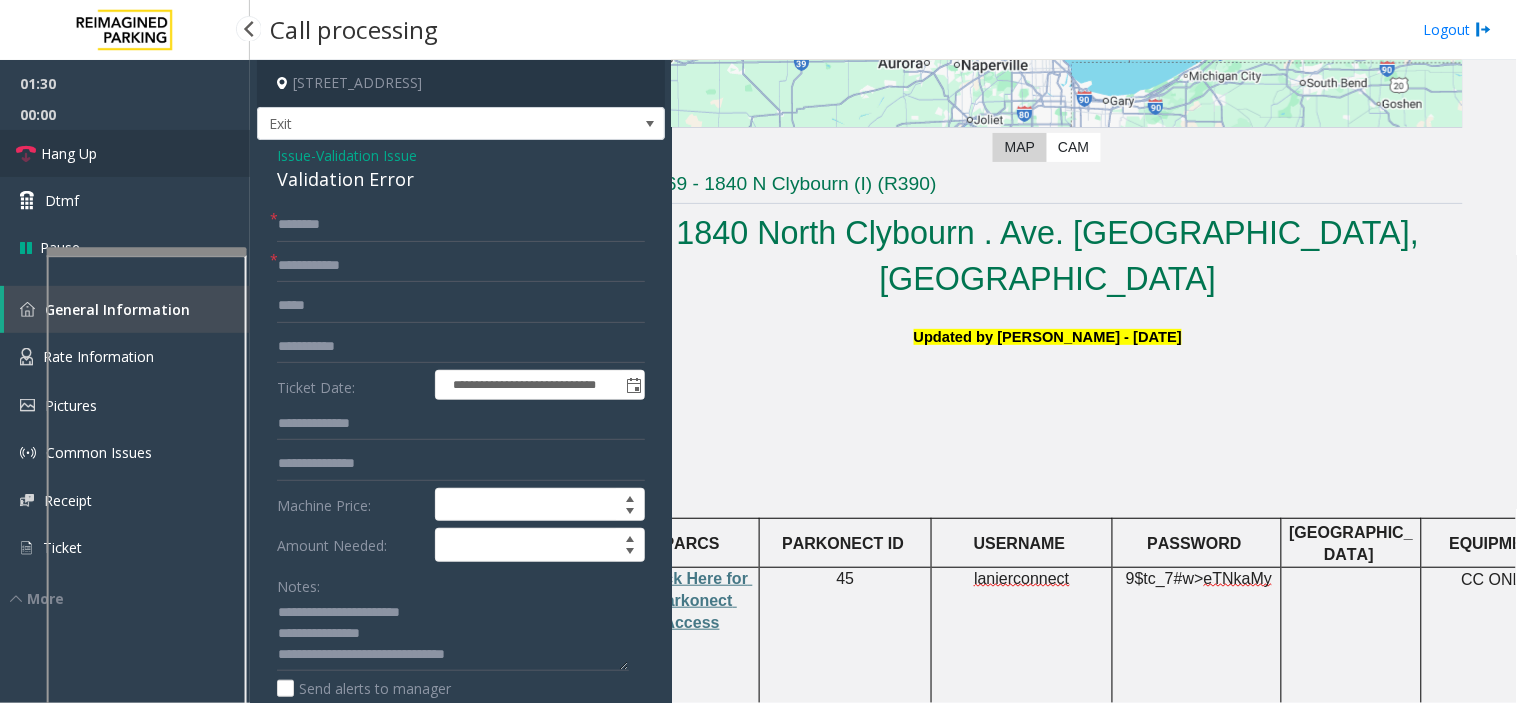 click on "Hang Up" at bounding box center [125, 153] 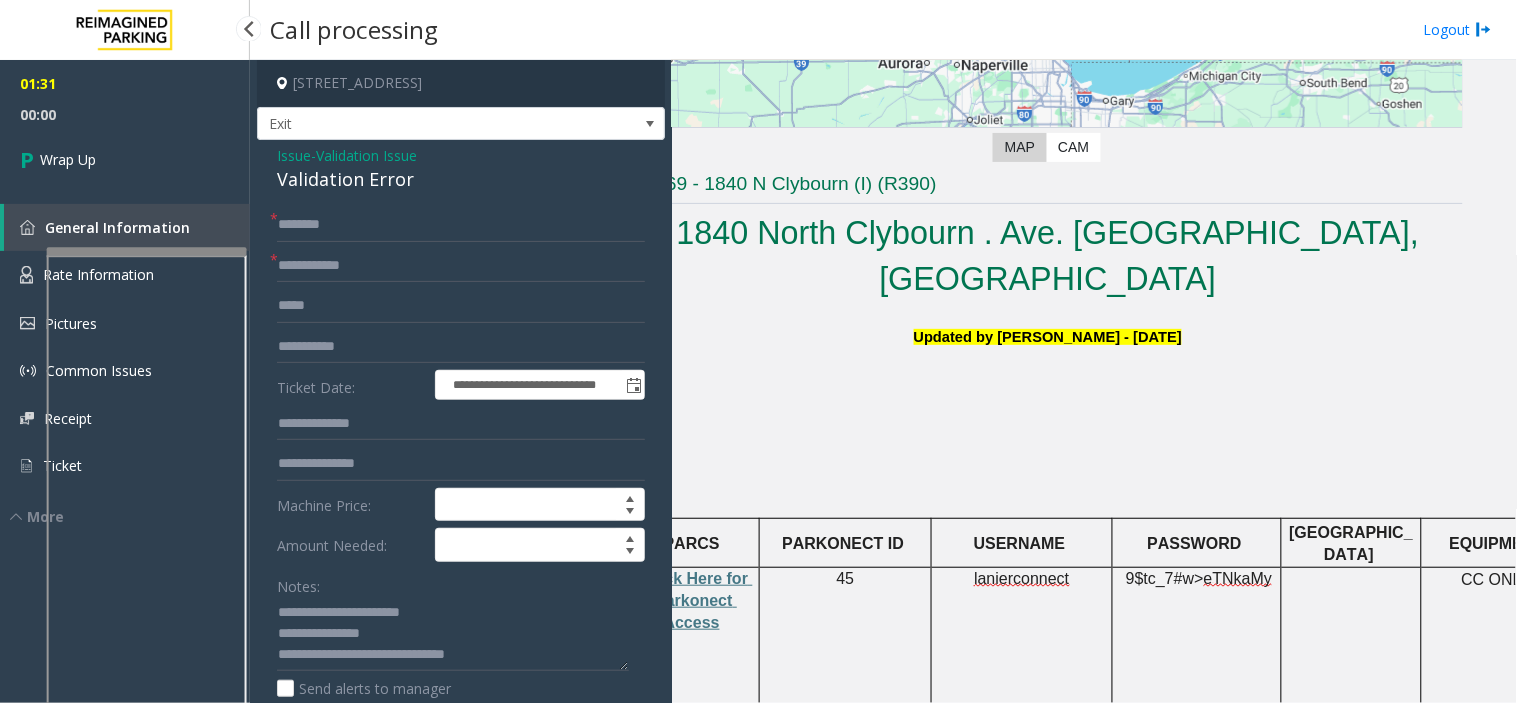 click on "Wrap Up" at bounding box center (125, 159) 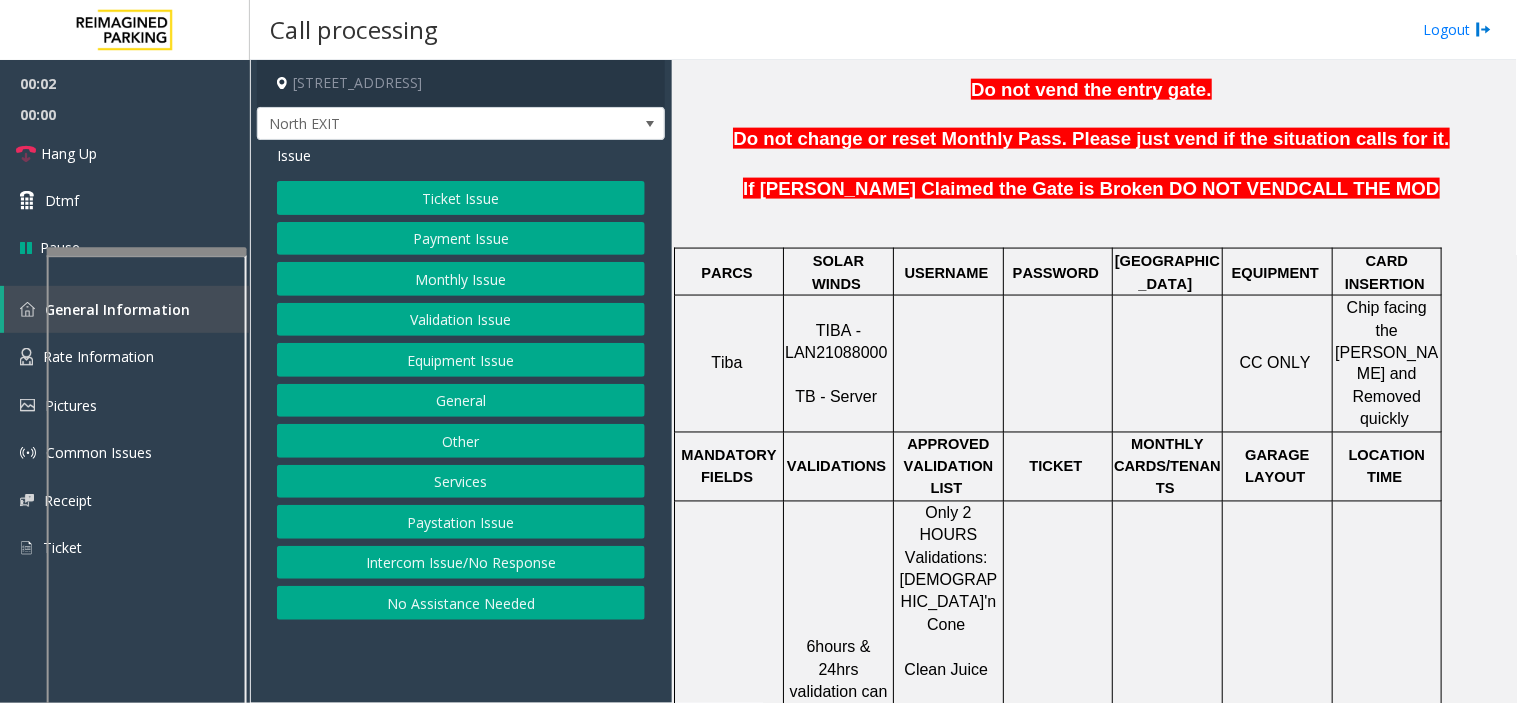 scroll, scrollTop: 888, scrollLeft: 0, axis: vertical 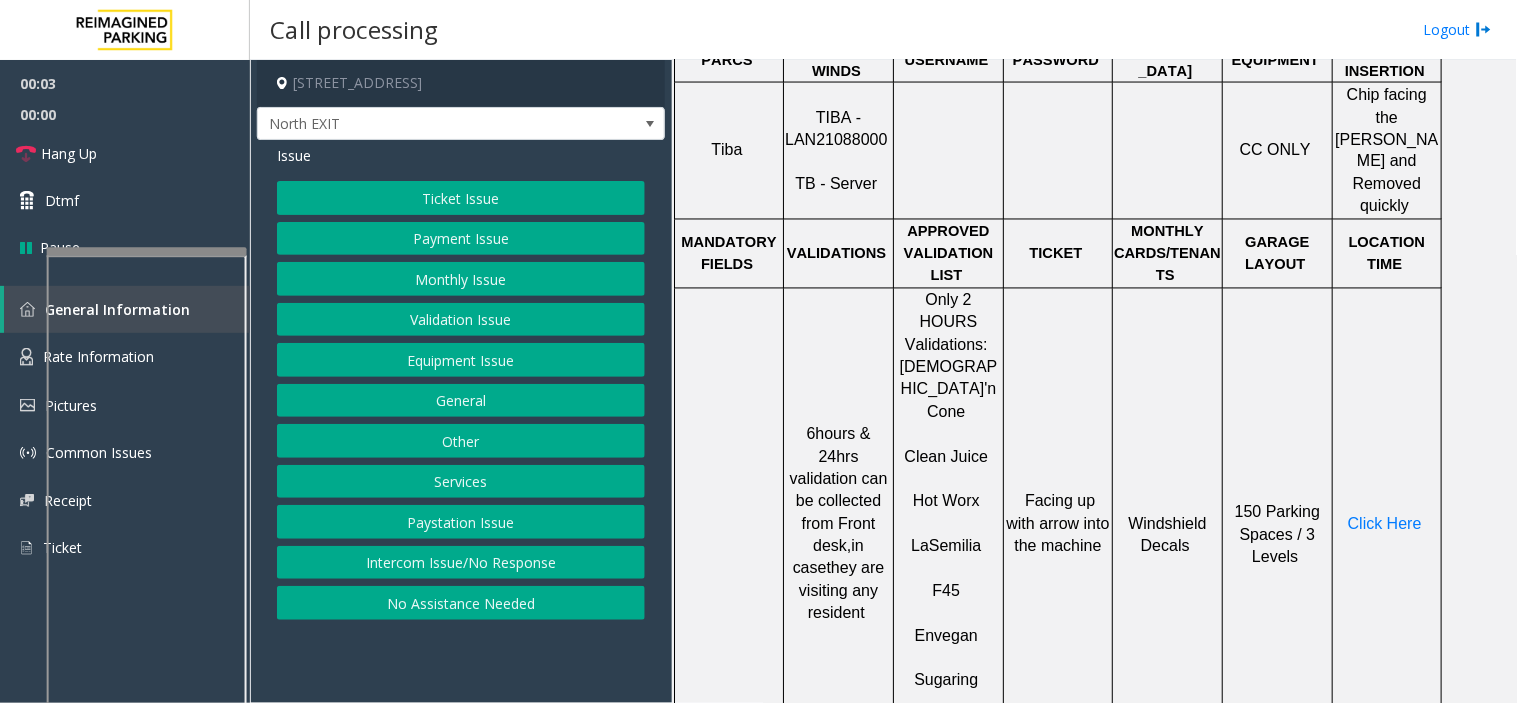 click on "TIBA - LAN21088000" 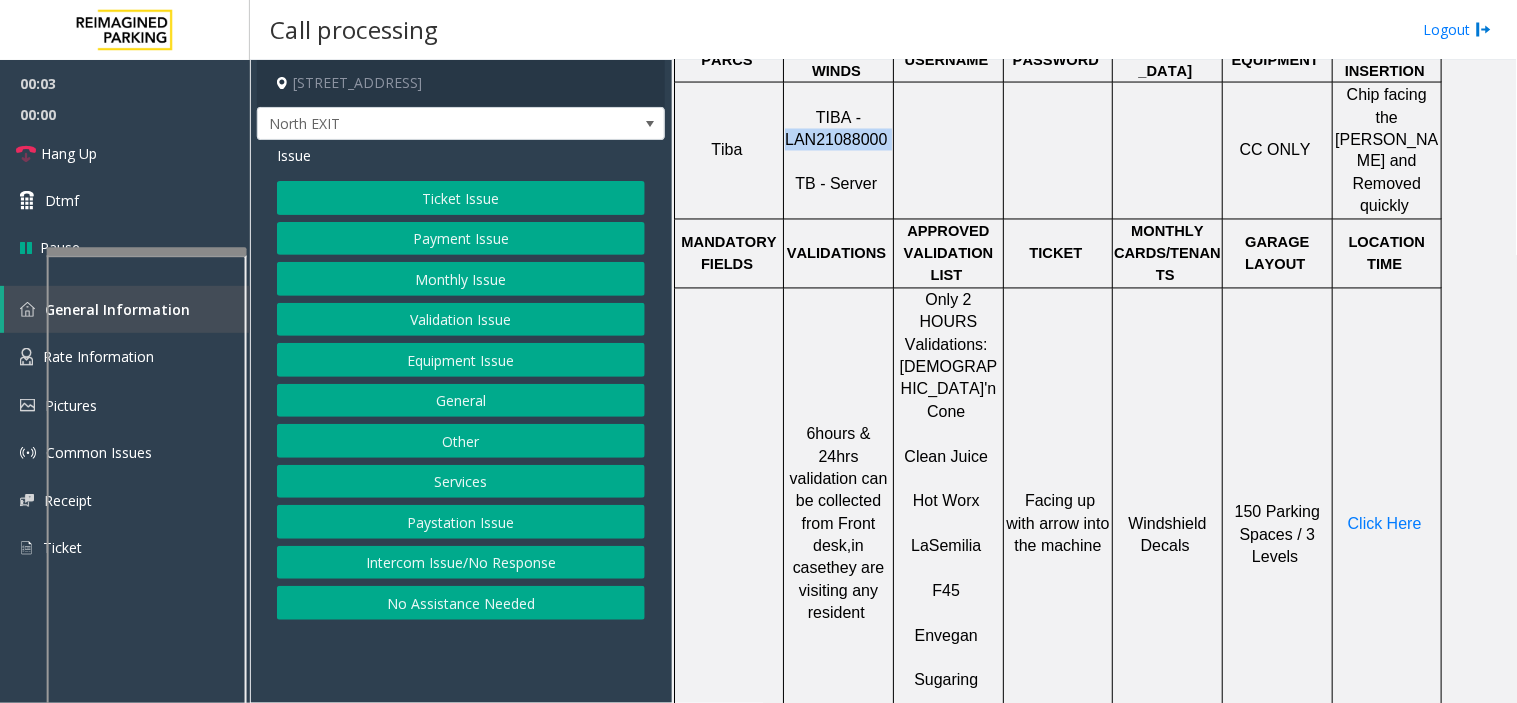 click on "TIBA - LAN21088000" 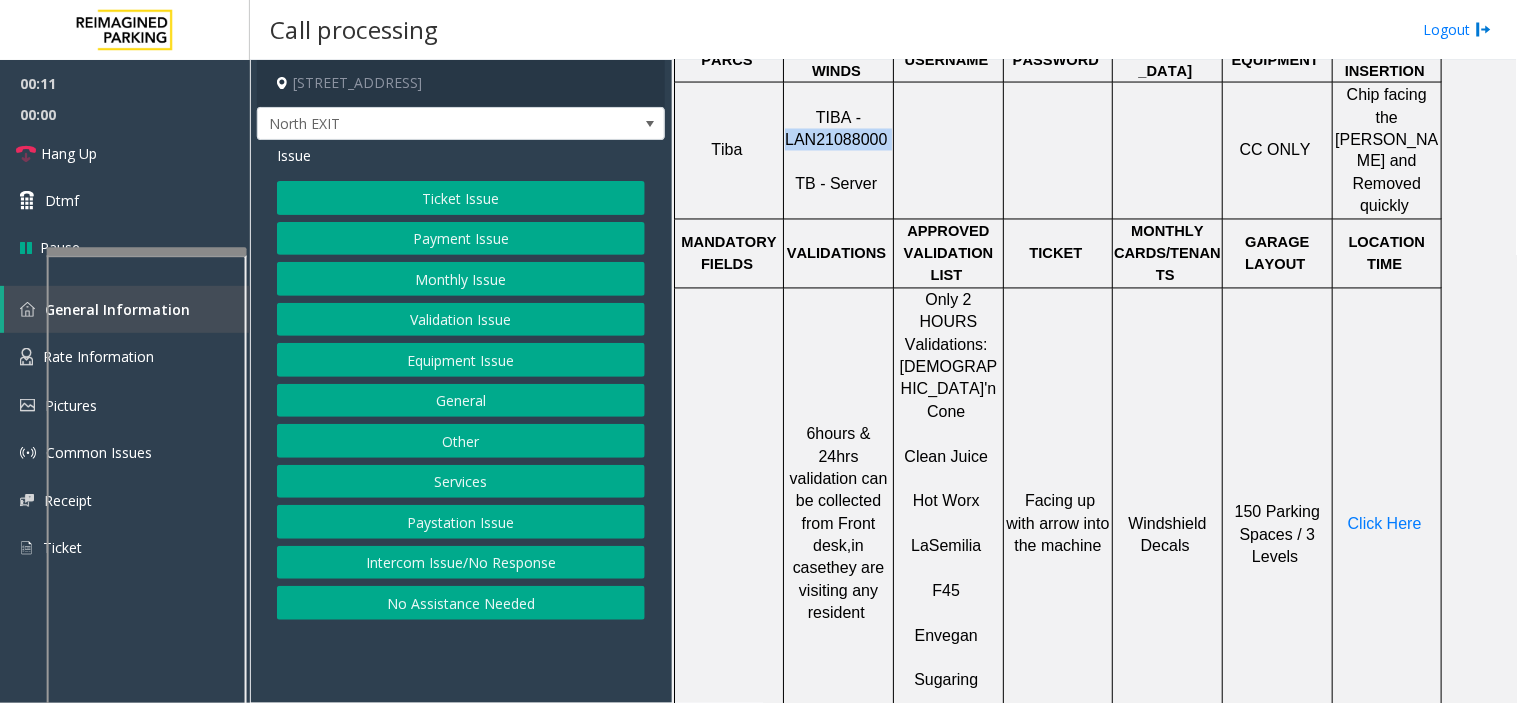 click on "Validation Issue" 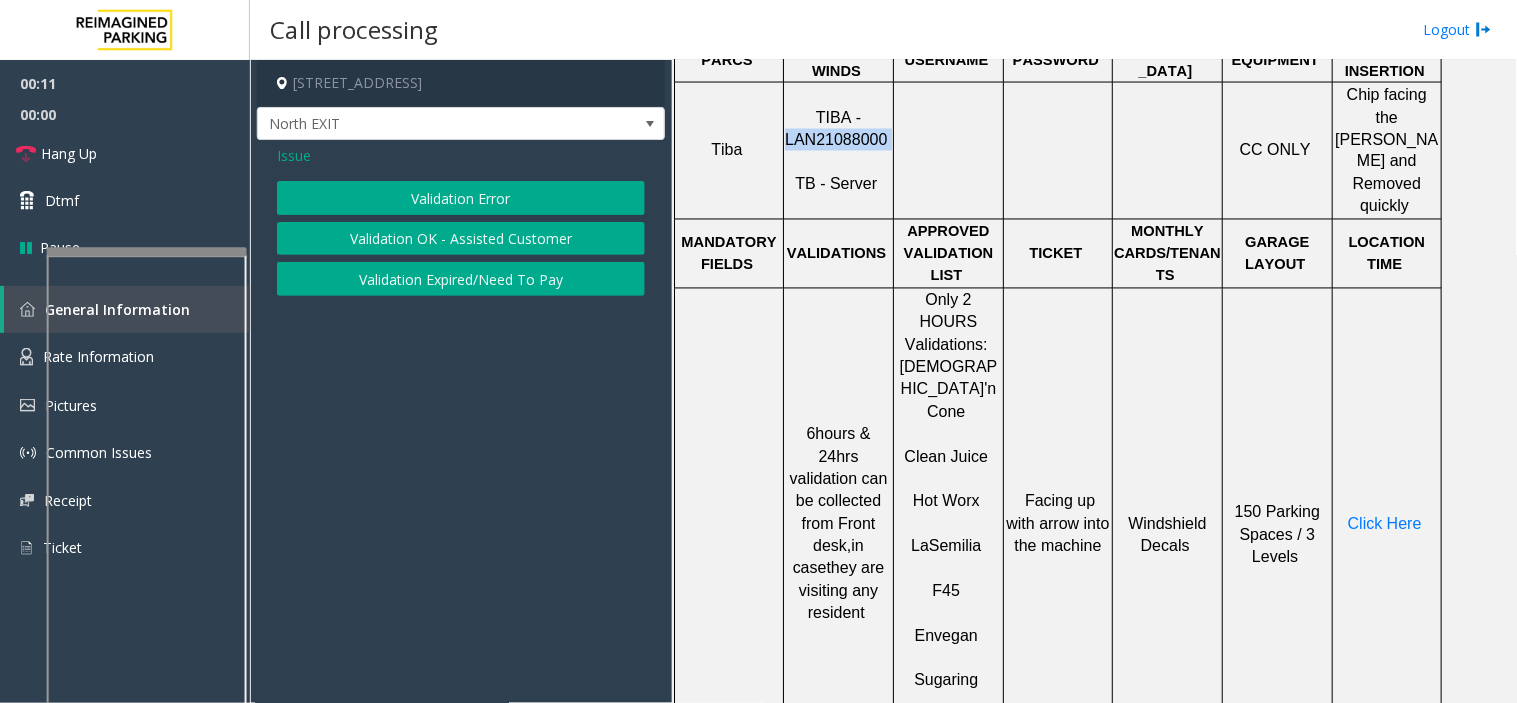 click on "Validation Error" 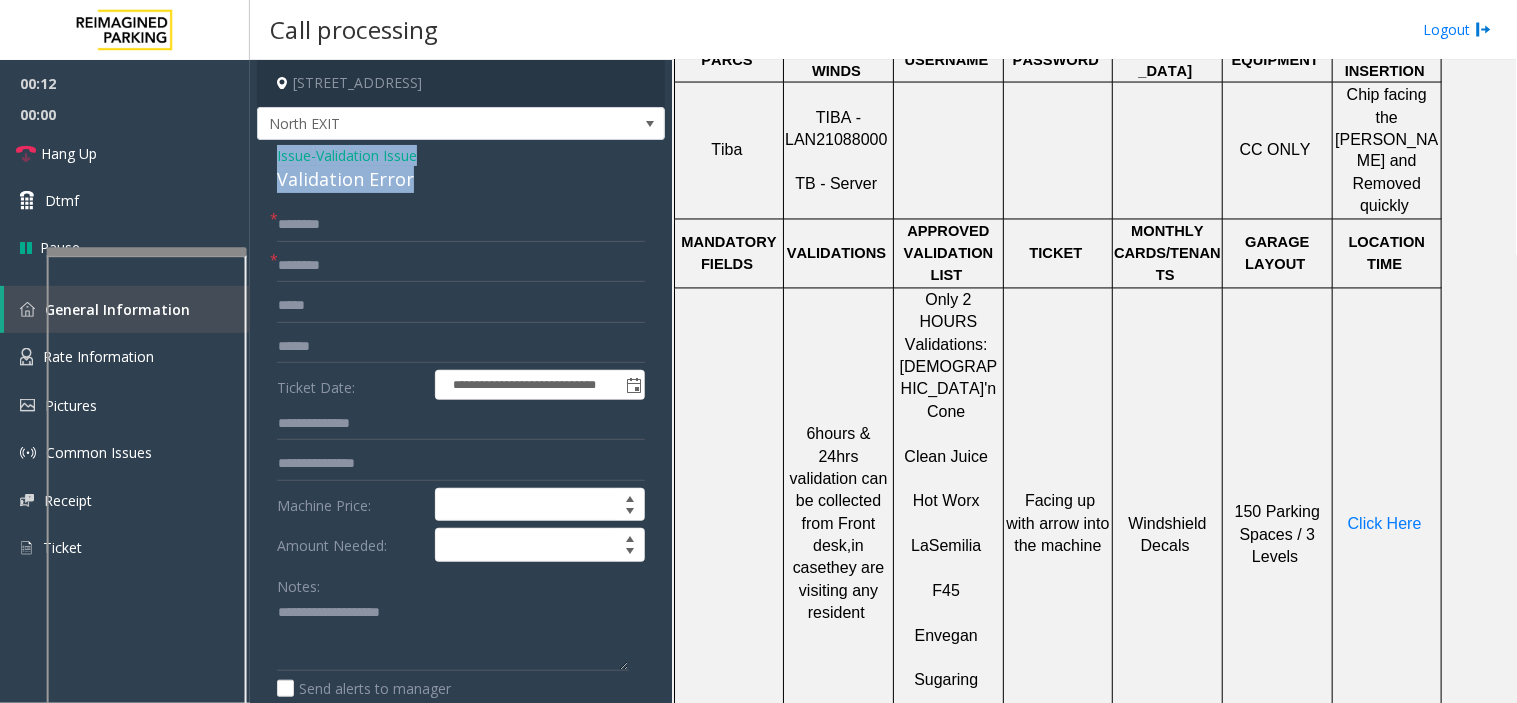 drag, startPoint x: 425, startPoint y: 182, endPoint x: 270, endPoint y: 155, distance: 157.33405 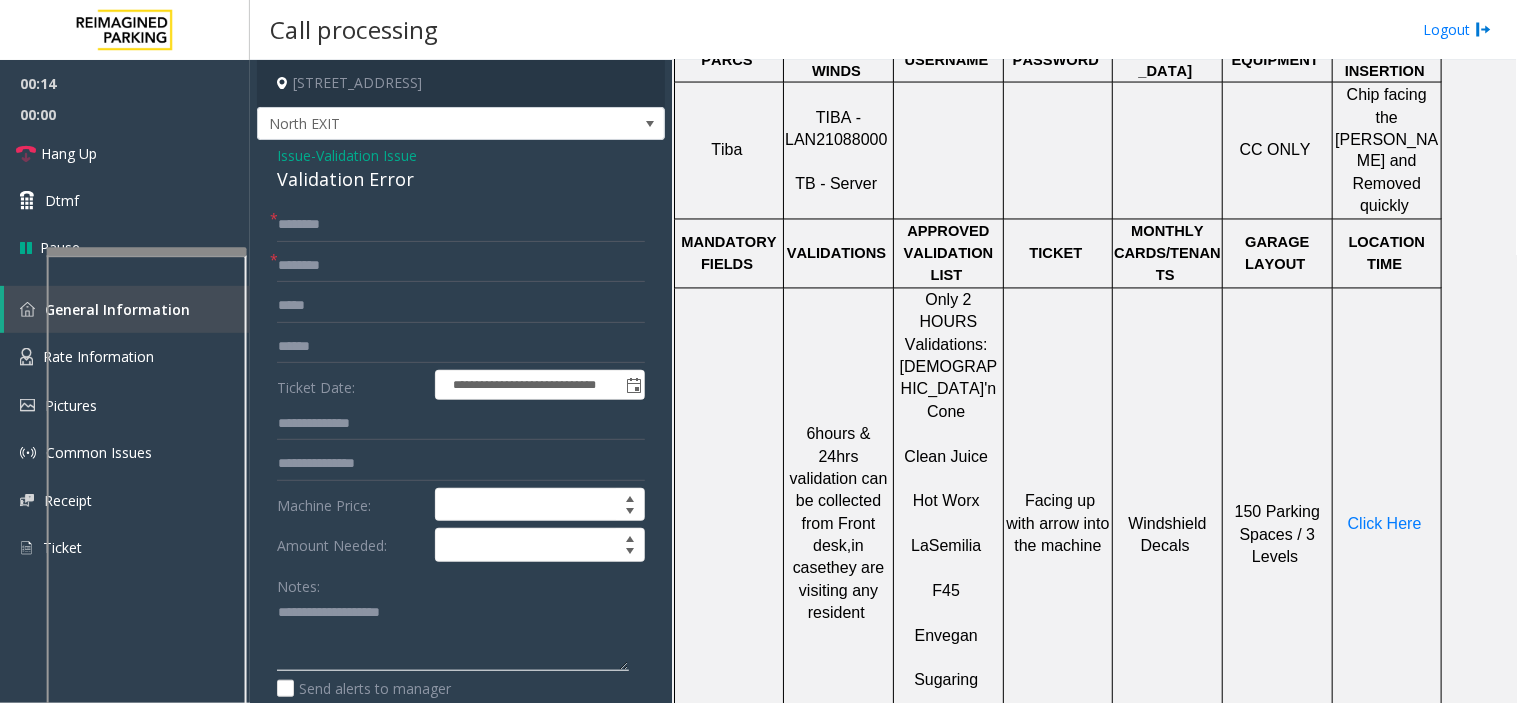 click 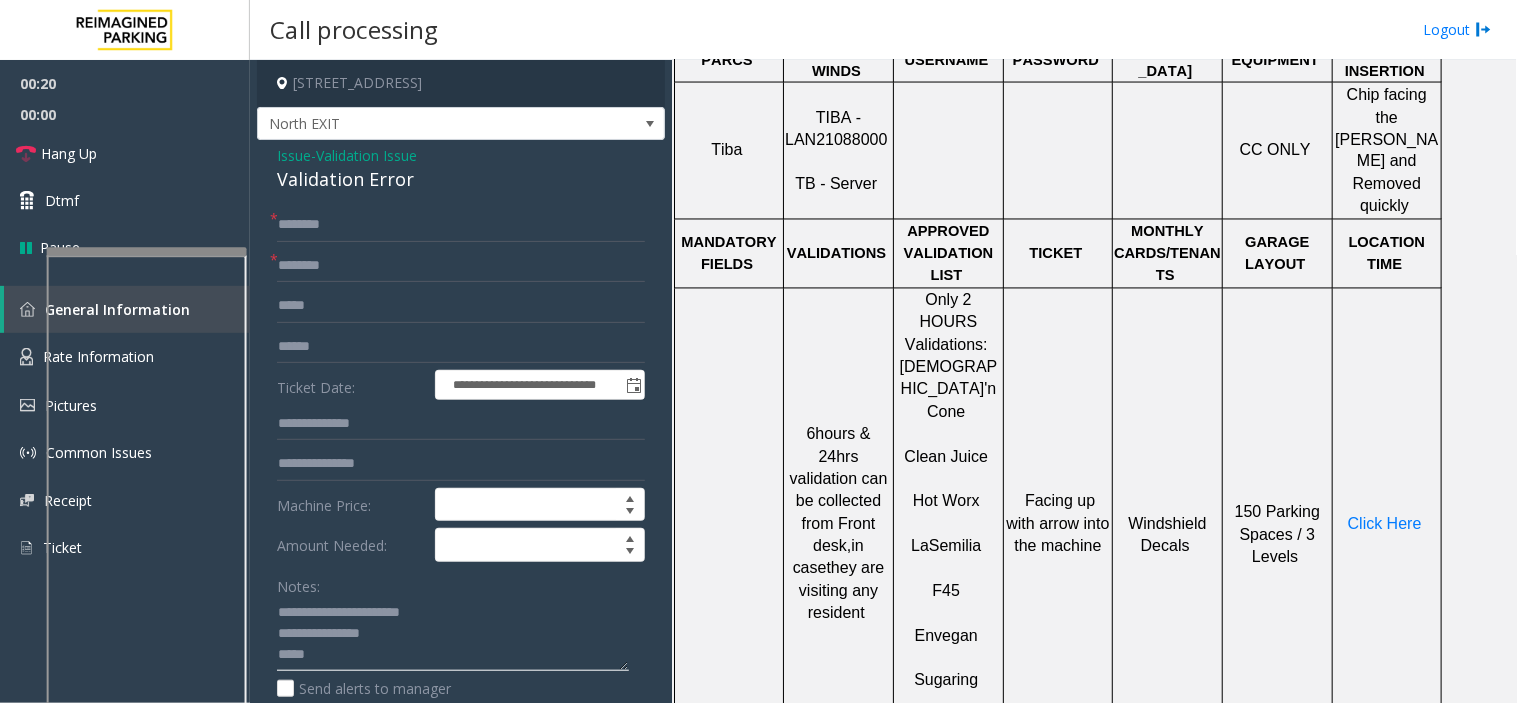 type on "**********" 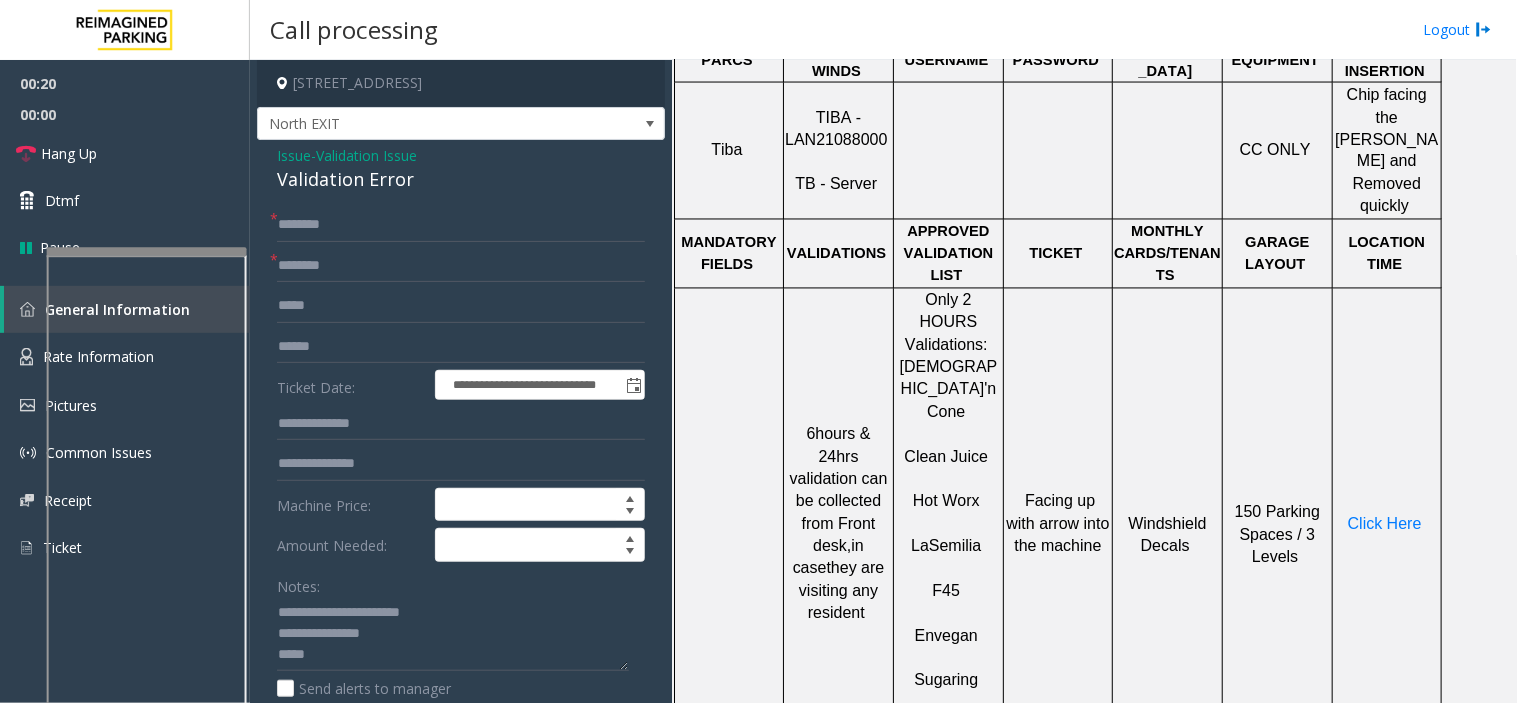 click on "**********" 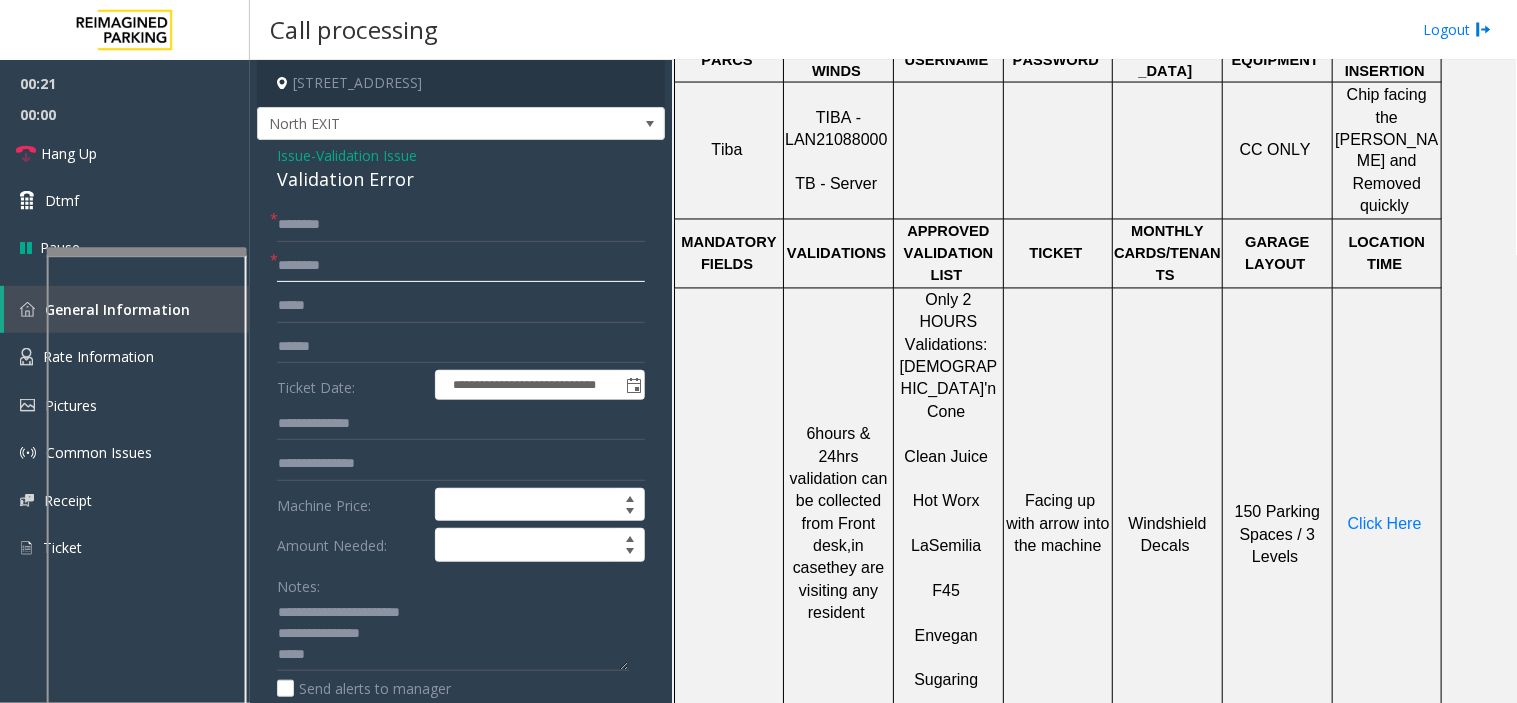click 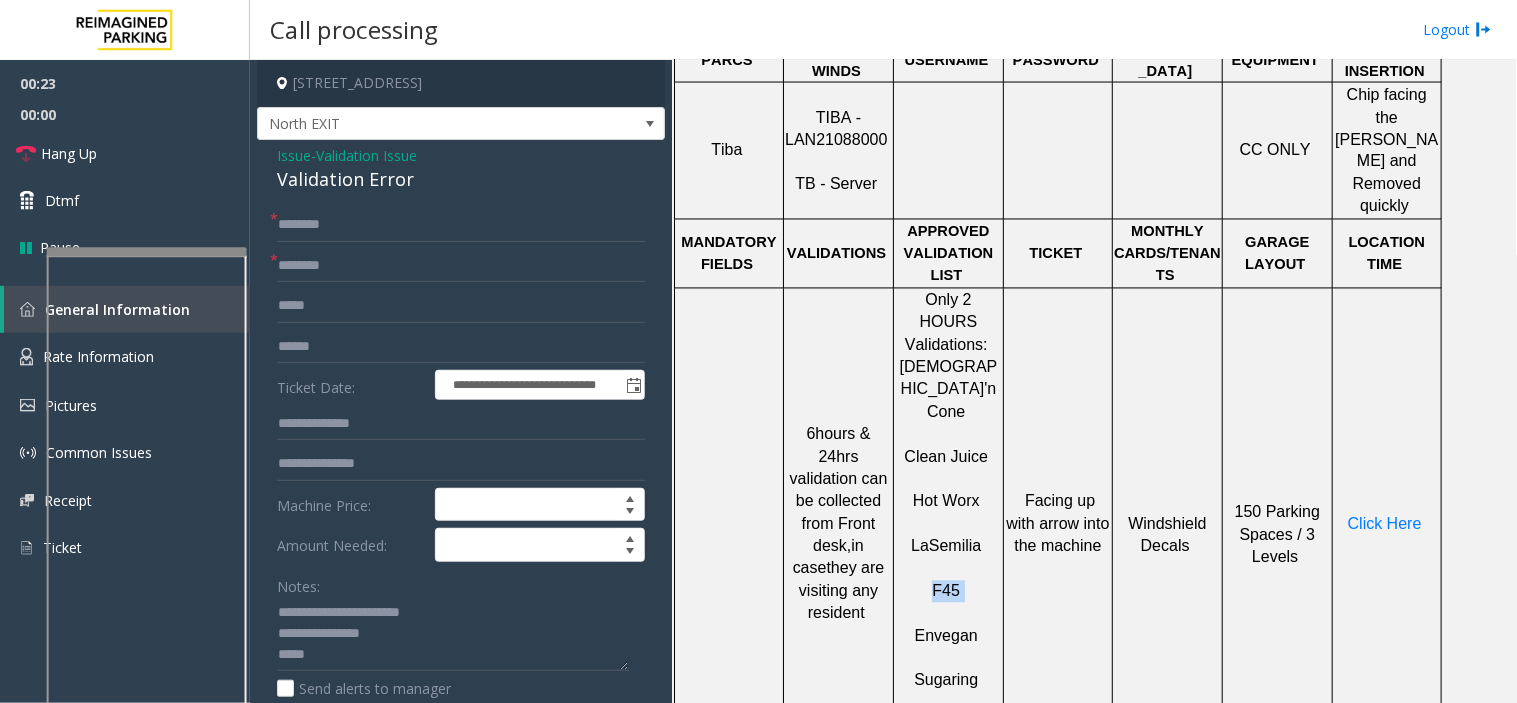 drag, startPoint x: 978, startPoint y: 471, endPoint x: 918, endPoint y: 467, distance: 60.133186 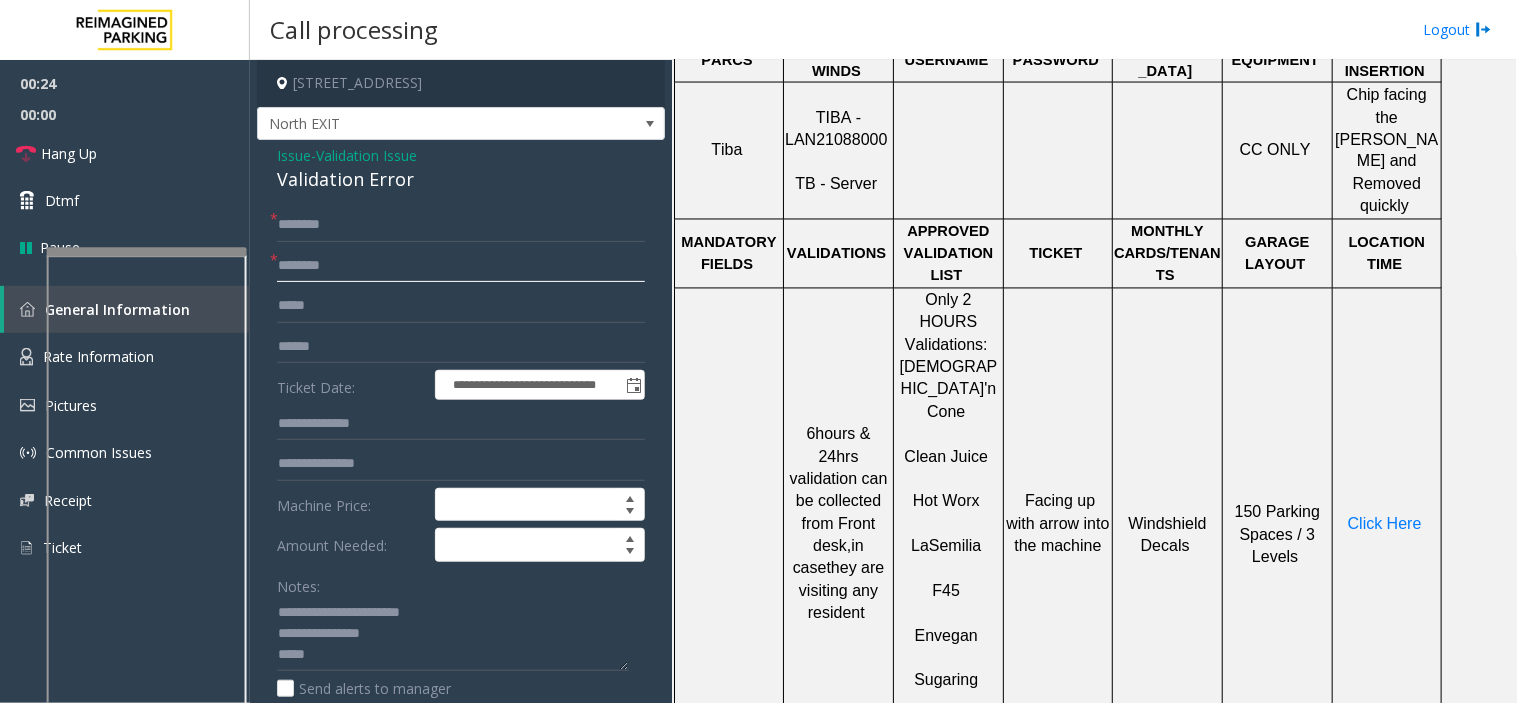 click 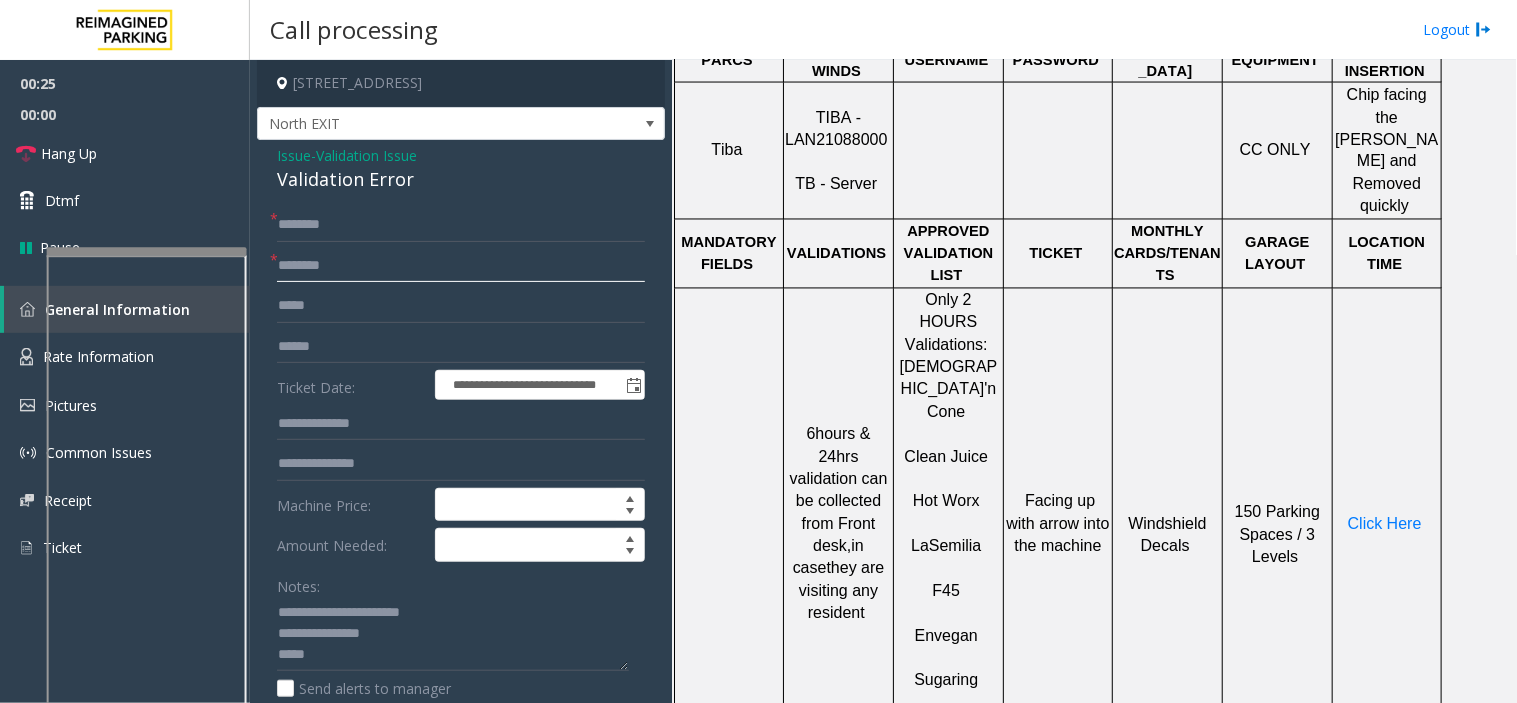 paste on "***" 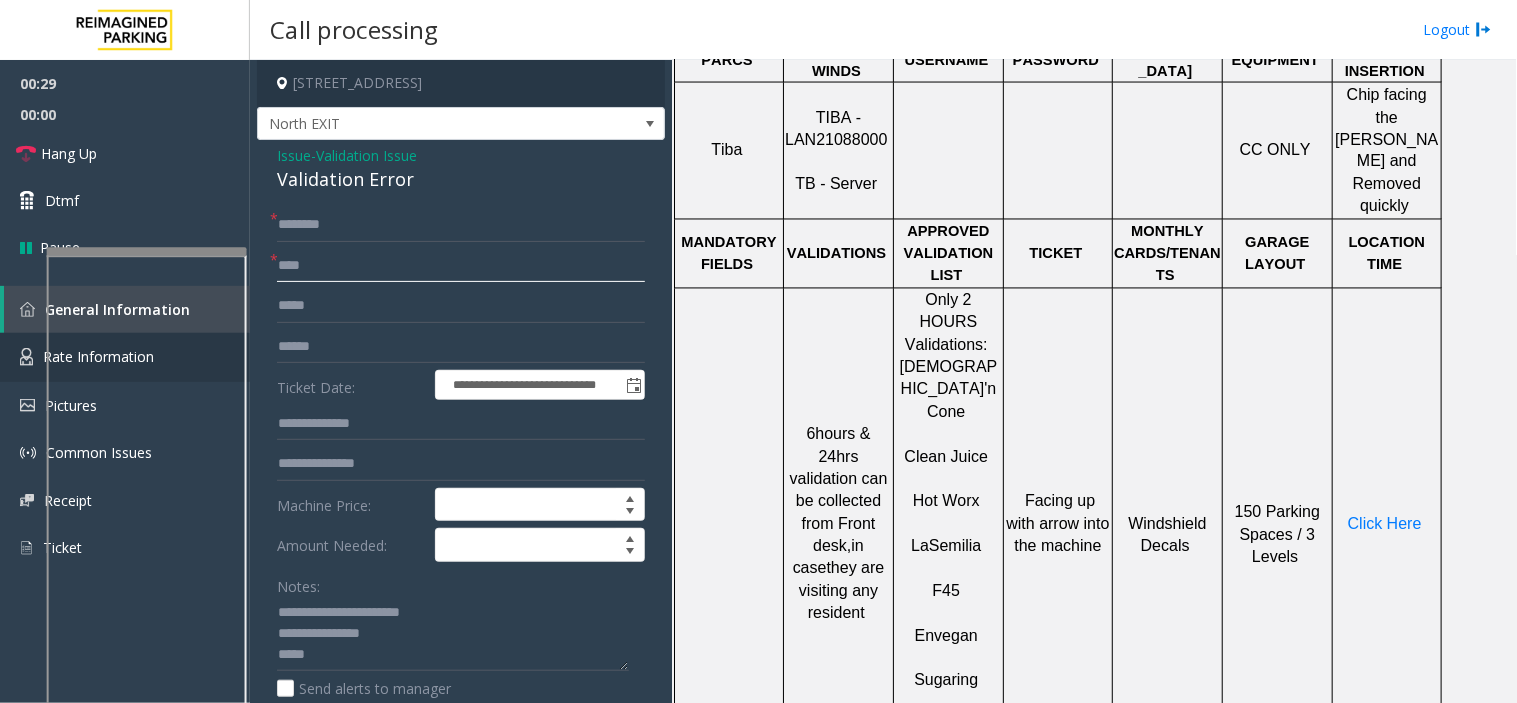 type on "***" 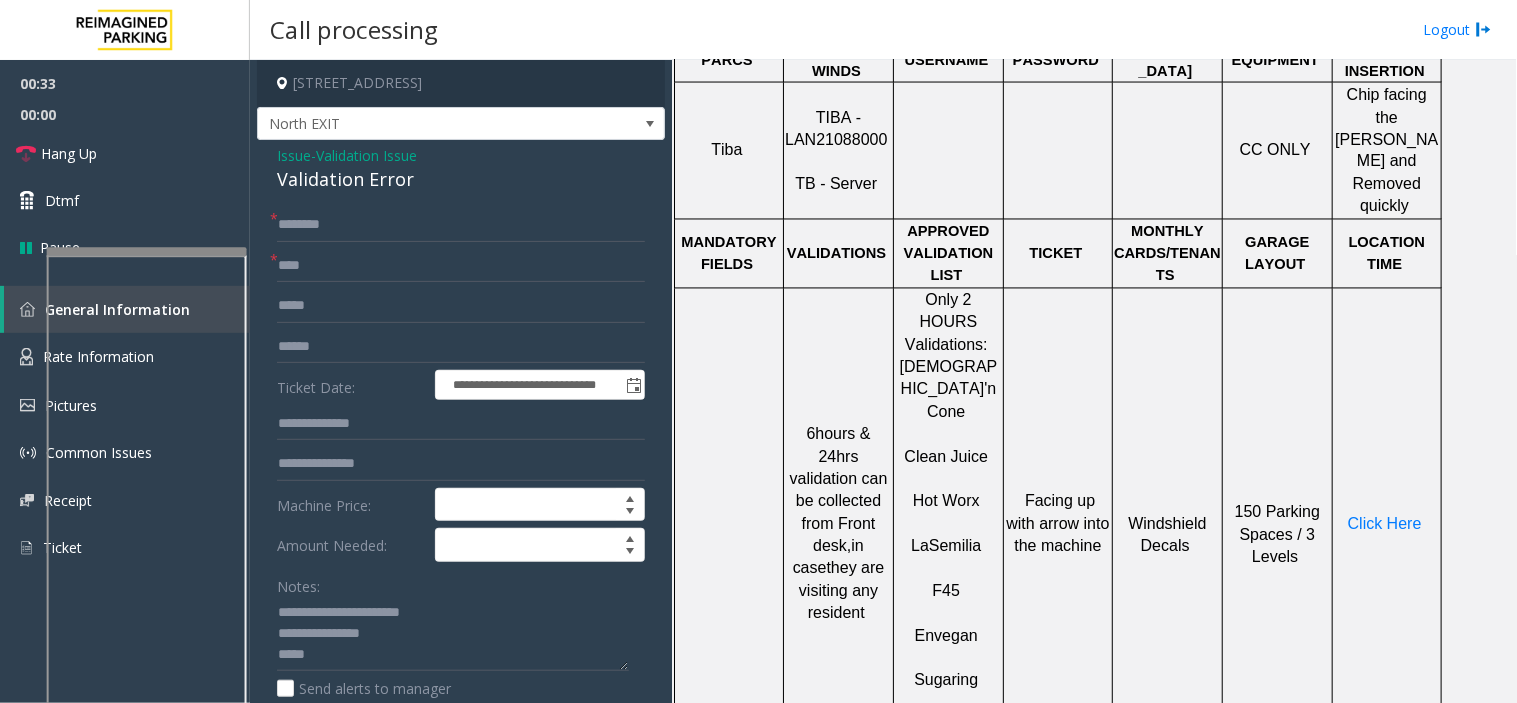 click on "**********" 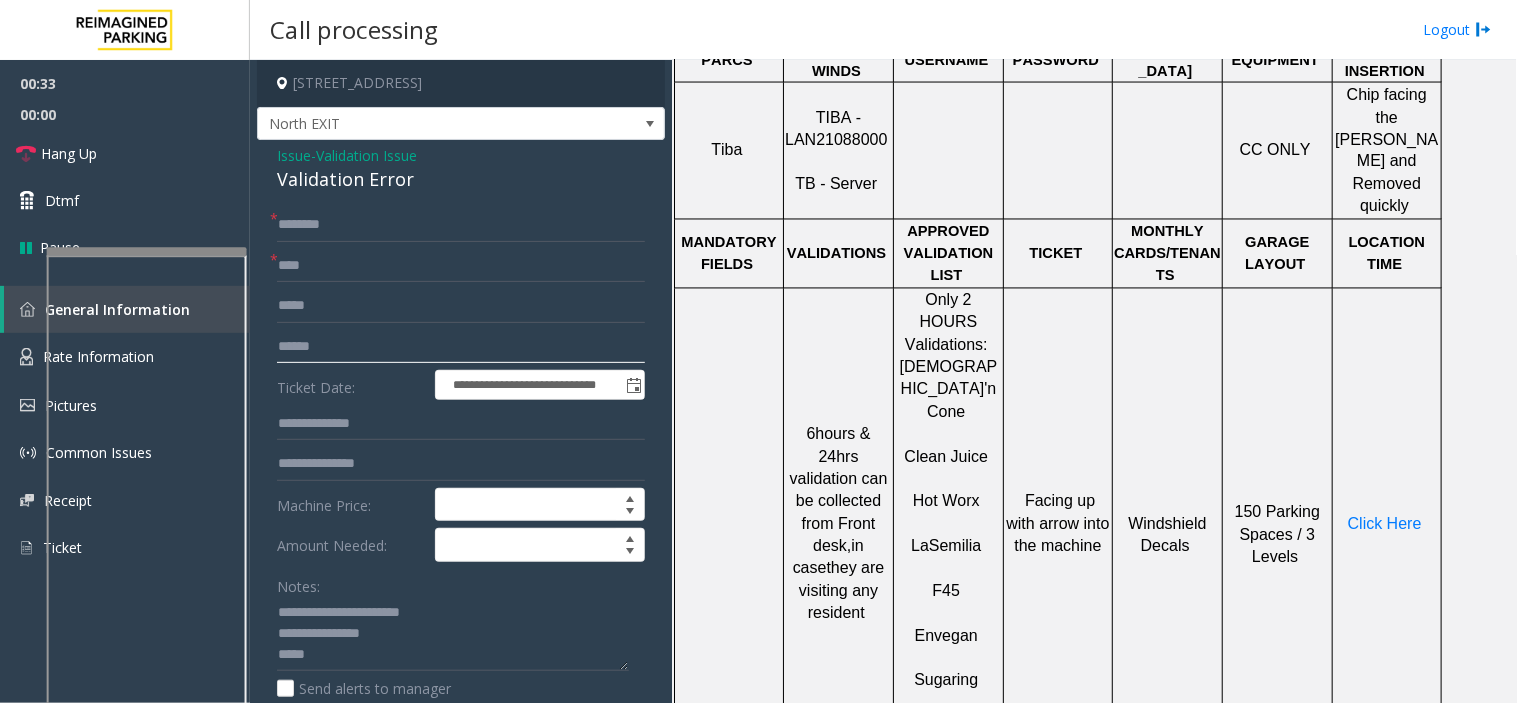 click 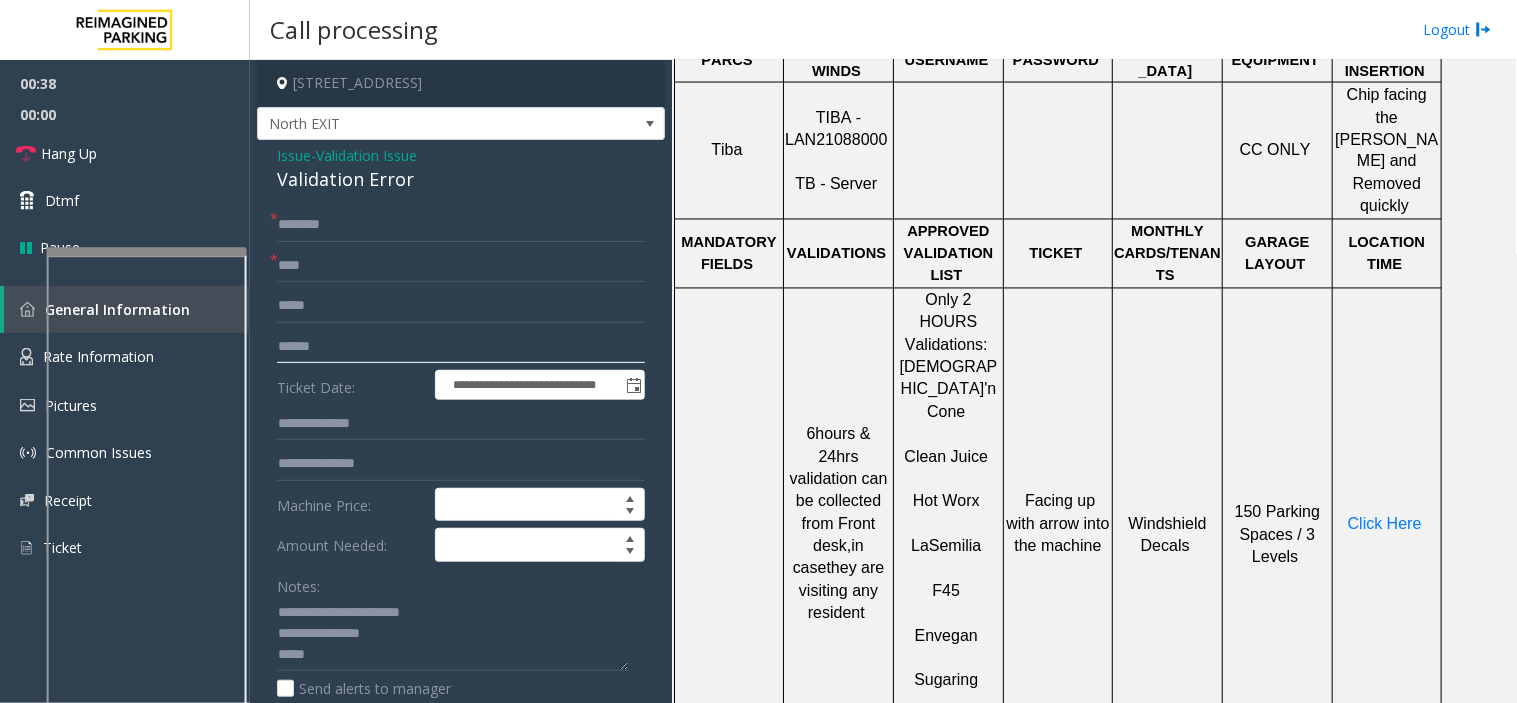 click 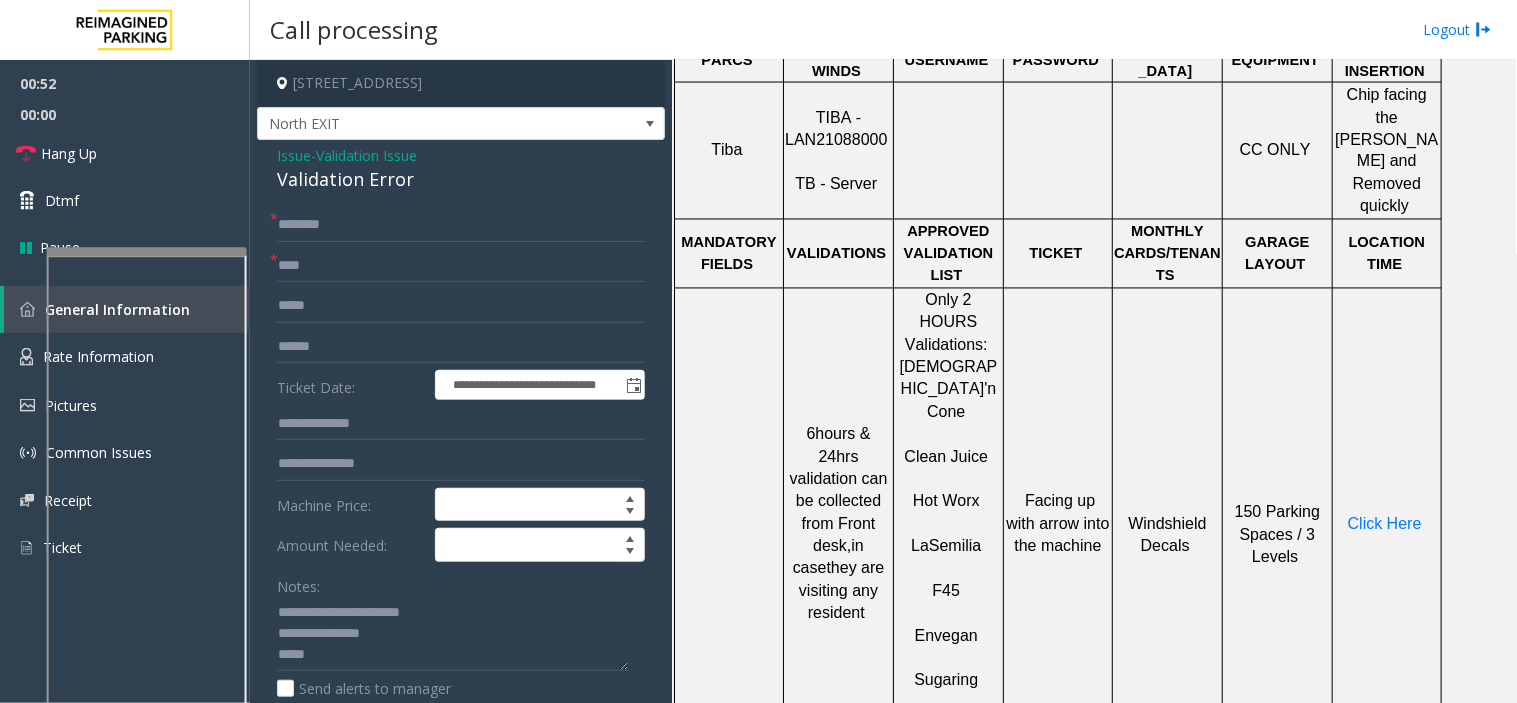 scroll, scrollTop: 1111, scrollLeft: 0, axis: vertical 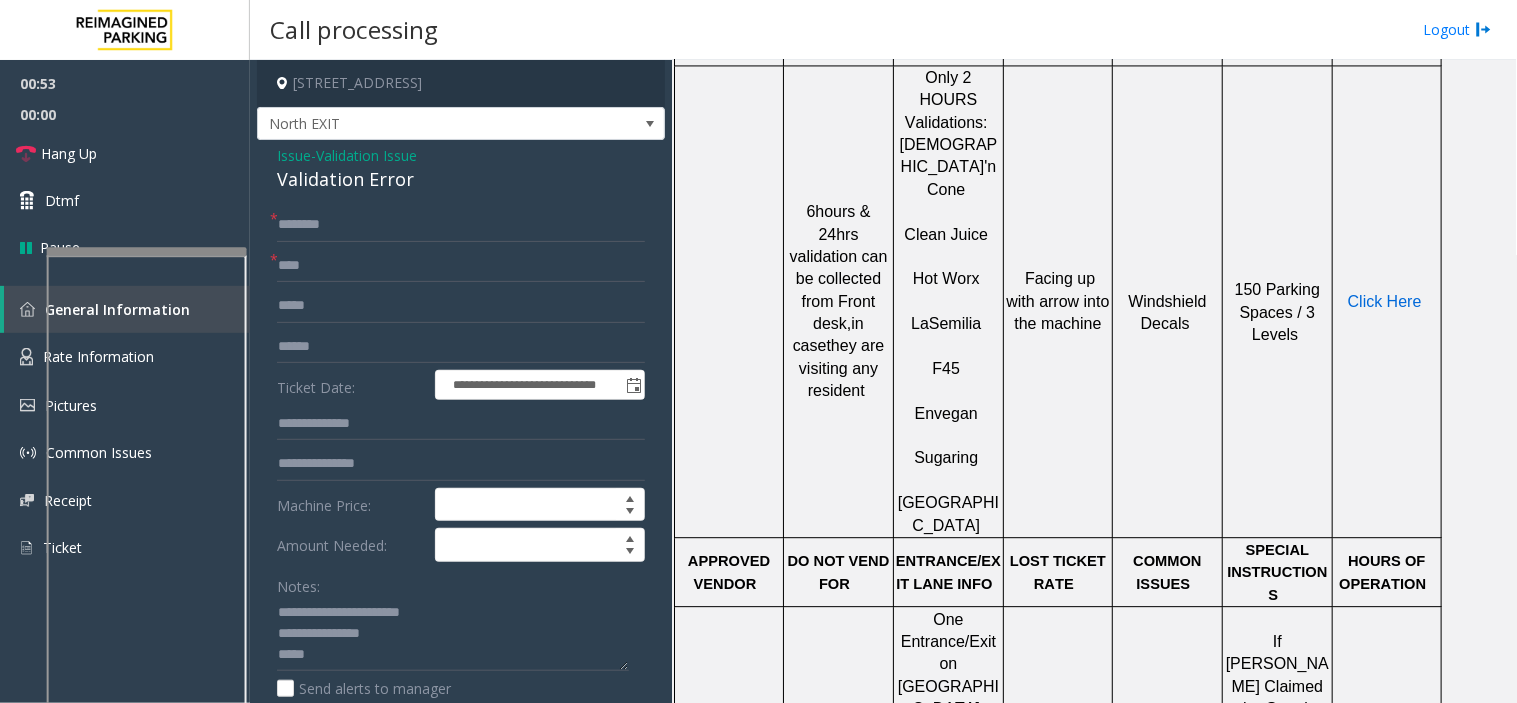 click on "Click Here" 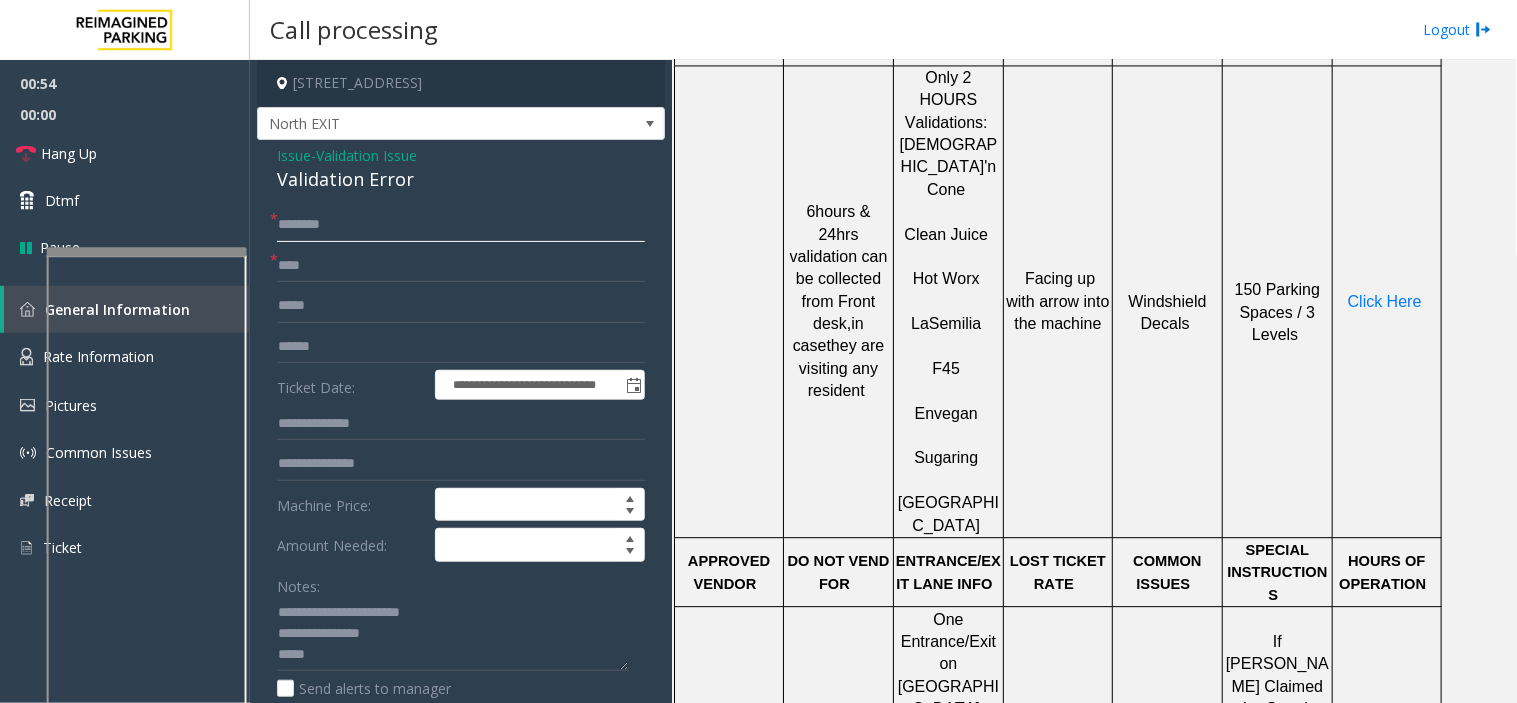 click 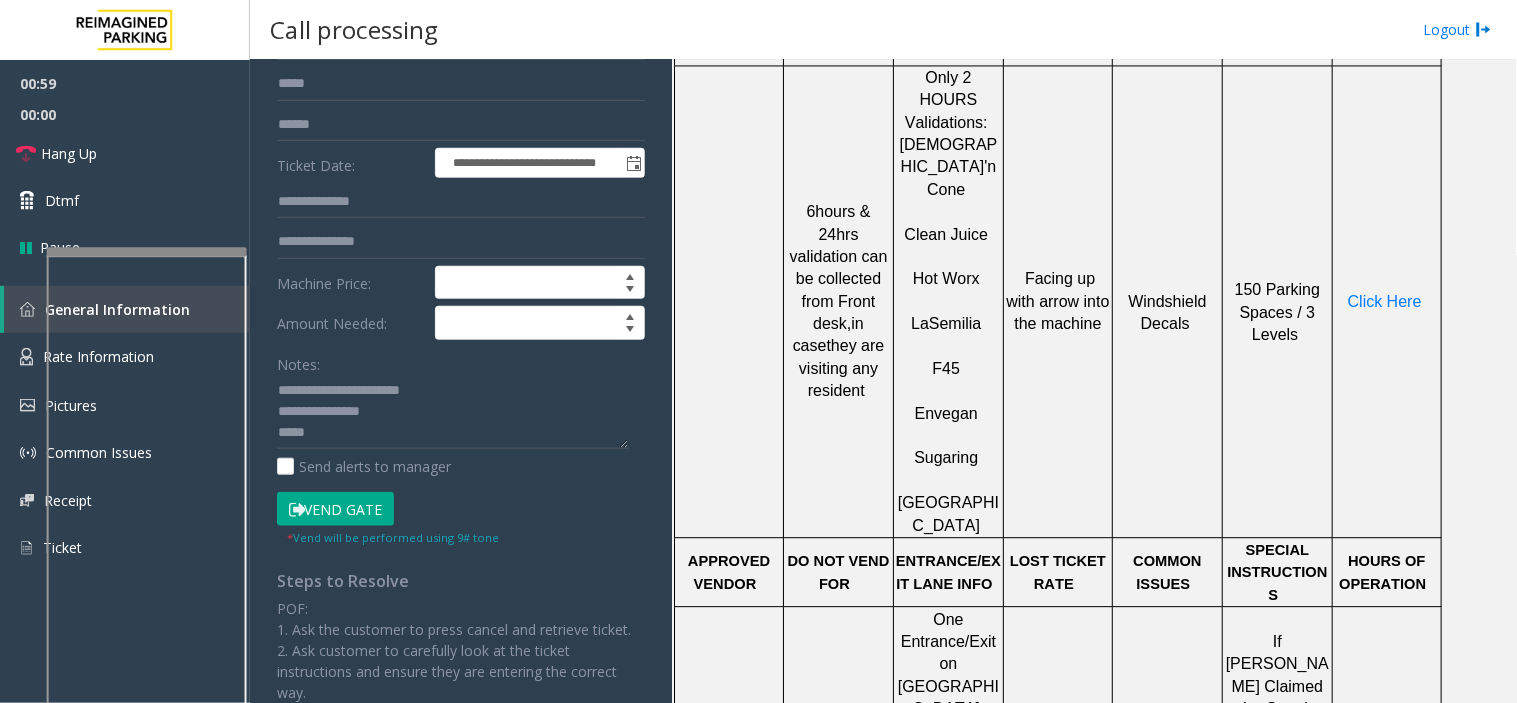 type on "********" 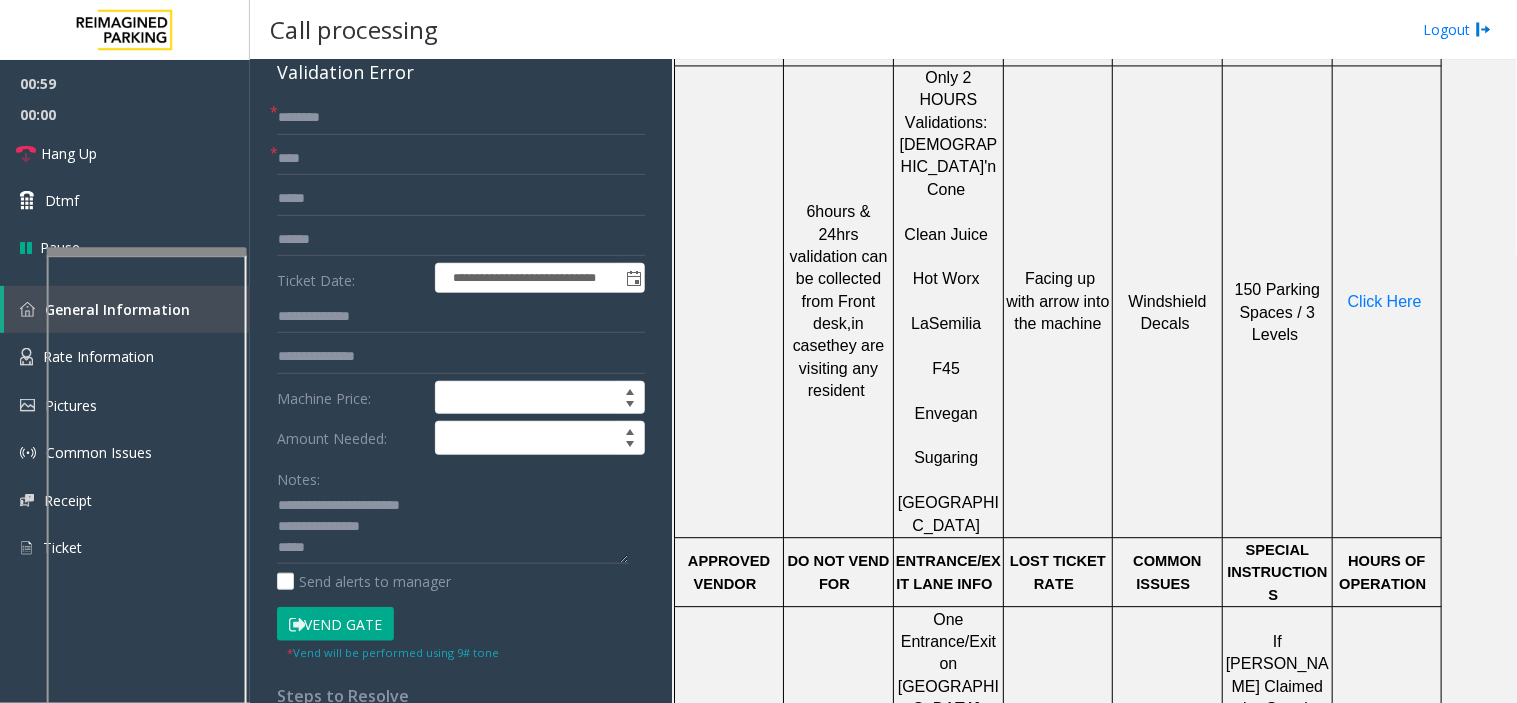 scroll, scrollTop: 0, scrollLeft: 0, axis: both 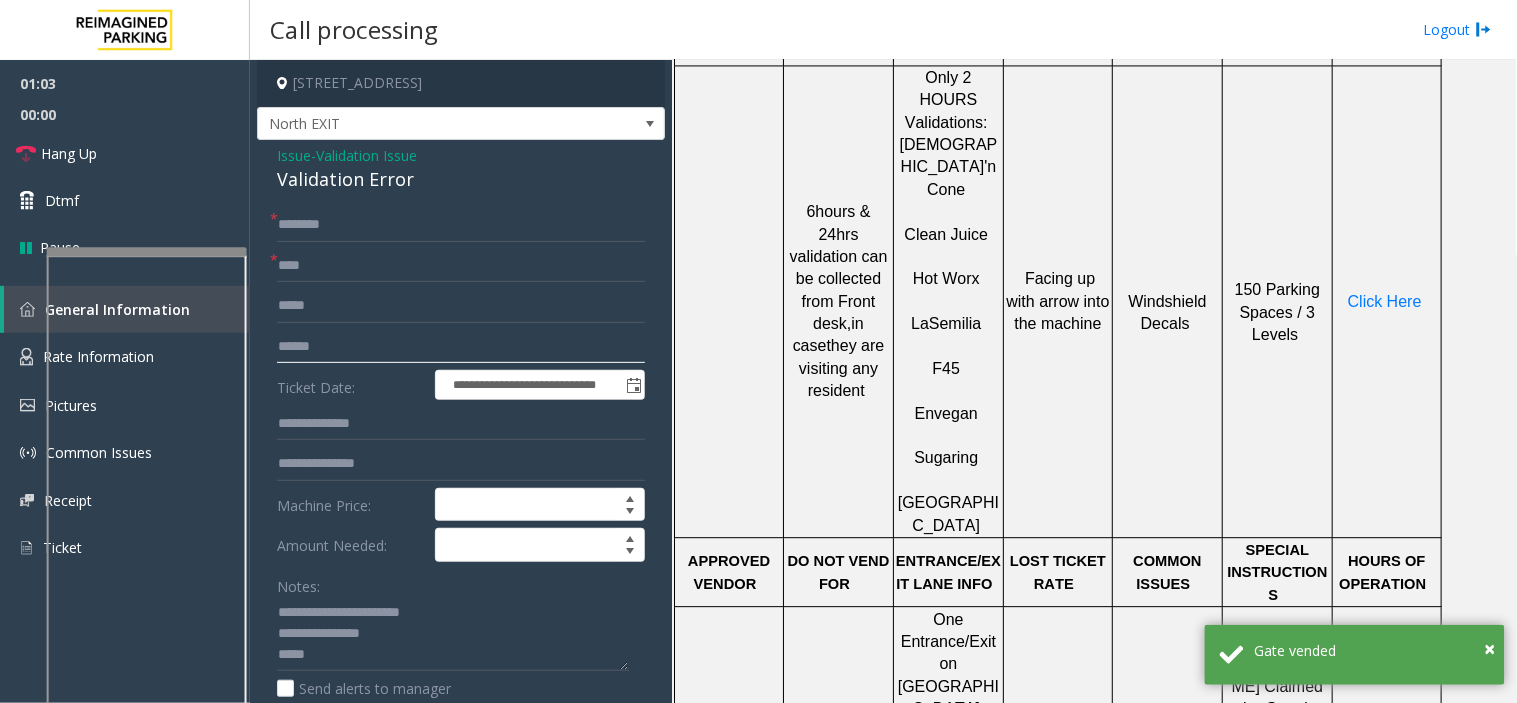 click 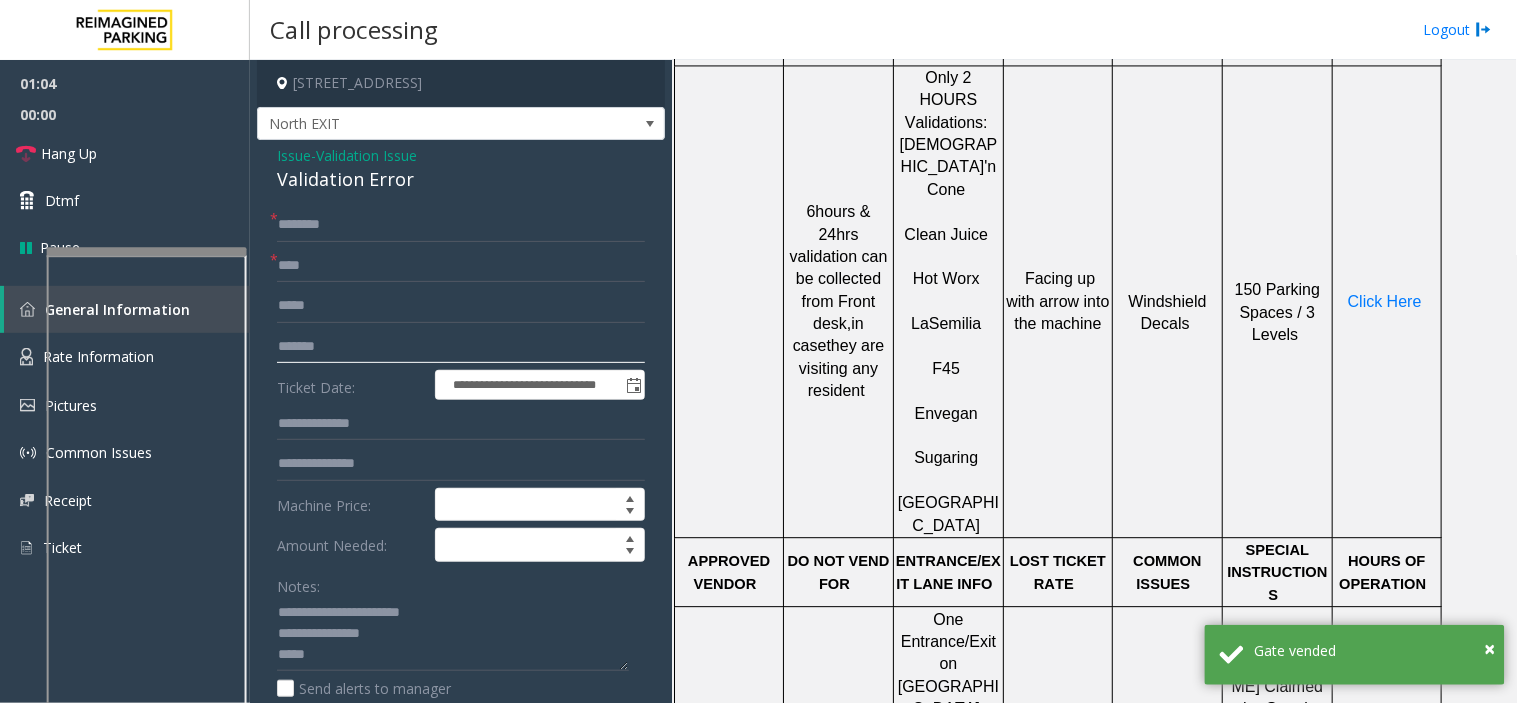 type on "*******" 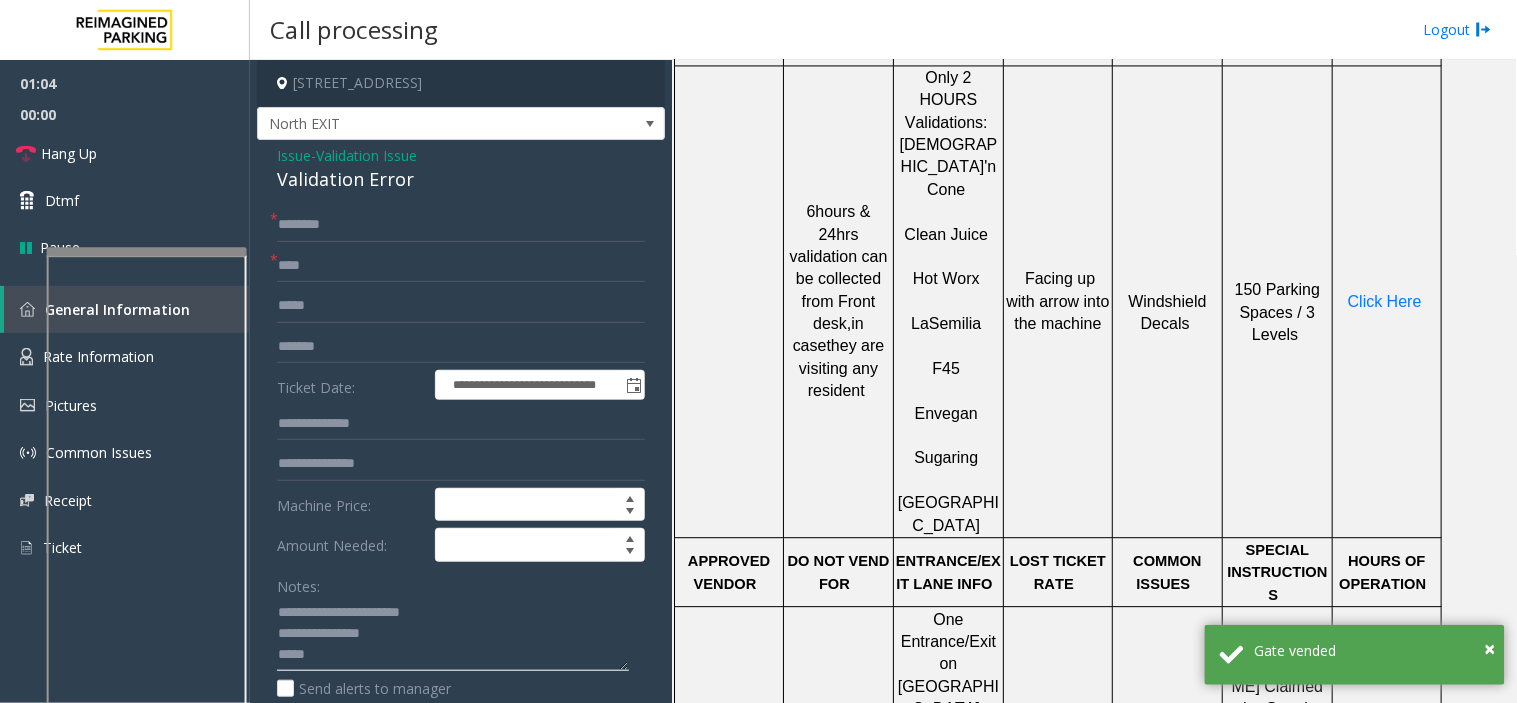 click 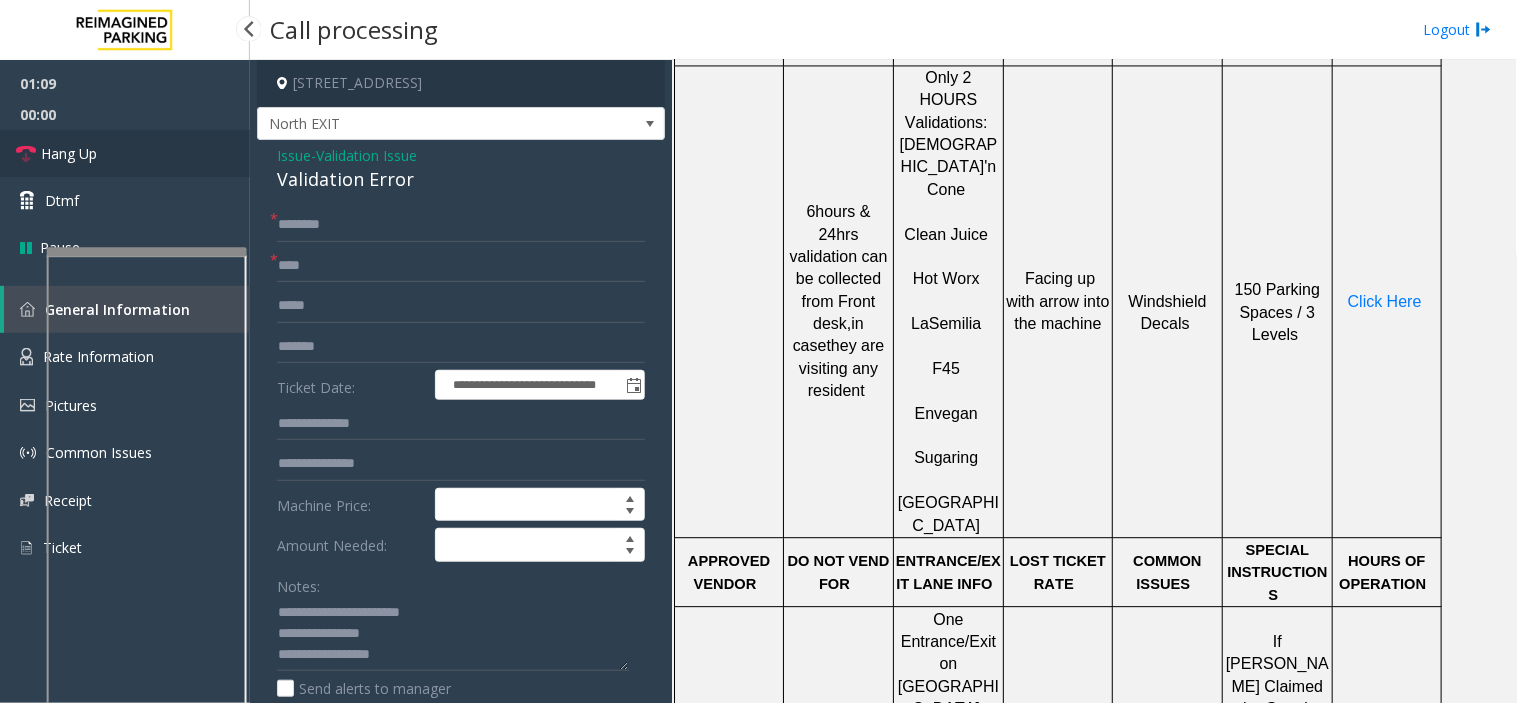 click on "Hang Up" at bounding box center (125, 153) 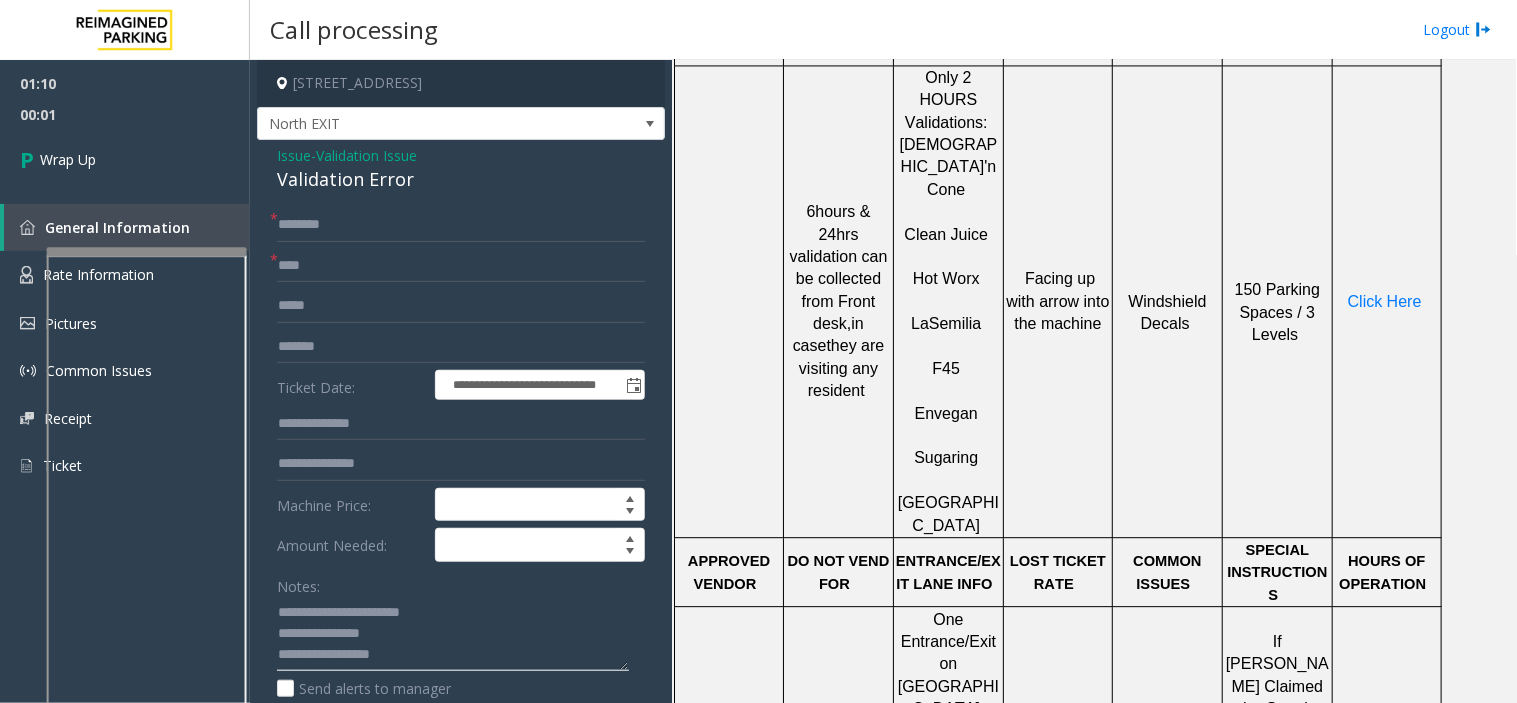 click 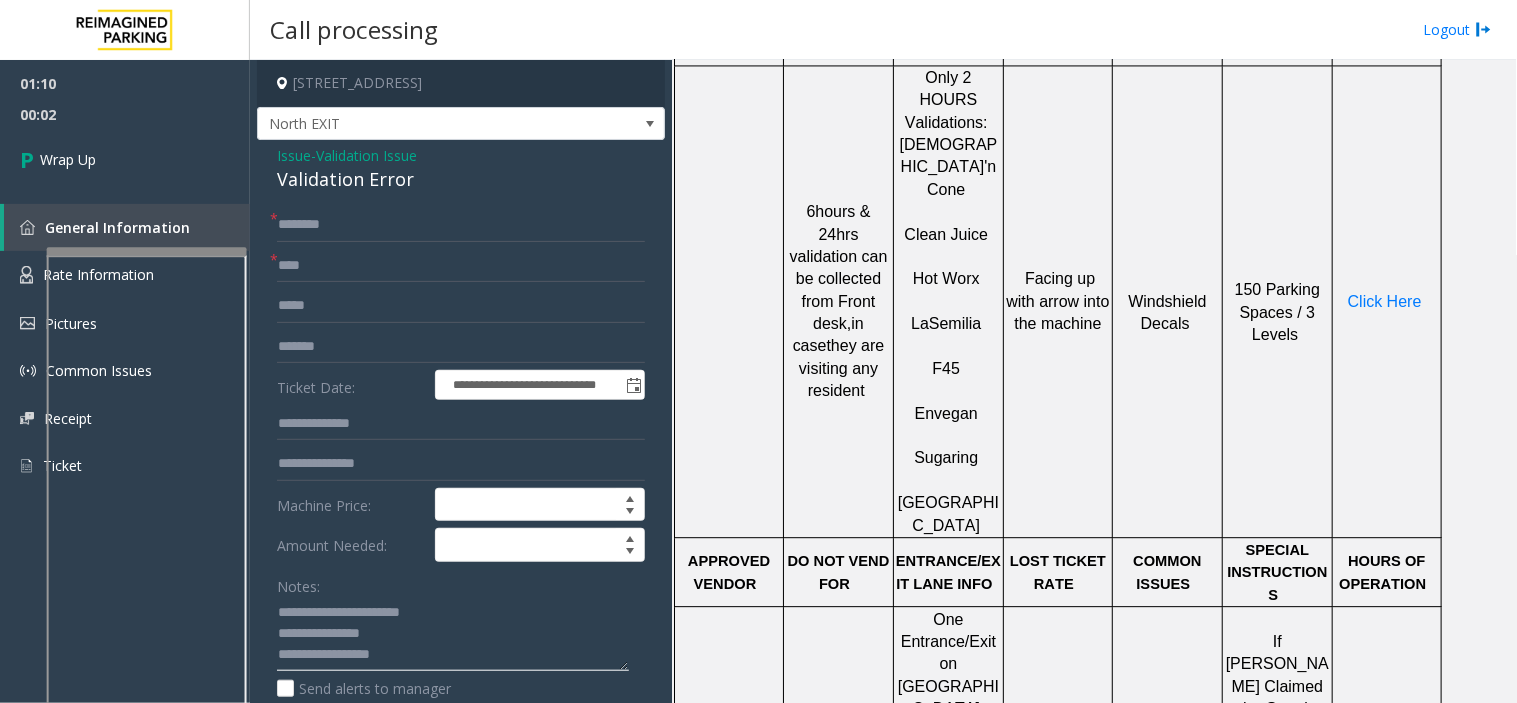 click 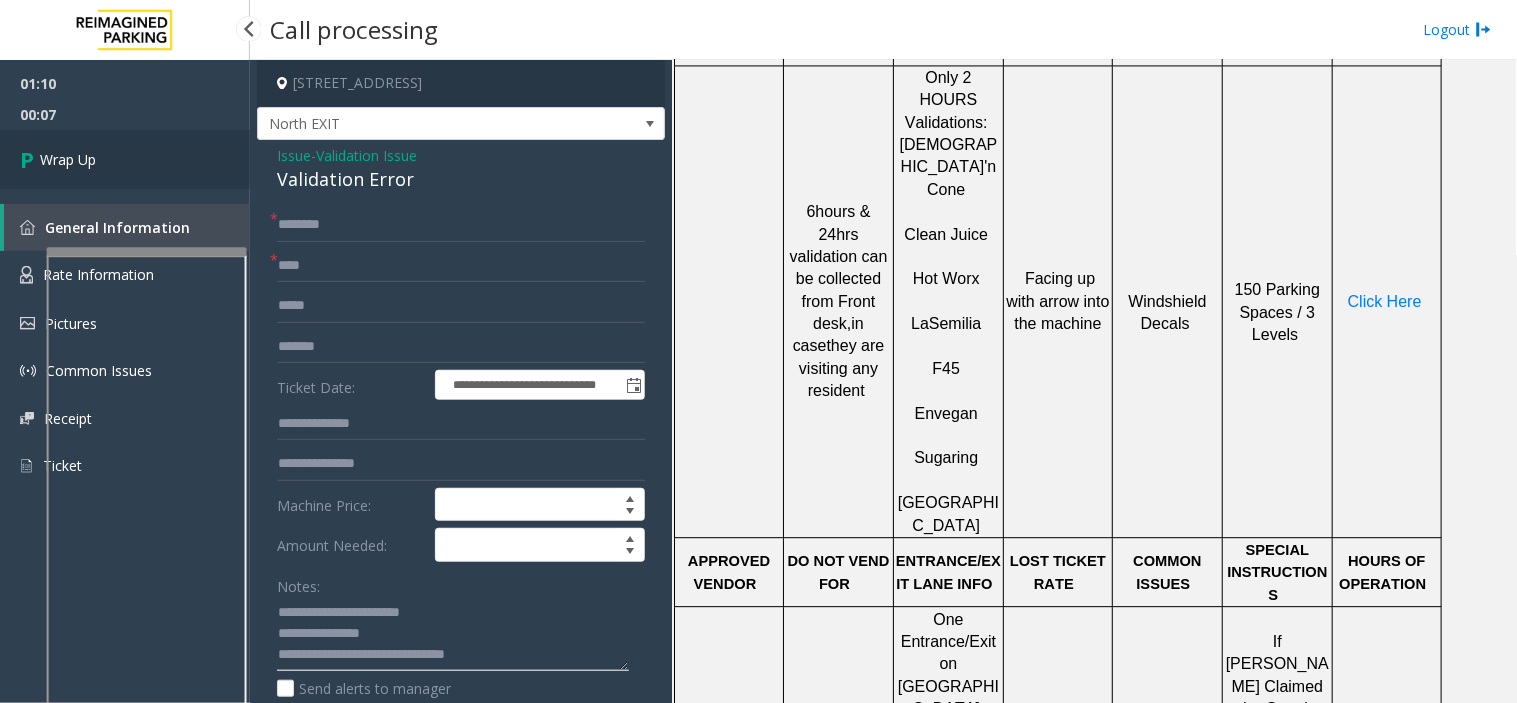 type on "**********" 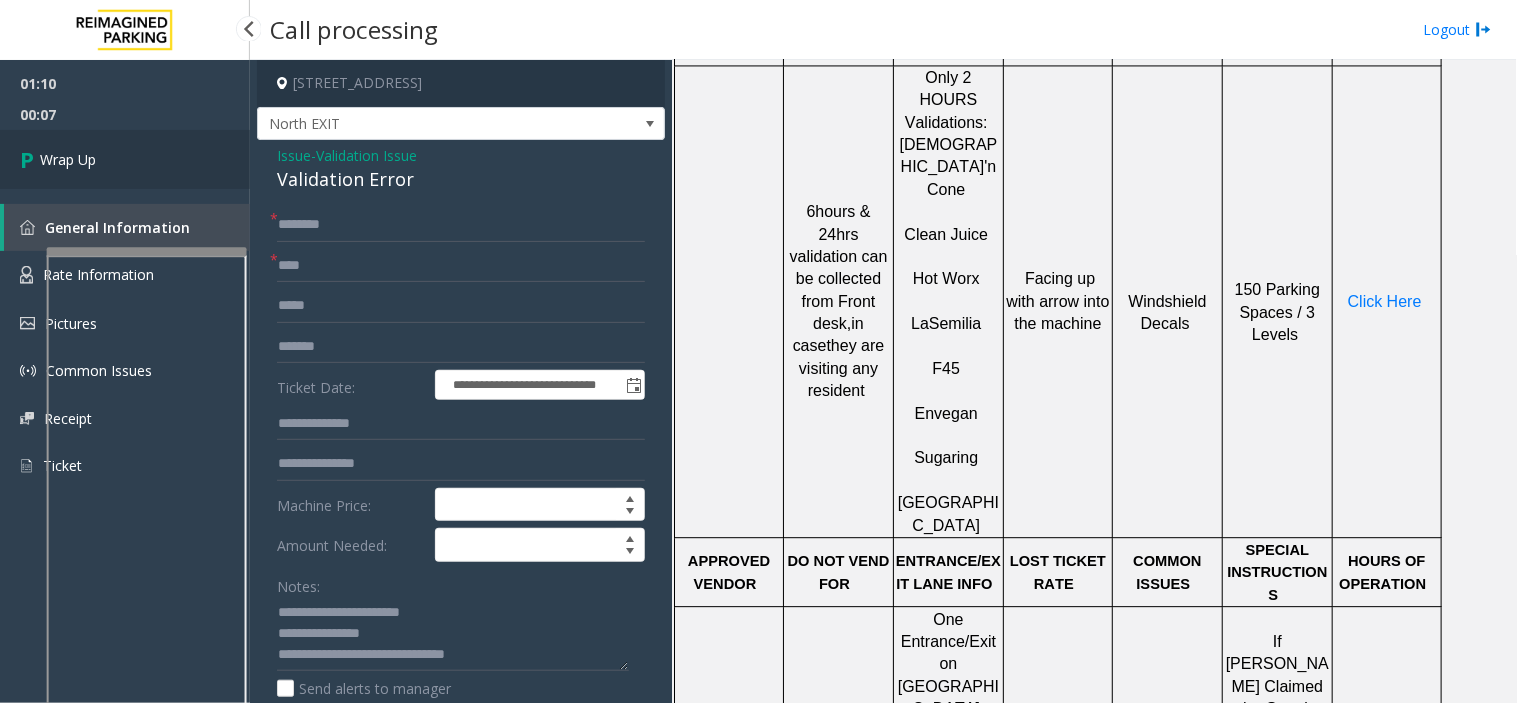 click on "Wrap Up" at bounding box center [125, 159] 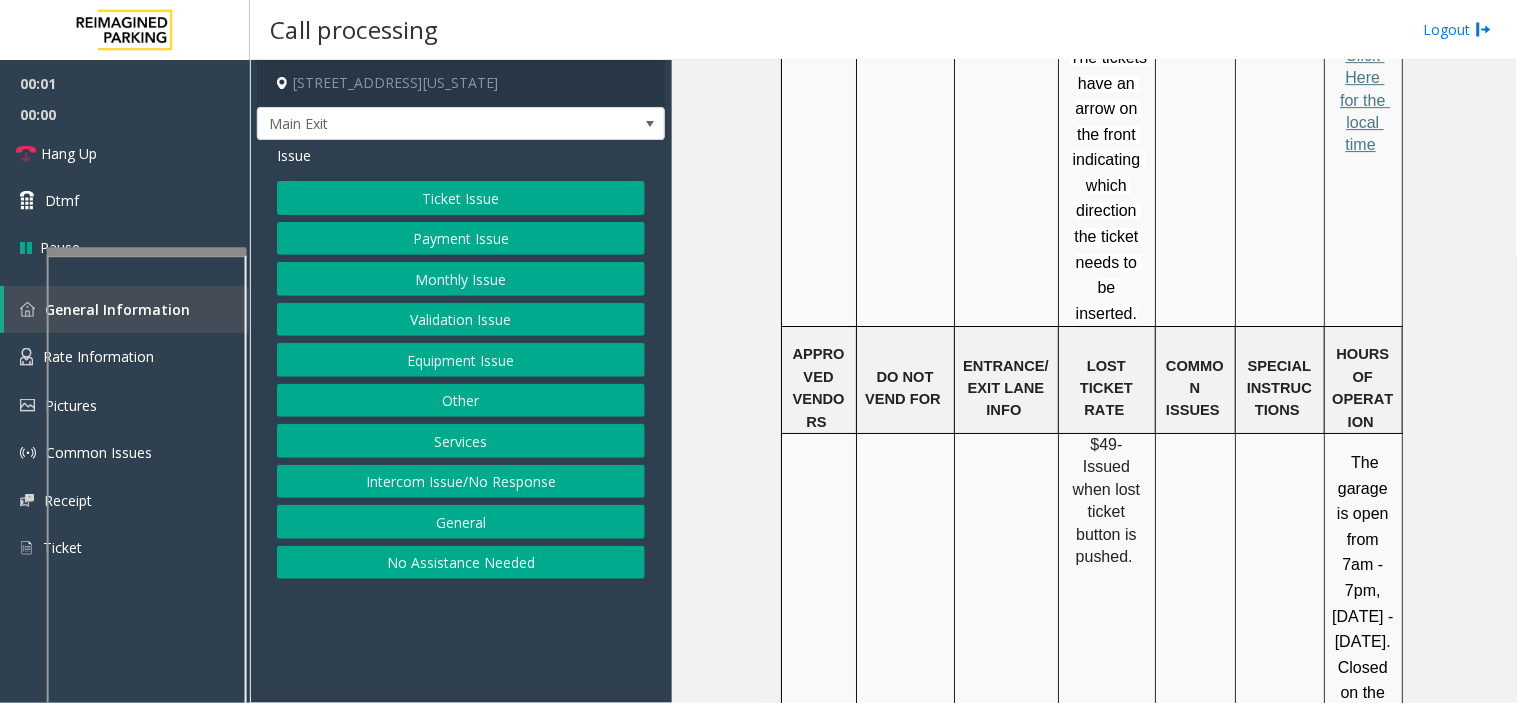 scroll, scrollTop: 1444, scrollLeft: 0, axis: vertical 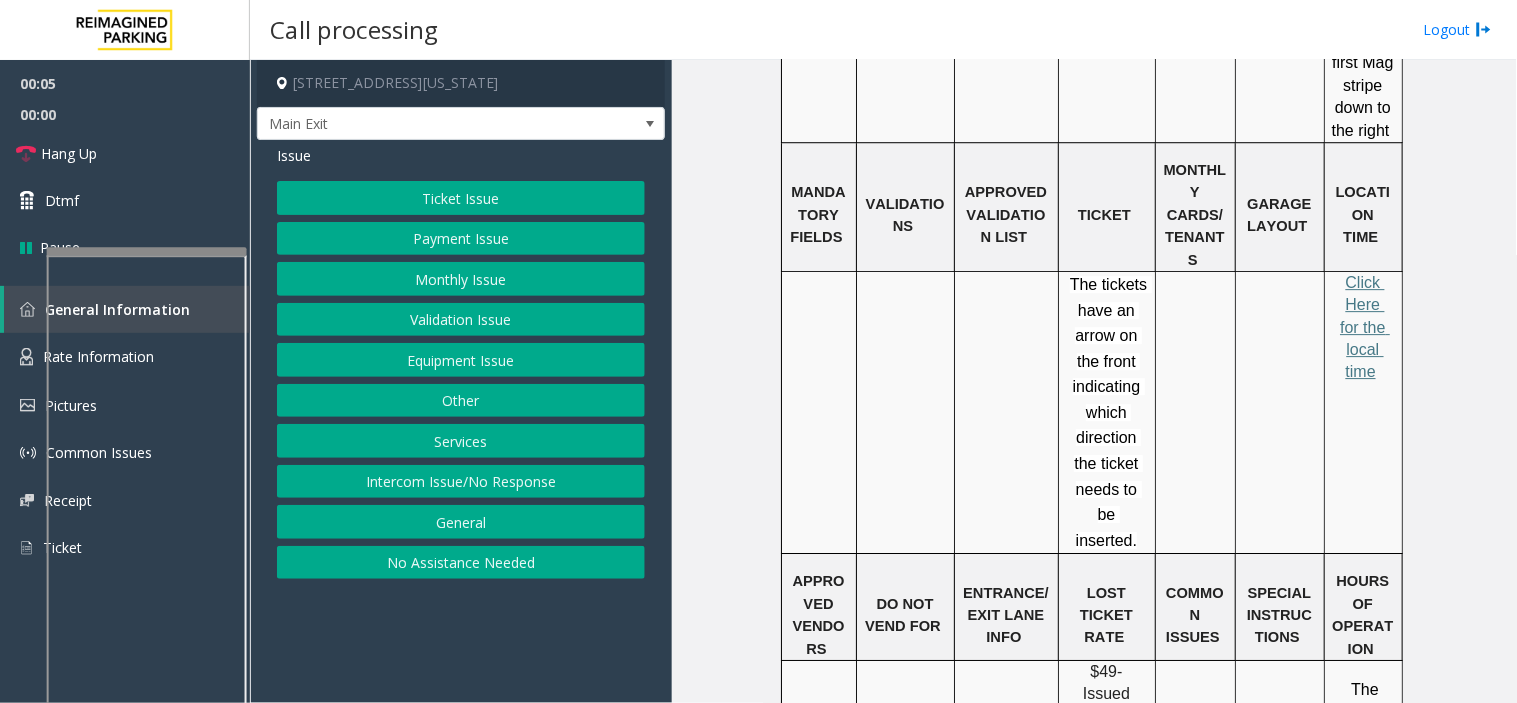 click on "Monthly Issue" 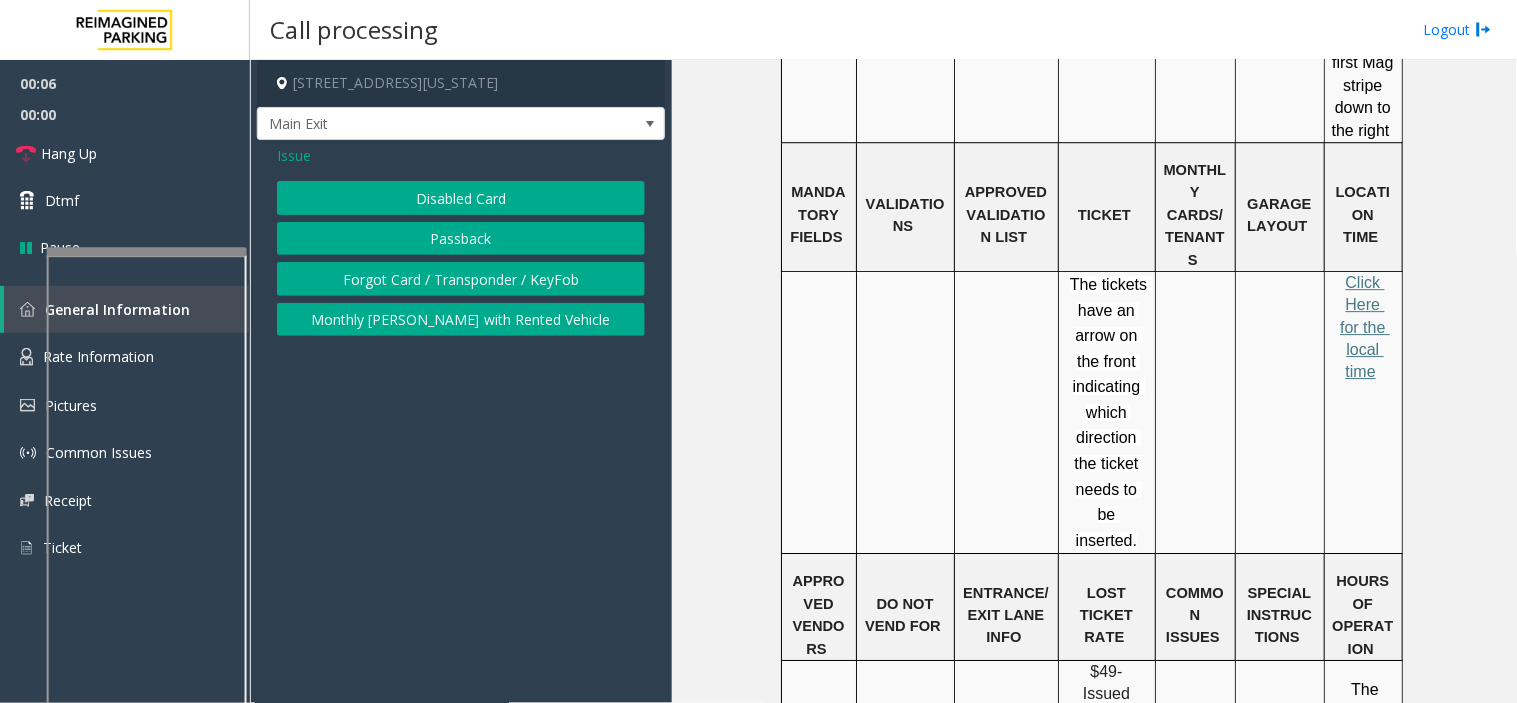 click on "Disabled Card" 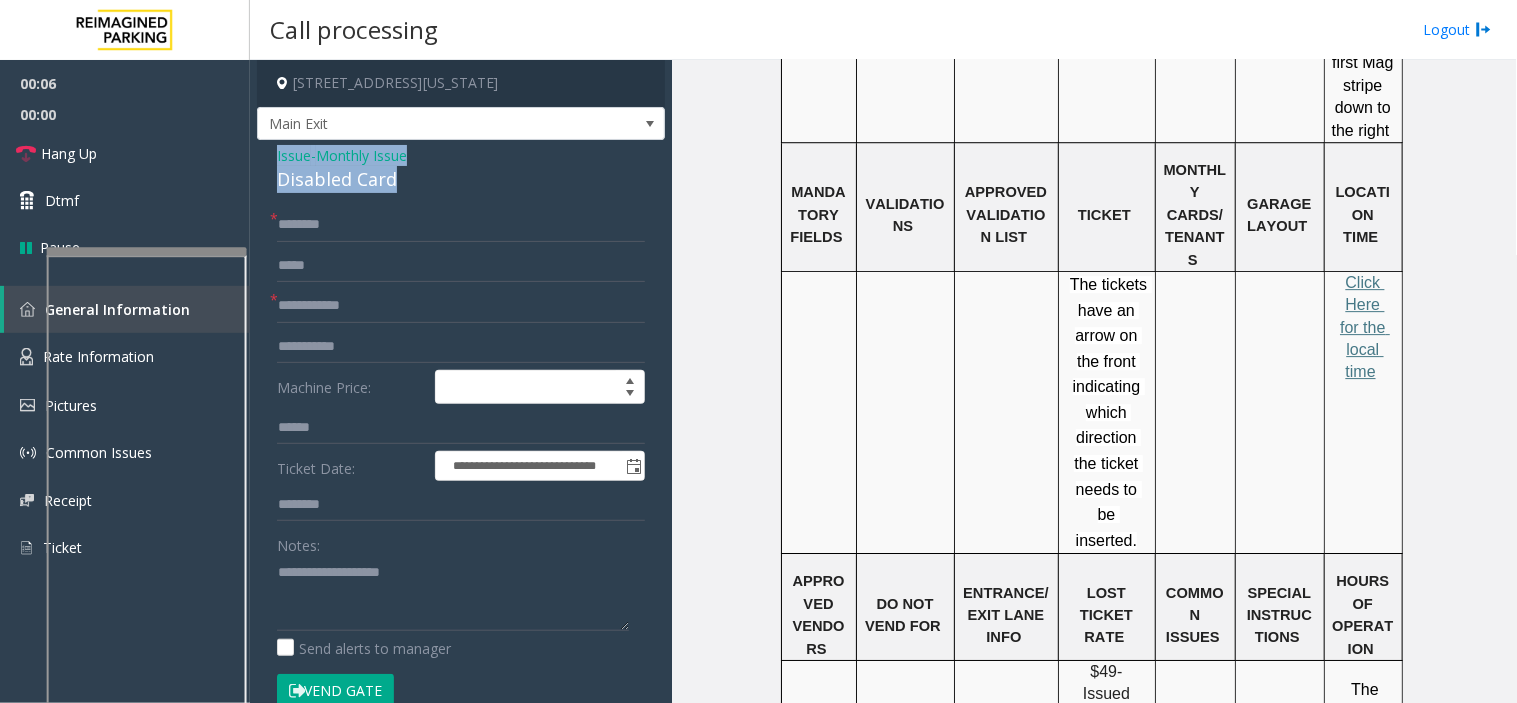 drag, startPoint x: 418, startPoint y: 186, endPoint x: 272, endPoint y: 150, distance: 150.37286 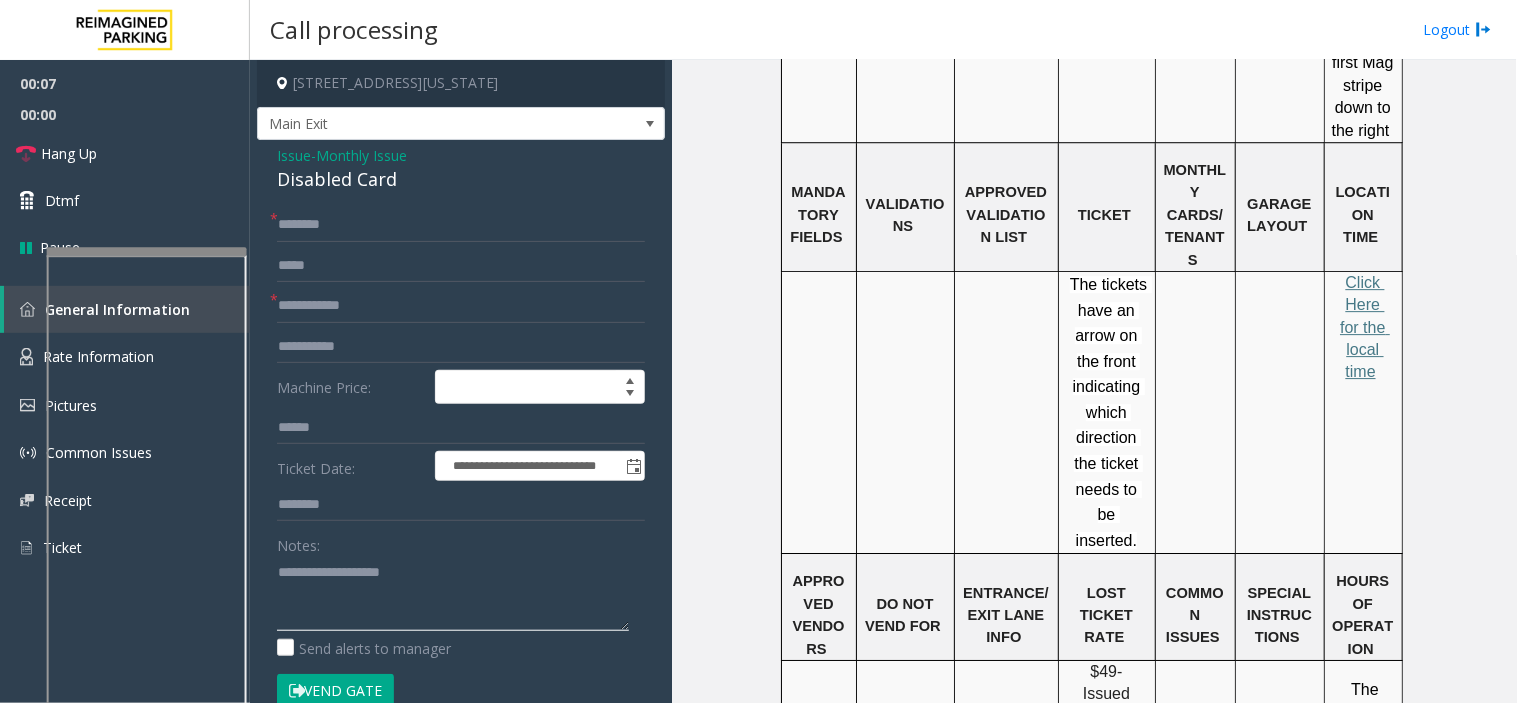 click 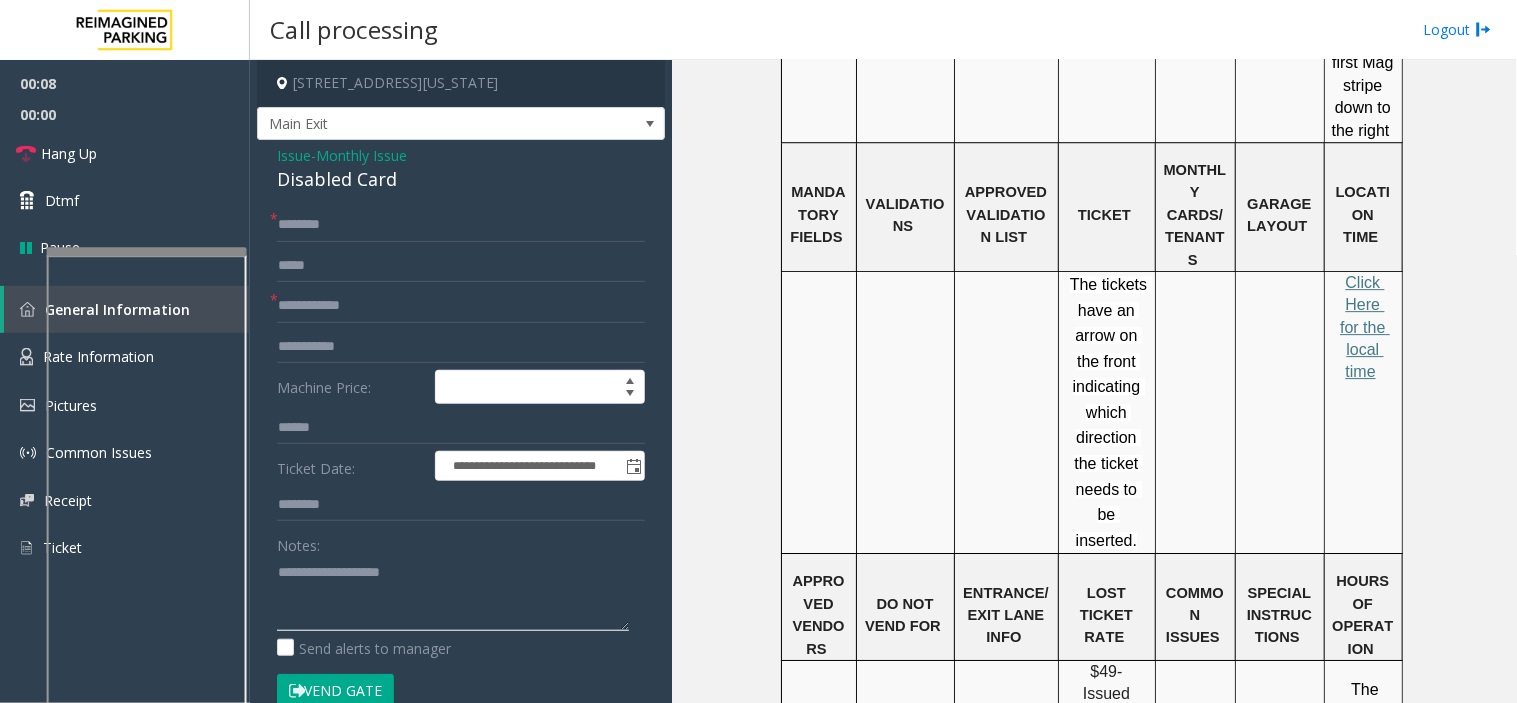 paste on "**********" 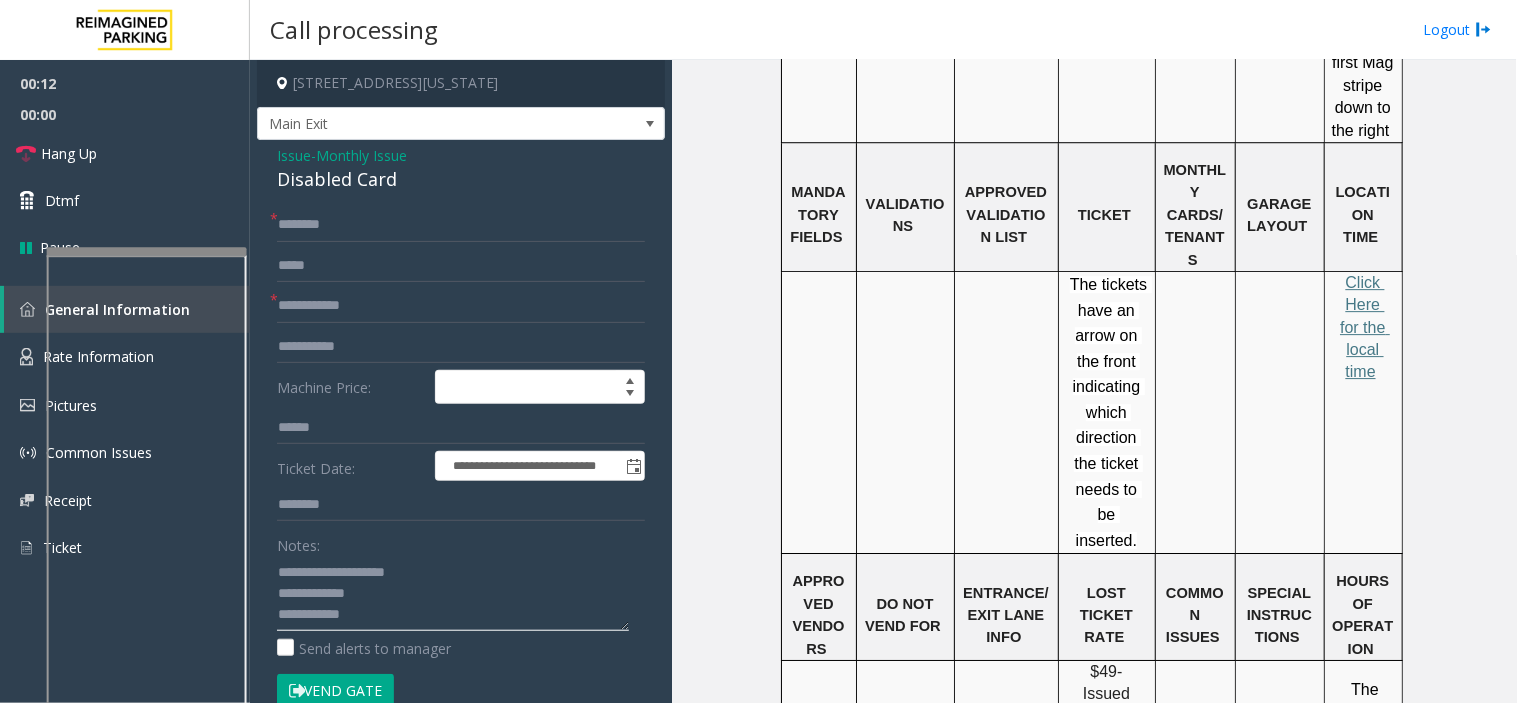 type on "**********" 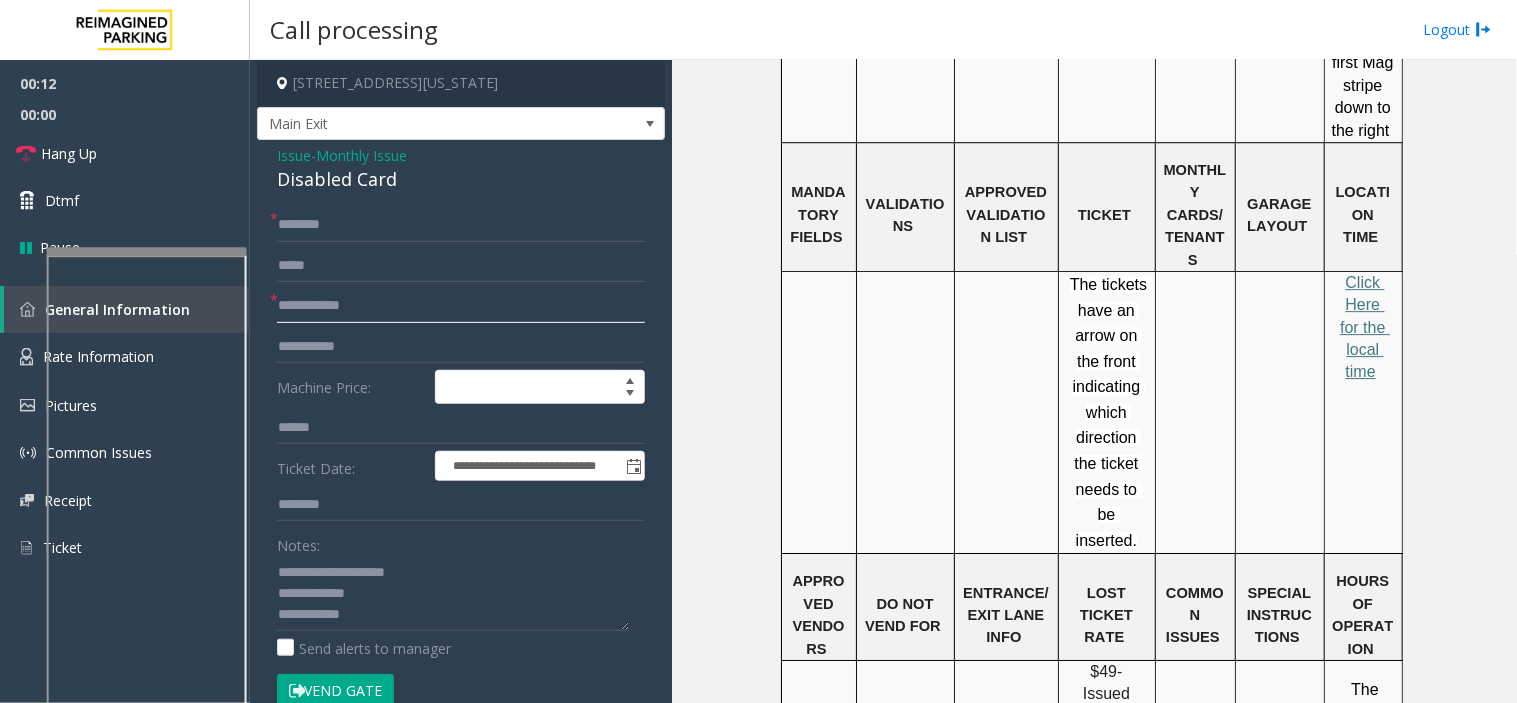 click 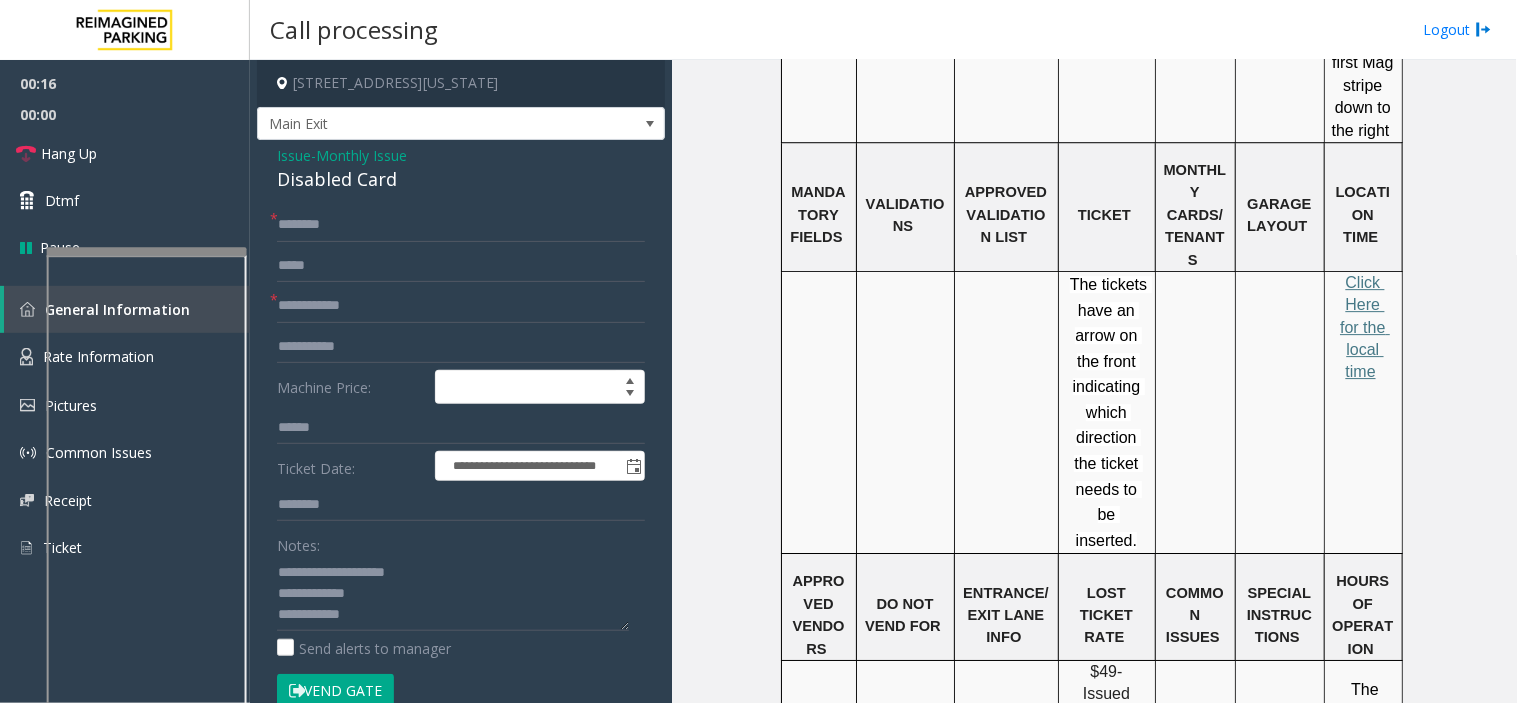 click on "**********" 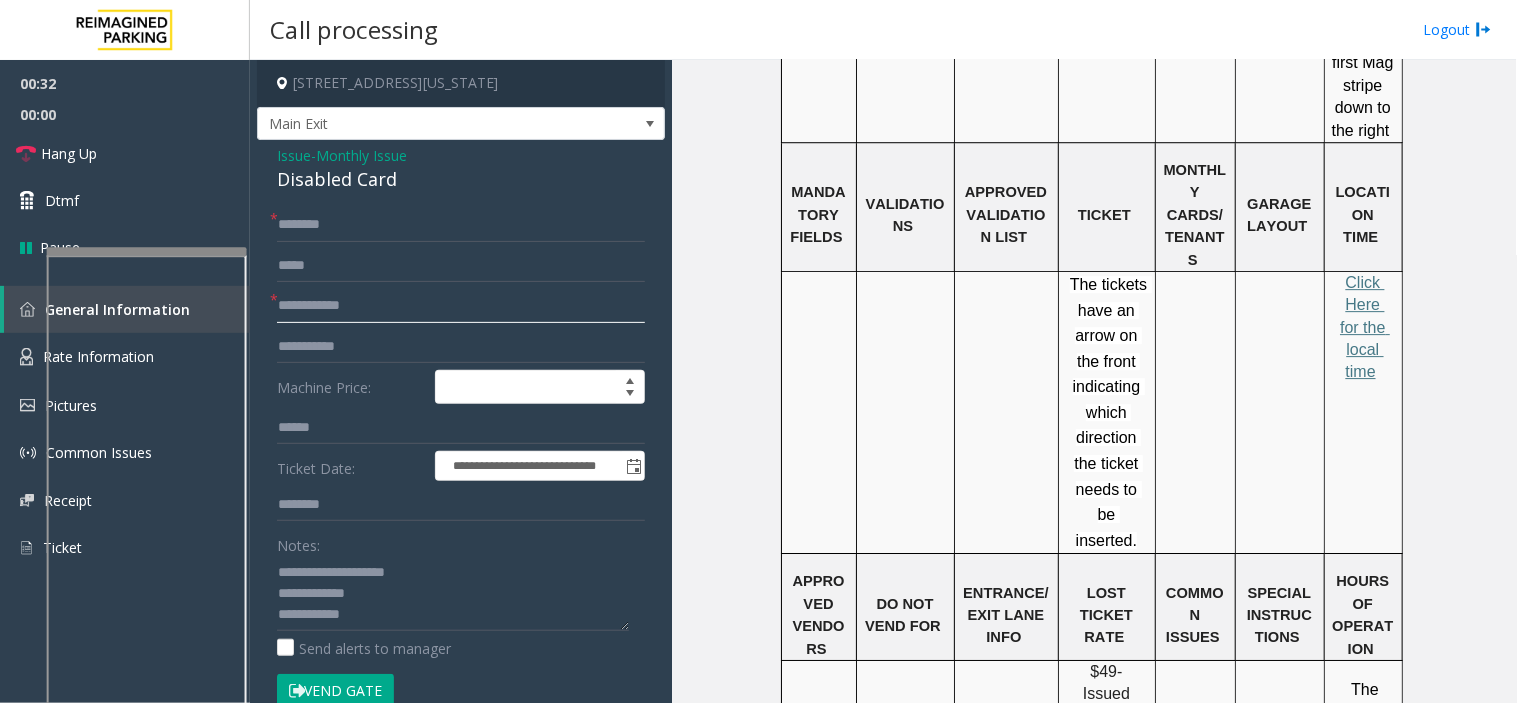 click 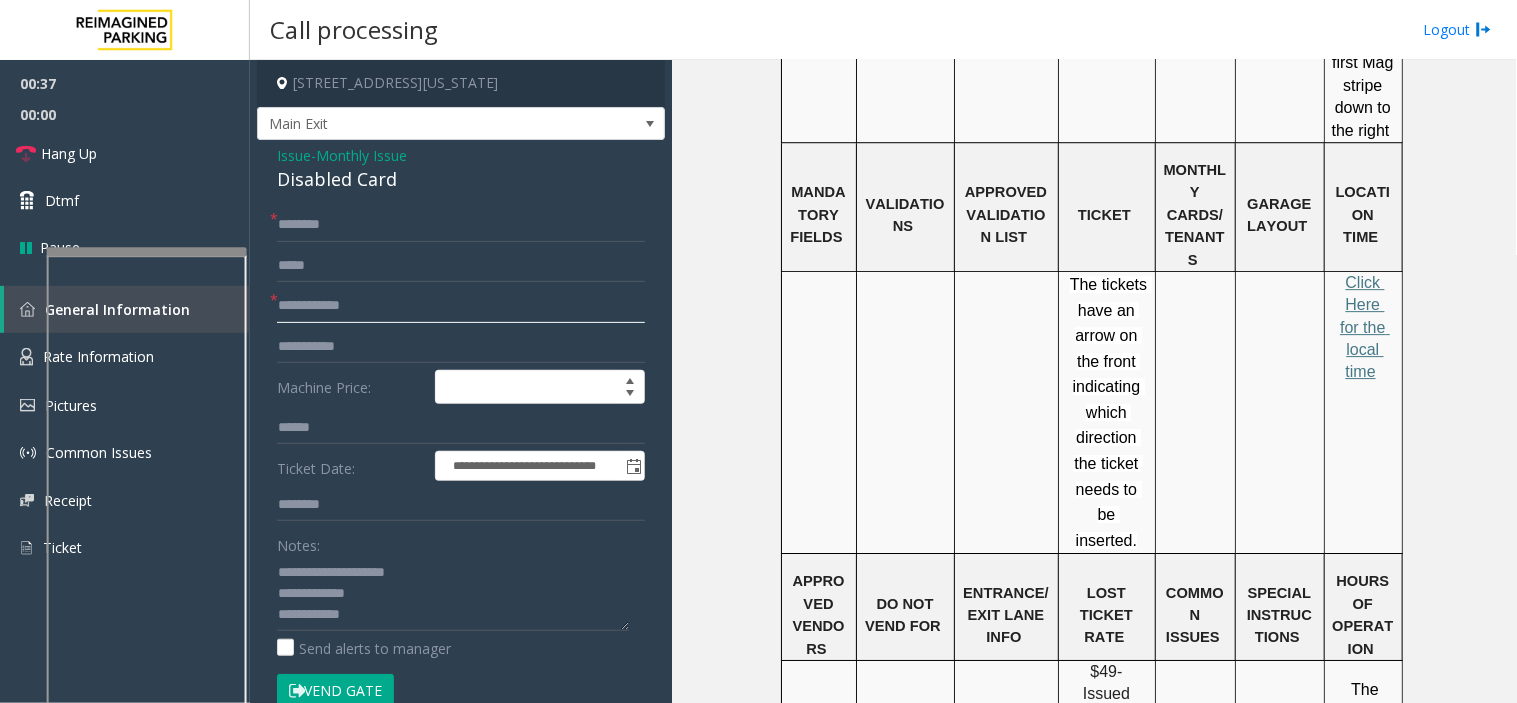 click 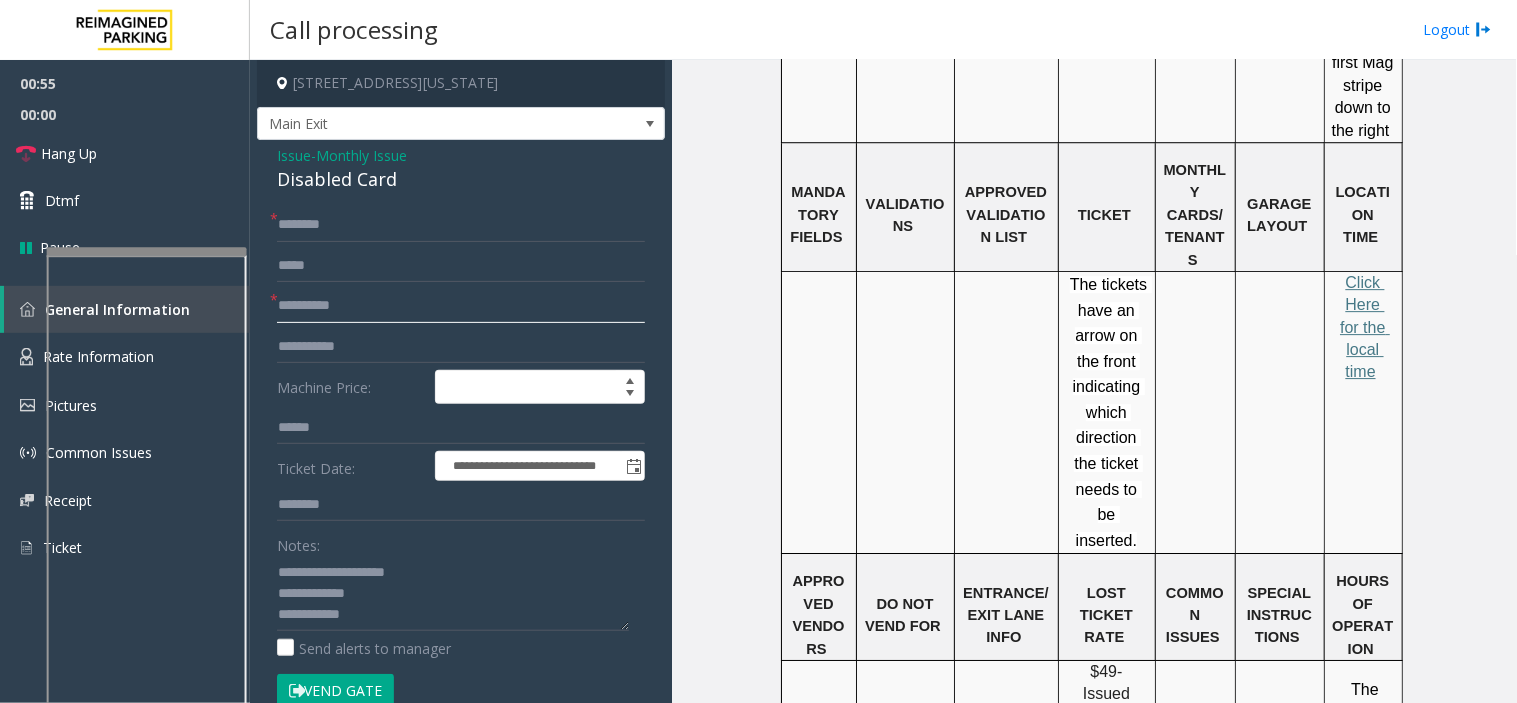 type on "**********" 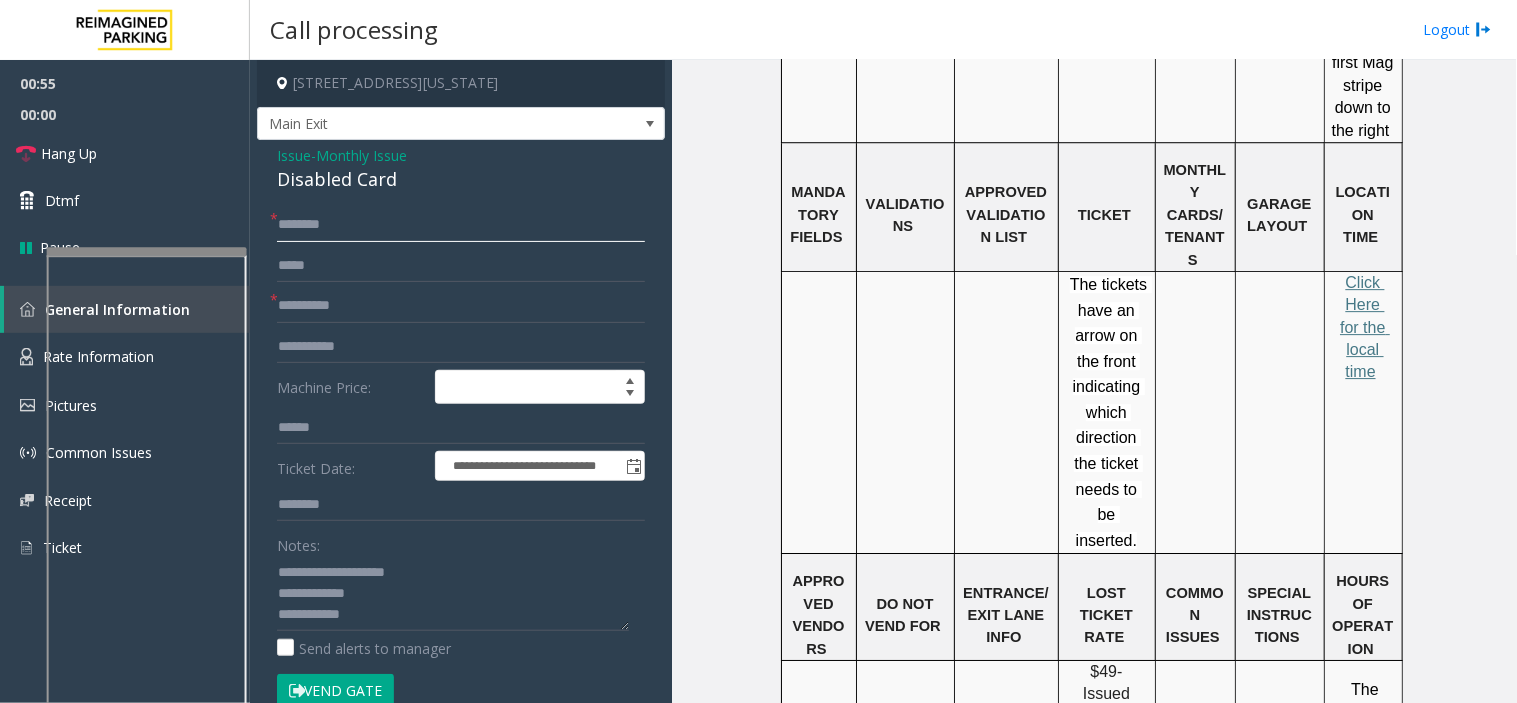 click 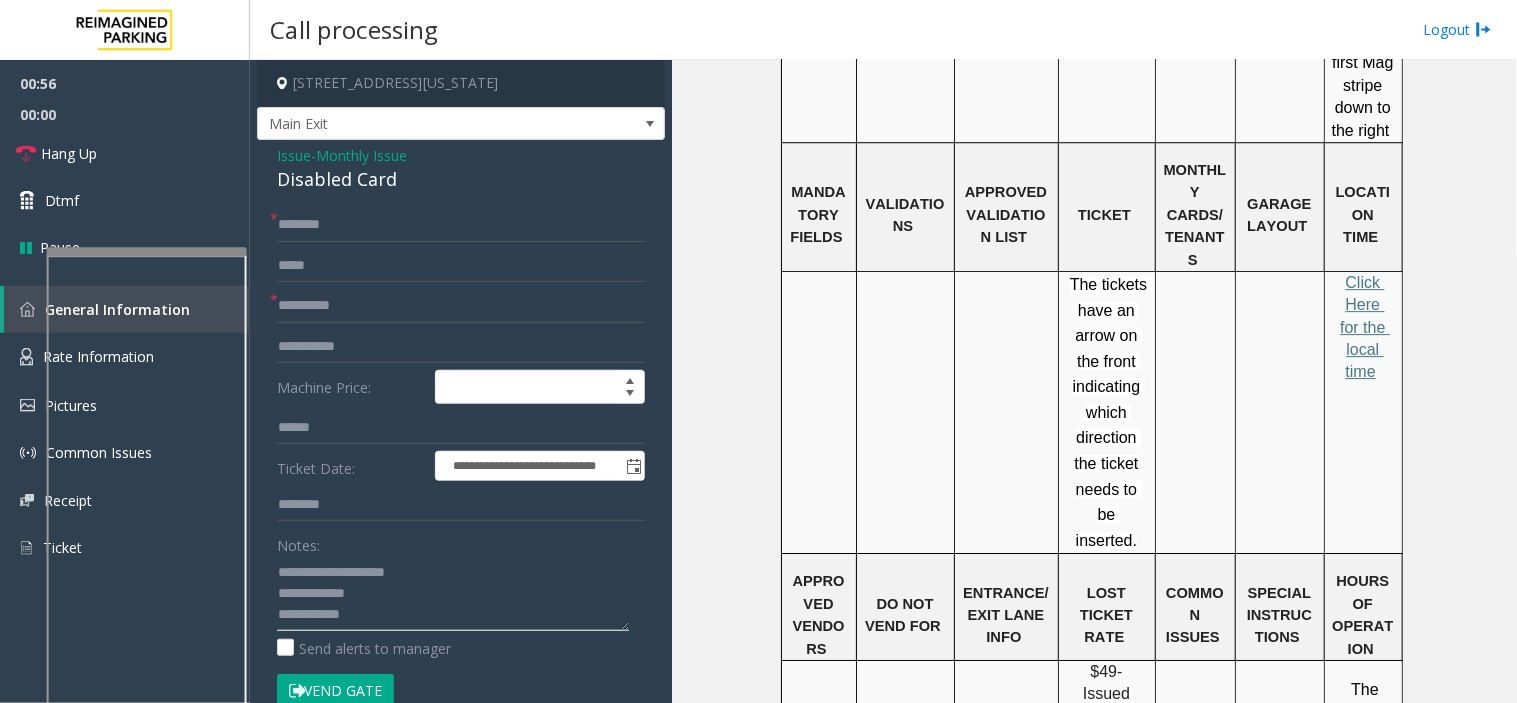 click 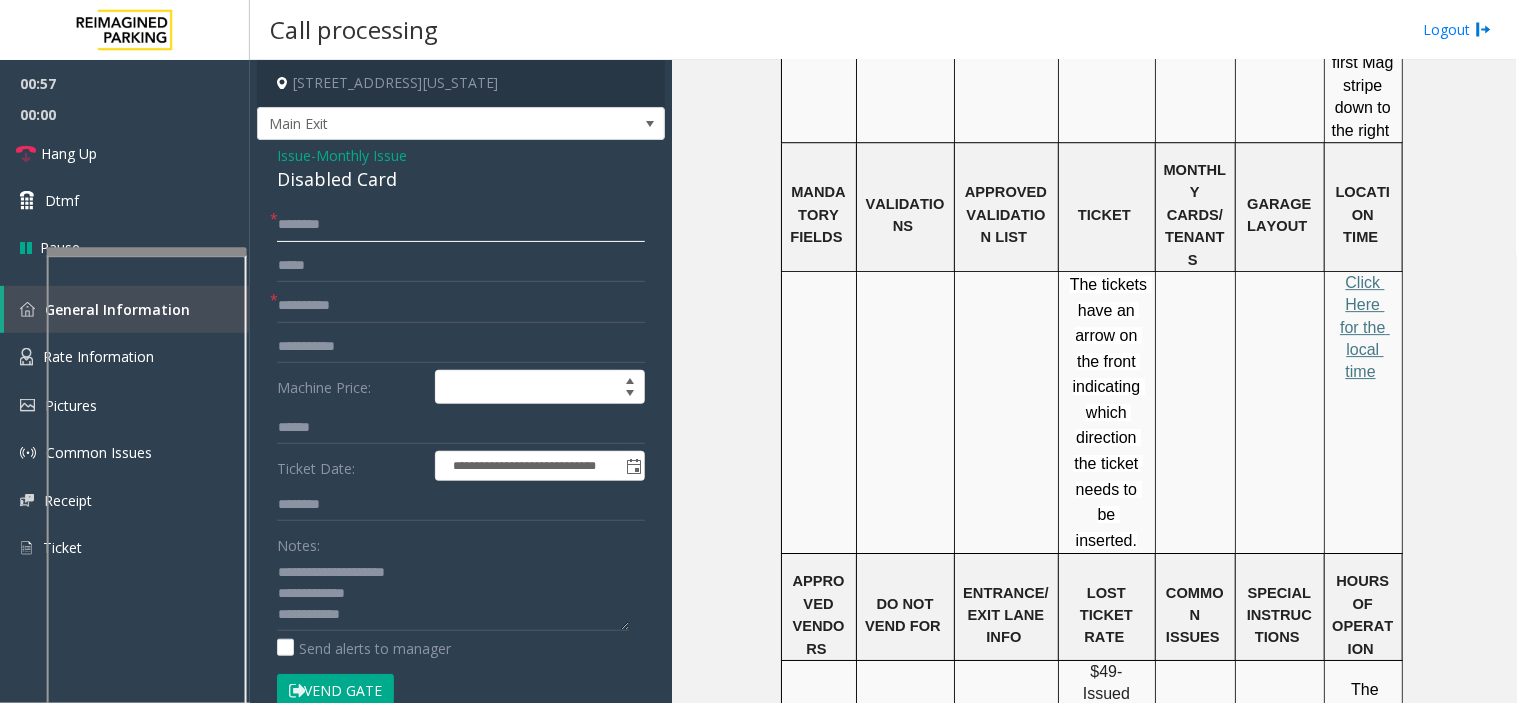 click 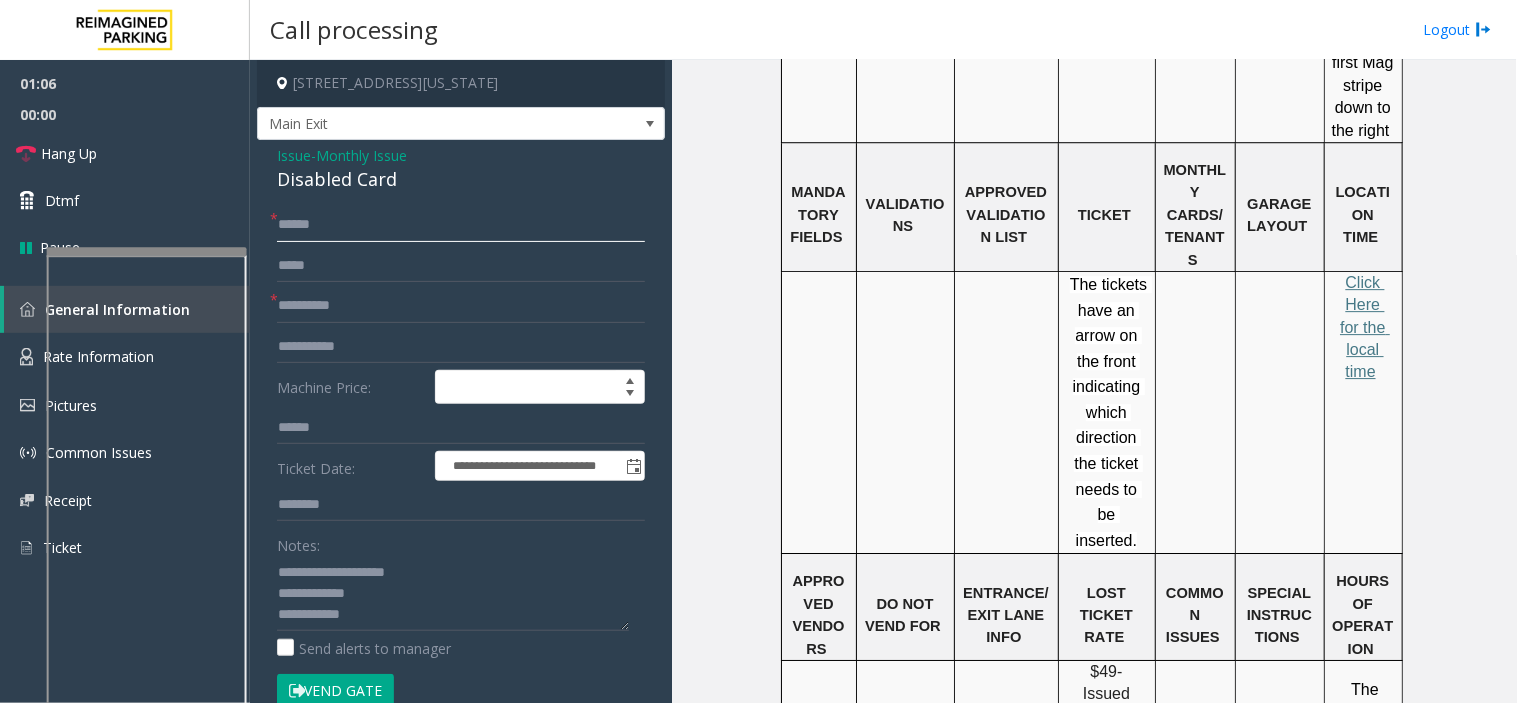 scroll, scrollTop: 160, scrollLeft: 0, axis: vertical 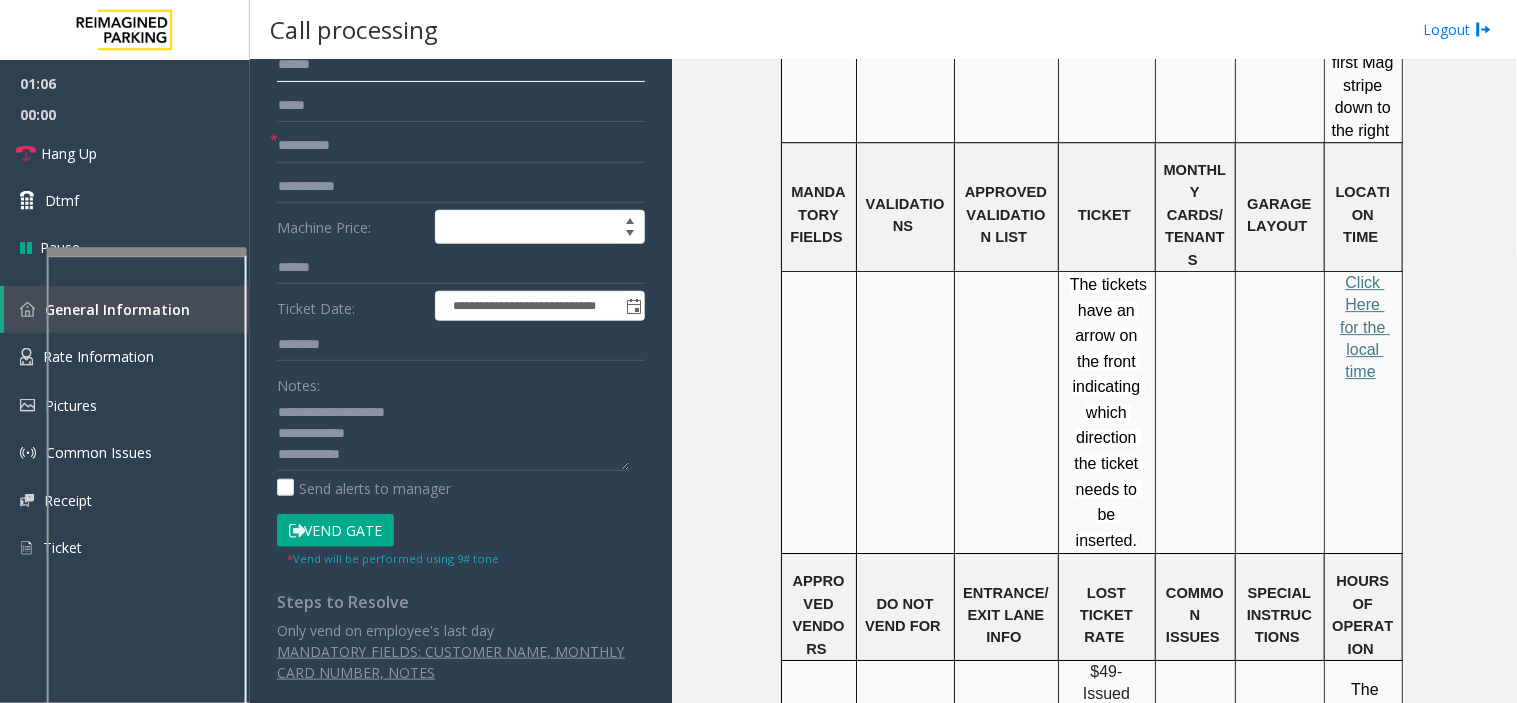 type on "******" 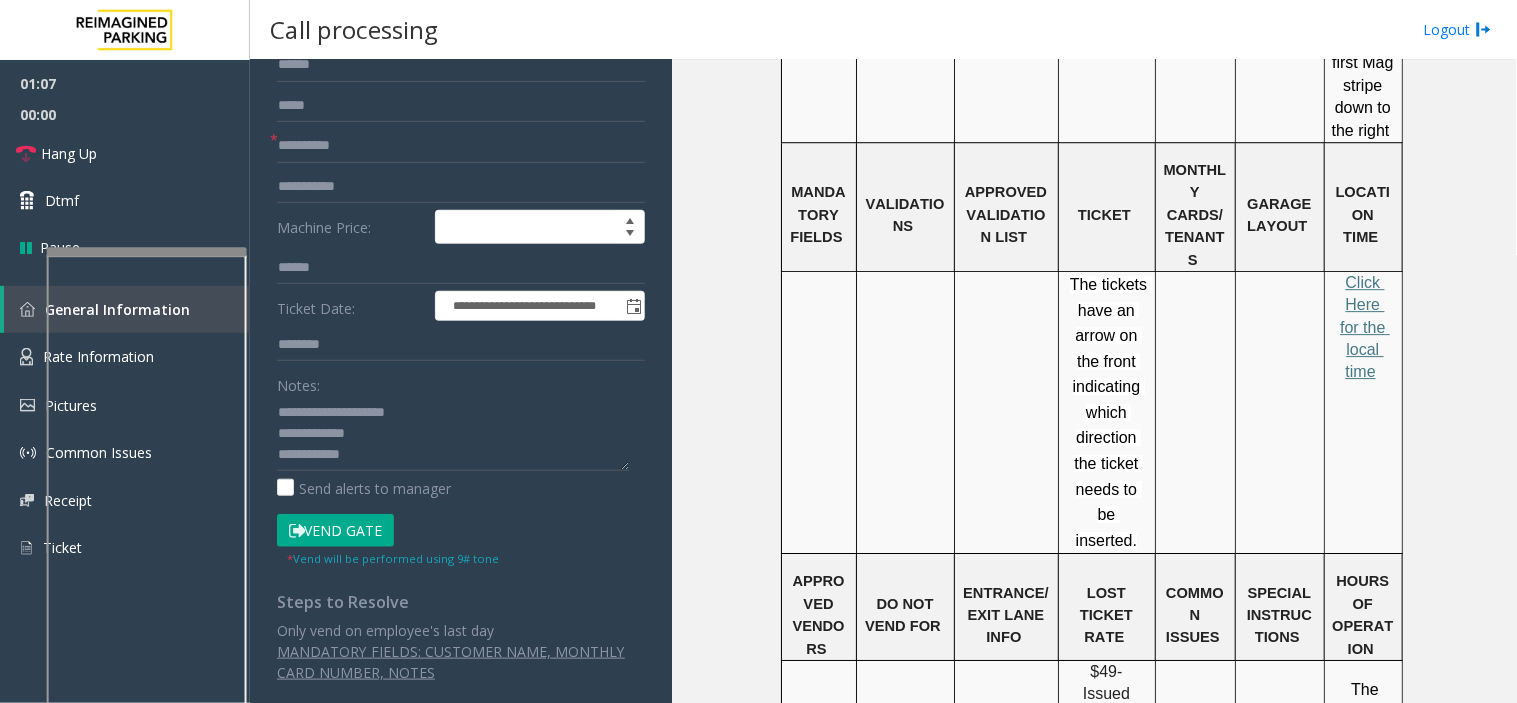 click on "Vend Gate" 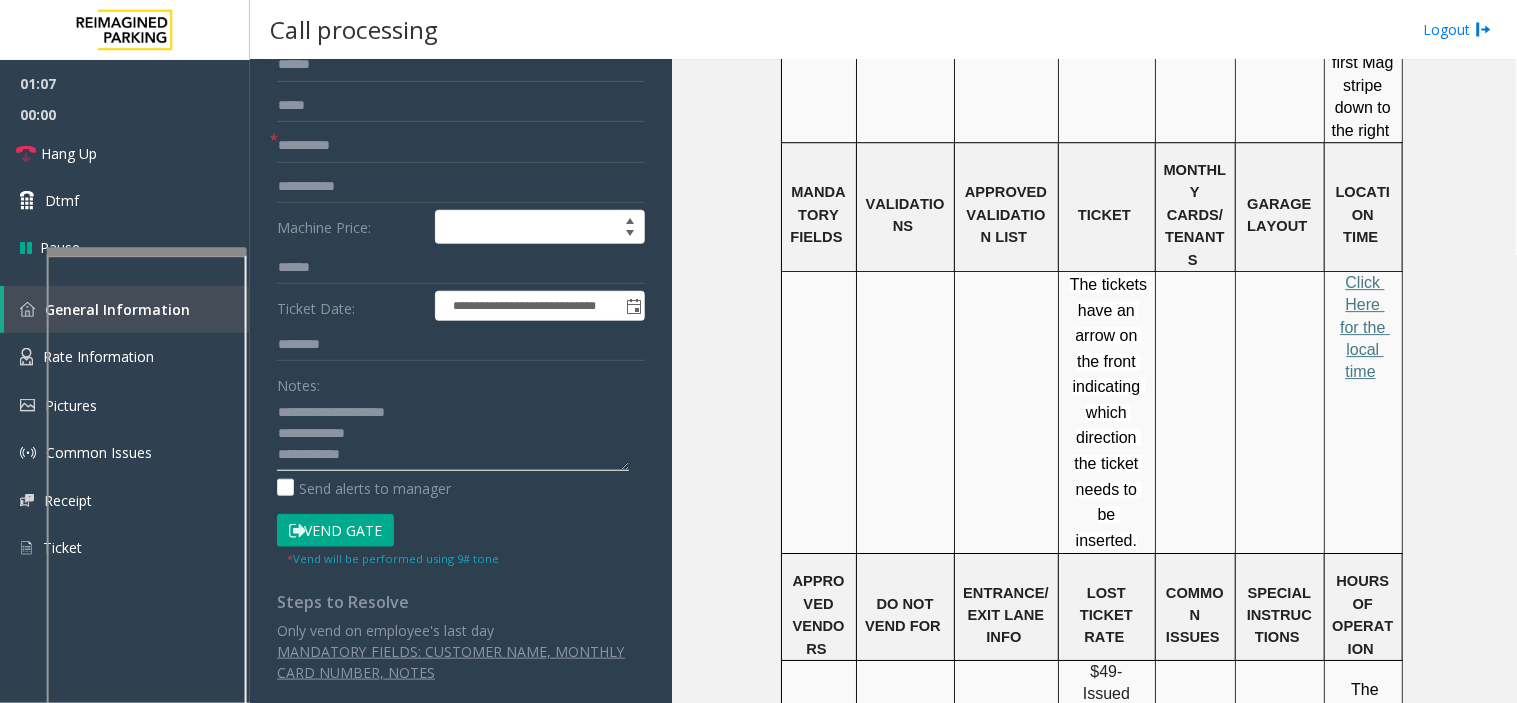 click 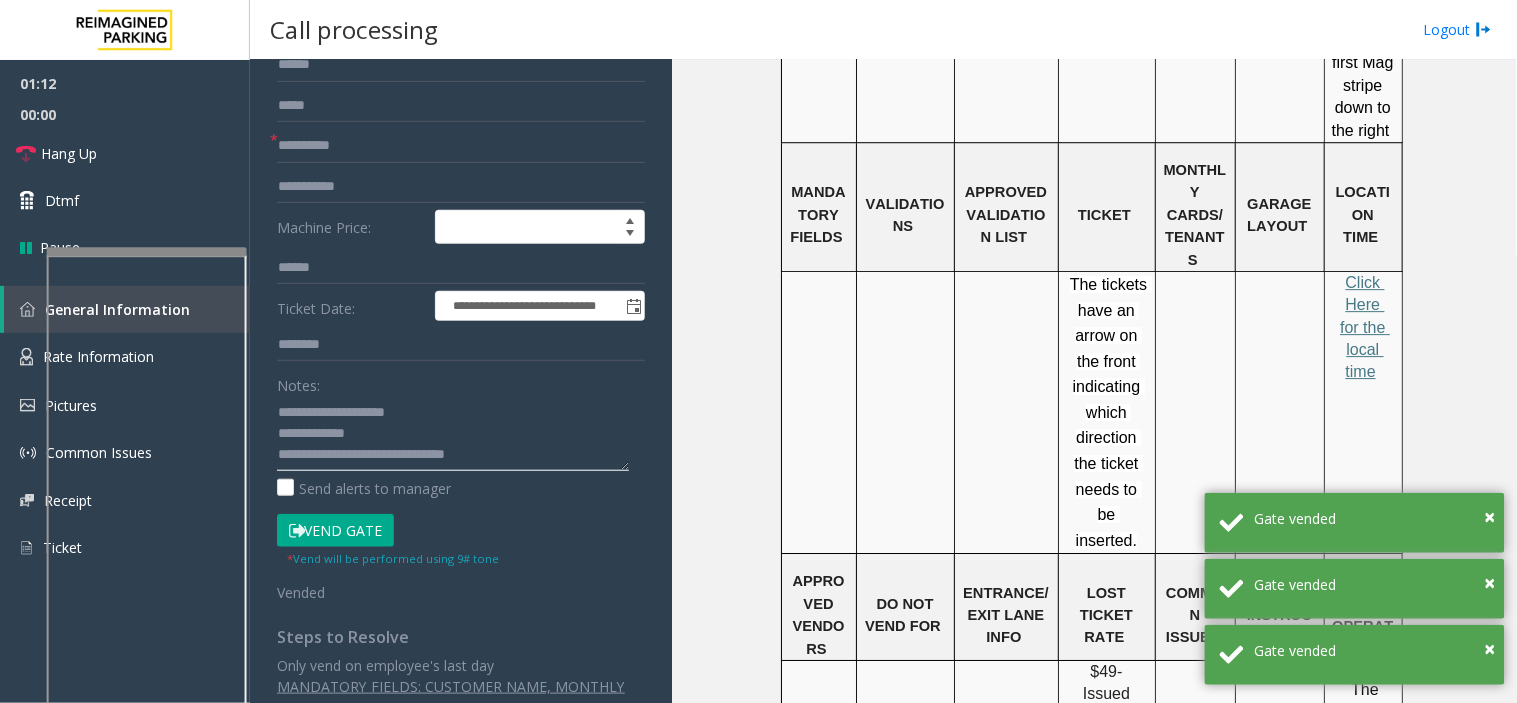 type on "**********" 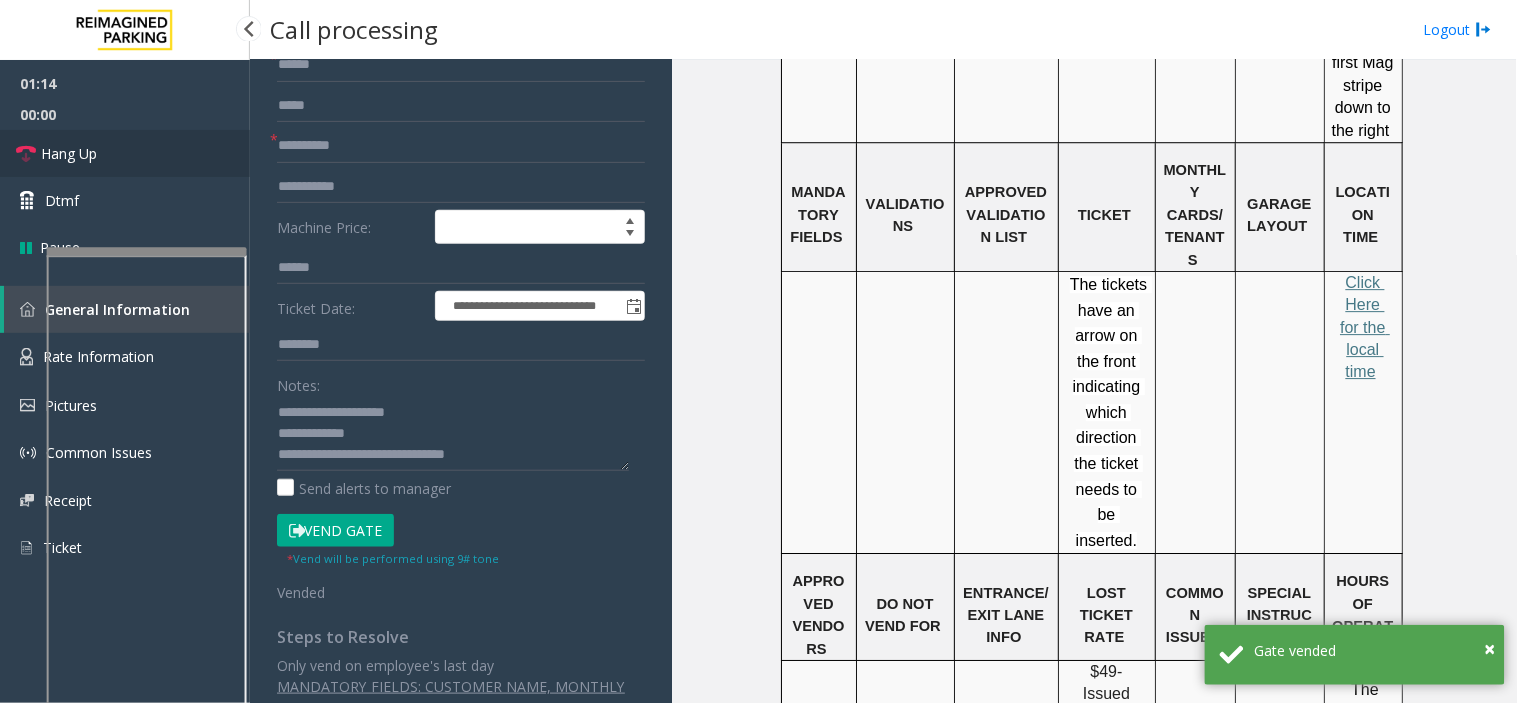 click on "Hang Up" at bounding box center (125, 153) 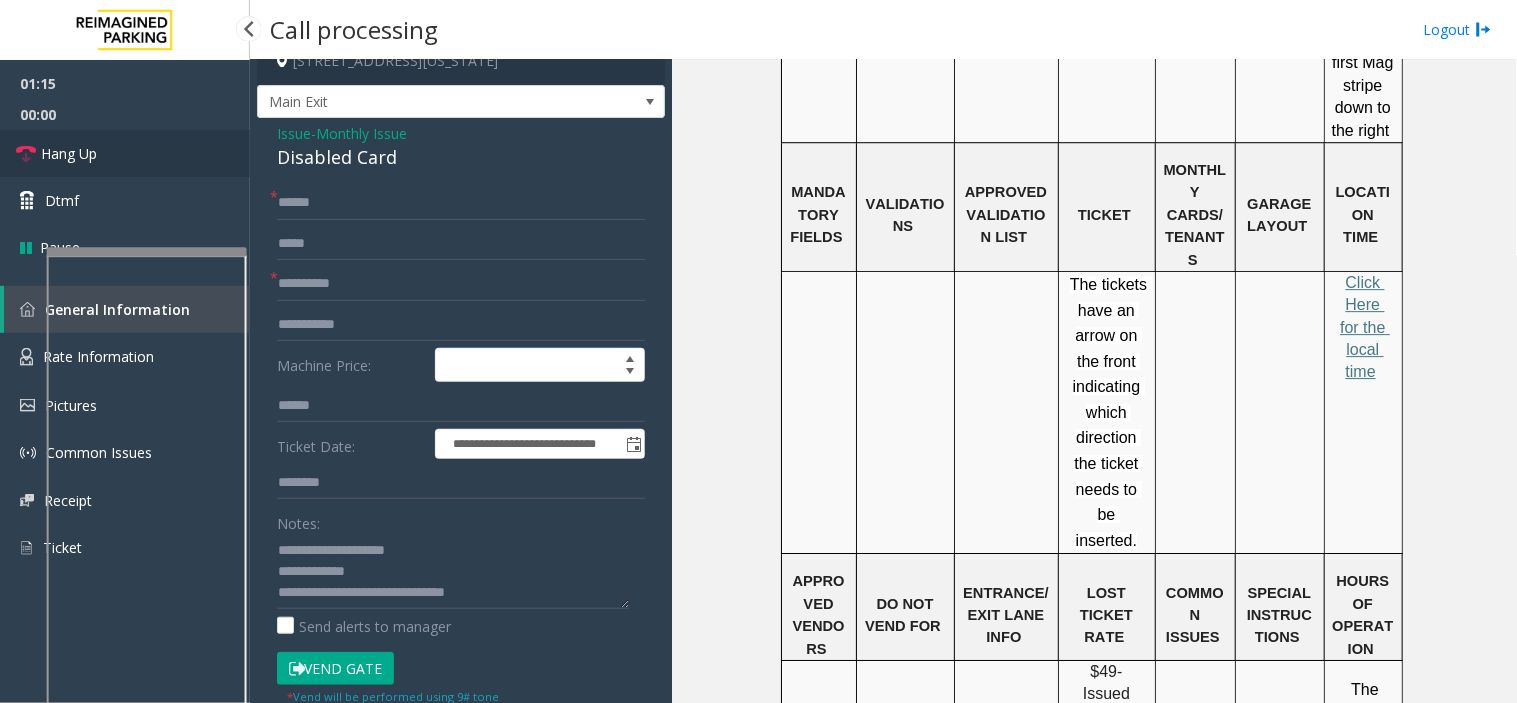 scroll, scrollTop: 0, scrollLeft: 0, axis: both 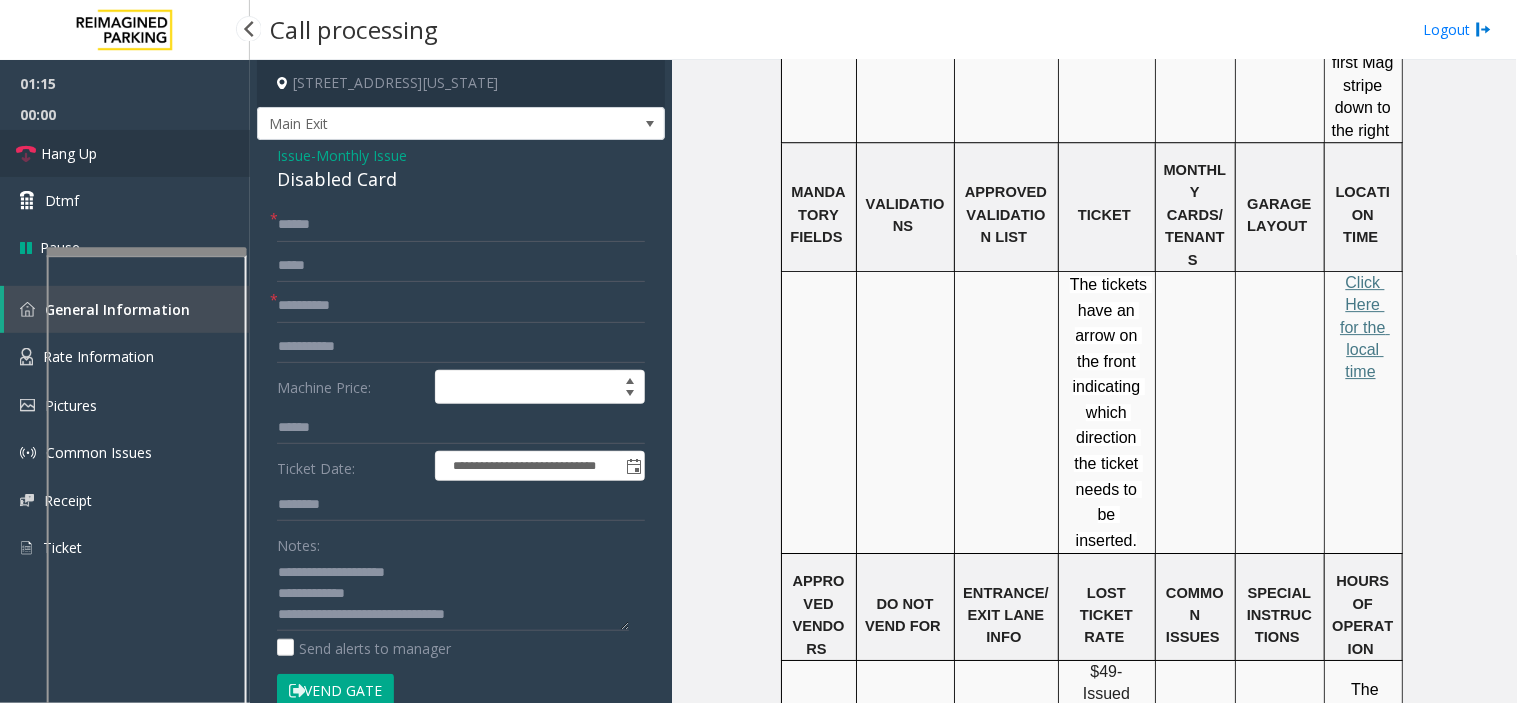 click on "Hang Up" at bounding box center (125, 153) 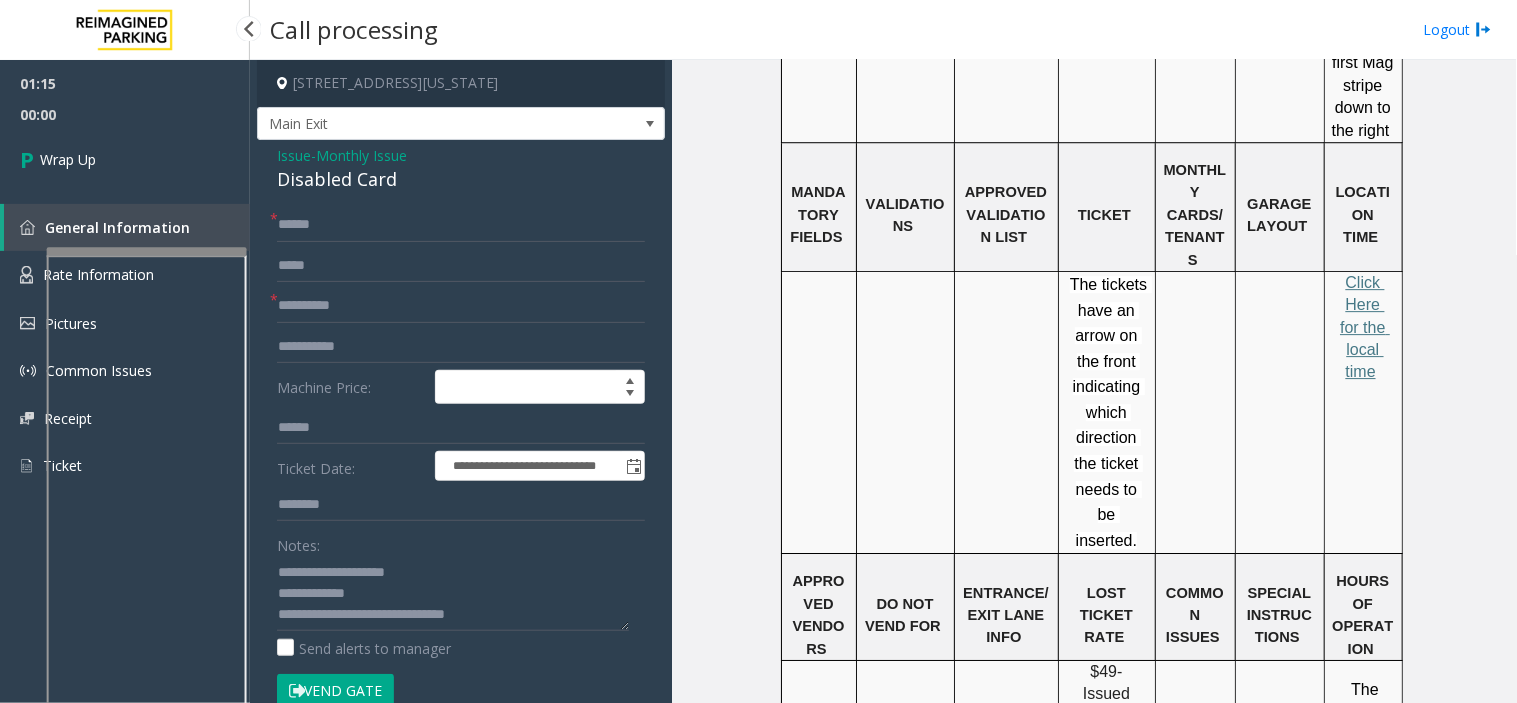 click on "Wrap Up" at bounding box center (125, 159) 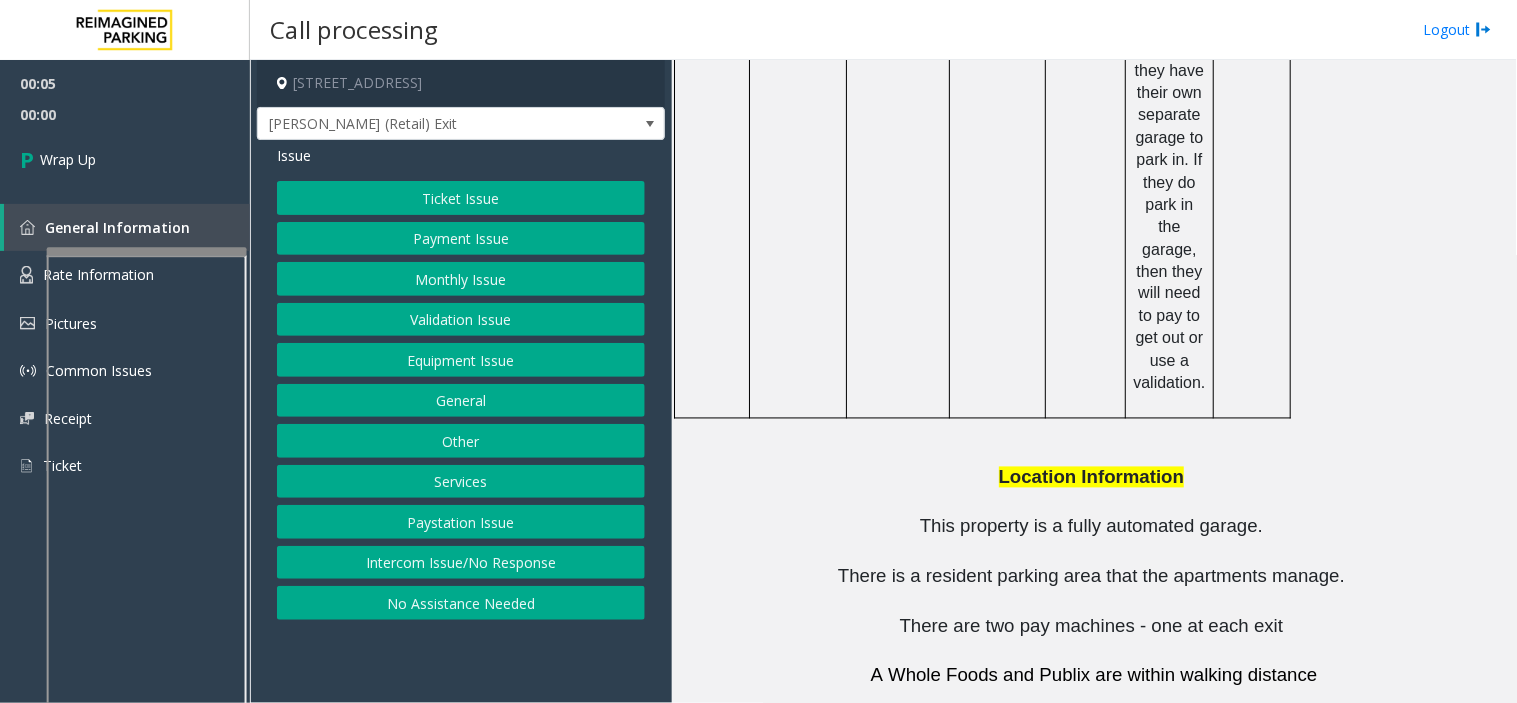 scroll, scrollTop: 2652, scrollLeft: 0, axis: vertical 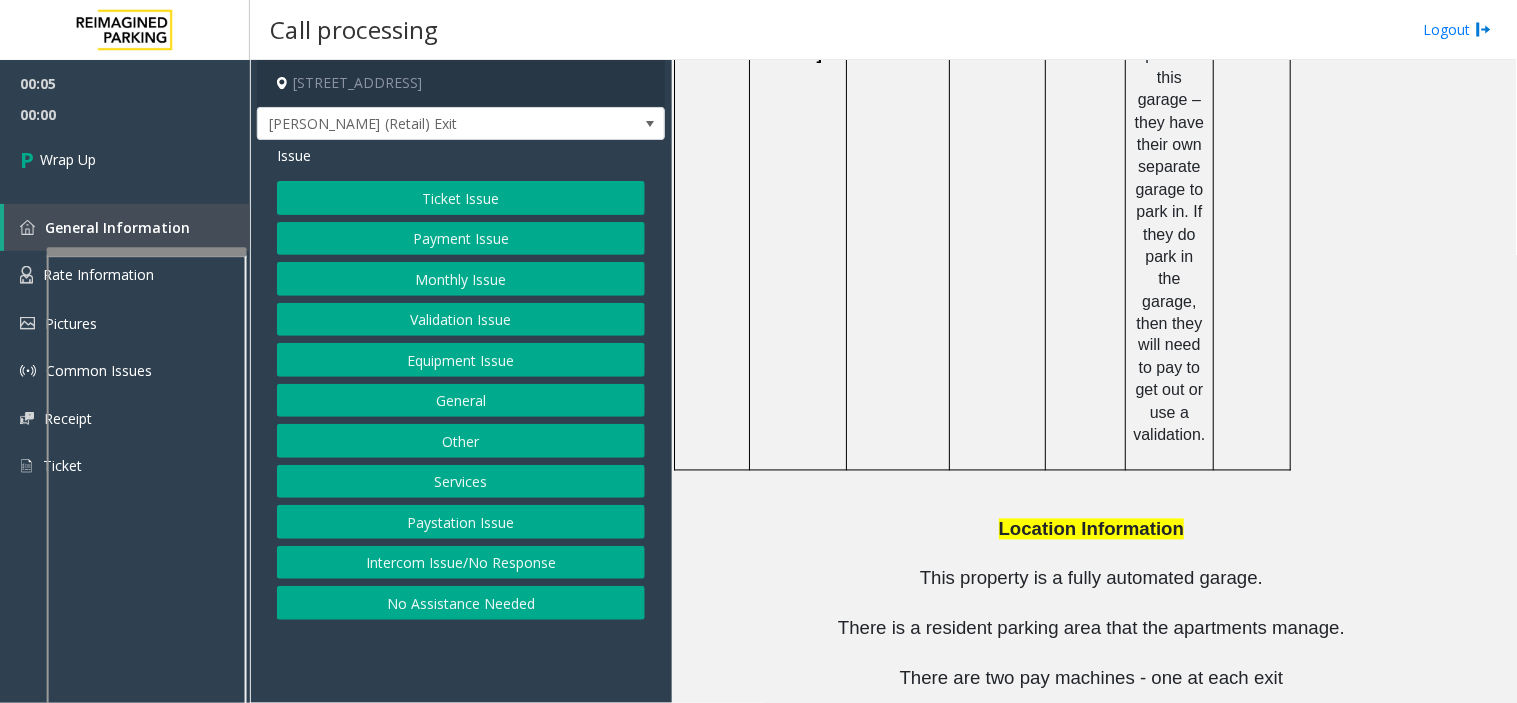 click on "Intercom Issue/No Response" 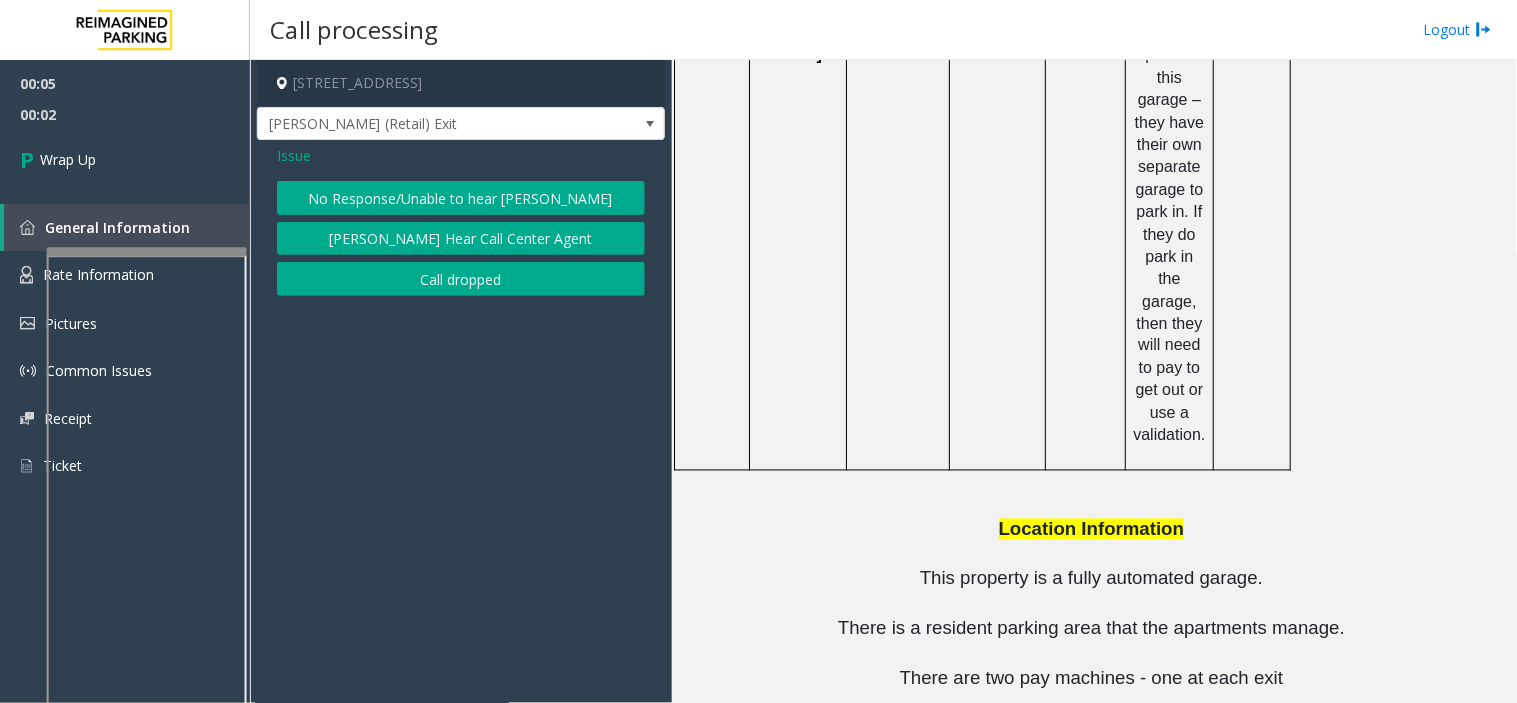 click on "Call dropped" 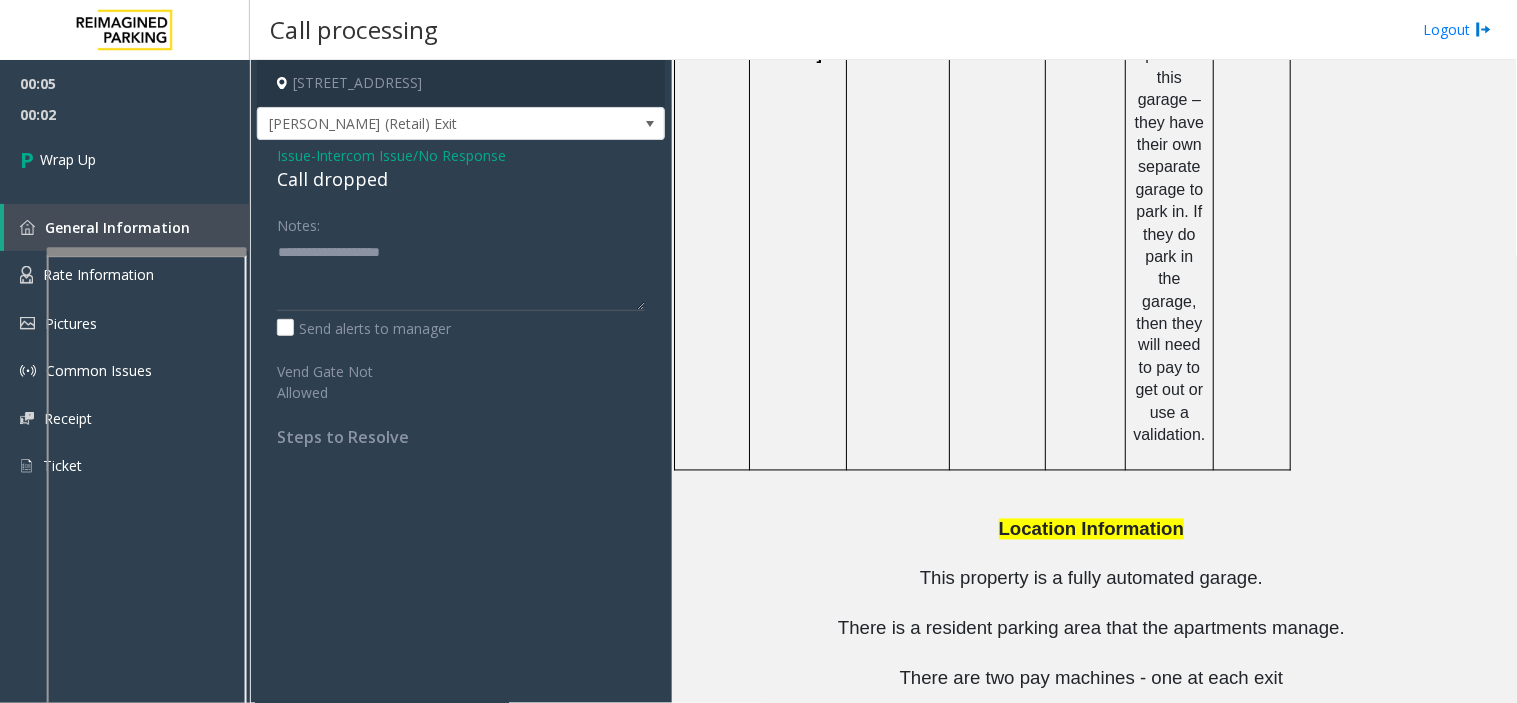click on "Call dropped" 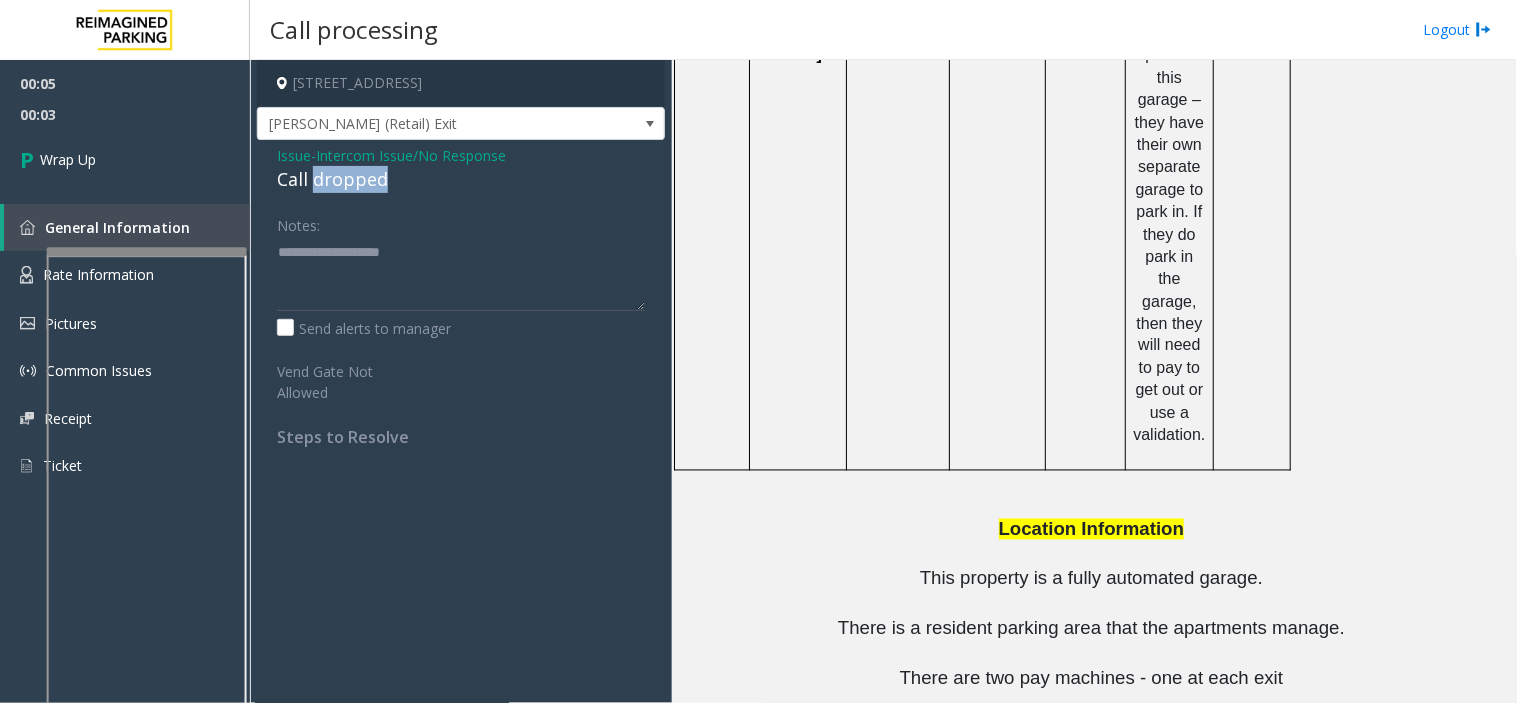 click on "Call dropped" 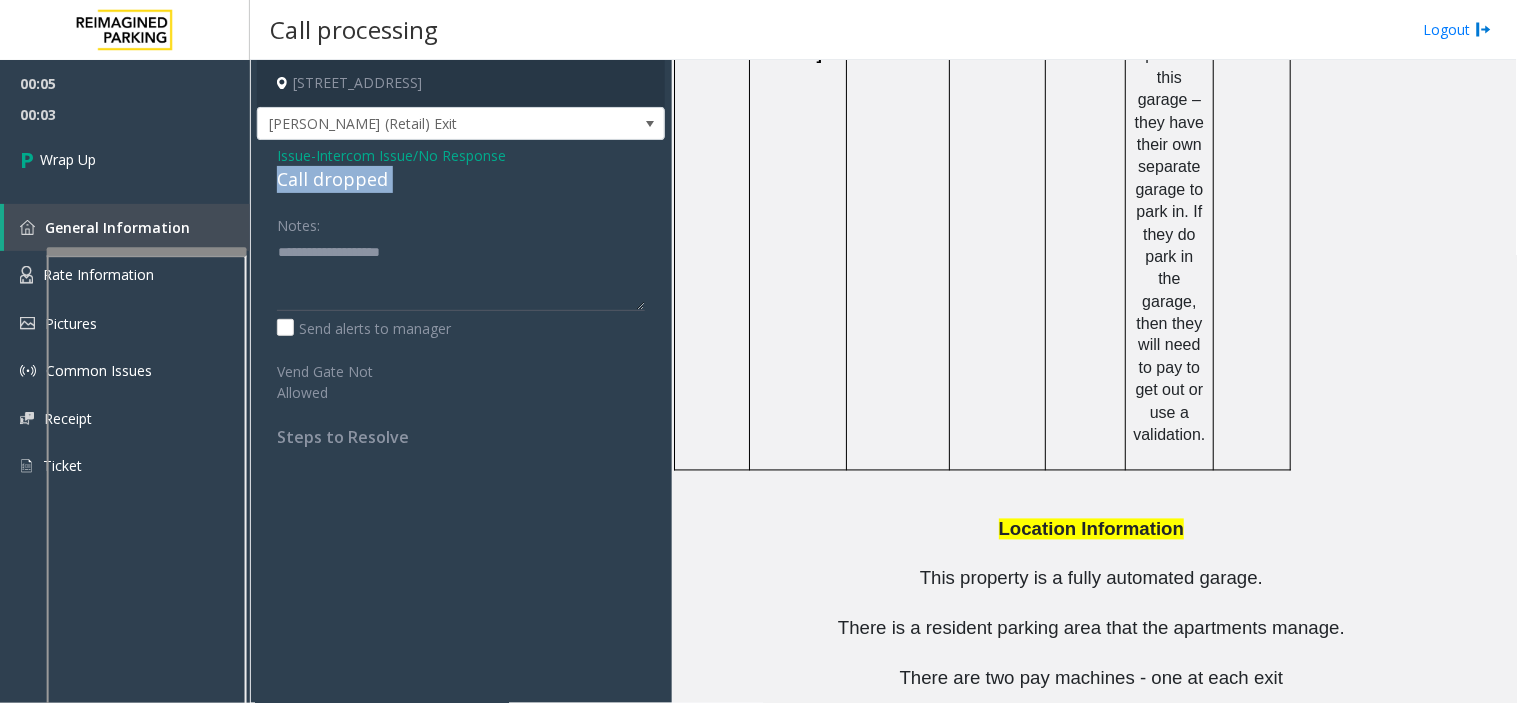 click on "Call dropped" 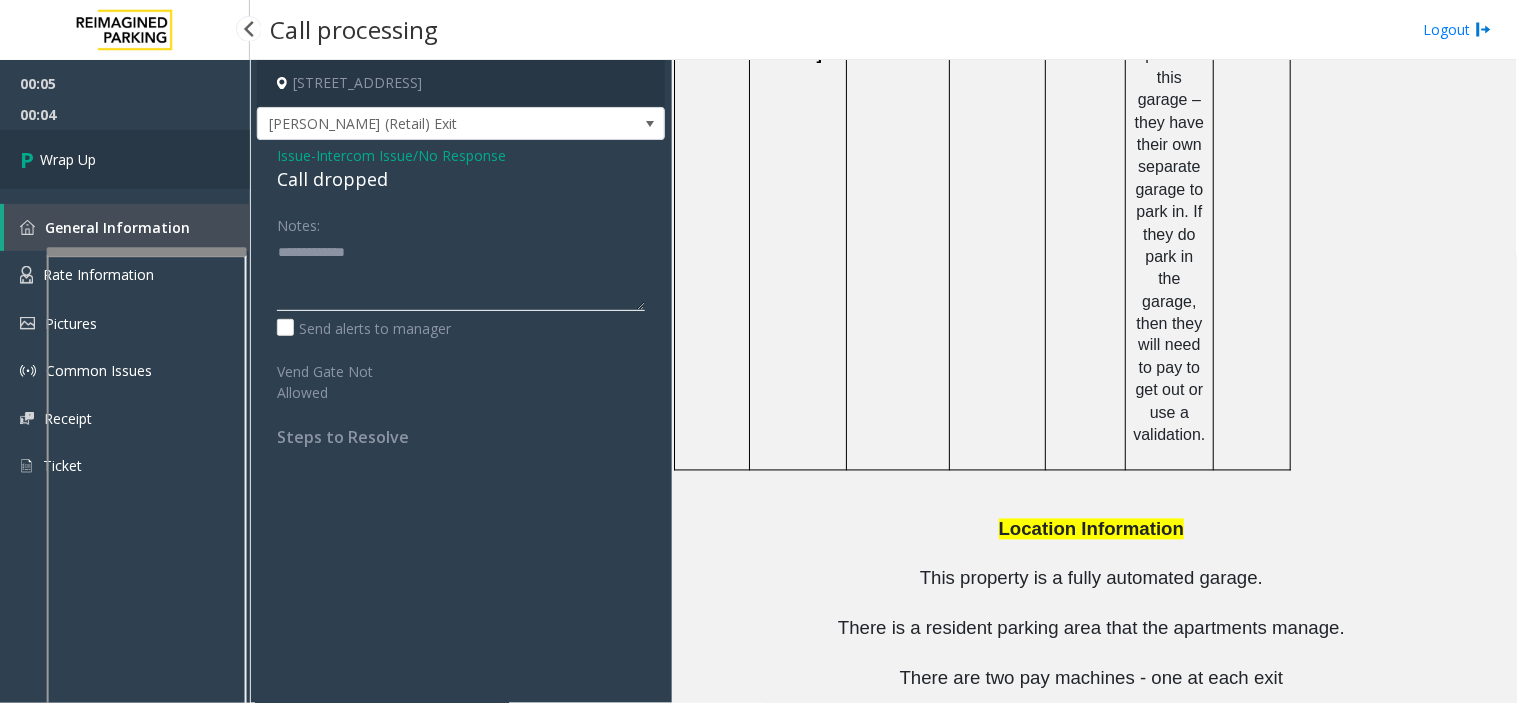 type on "**********" 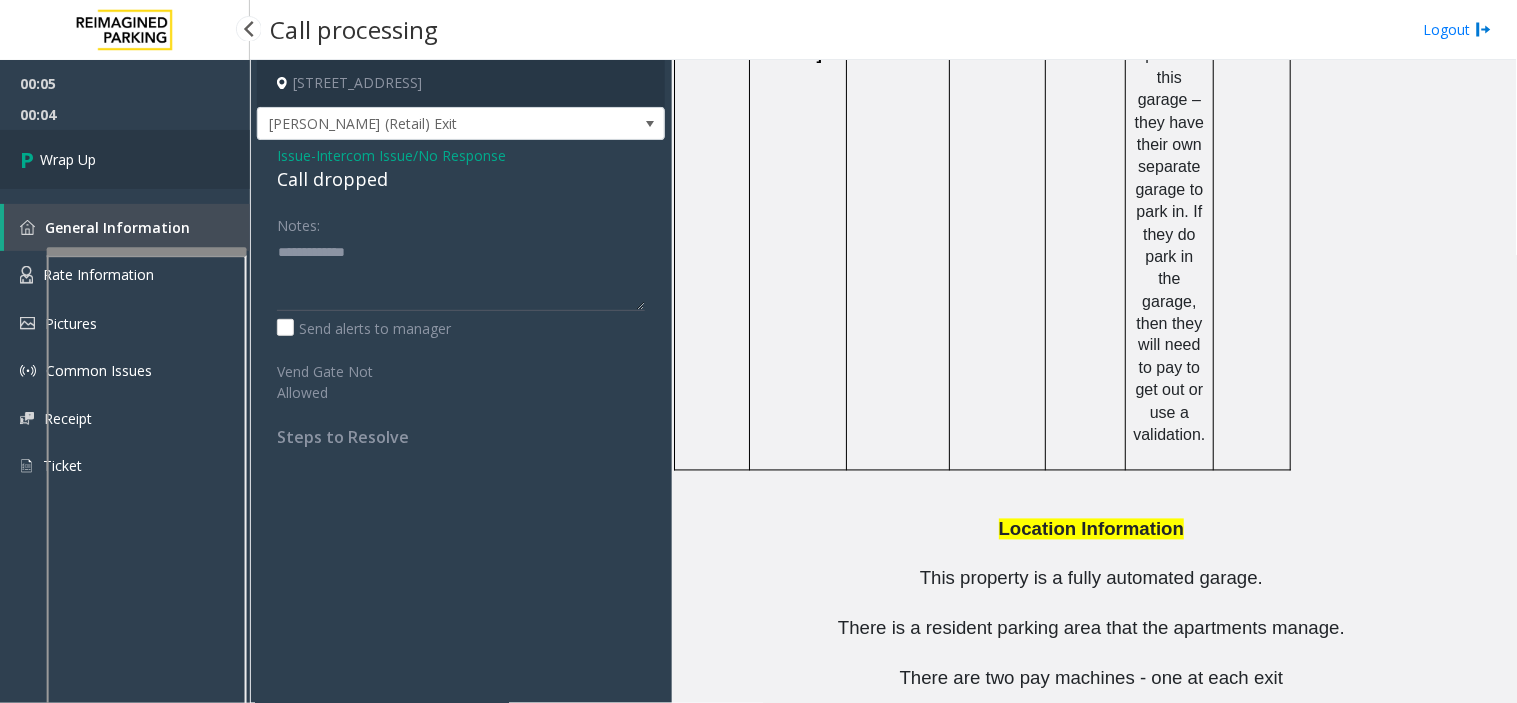 click on "Wrap Up" at bounding box center [125, 159] 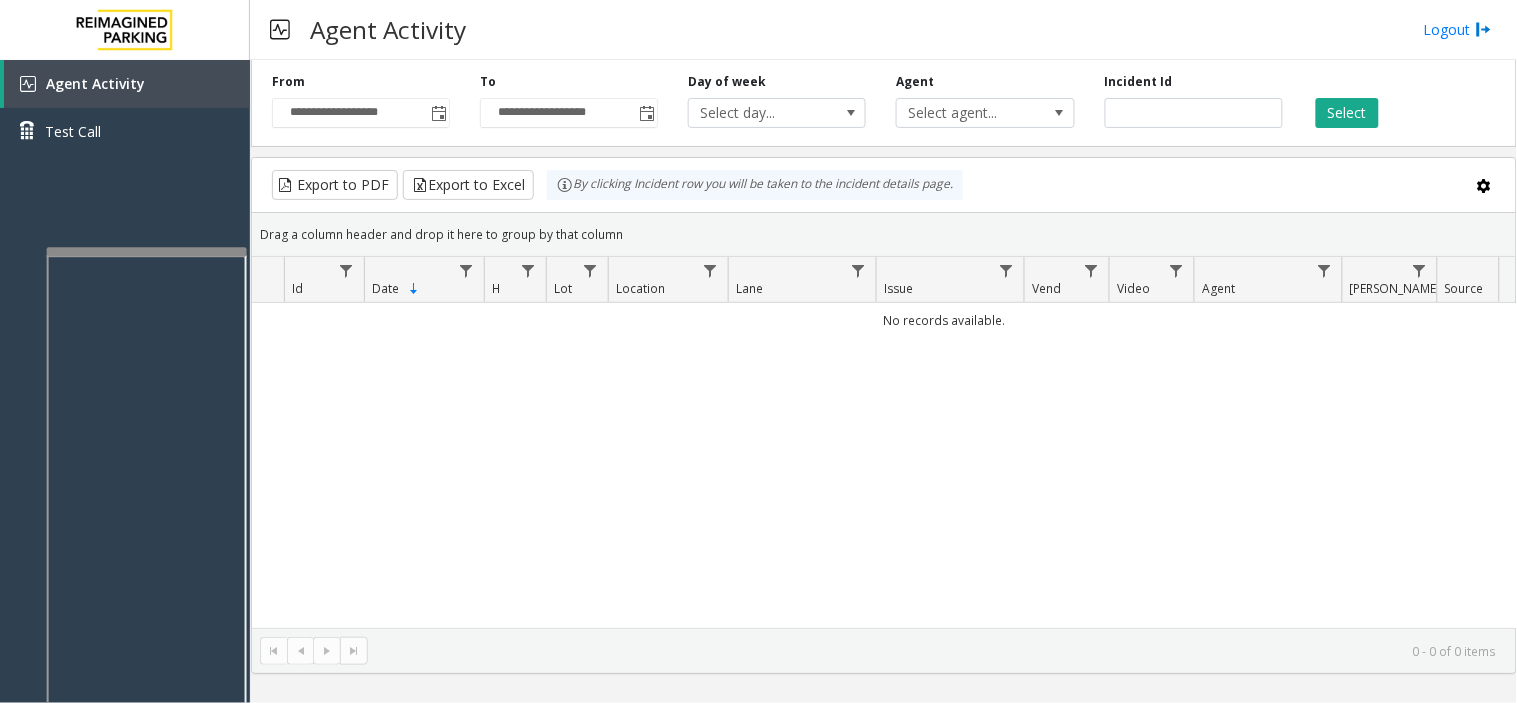 click on "**********" 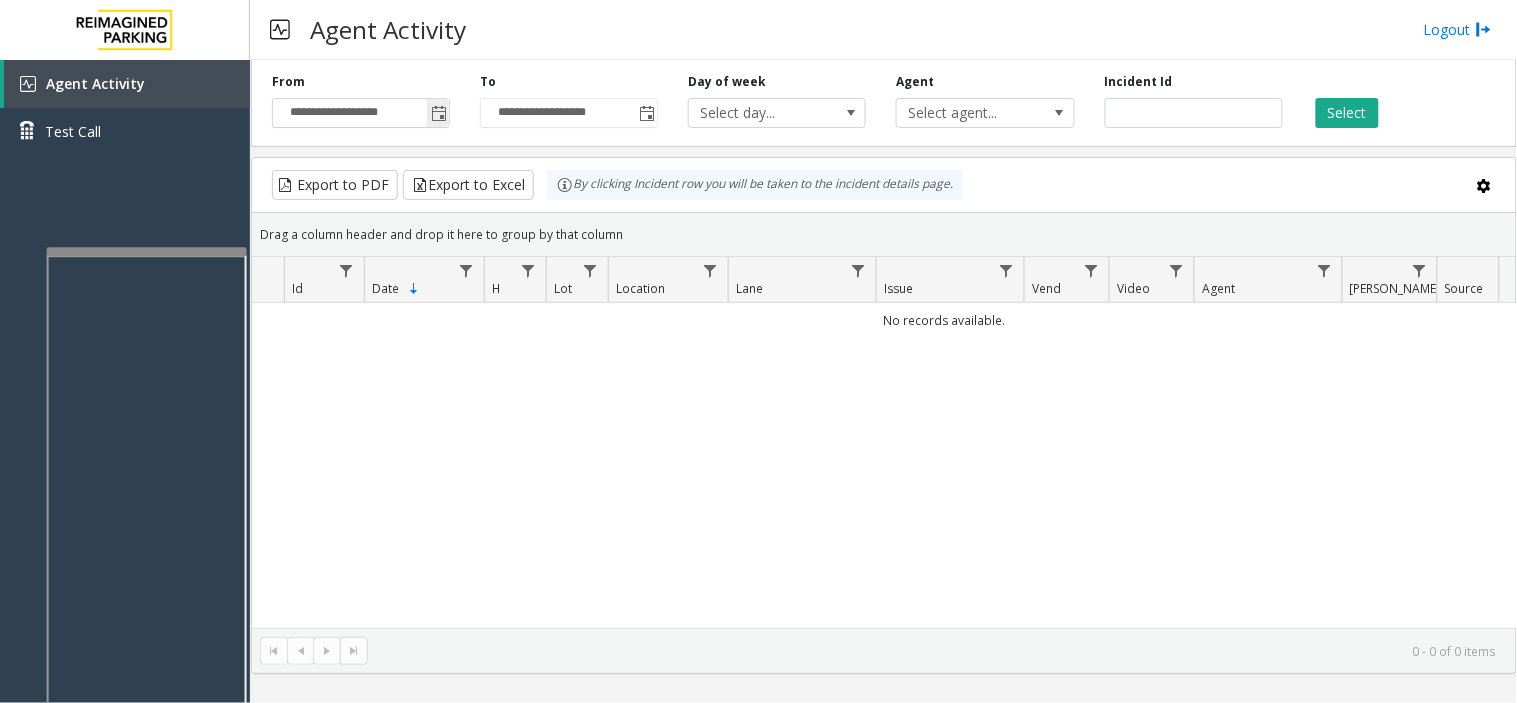 click 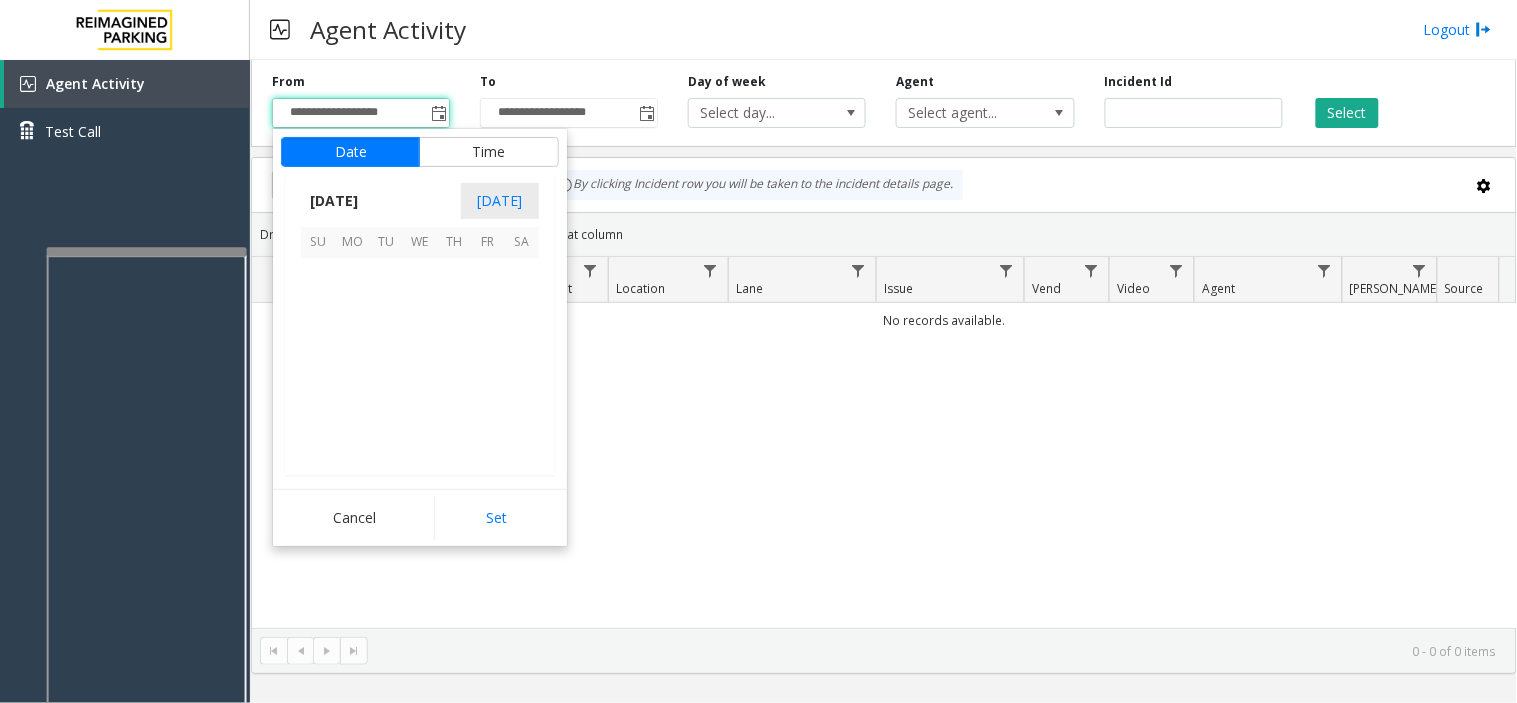 scroll, scrollTop: 358354, scrollLeft: 0, axis: vertical 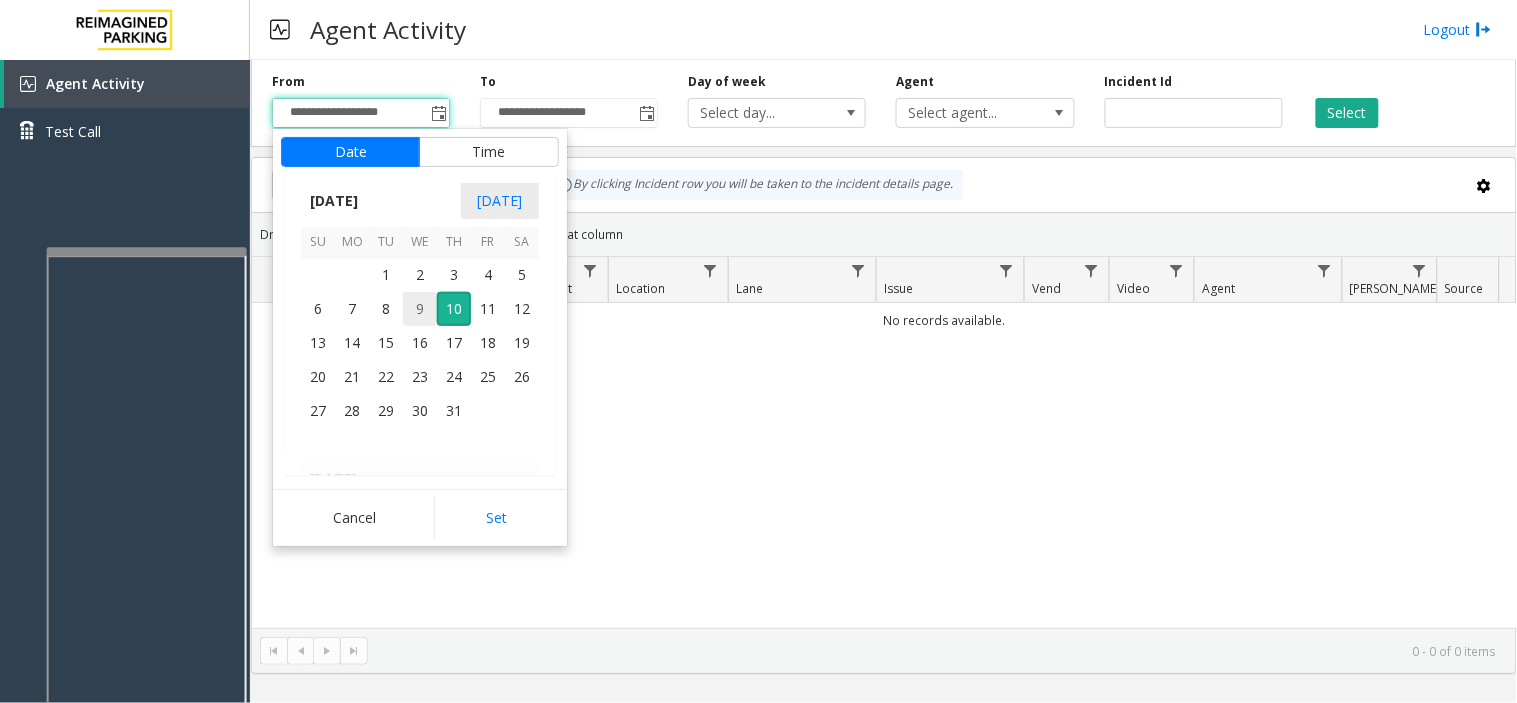 click on "9" at bounding box center [420, 309] 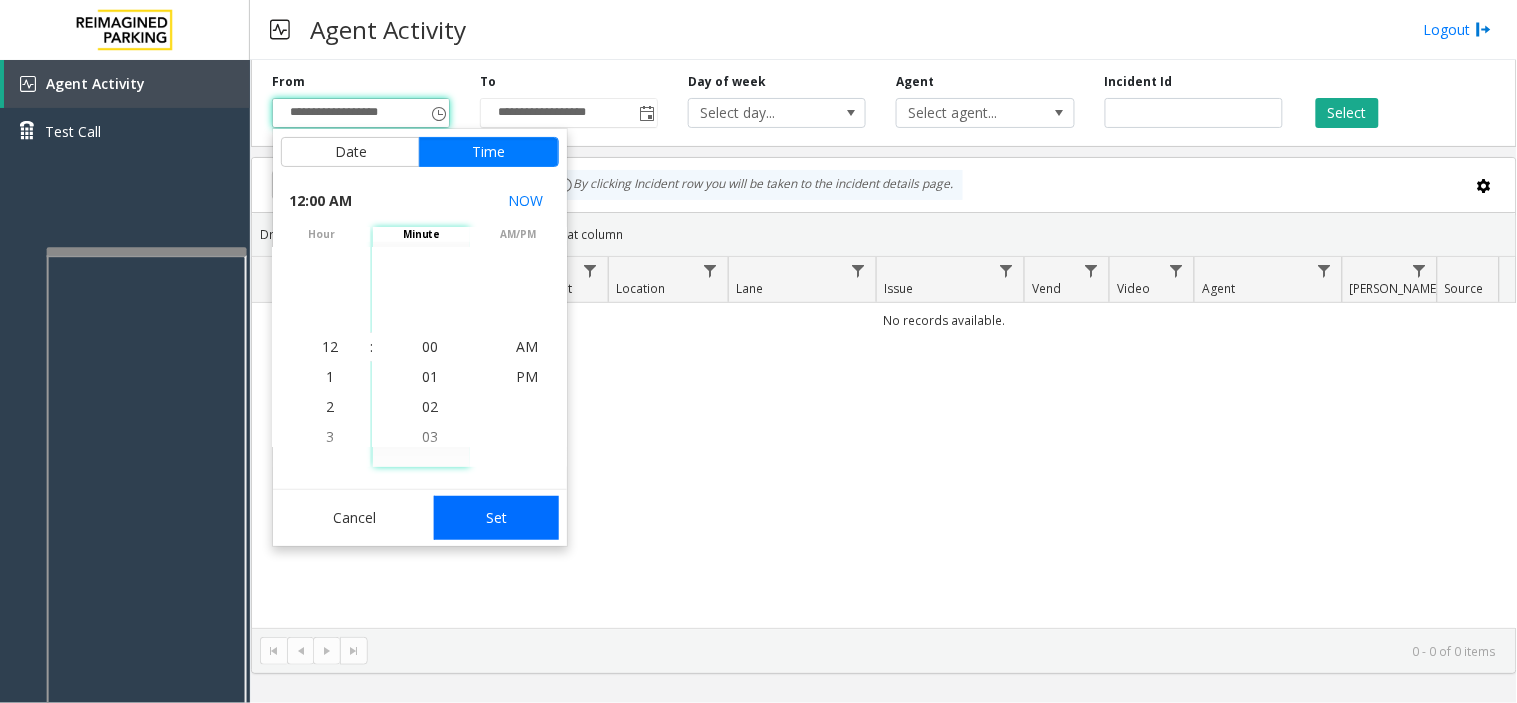 click on "Set" 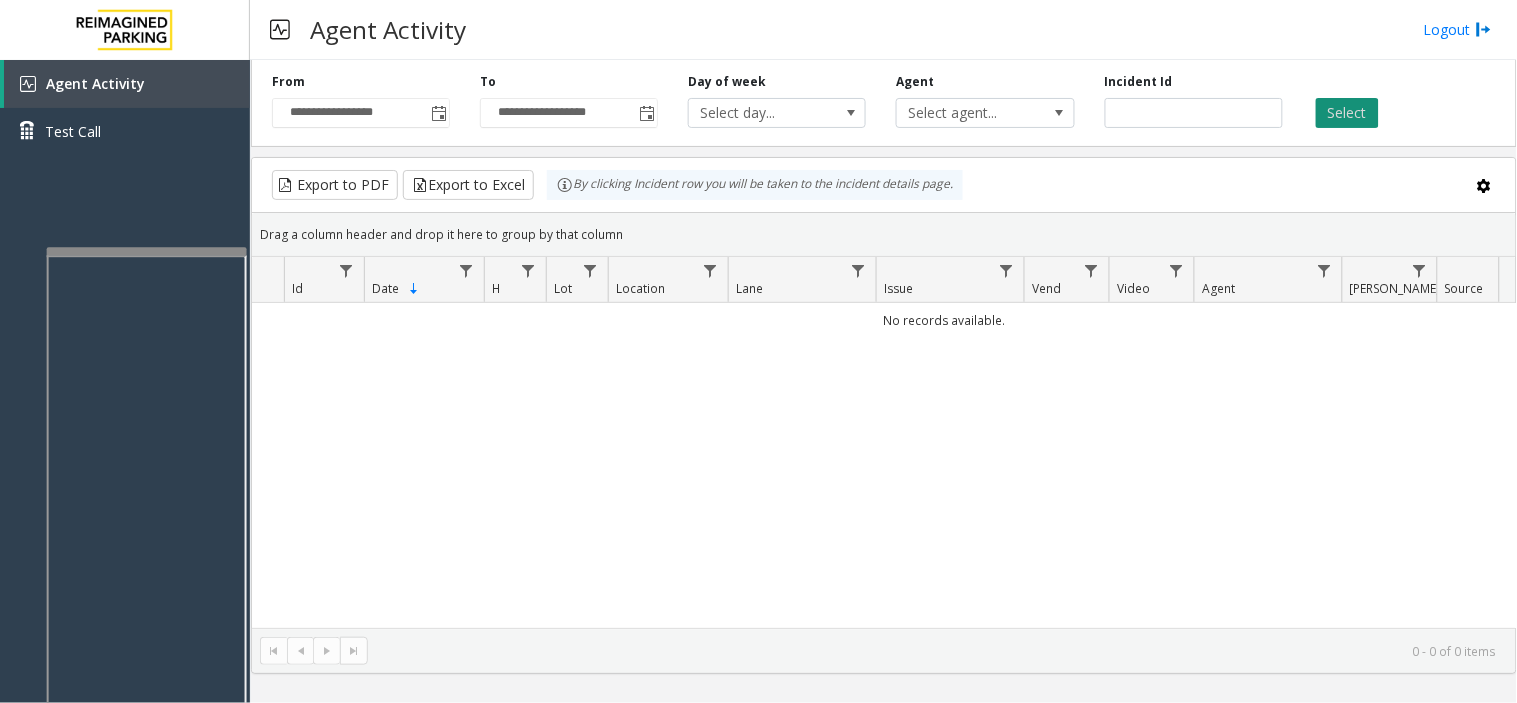click on "Select" 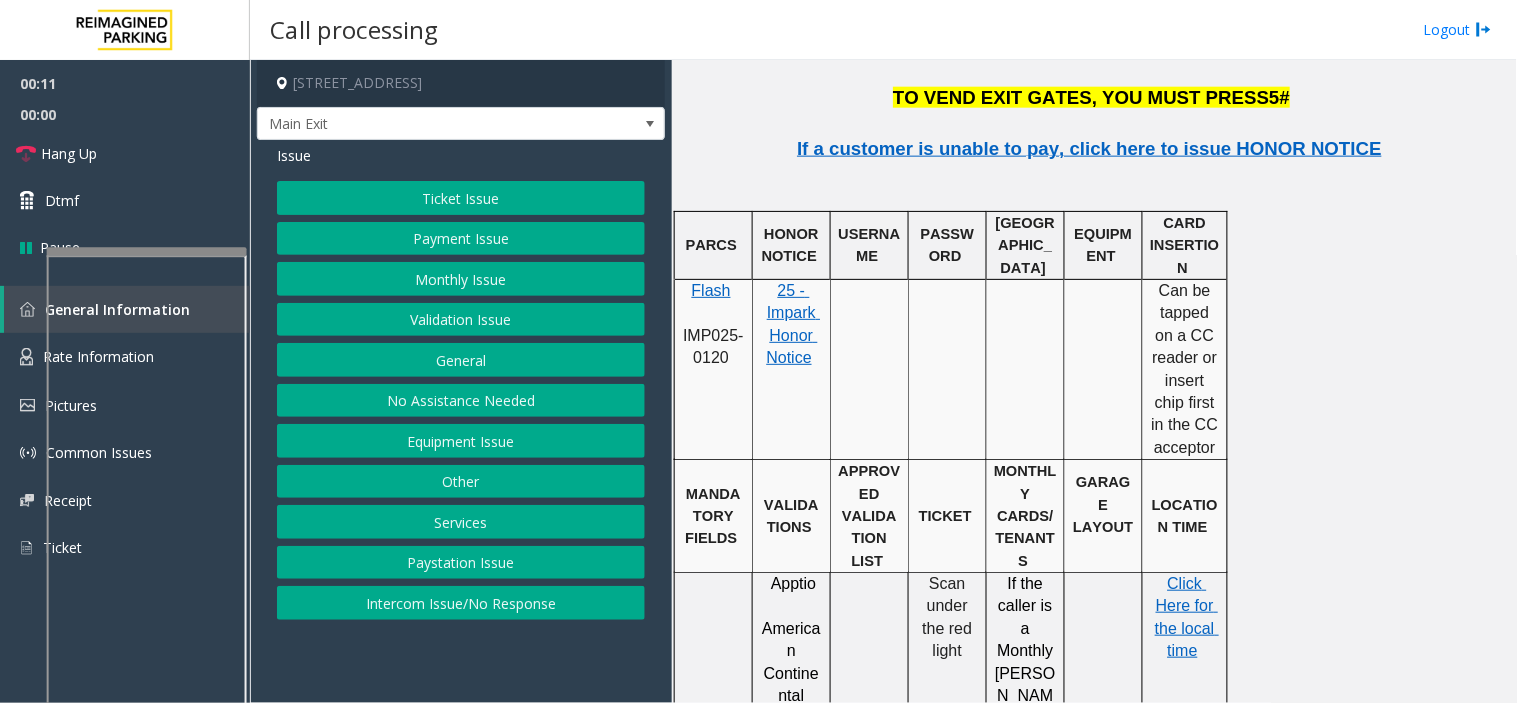 scroll, scrollTop: 2444, scrollLeft: 0, axis: vertical 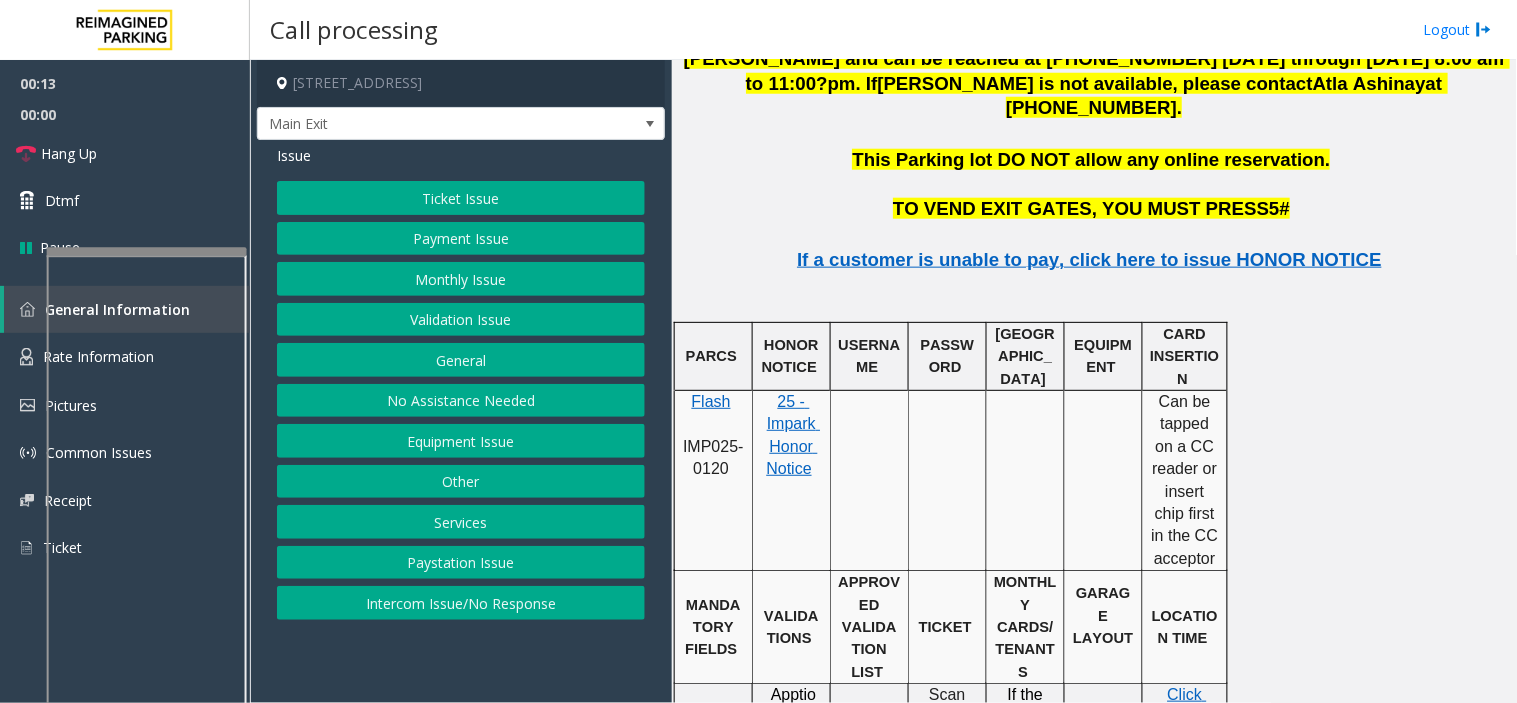 click on "Equipment Issue" 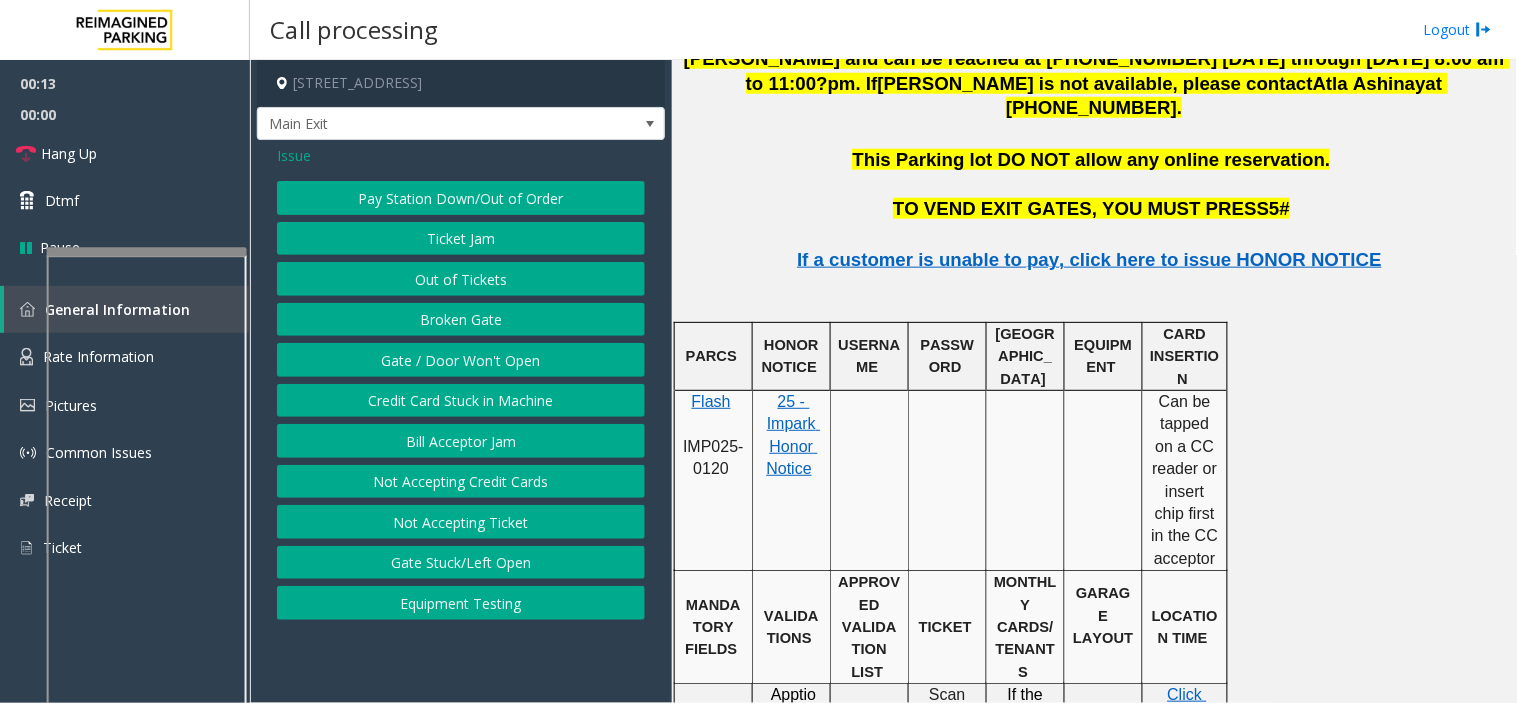 click on "Bill Acceptor Jam" 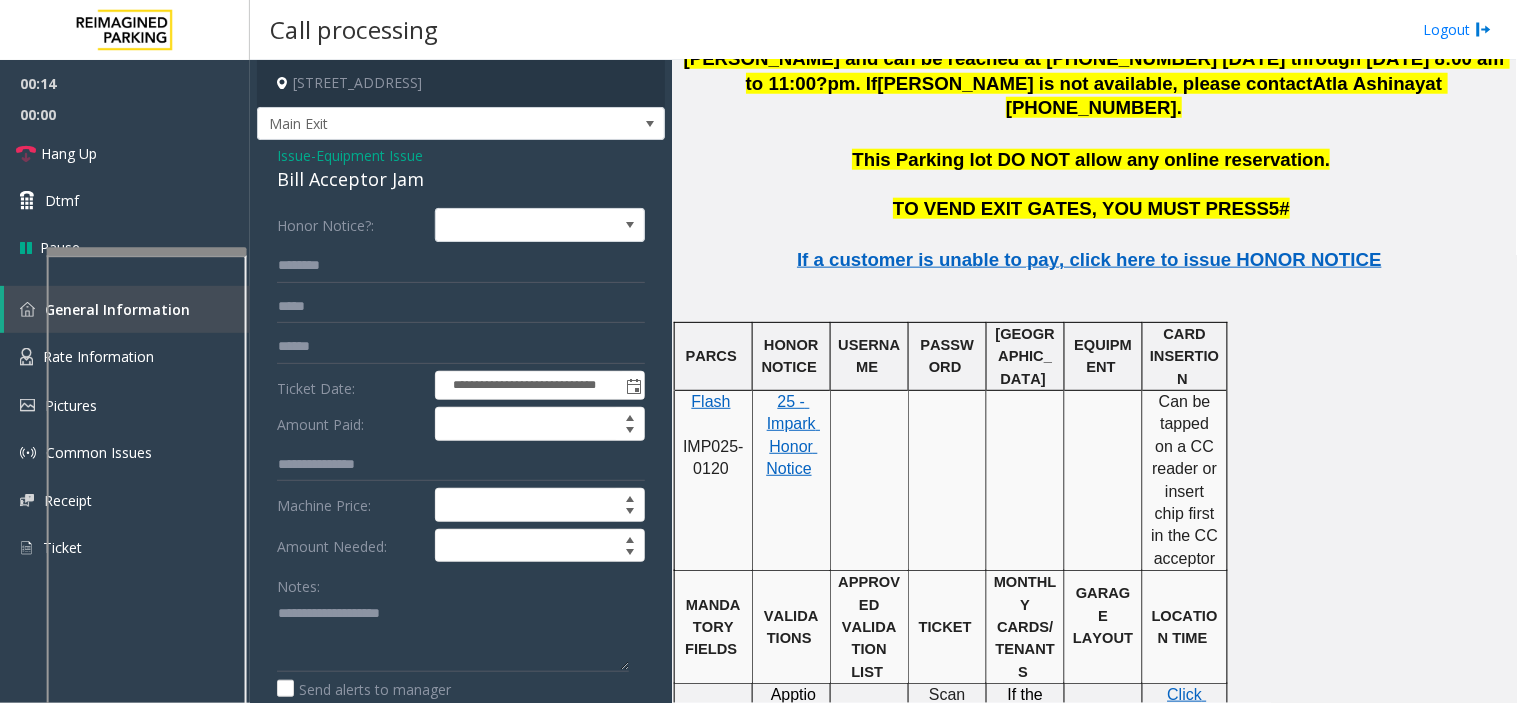 click on "Issue" 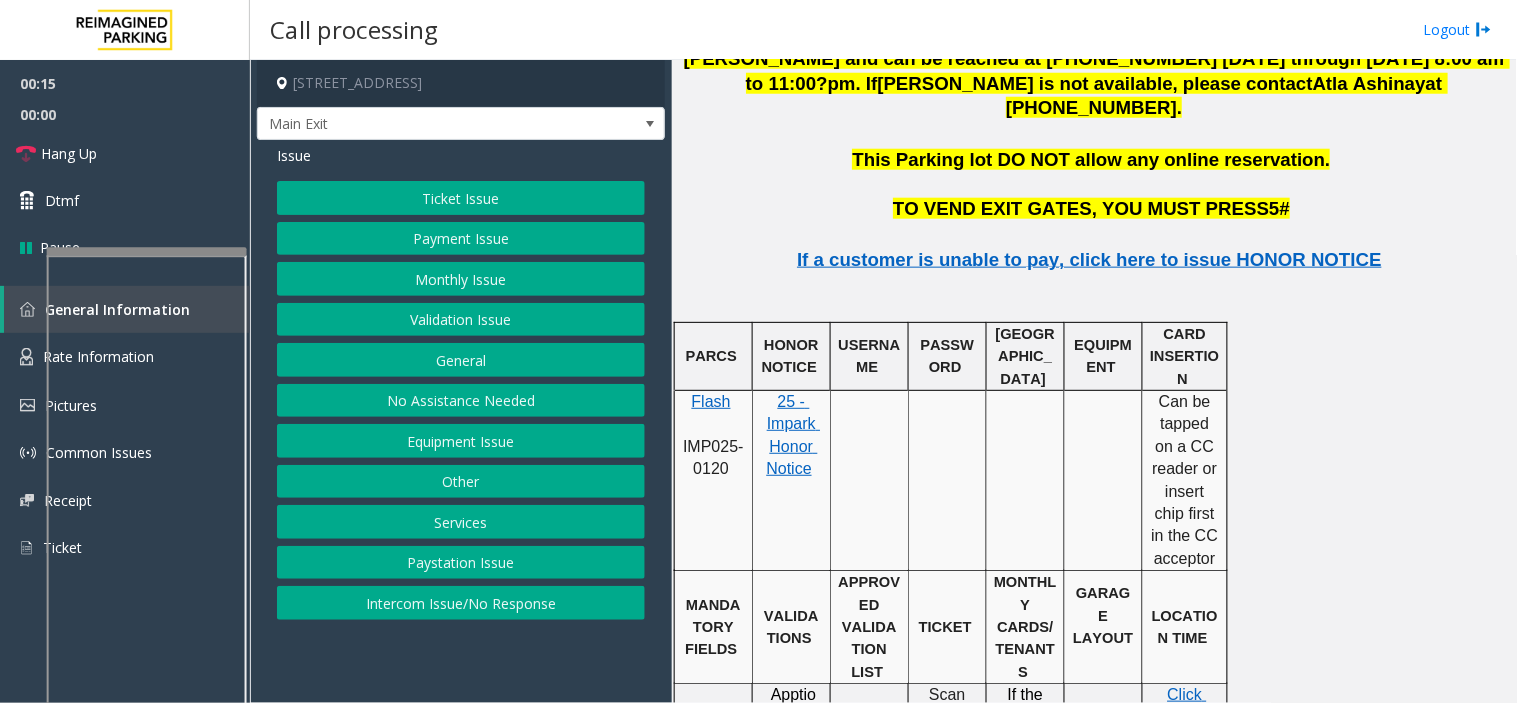 click on "Equipment Issue" 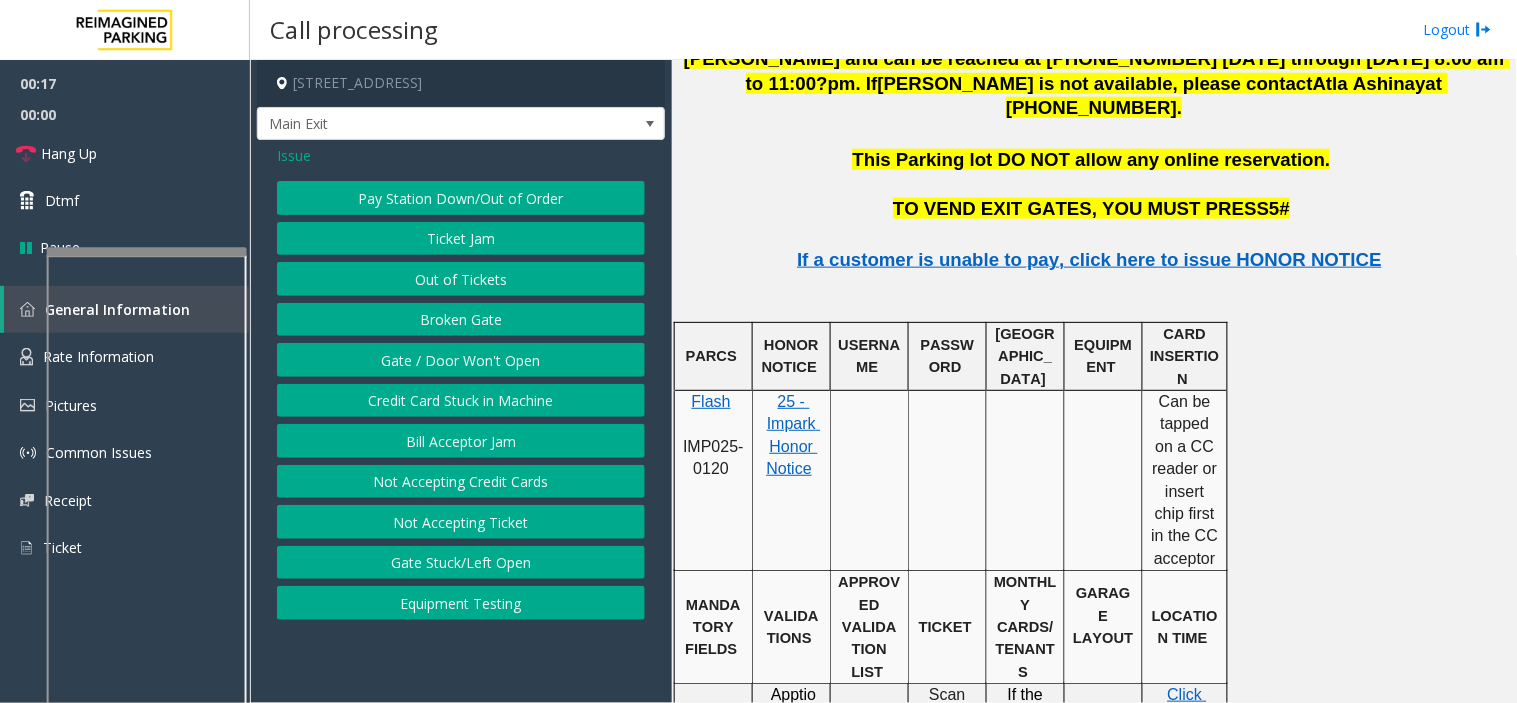 click on "Gate / Door Won't Open" 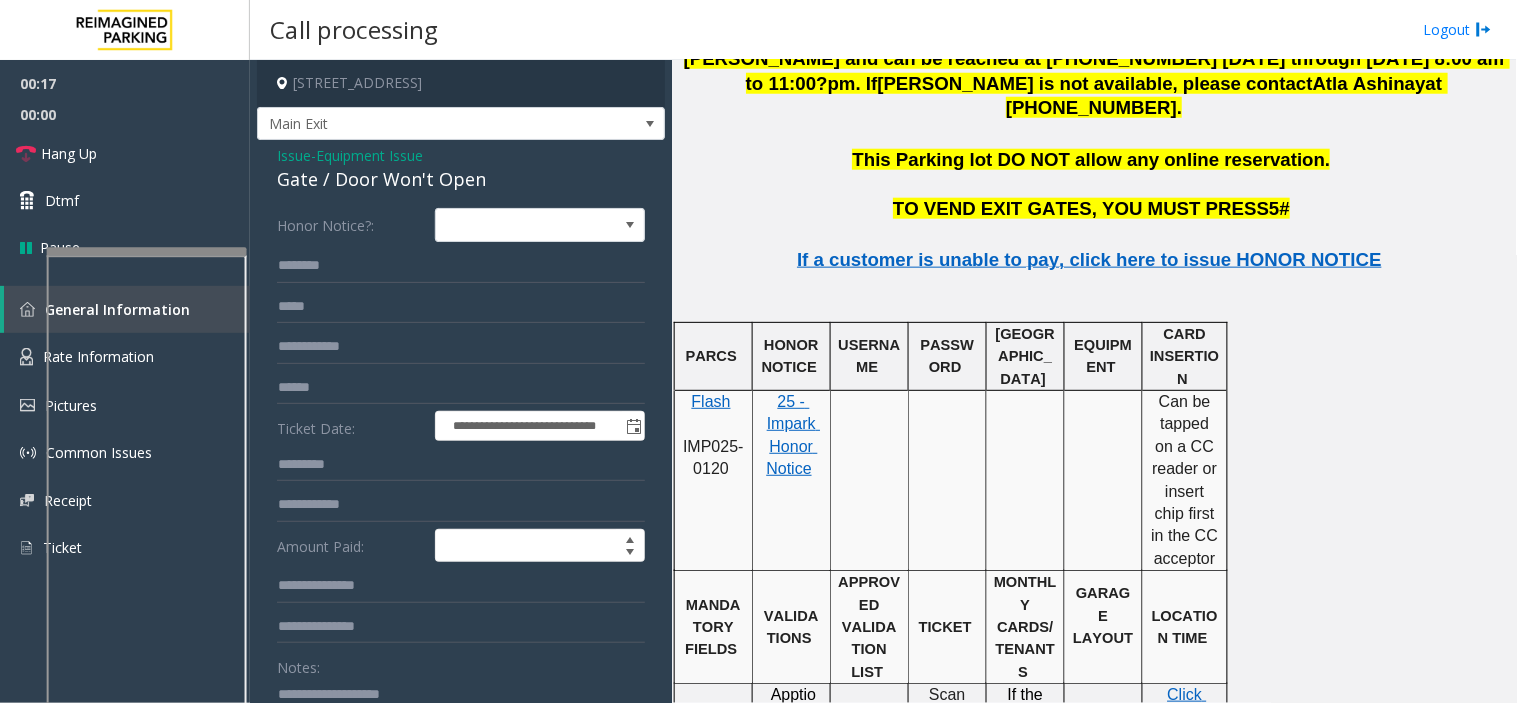 scroll, scrollTop: 111, scrollLeft: 0, axis: vertical 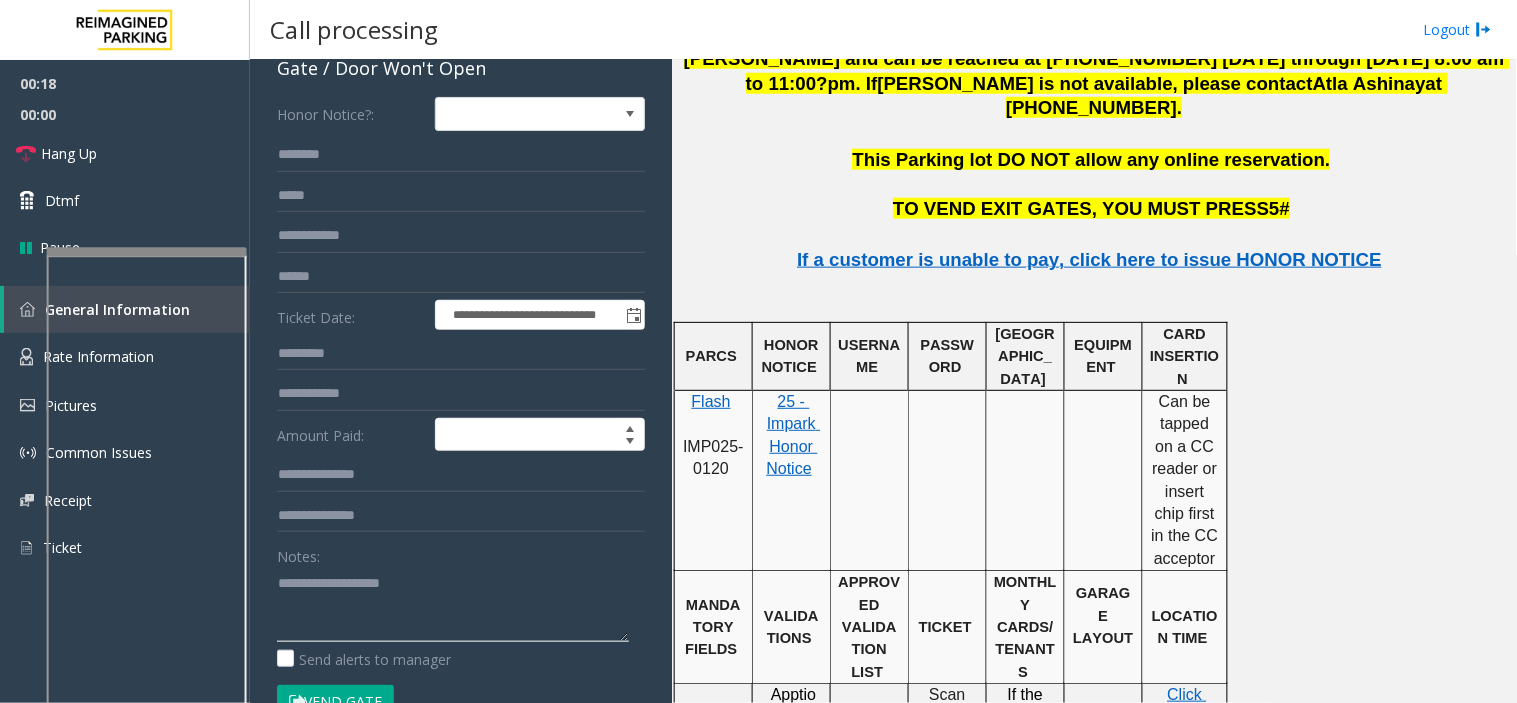 click 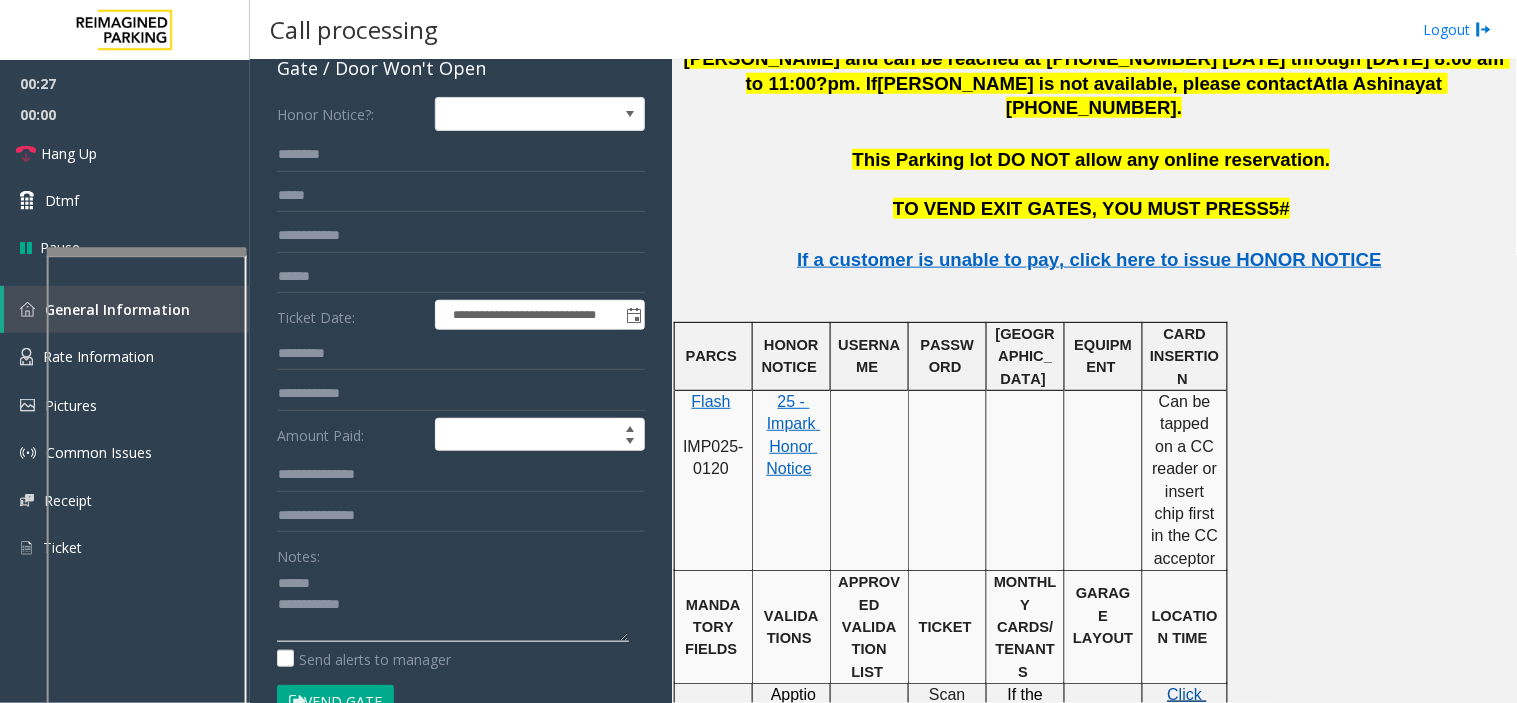 type on "**********" 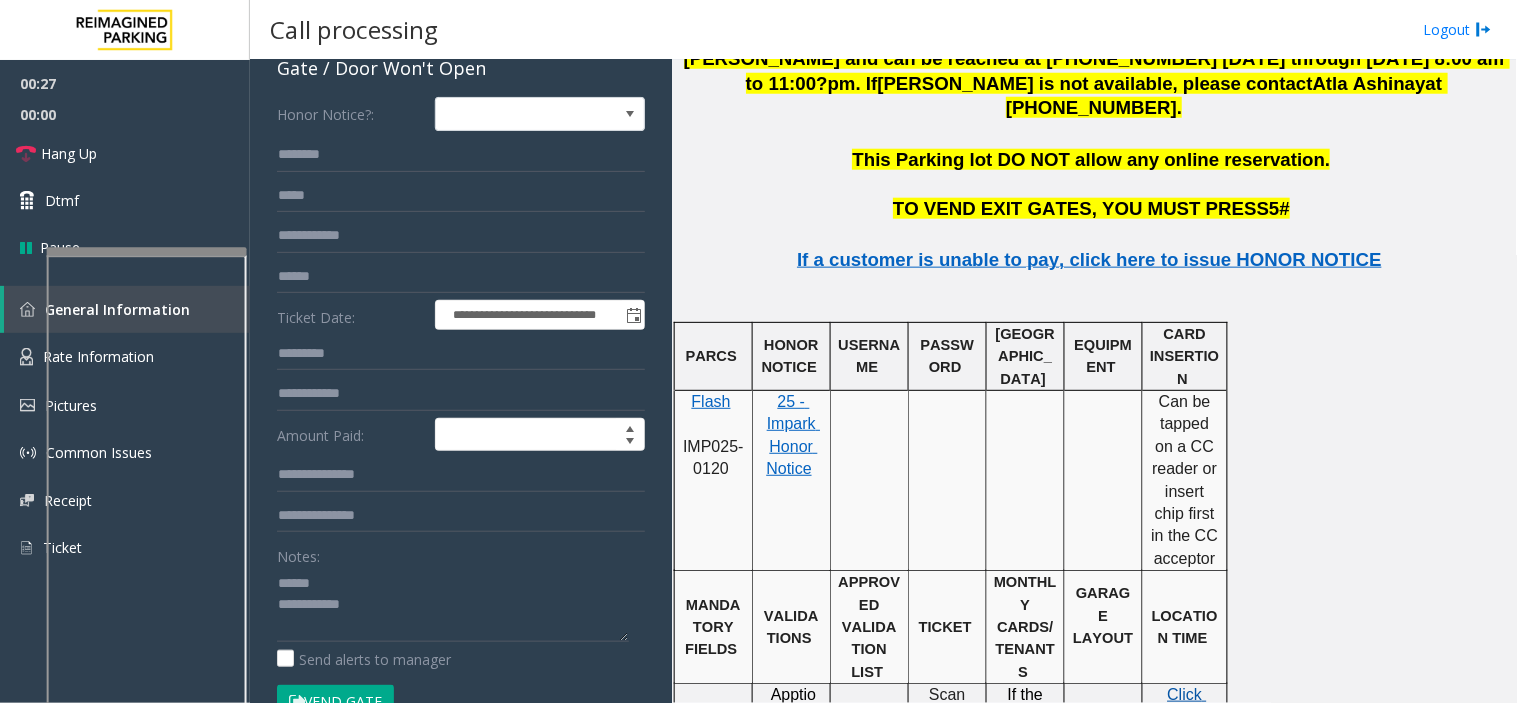 click on "the local time" 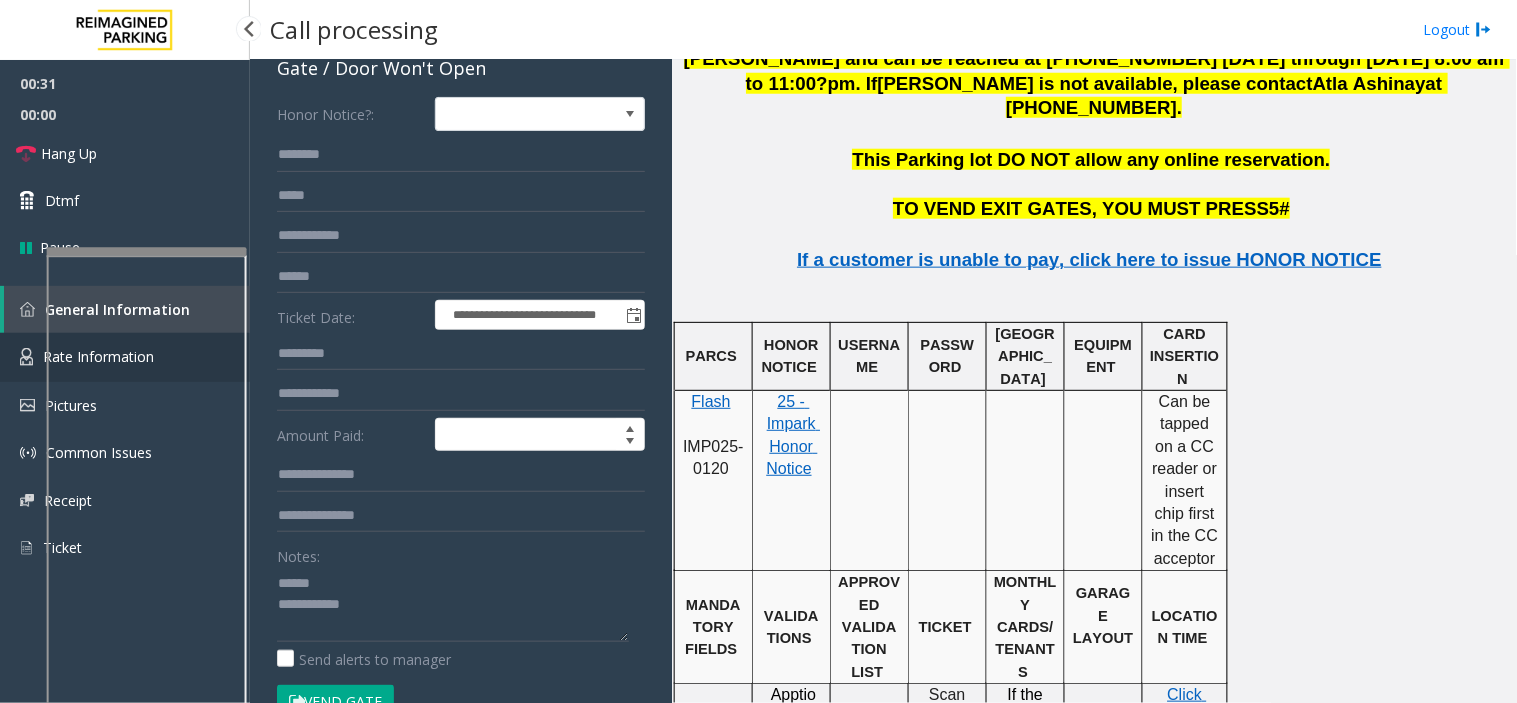 click at bounding box center [26, 357] 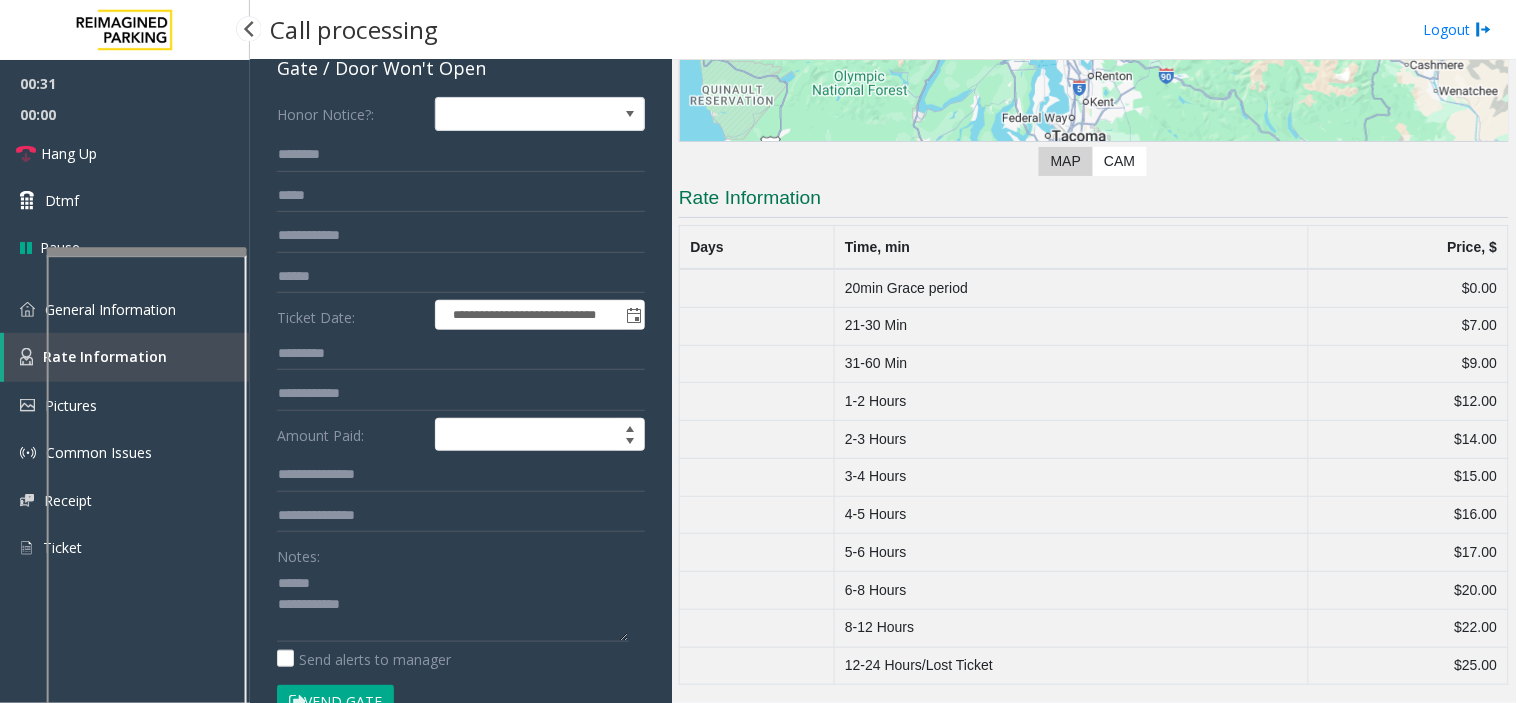 scroll, scrollTop: 318, scrollLeft: 0, axis: vertical 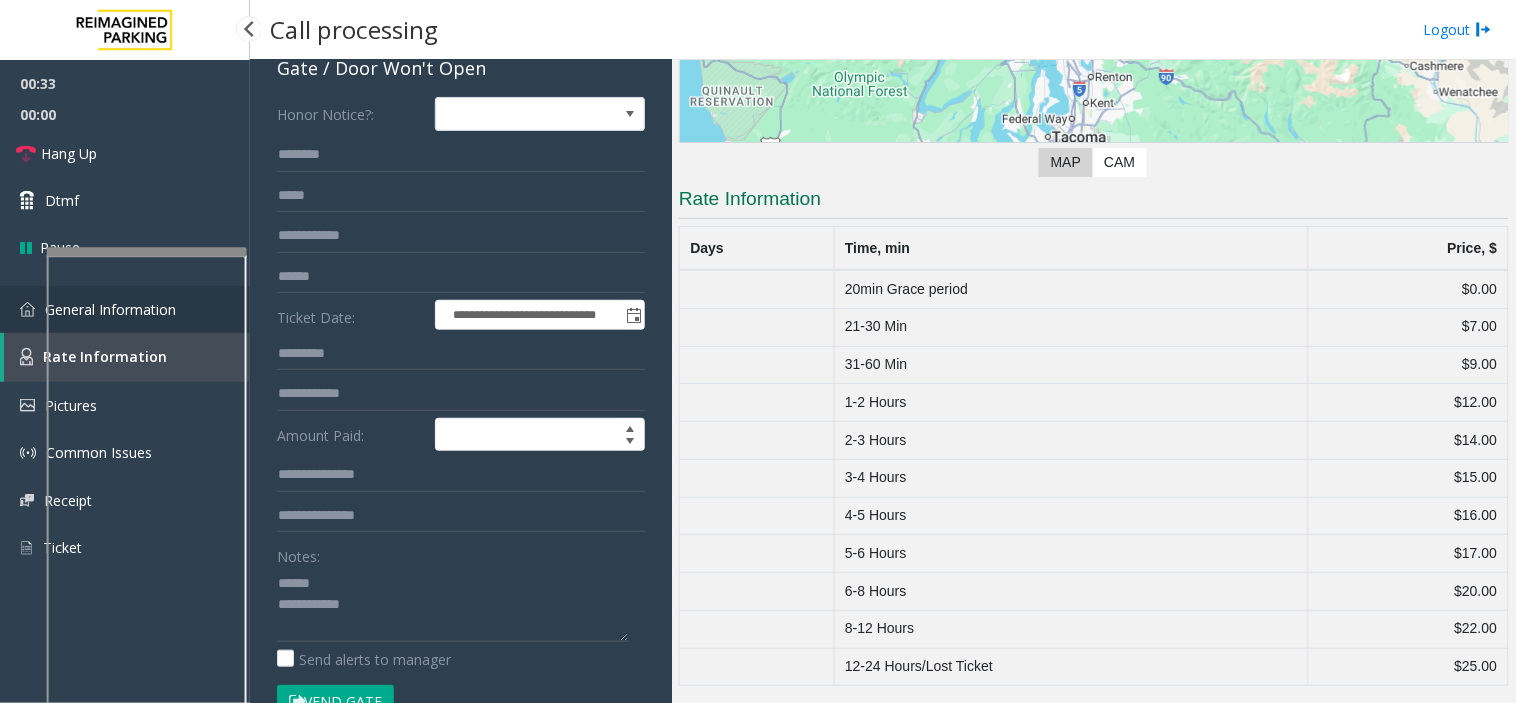 click on "General Information" at bounding box center (125, 309) 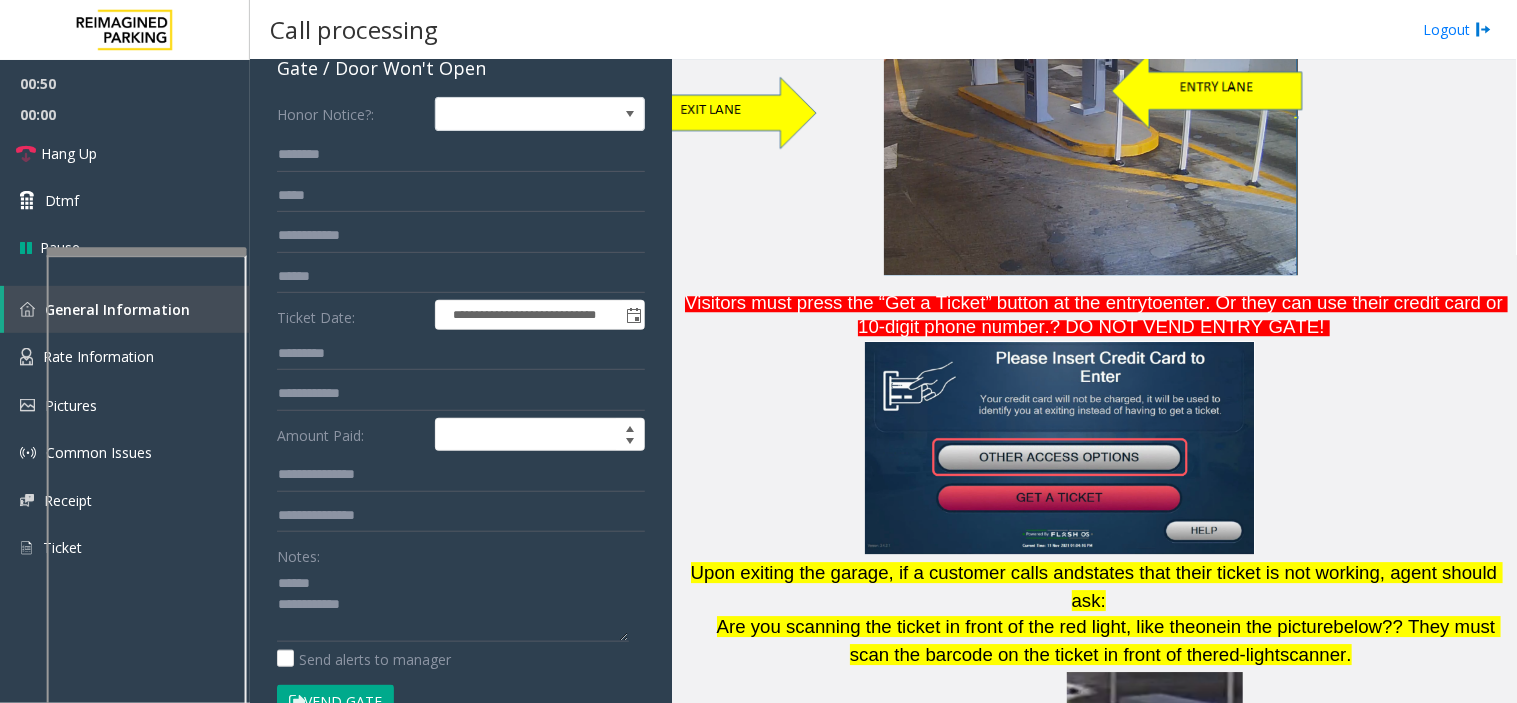 scroll, scrollTop: 1333, scrollLeft: 0, axis: vertical 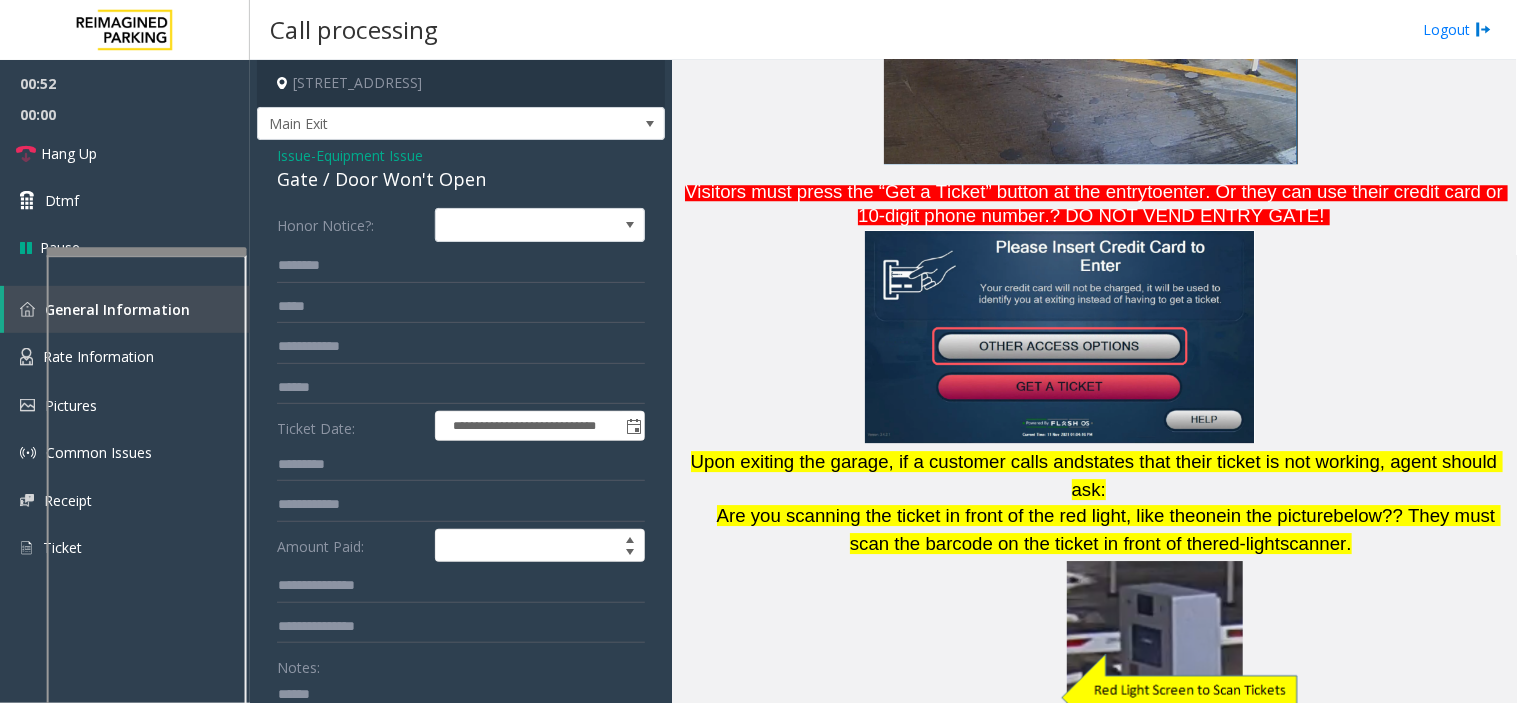 click on "Issue" 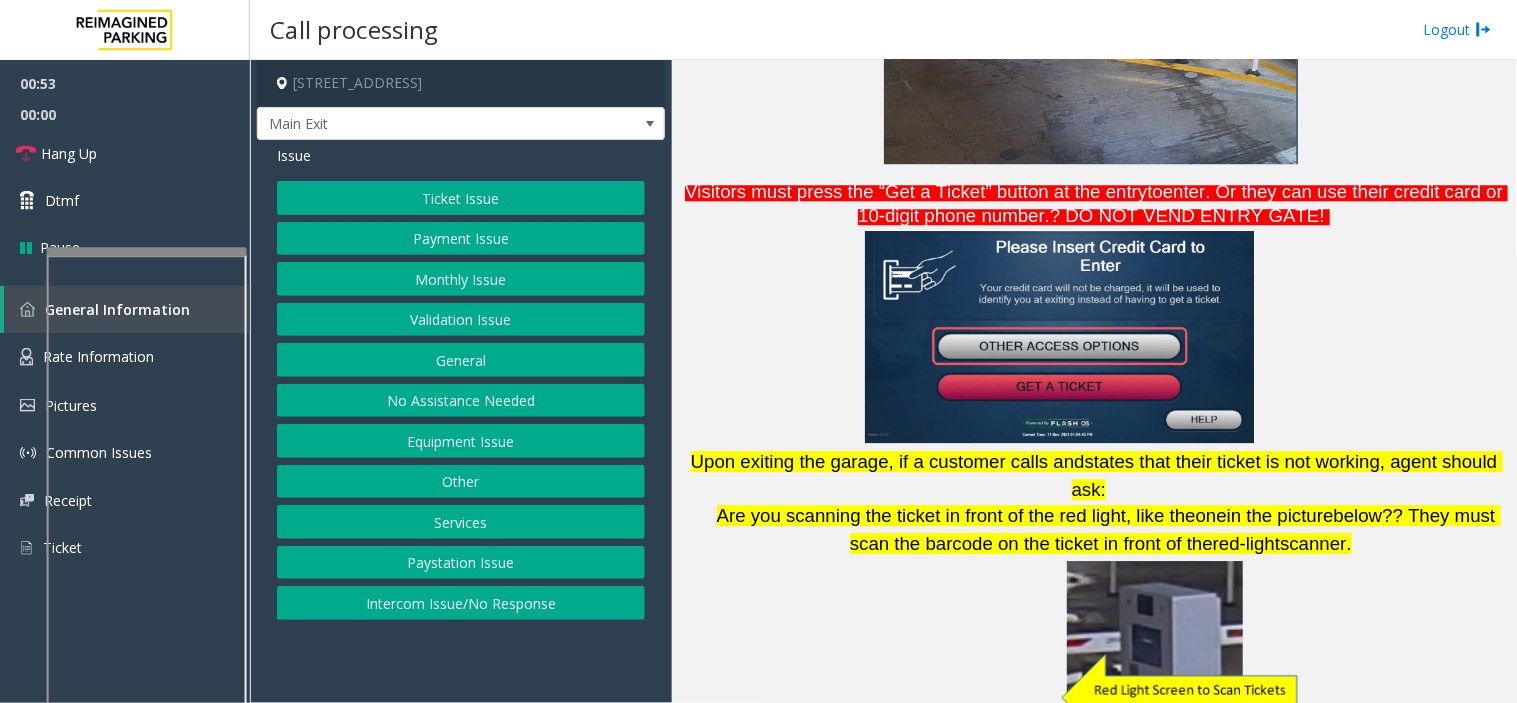 click on "Ticket Issue" 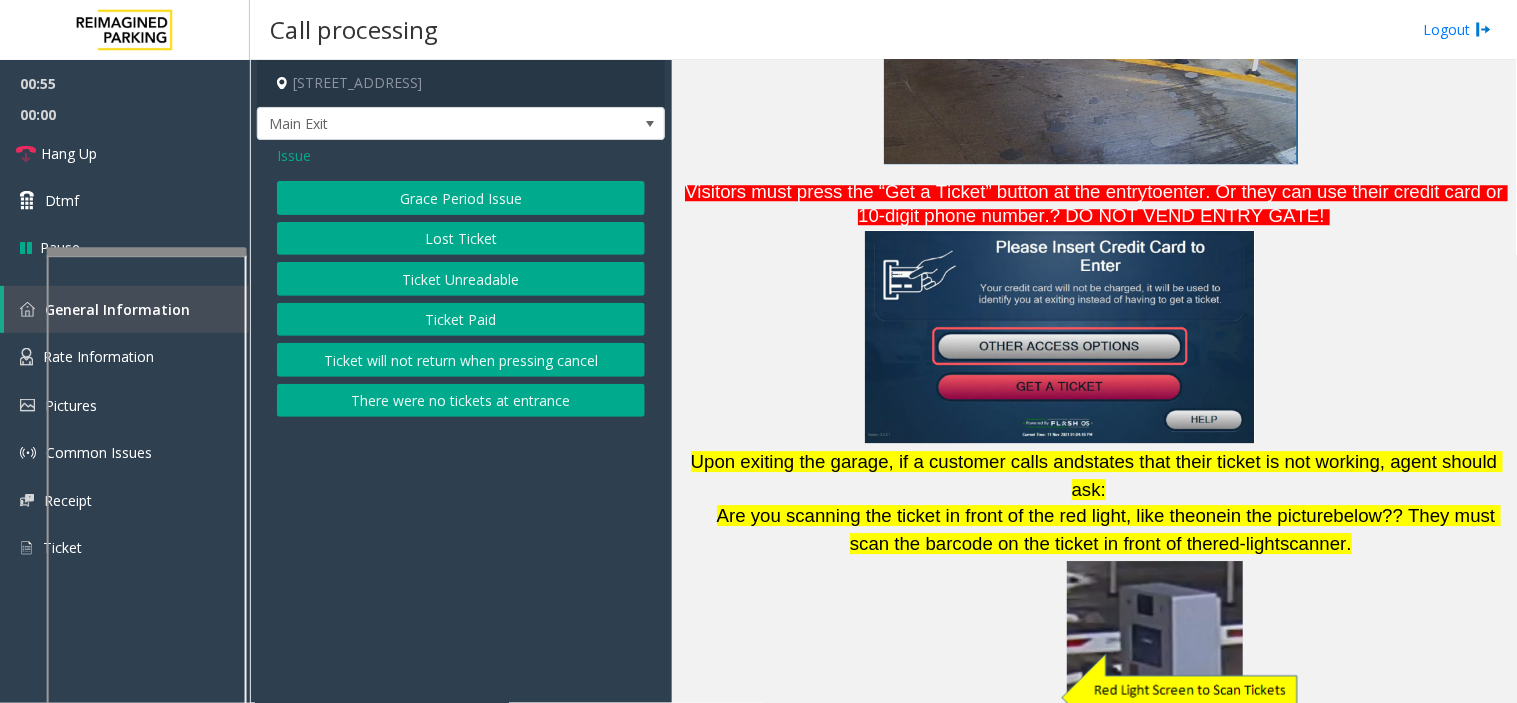 click on "Lost Ticket" 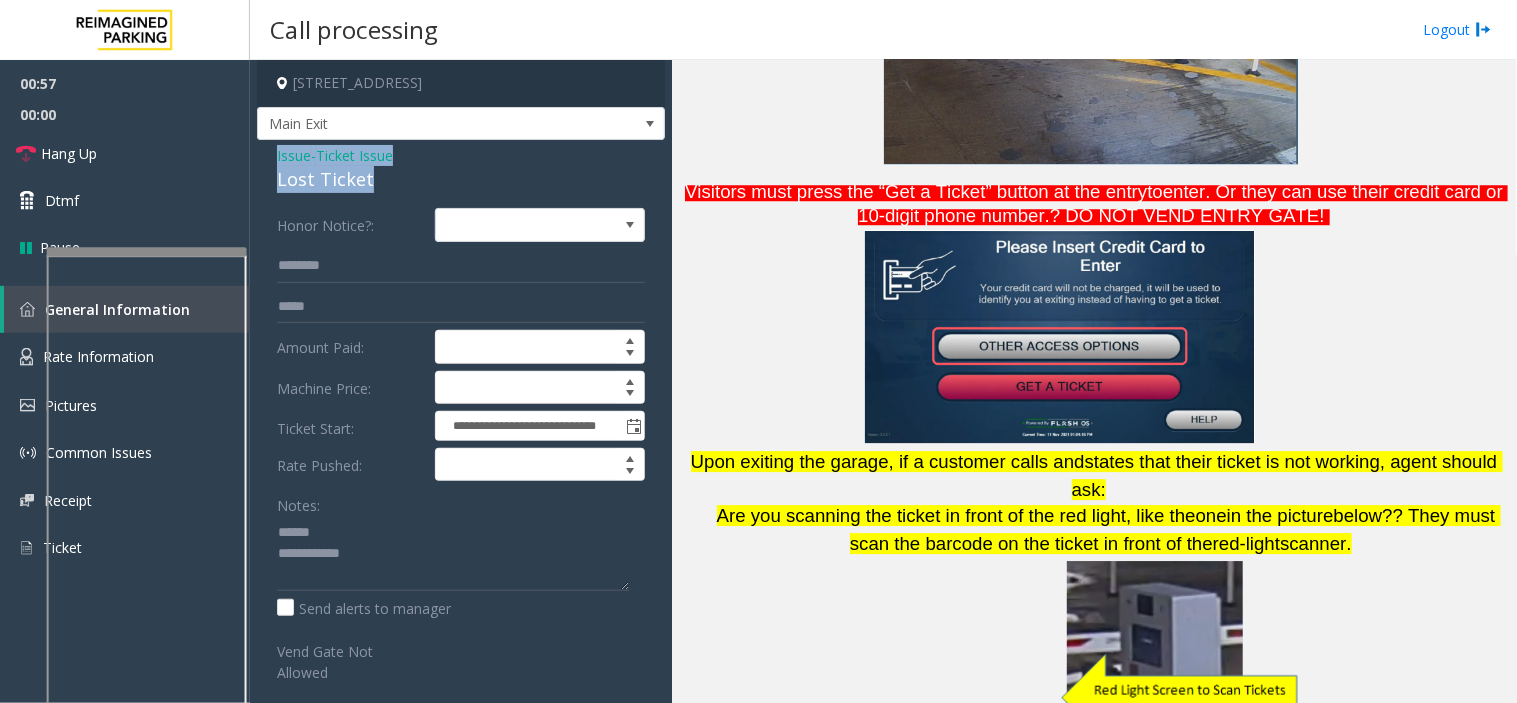 drag, startPoint x: 375, startPoint y: 188, endPoint x: 271, endPoint y: 155, distance: 109.11004 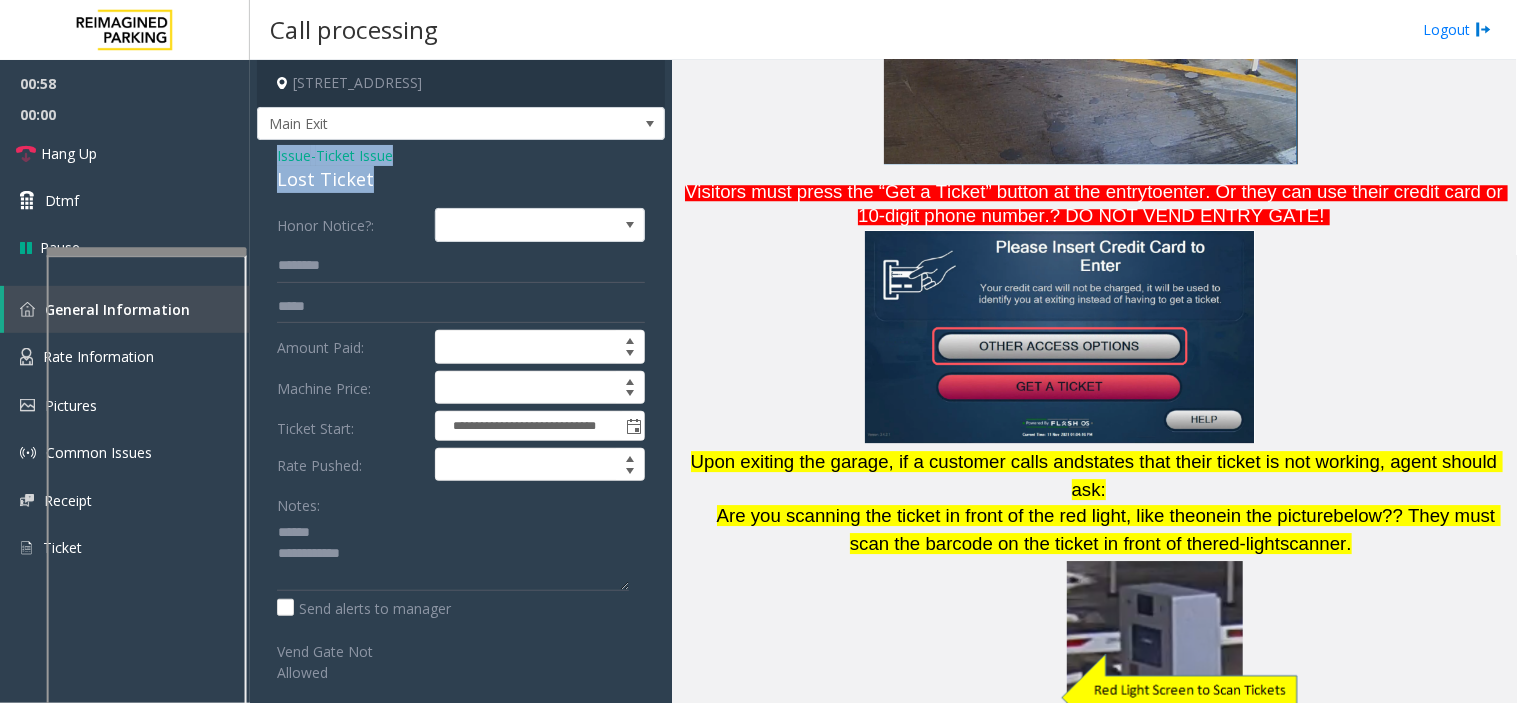 click on "Lost Ticket" 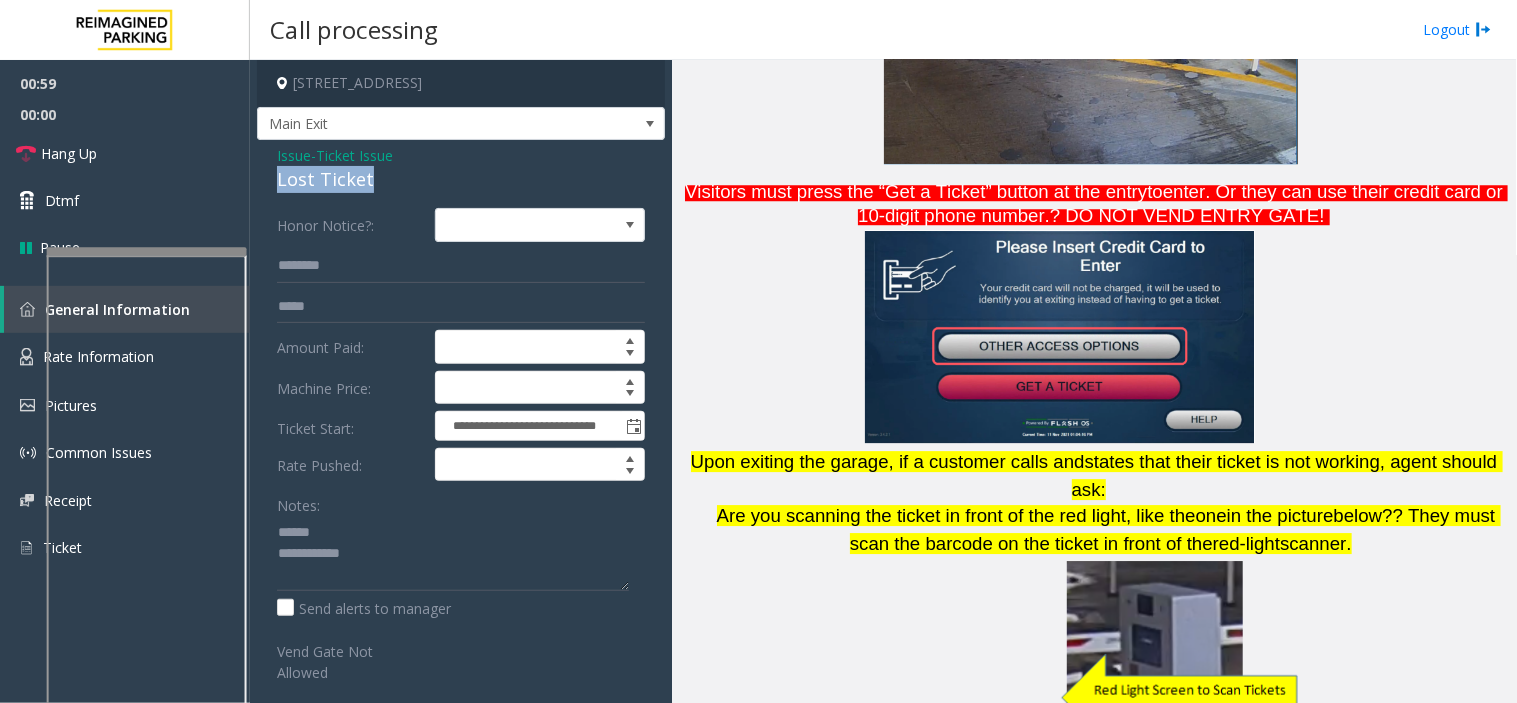 drag, startPoint x: 375, startPoint y: 181, endPoint x: 267, endPoint y: 182, distance: 108.00463 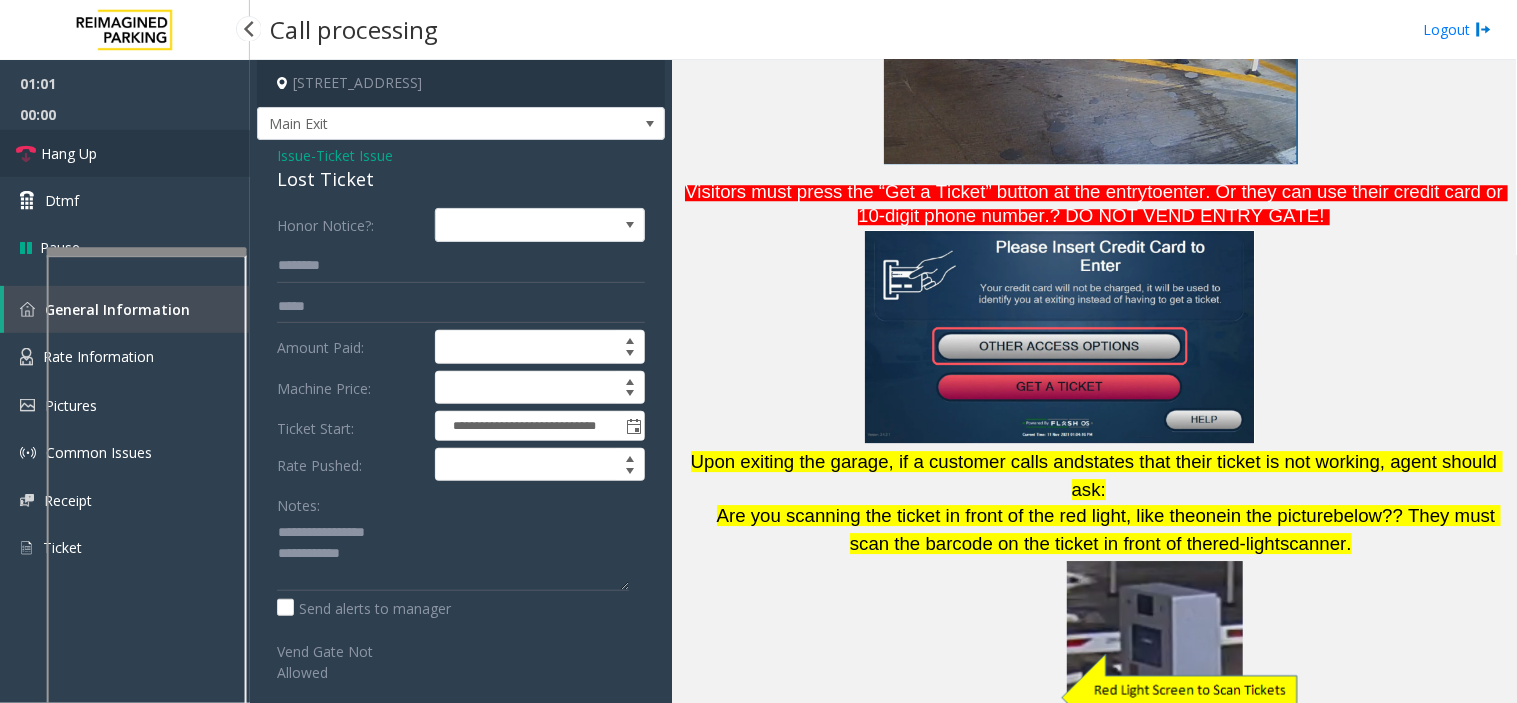 click on "Hang Up" at bounding box center [125, 153] 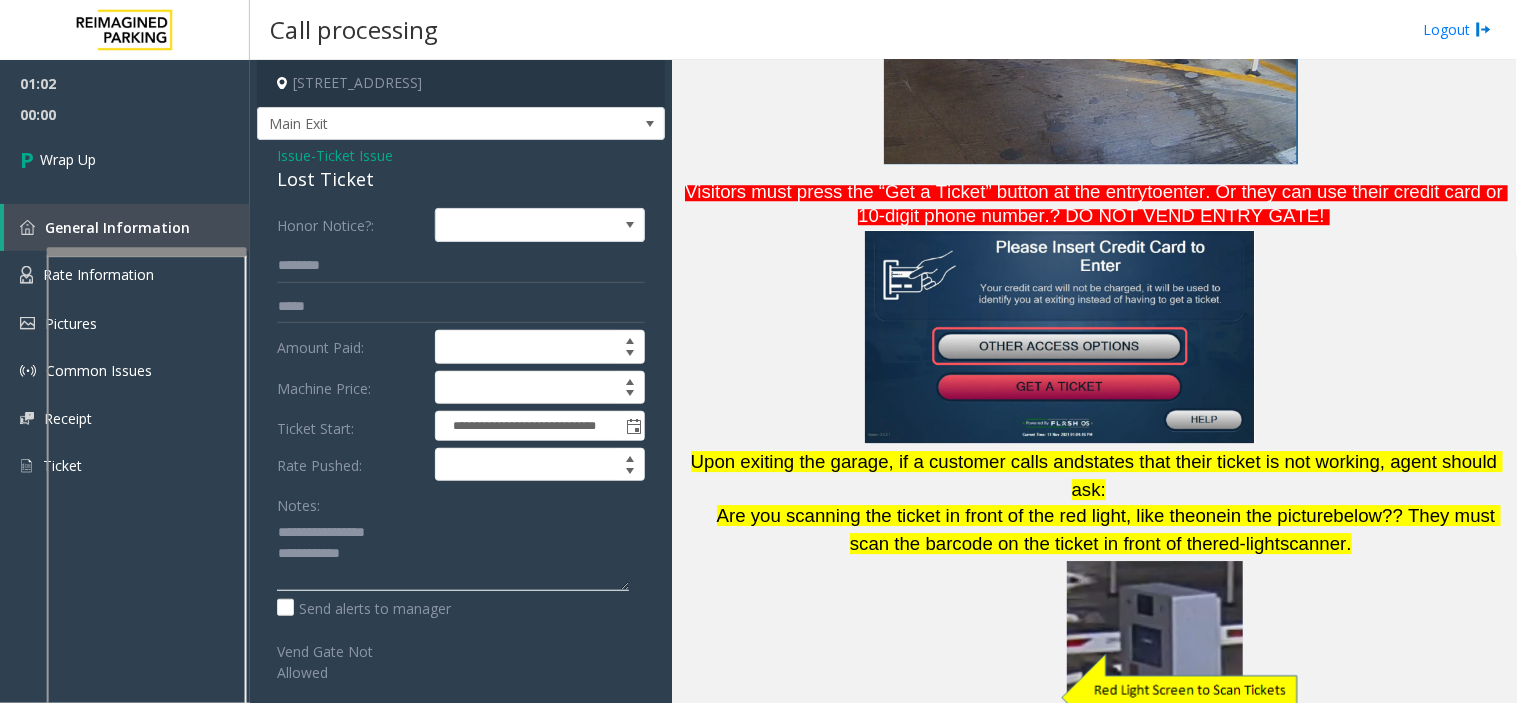 click 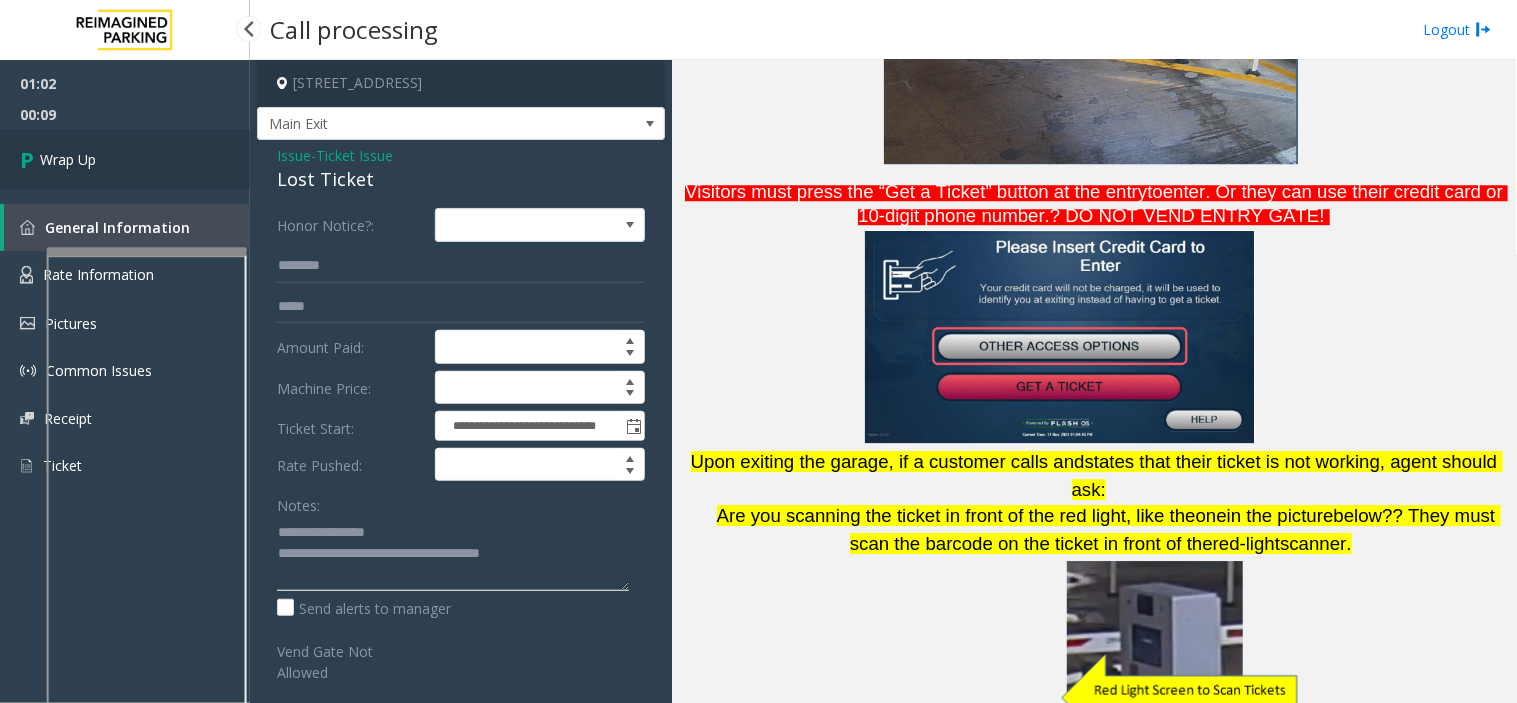 type on "**********" 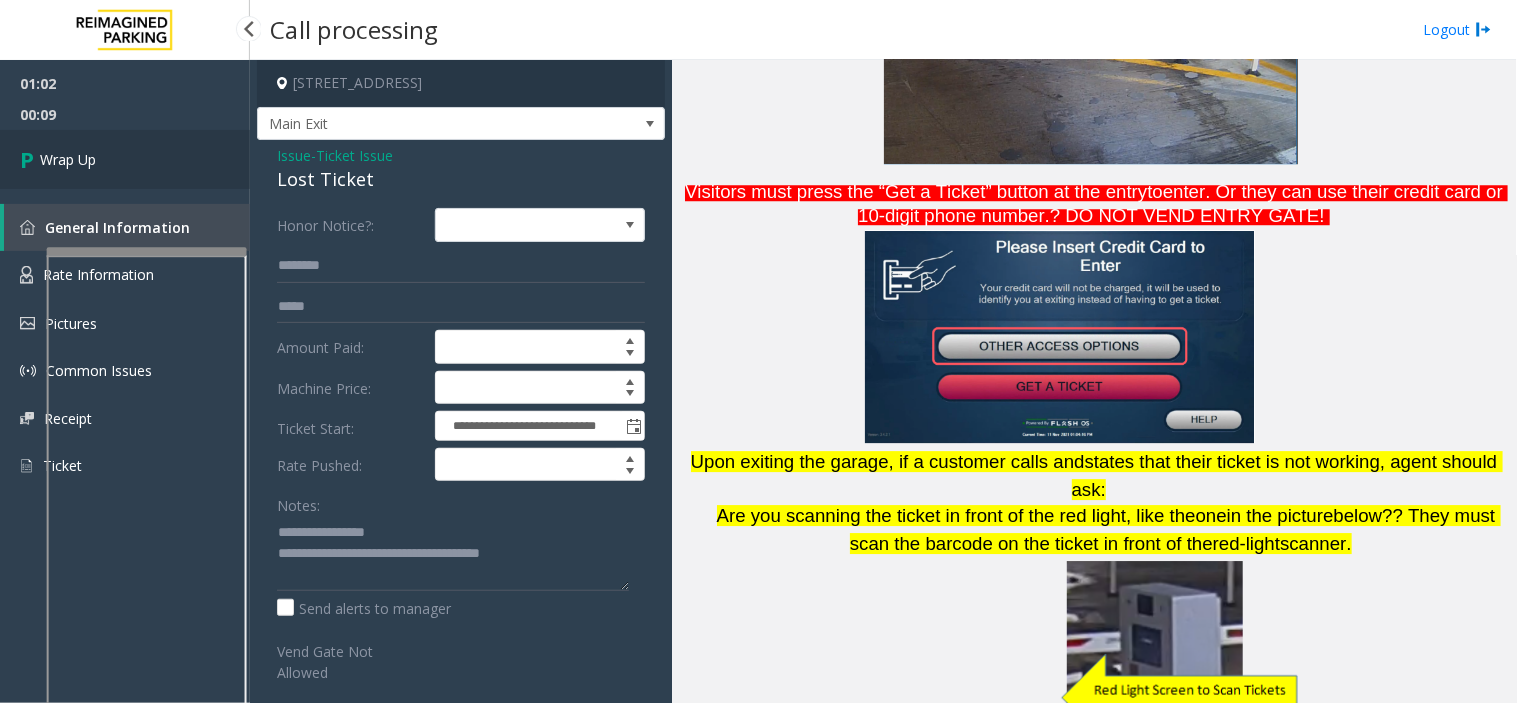 click on "Wrap Up" at bounding box center [125, 159] 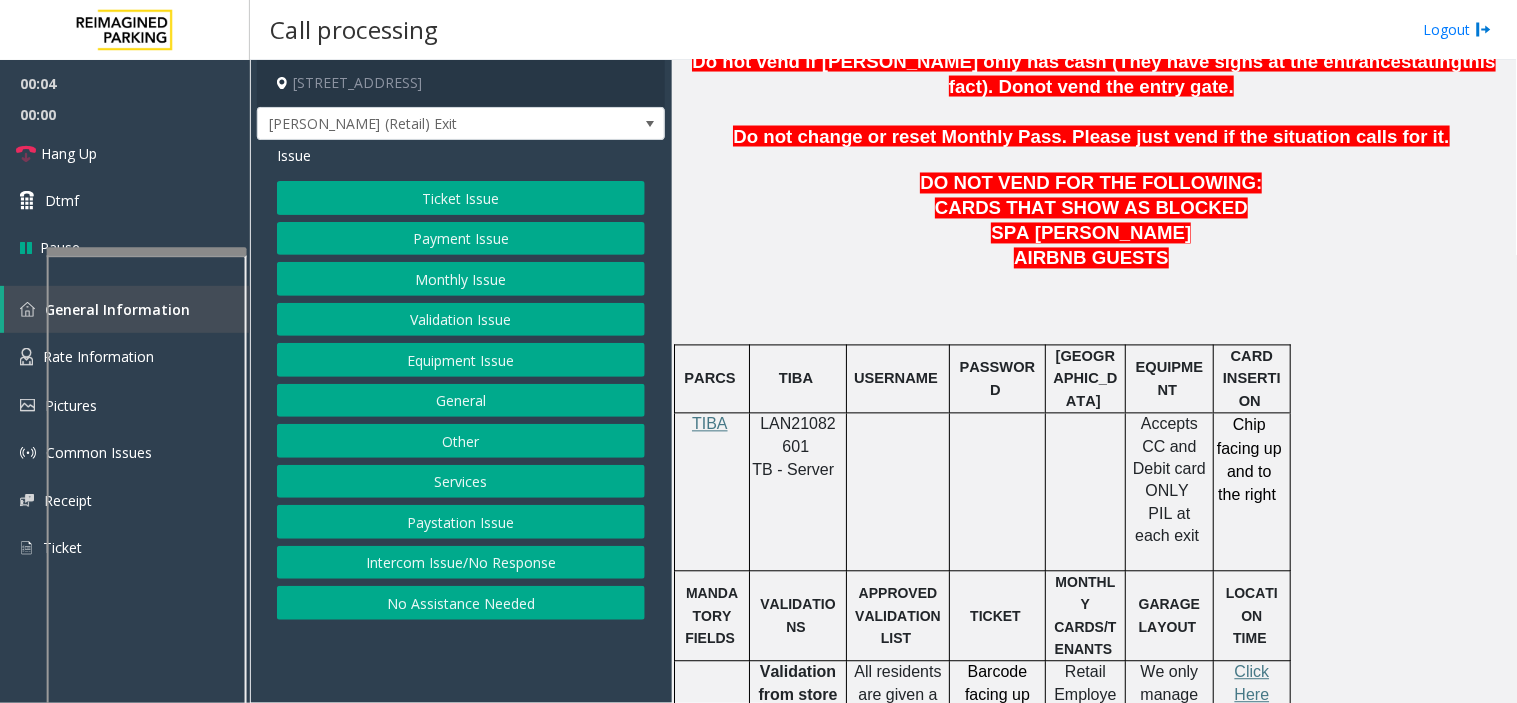 scroll, scrollTop: 888, scrollLeft: 0, axis: vertical 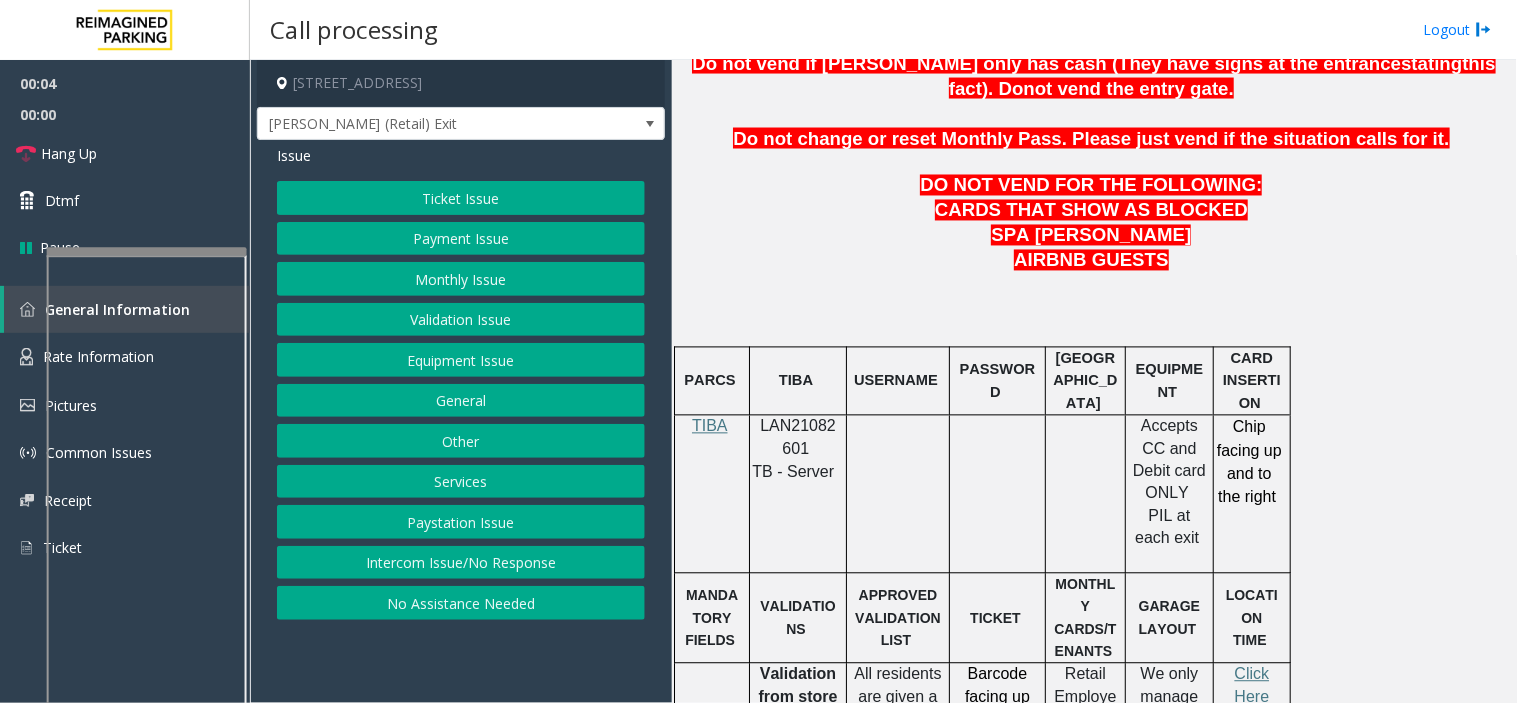 click on "LAN21082601" 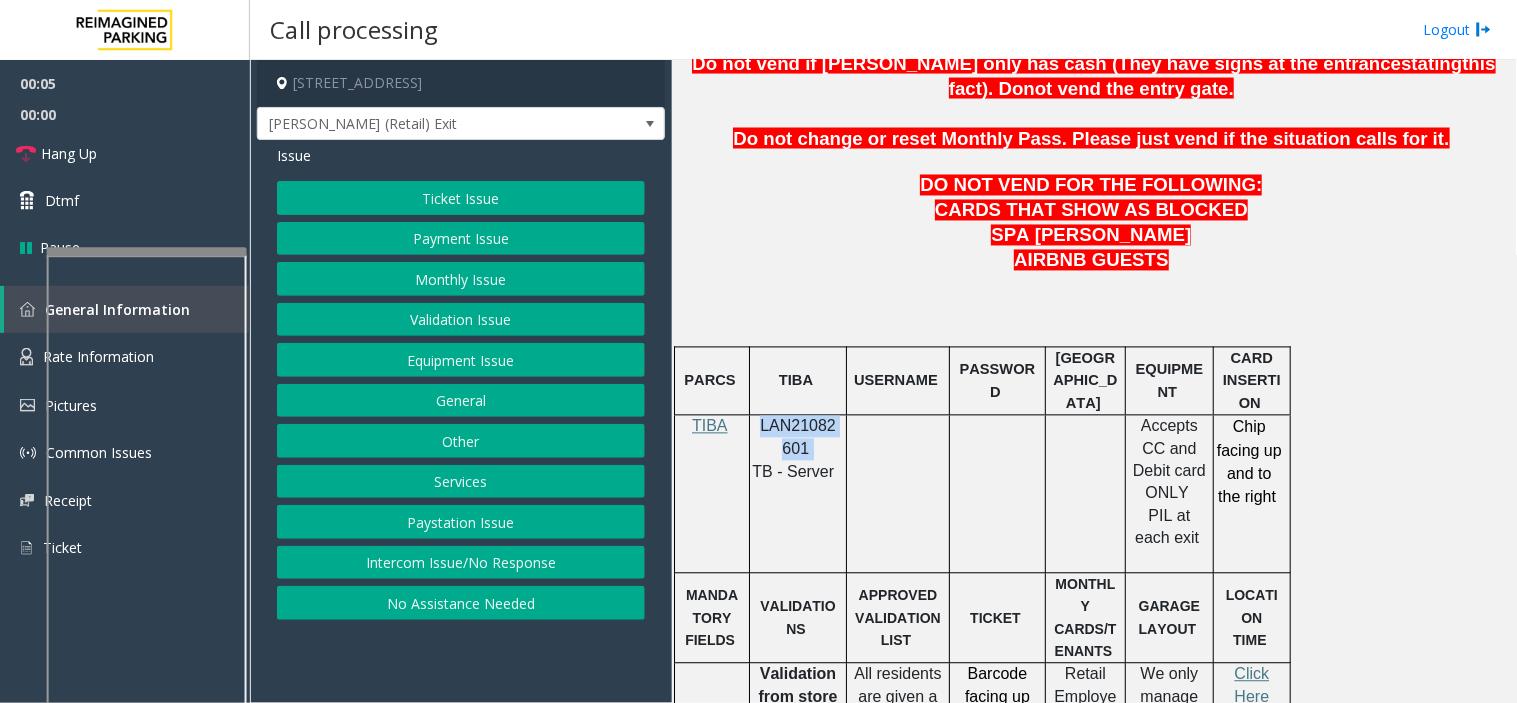 click on "LAN21082601" 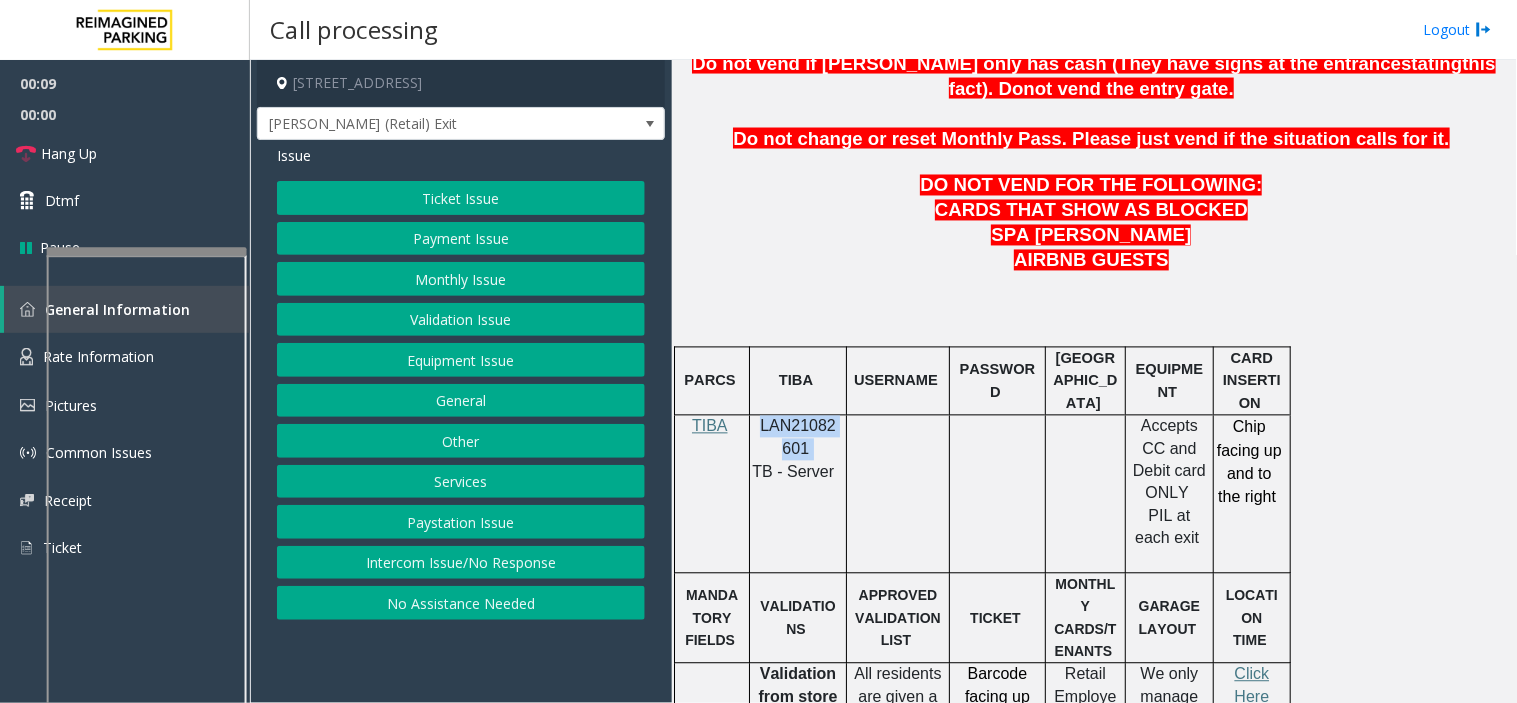 click on "Intercom Issue/No Response" 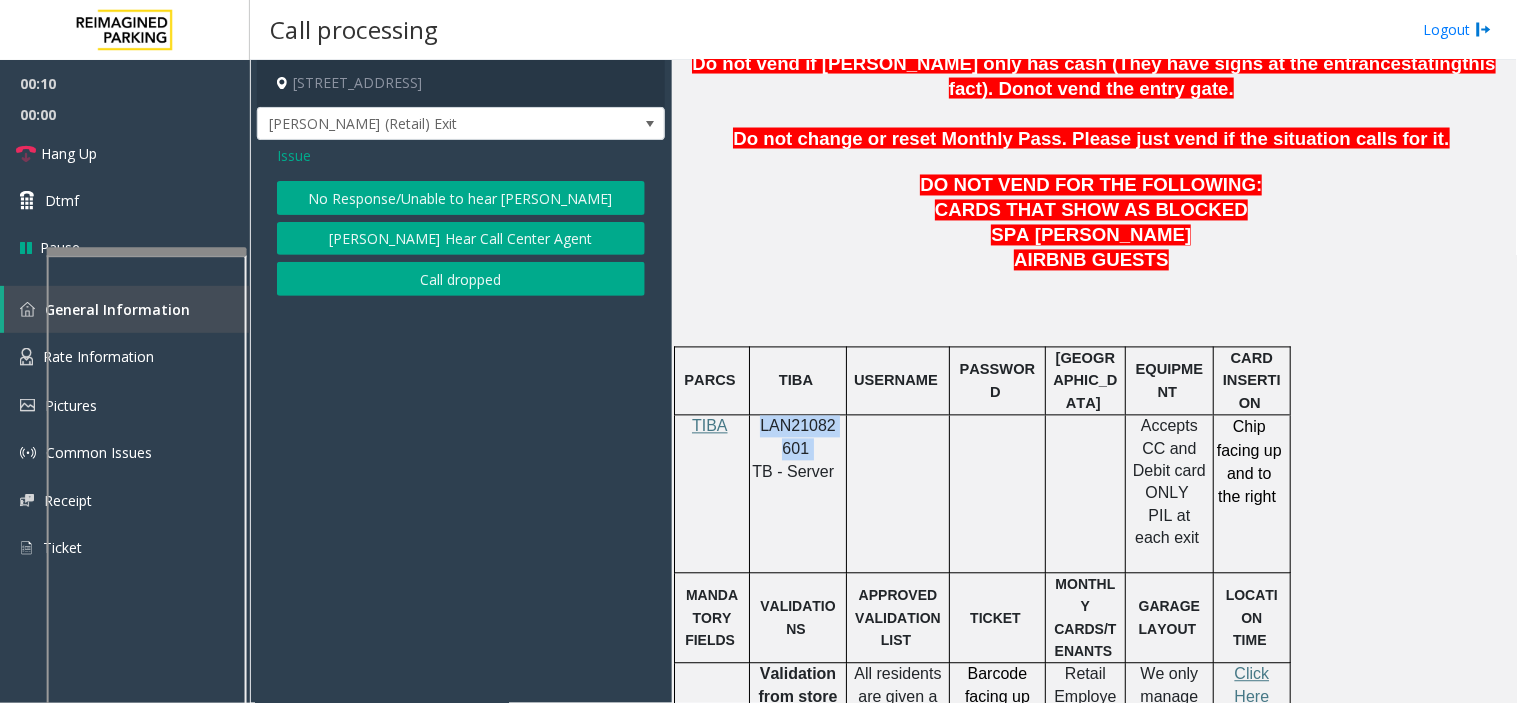 click on "No Response/Unable to hear [PERSON_NAME]" 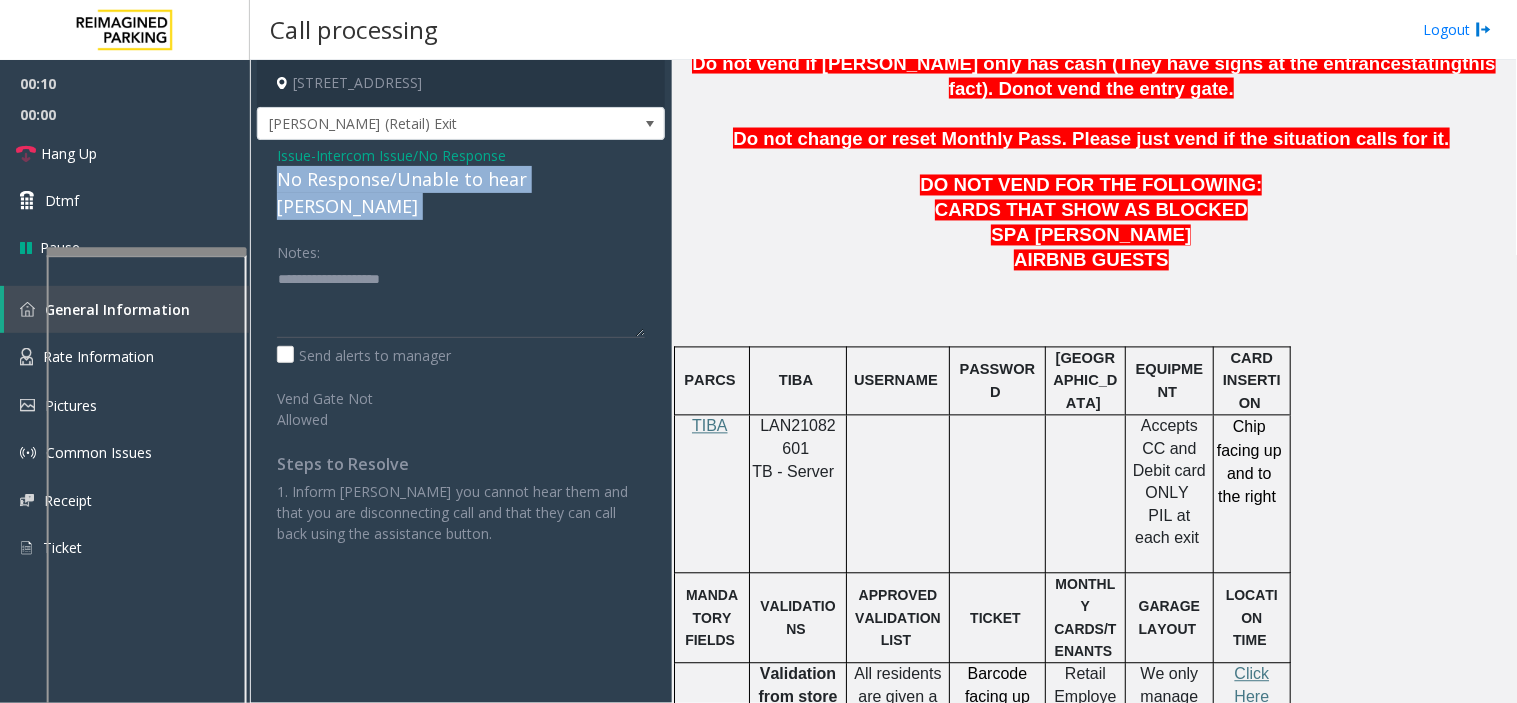 click on "No Response/Unable to hear [PERSON_NAME]" 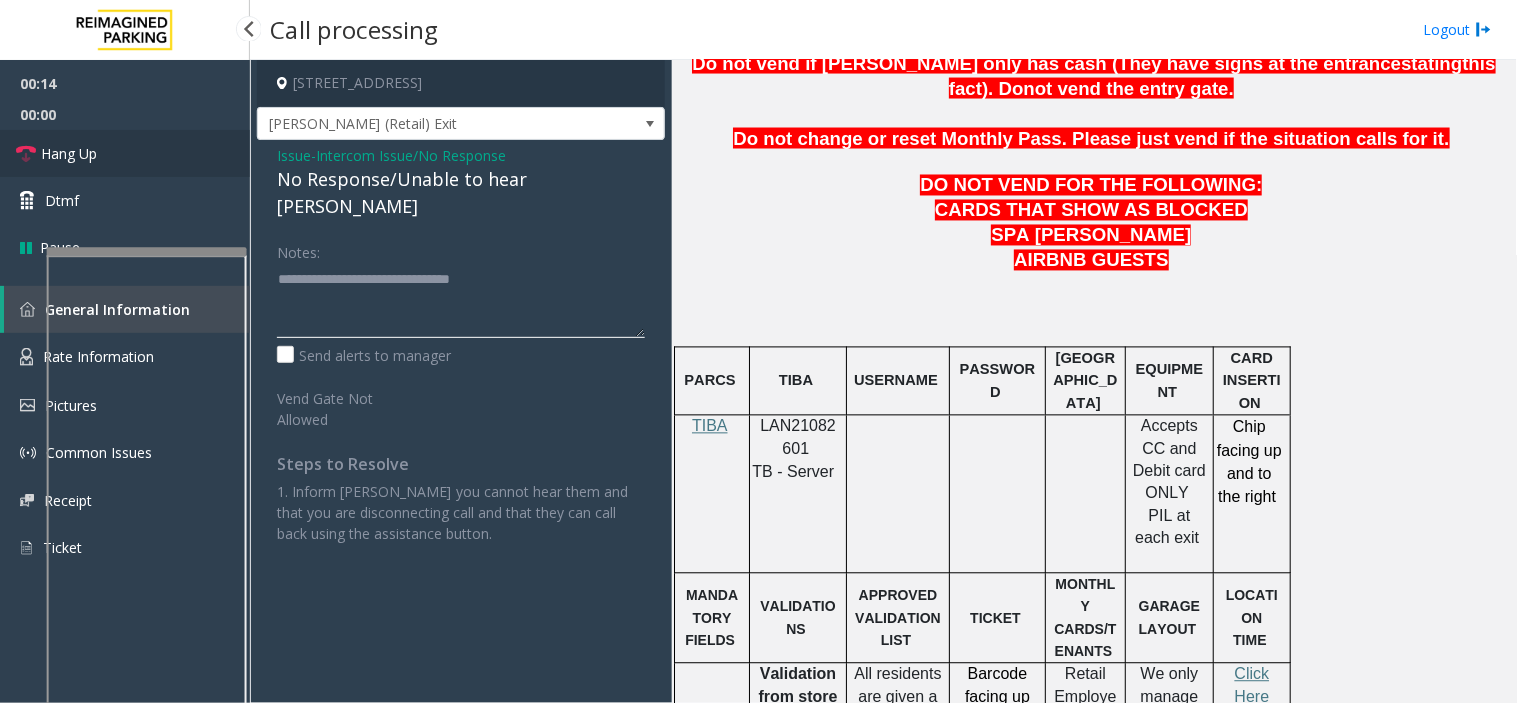 type on "**********" 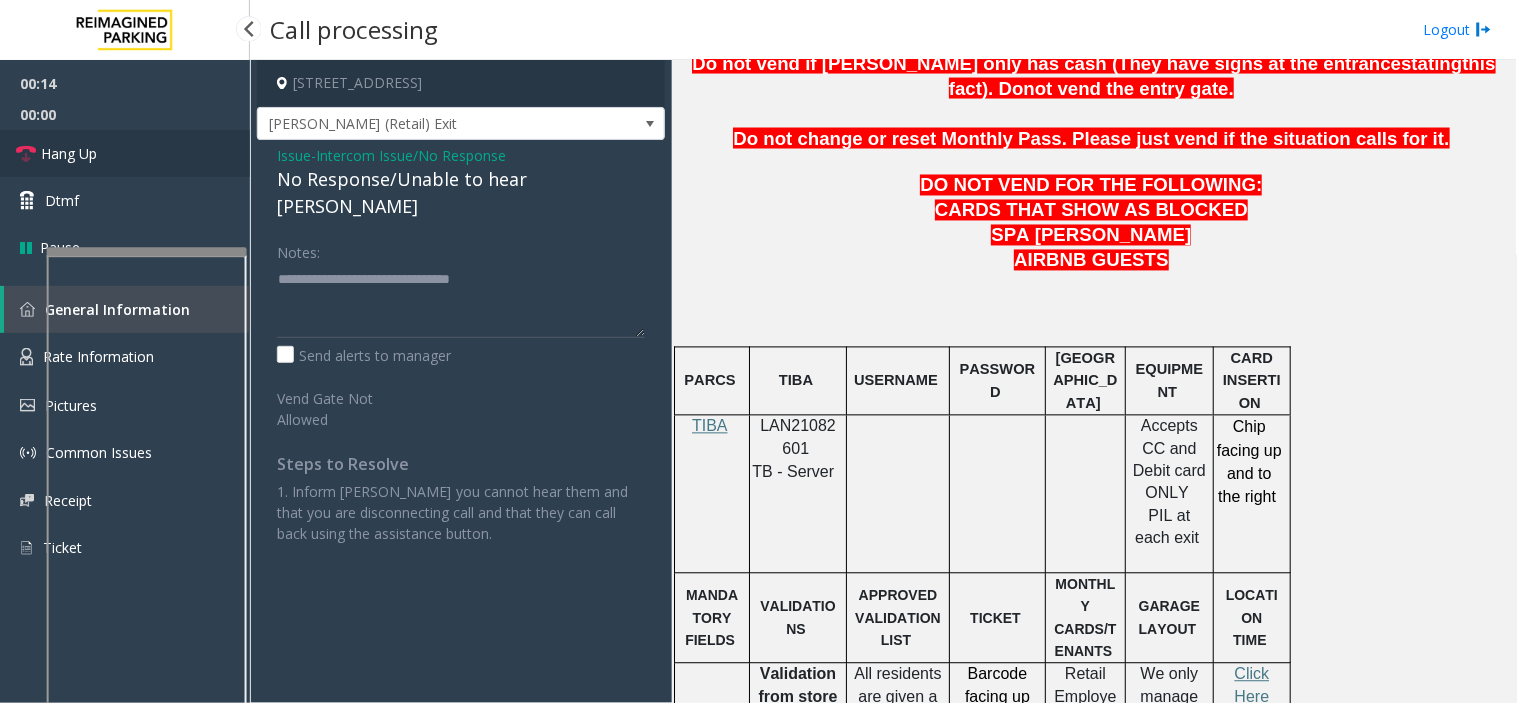 click on "Hang Up" at bounding box center (125, 153) 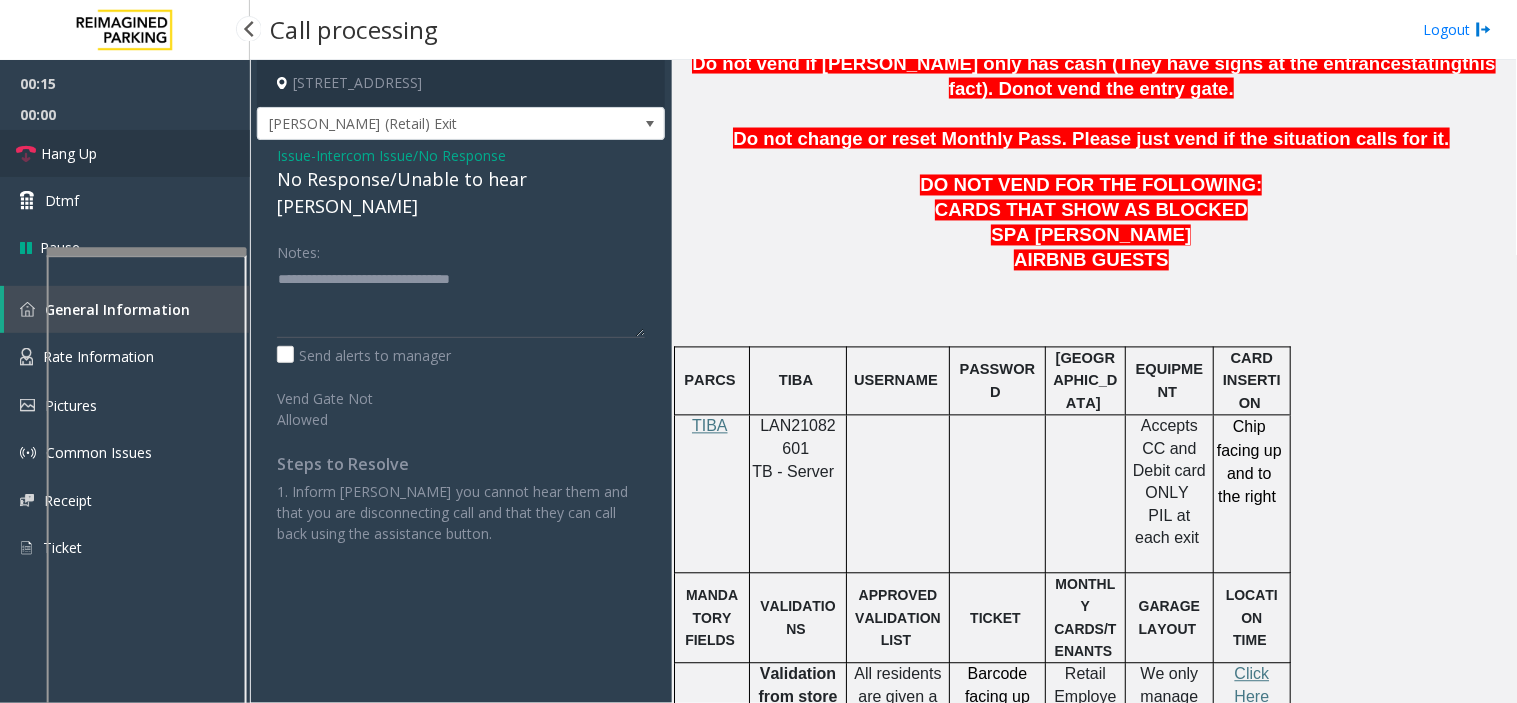 click on "Hang Up" at bounding box center (125, 153) 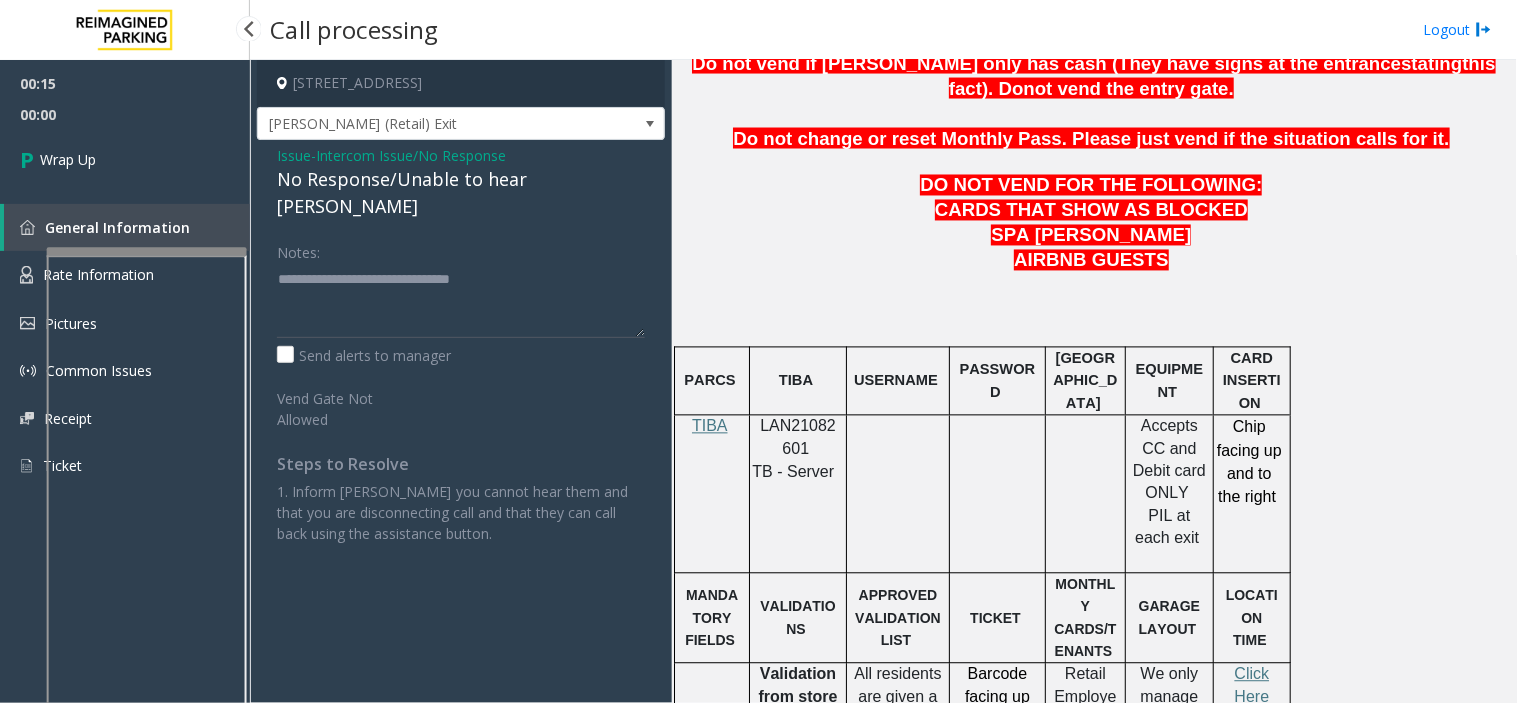 click on "Wrap Up" at bounding box center (125, 159) 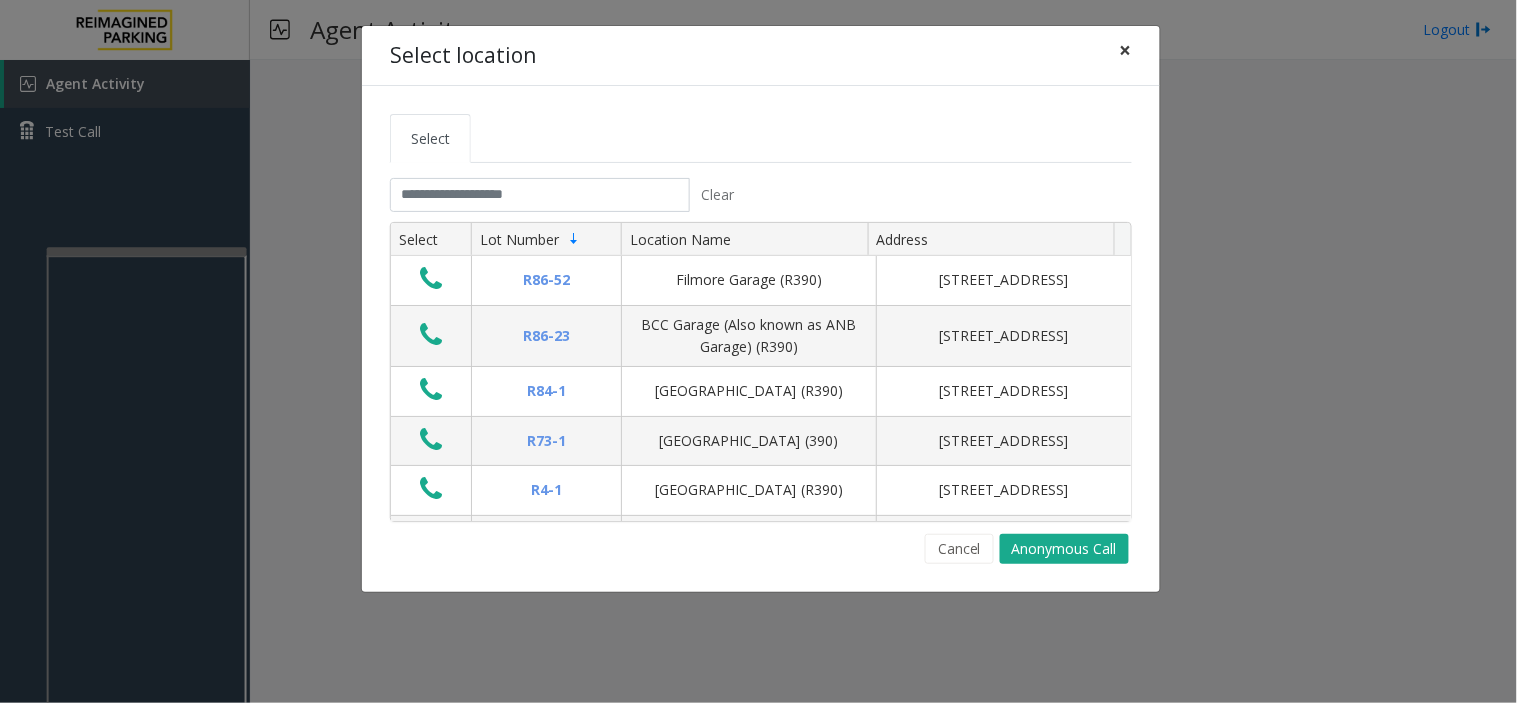 click on "×" 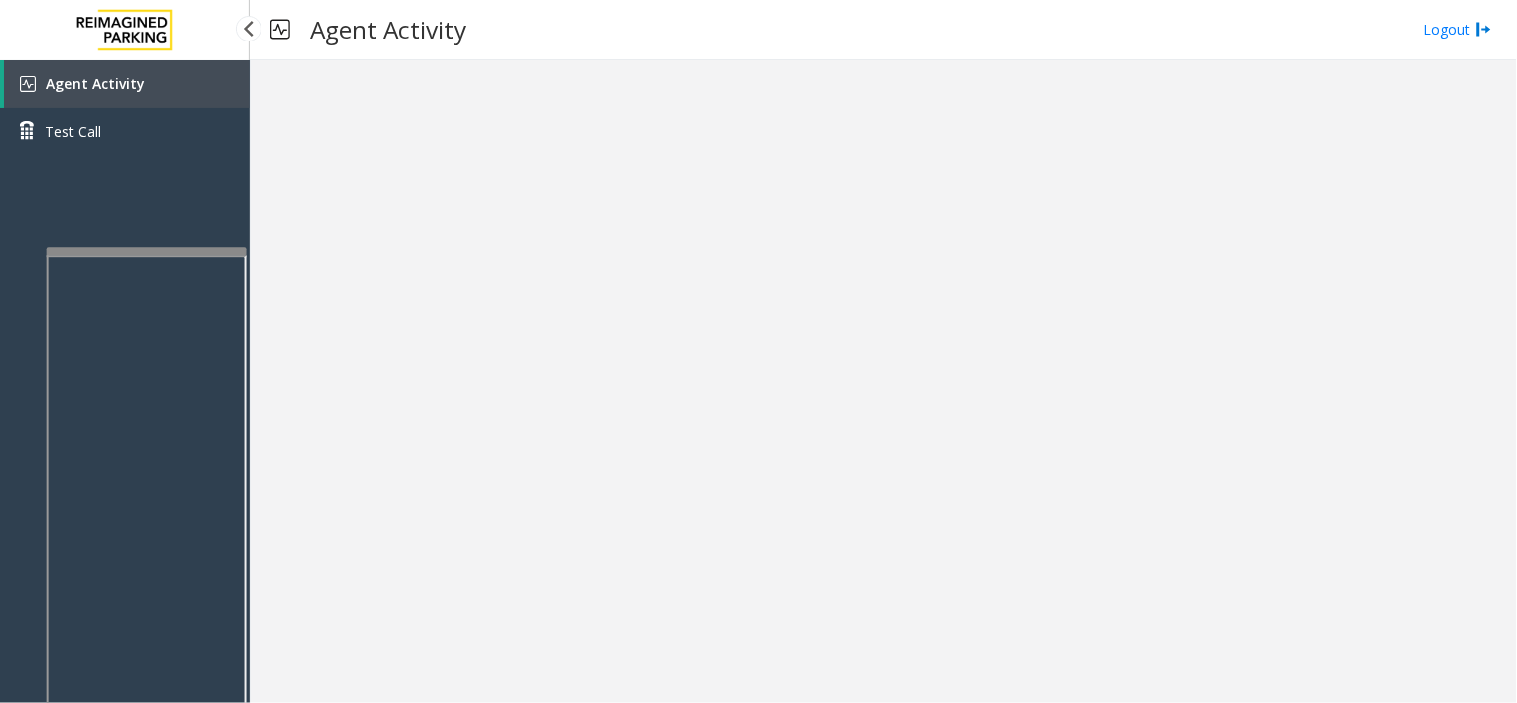 click on "Agent Activity" at bounding box center (95, 83) 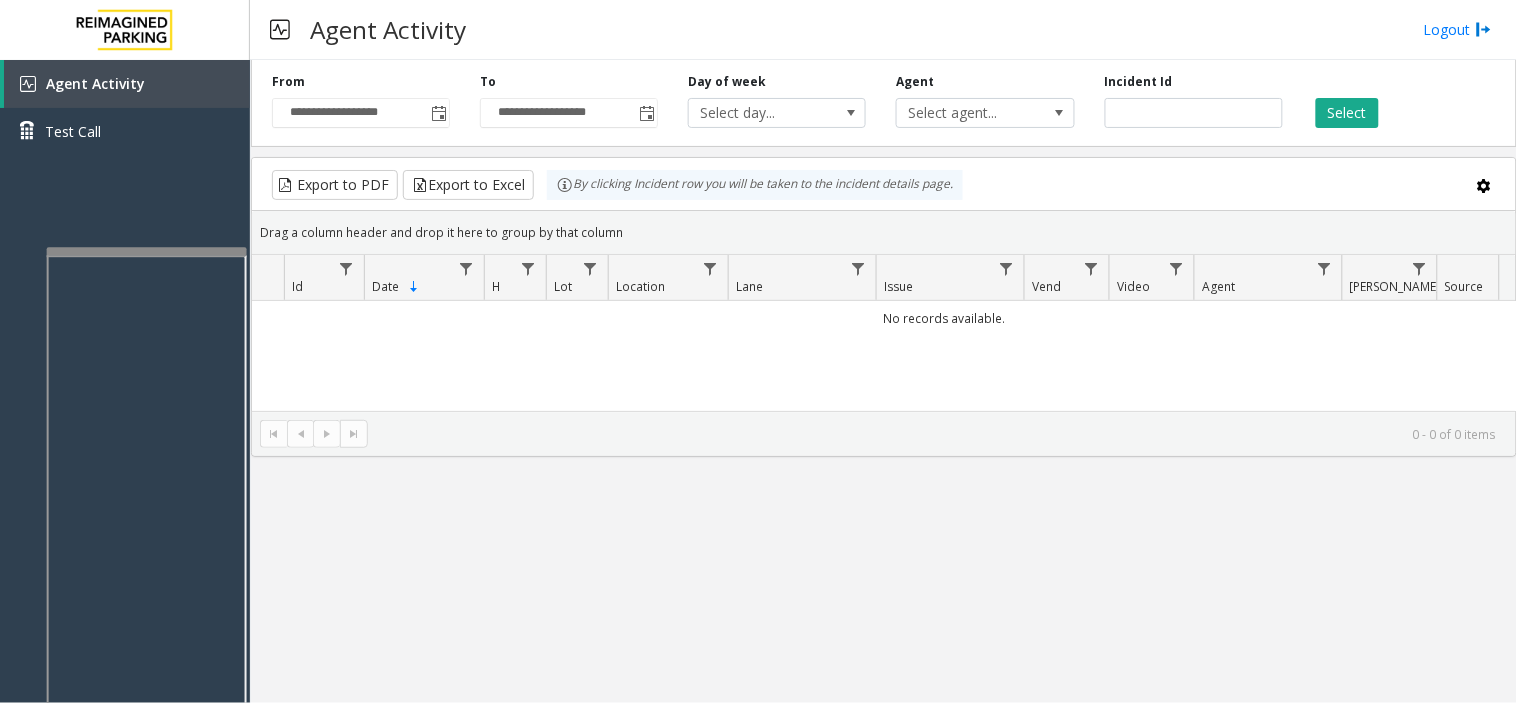 drag, startPoint x: 33, startPoint y: 2, endPoint x: 42, endPoint y: -8, distance: 13.453624 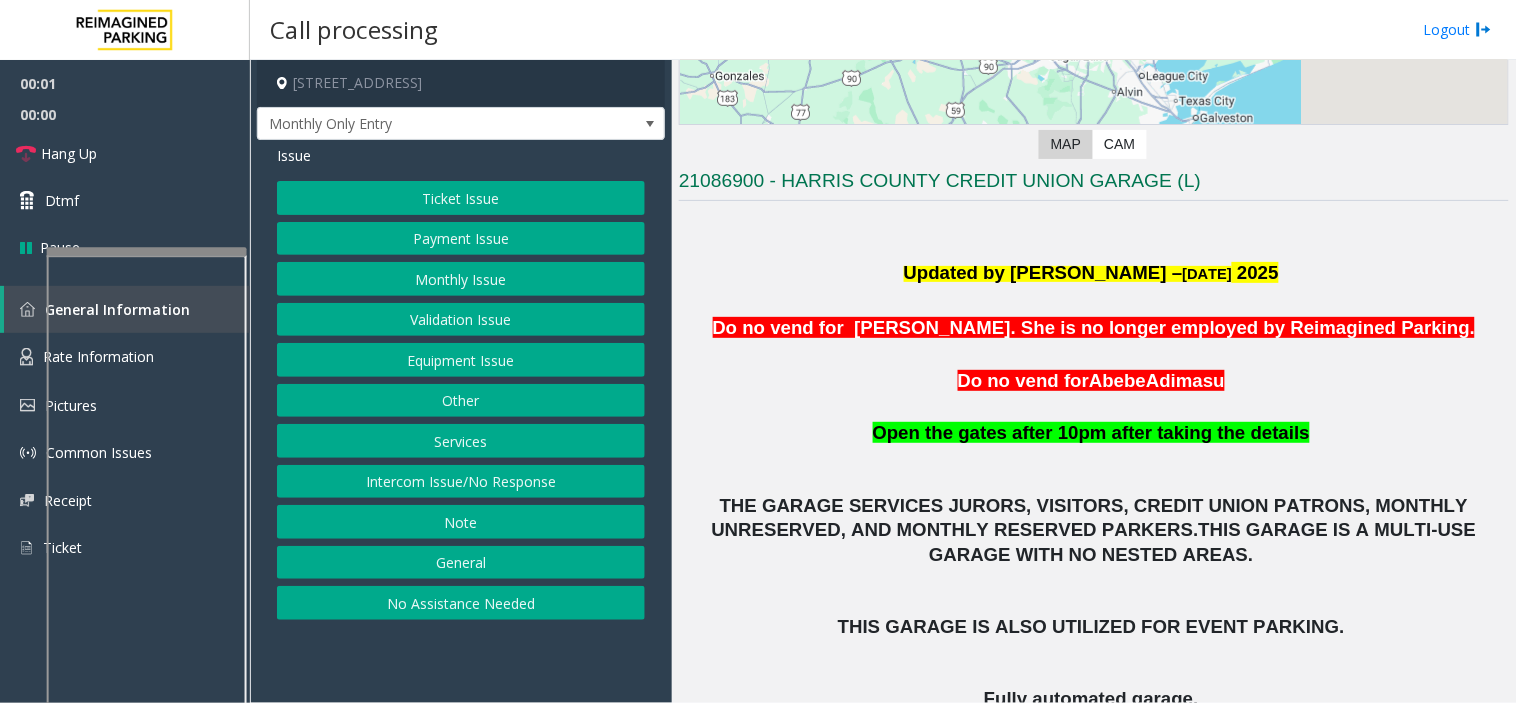 scroll, scrollTop: 333, scrollLeft: 0, axis: vertical 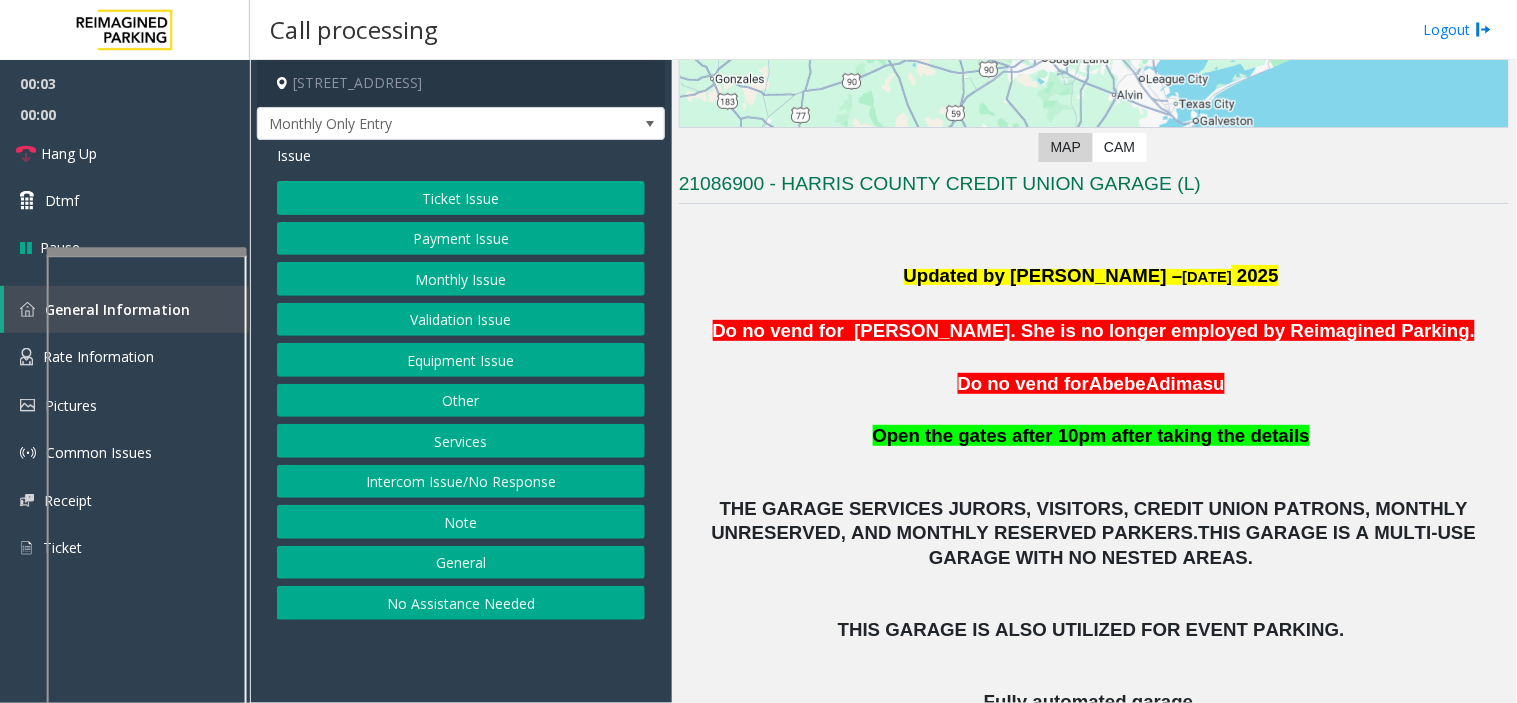 click on "Intercom Issue/No Response" 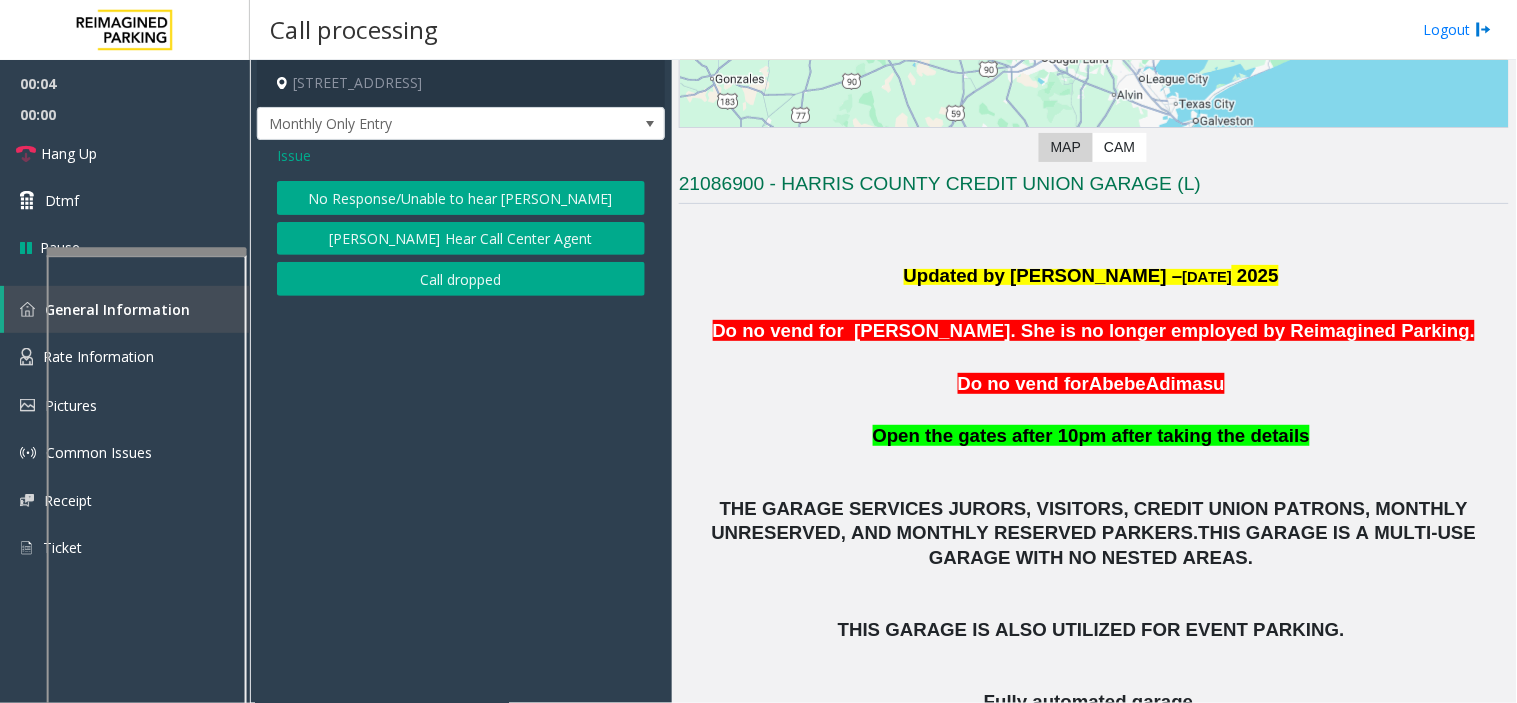 click on "No Response/Unable to hear [PERSON_NAME]" 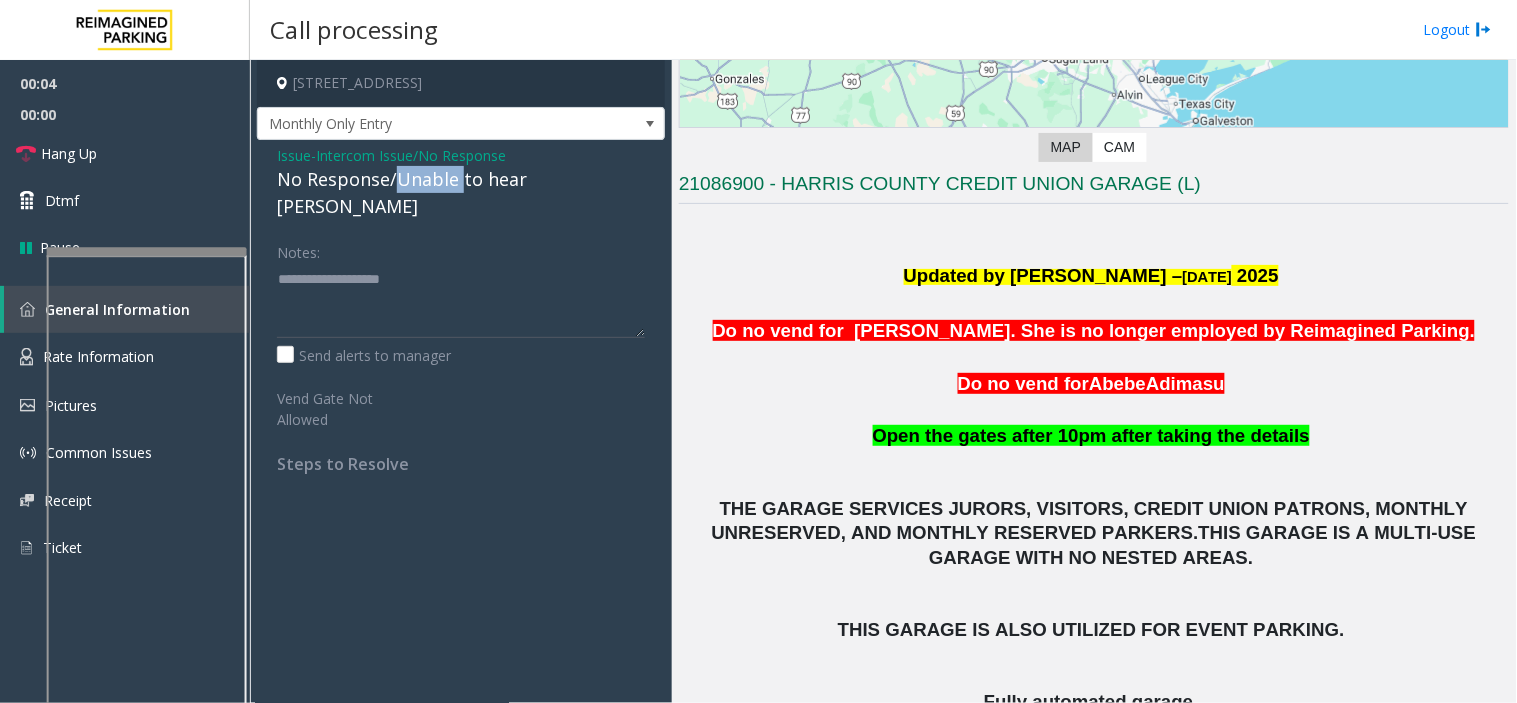 click on "No Response/Unable to hear [PERSON_NAME]" 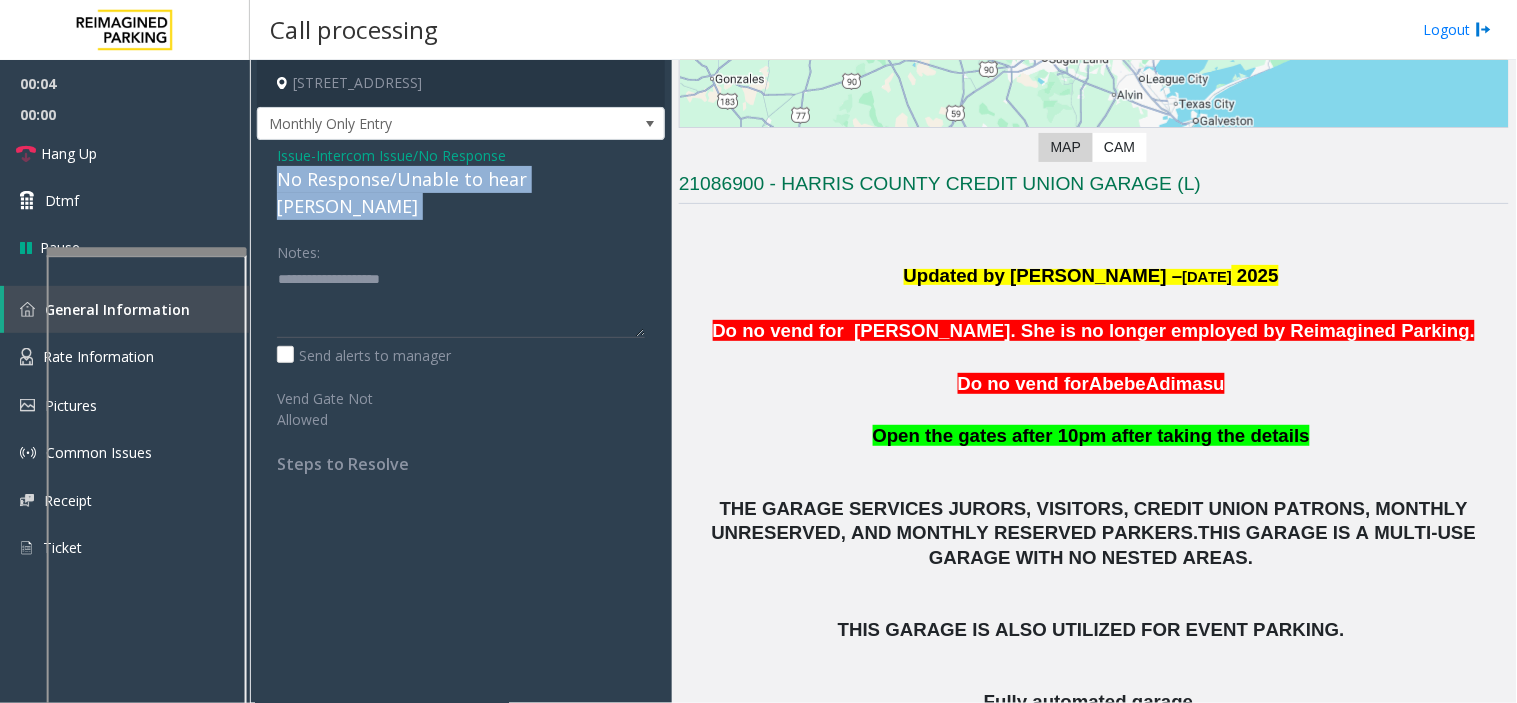 click on "No Response/Unable to hear [PERSON_NAME]" 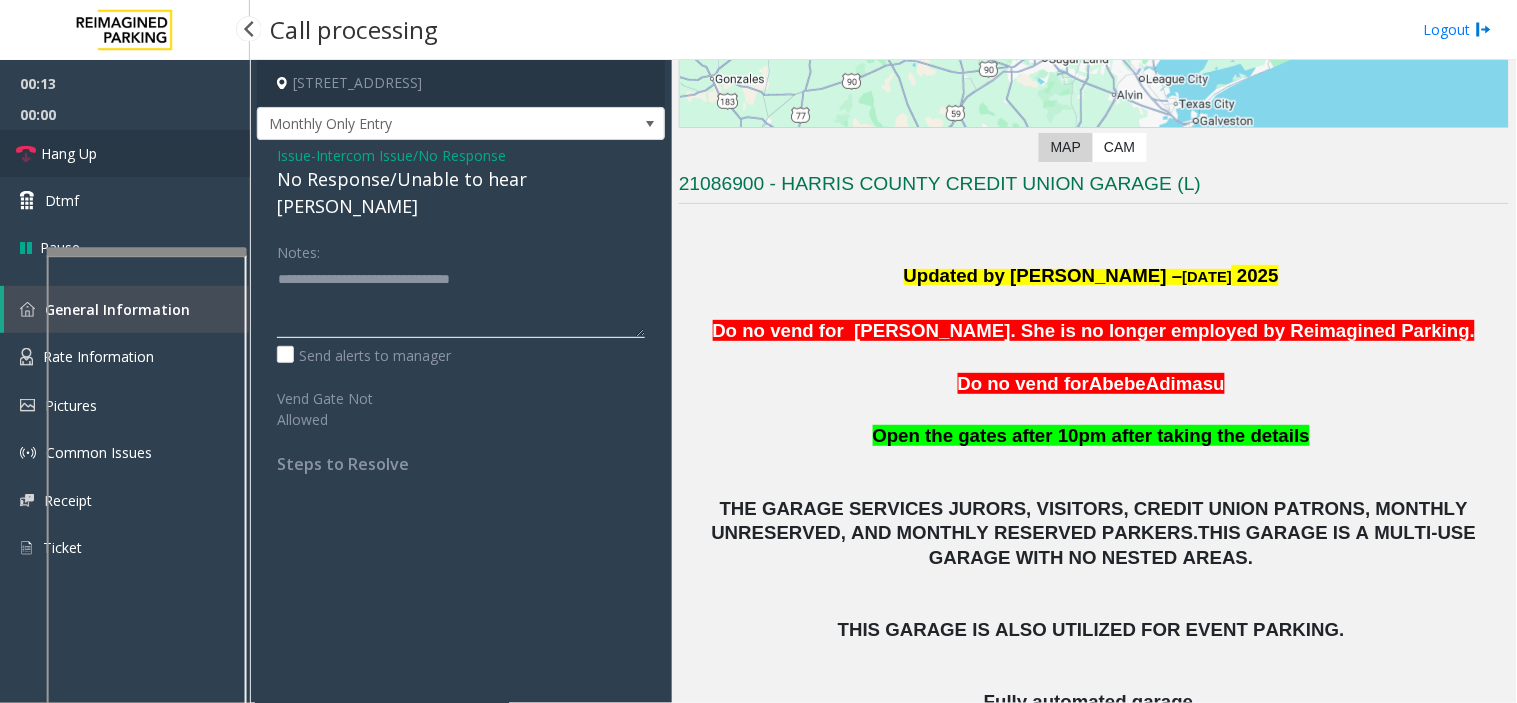 type on "**********" 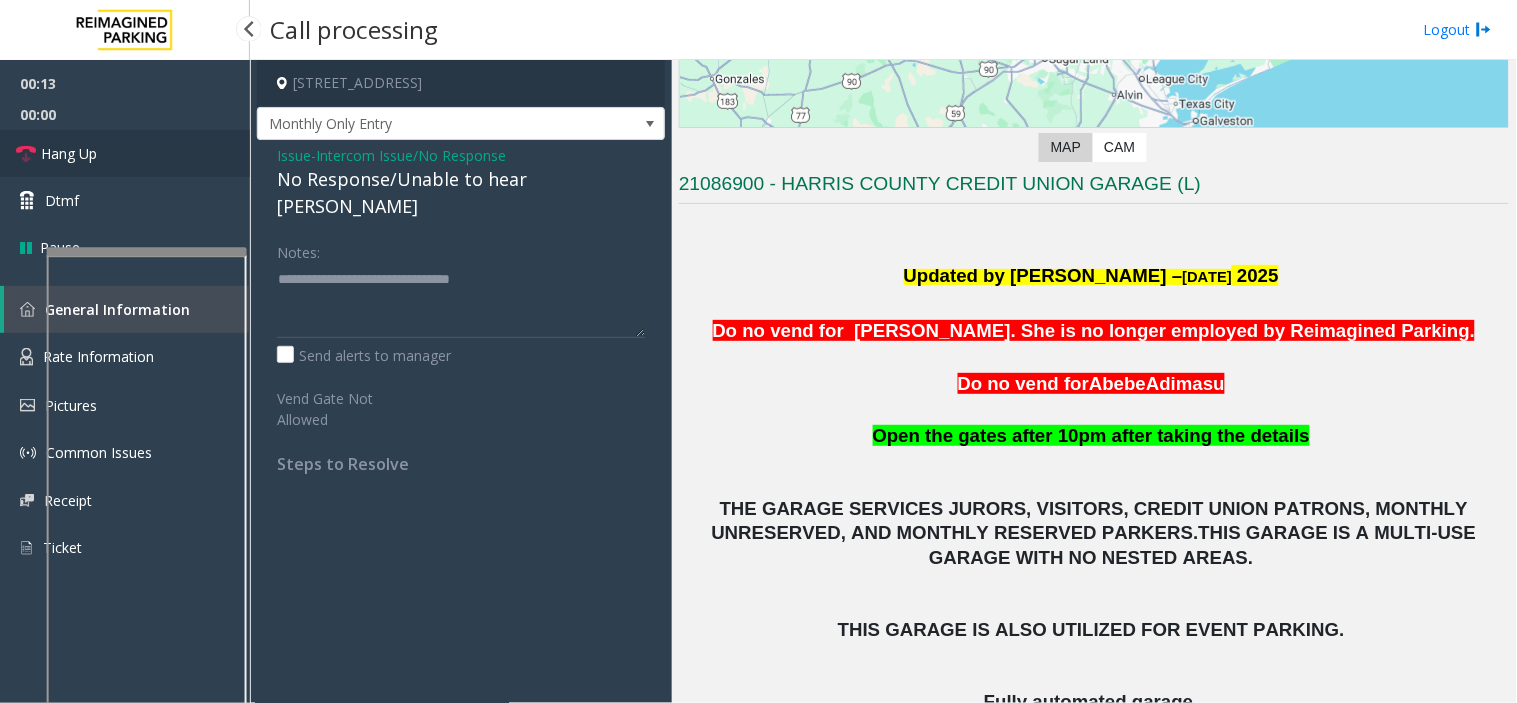 click on "Hang Up" at bounding box center (125, 153) 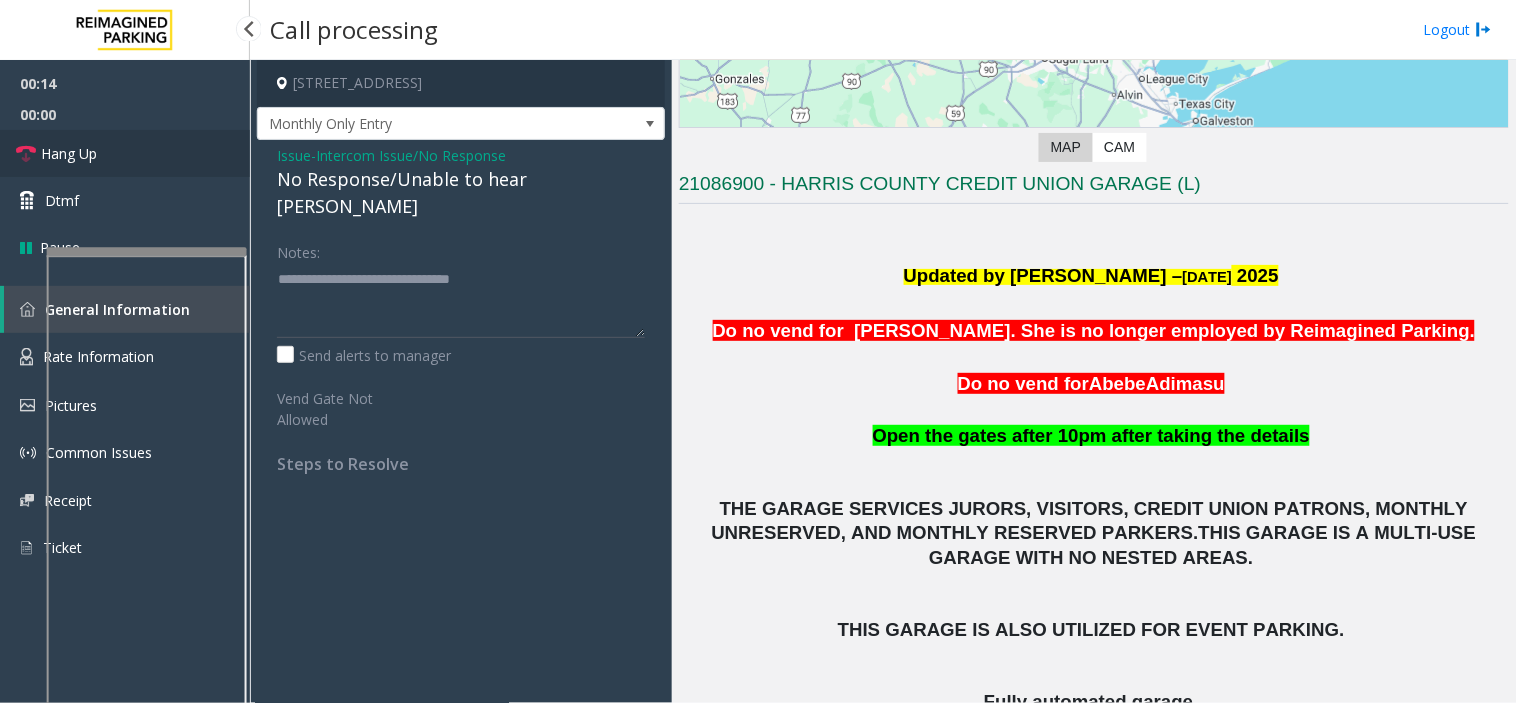 click on "Hang Up" at bounding box center [125, 153] 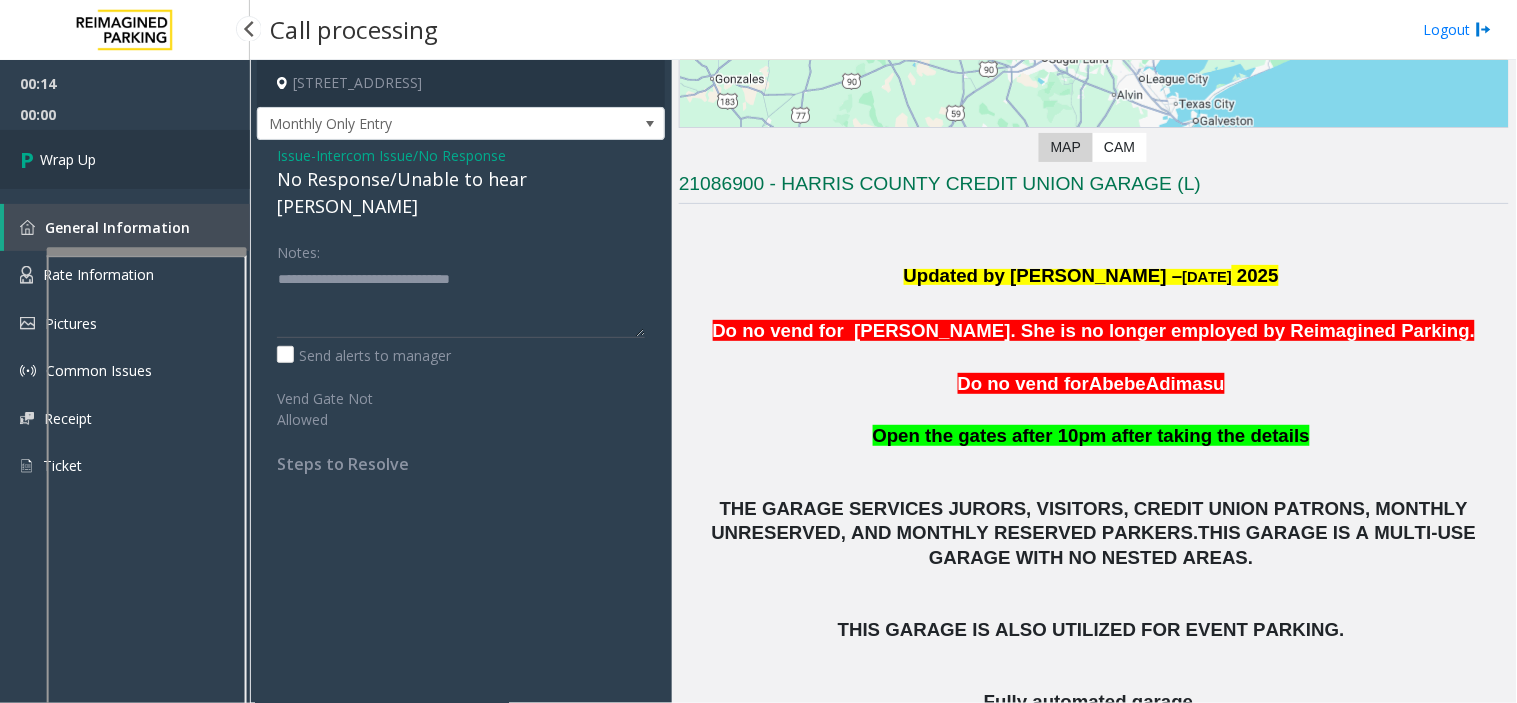 click on "Wrap Up" at bounding box center (125, 159) 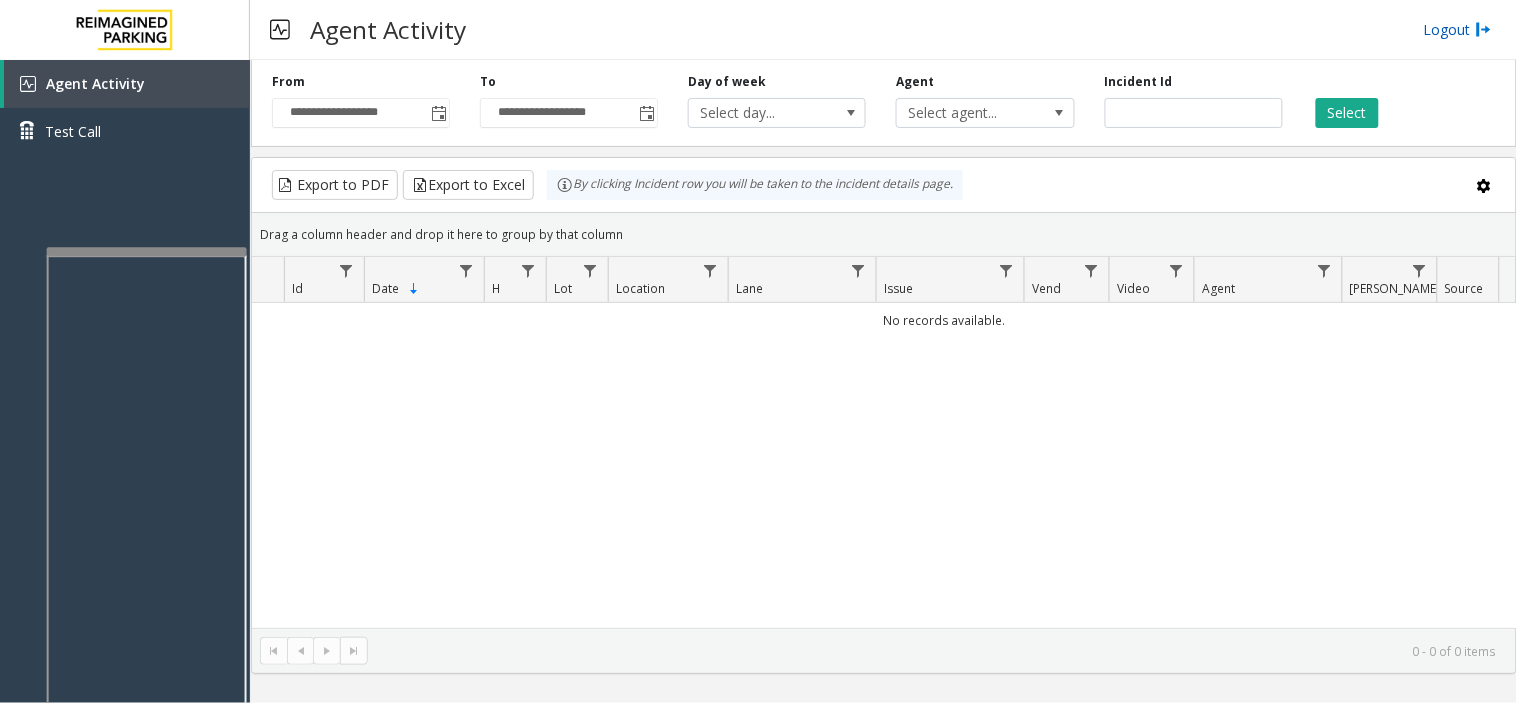 click on "Logout" at bounding box center (1458, 29) 